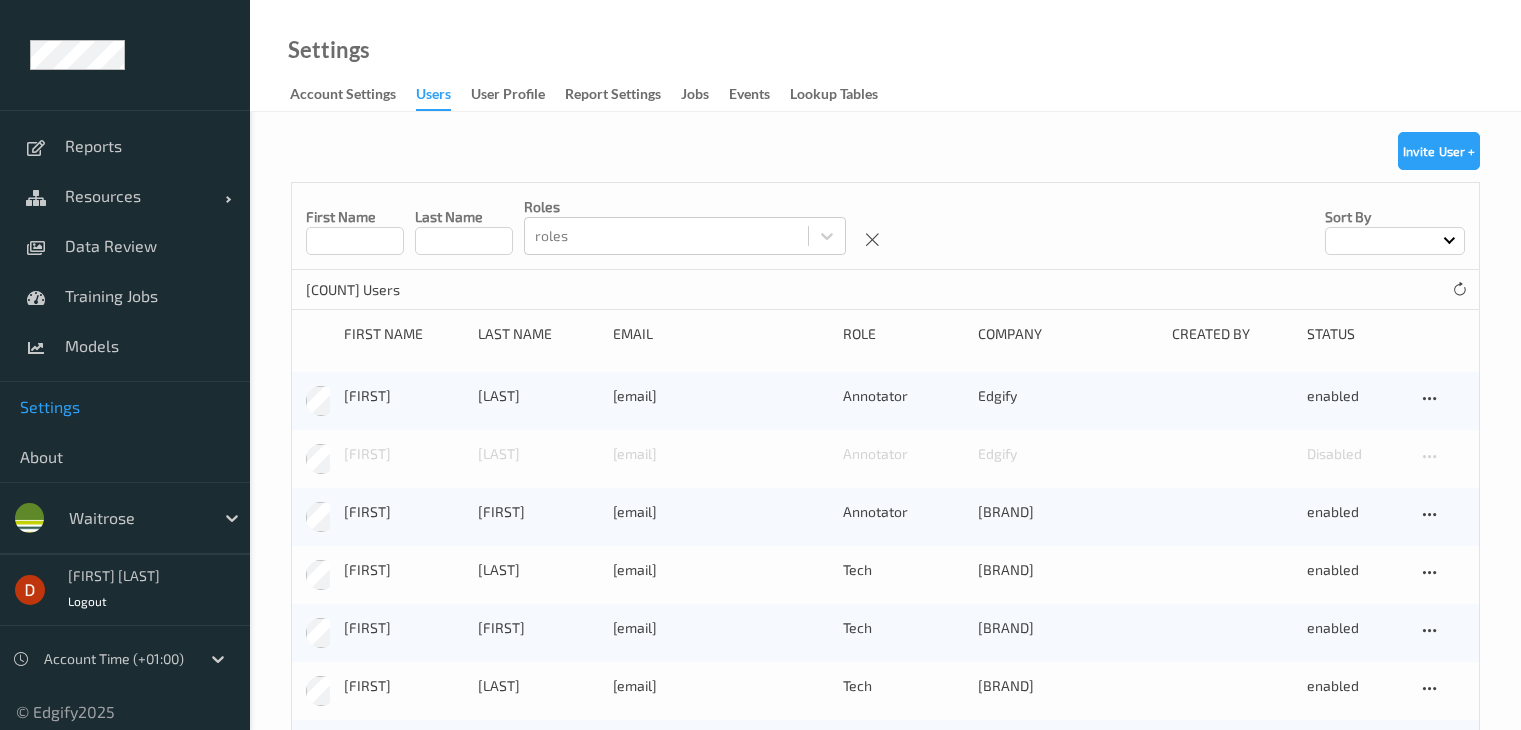 scroll, scrollTop: 0, scrollLeft: 0, axis: both 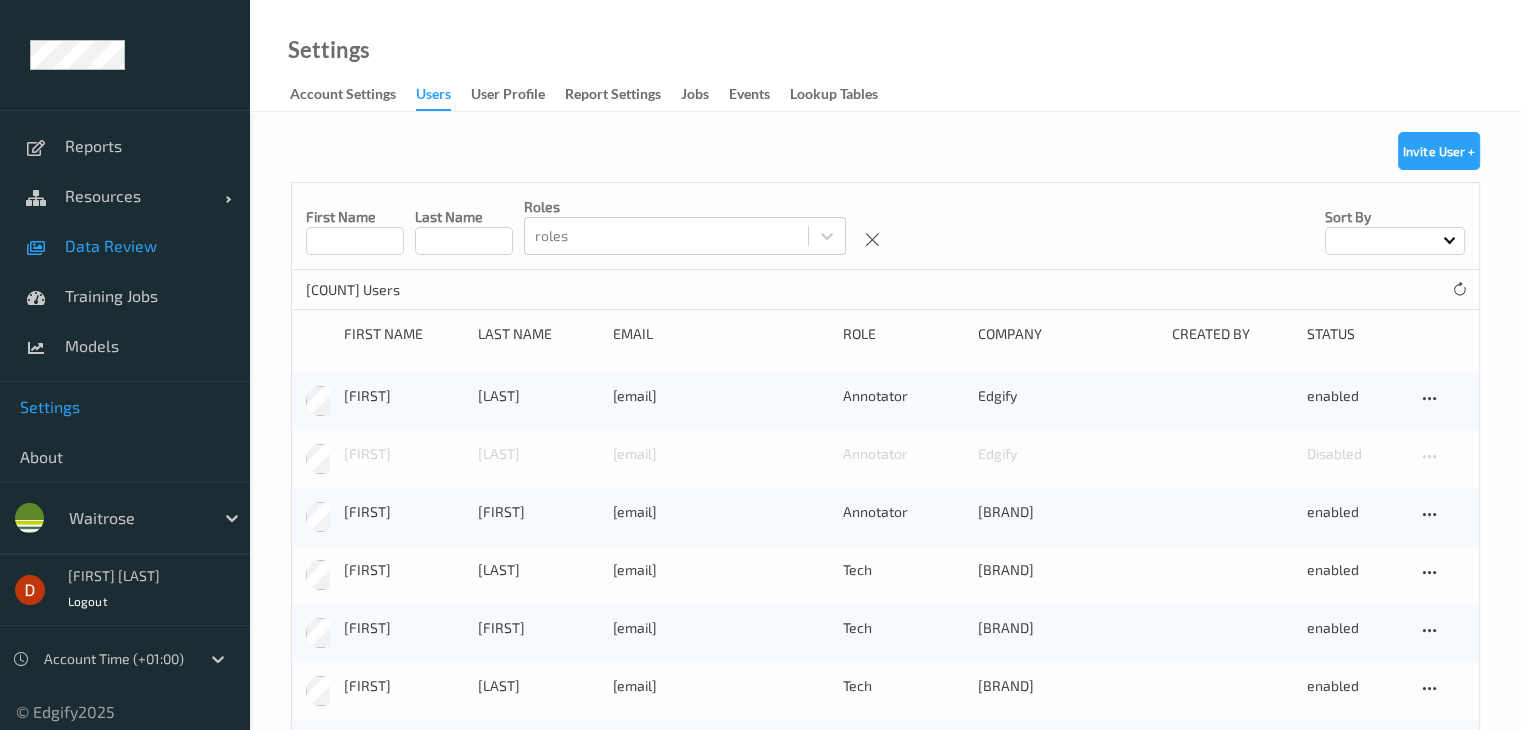 click on "Data Review" at bounding box center (147, 246) 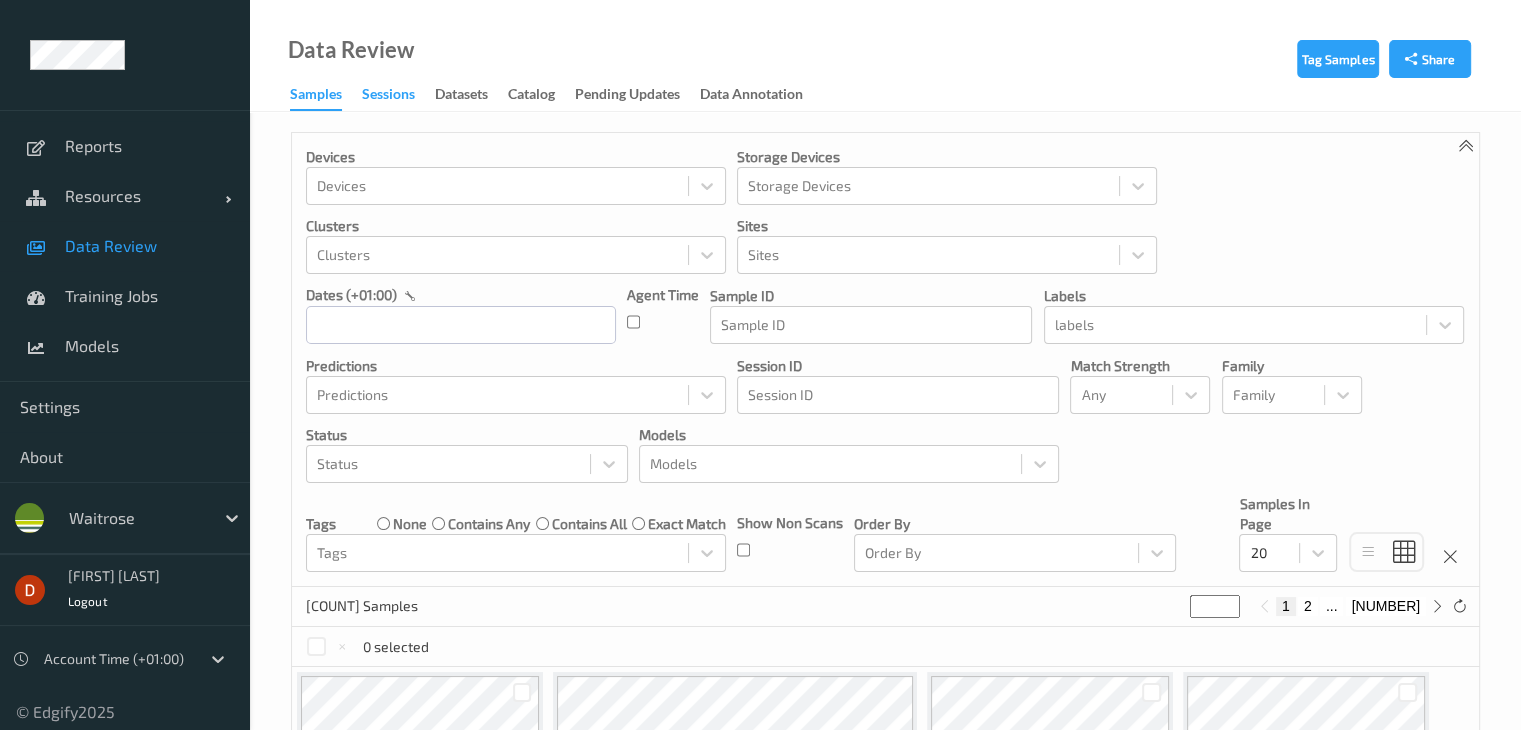 click on "Sessions" at bounding box center [388, 96] 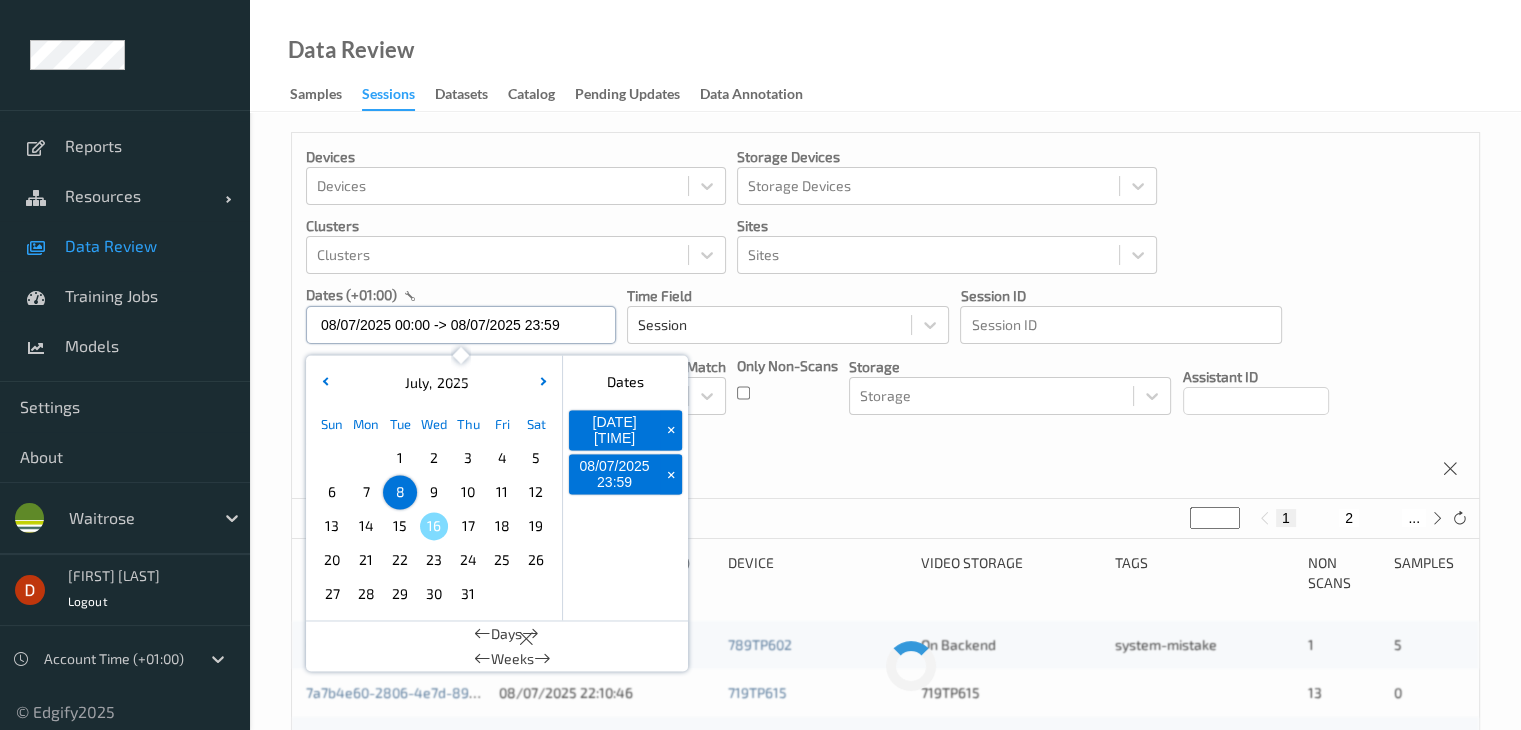 click on "08/07/2025 00:00 -> 08/07/2025 23:59" at bounding box center (461, 325) 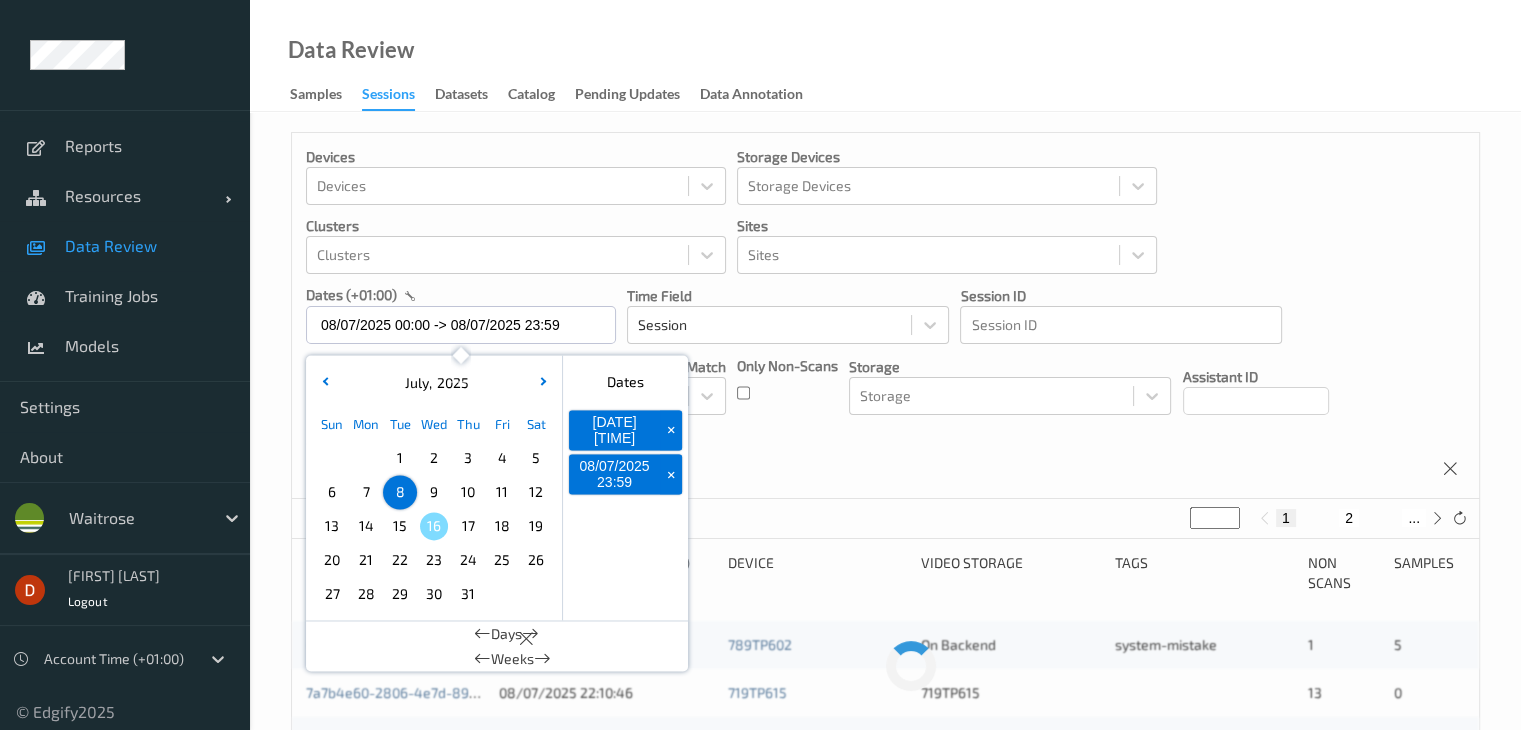 click on "Devices Devices Storage Devices Storage Devices Clusters Clusters Sites Sites dates (+01:00) [DATE] 00:00 -> [DATE] 23:59 July , 2025 Sun Mon Tue Wed Thu Fri Sat 1 2 3 4 5 6 7 8 9 10 11 12 13 14 15 16 17 18 19 20 21 22 23 24 25 26 27 28 29 30 31 January February March April May June July August September October November December 2021 2022 2023 2024 2025 2026 2027 2028 2029 2030 2031 2032 Dates [DATE] 00:00 + [DATE] 23:59 + Days Weeks Time Field Session Session ID Session ID Tags none contains any contains all exact match Tags Only Non-Scans Storage Storage Assistant ID Shopper ID Order By Session" at bounding box center (885, 316) 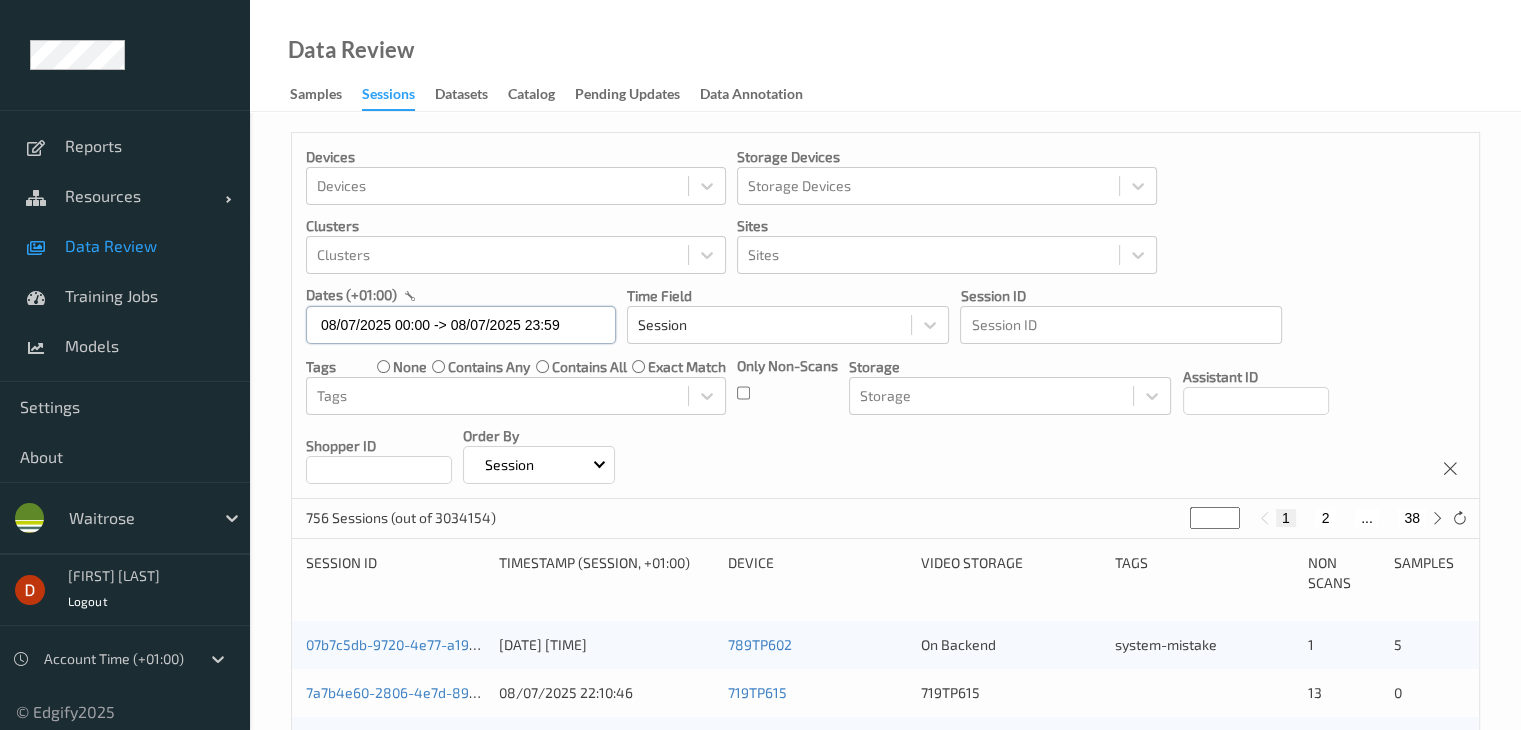 click on "08/07/2025 00:00 -> 08/07/2025 23:59" at bounding box center (461, 325) 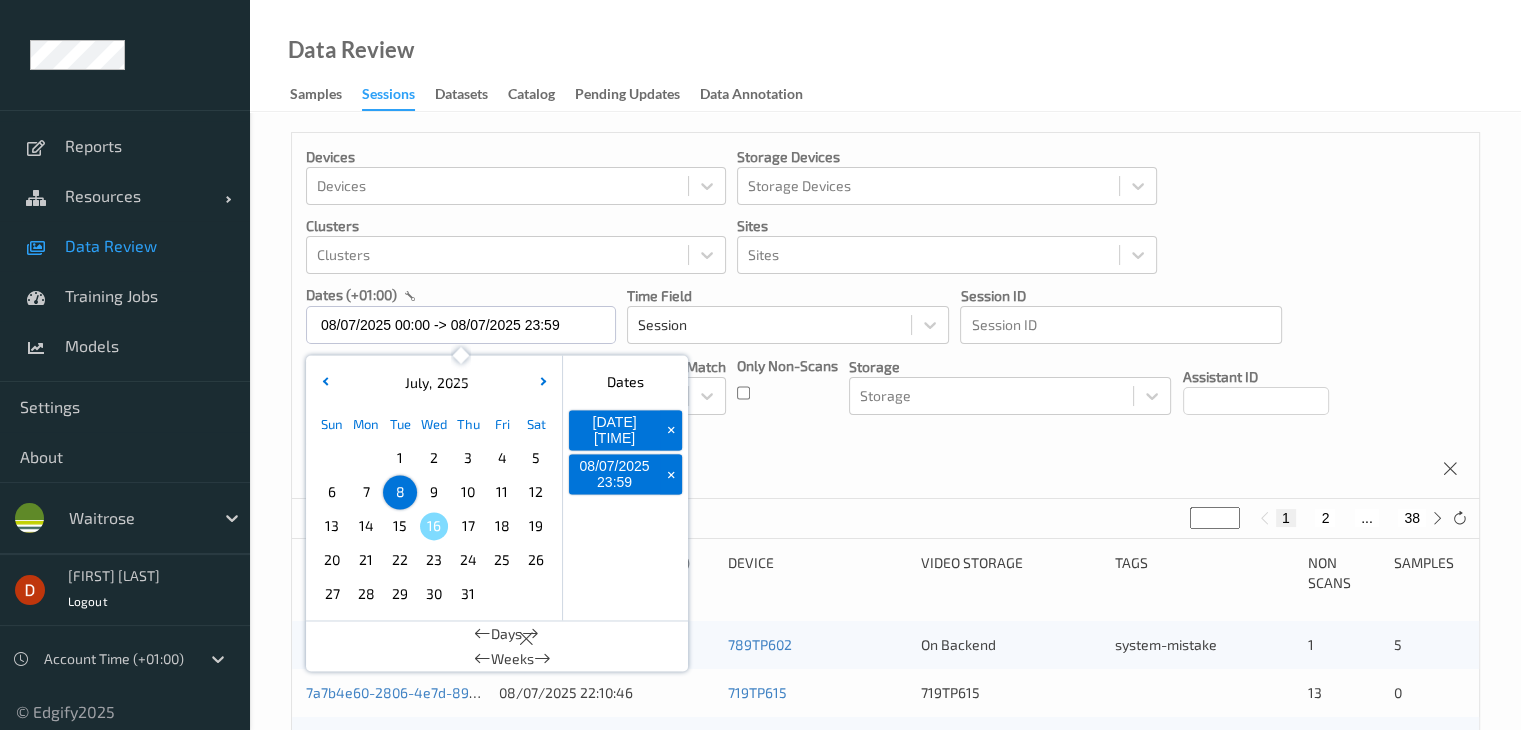 click on "Devices Devices Storage Devices Storage Devices Clusters Clusters Sites Sites dates (+01:00) [DATE] 00:00 -> [DATE] 23:59 July , 2025 Sun Mon Tue Wed Thu Fri Sat 1 2 3 4 5 6 7 8 9 10 11 12 13 14 15 16 17 18 19 20 21 22 23 24 25 26 27 28 29 30 31 January February March April May June July August September October November December 2021 2022 2023 2024 2025 2026 2027 2028 2029 2030 2031 2032 Dates [DATE] 00:00 + [DATE] 23:59 + Days Weeks Time Field Session Session ID Session ID Tags none contains any contains all exact match Tags Only Non-Scans Storage Storage Assistant ID Shopper ID Order By Session" at bounding box center [885, 316] 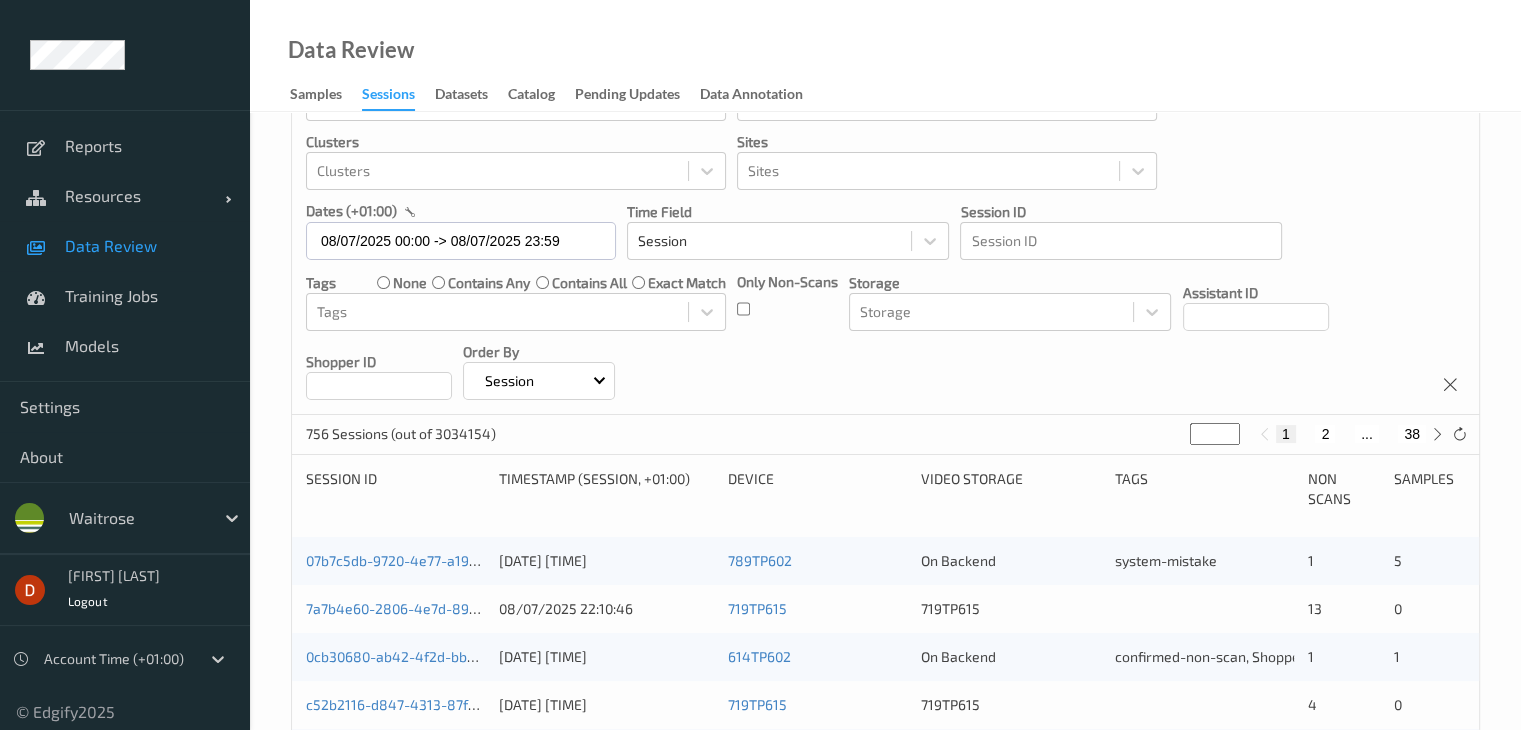 scroll, scrollTop: 0, scrollLeft: 0, axis: both 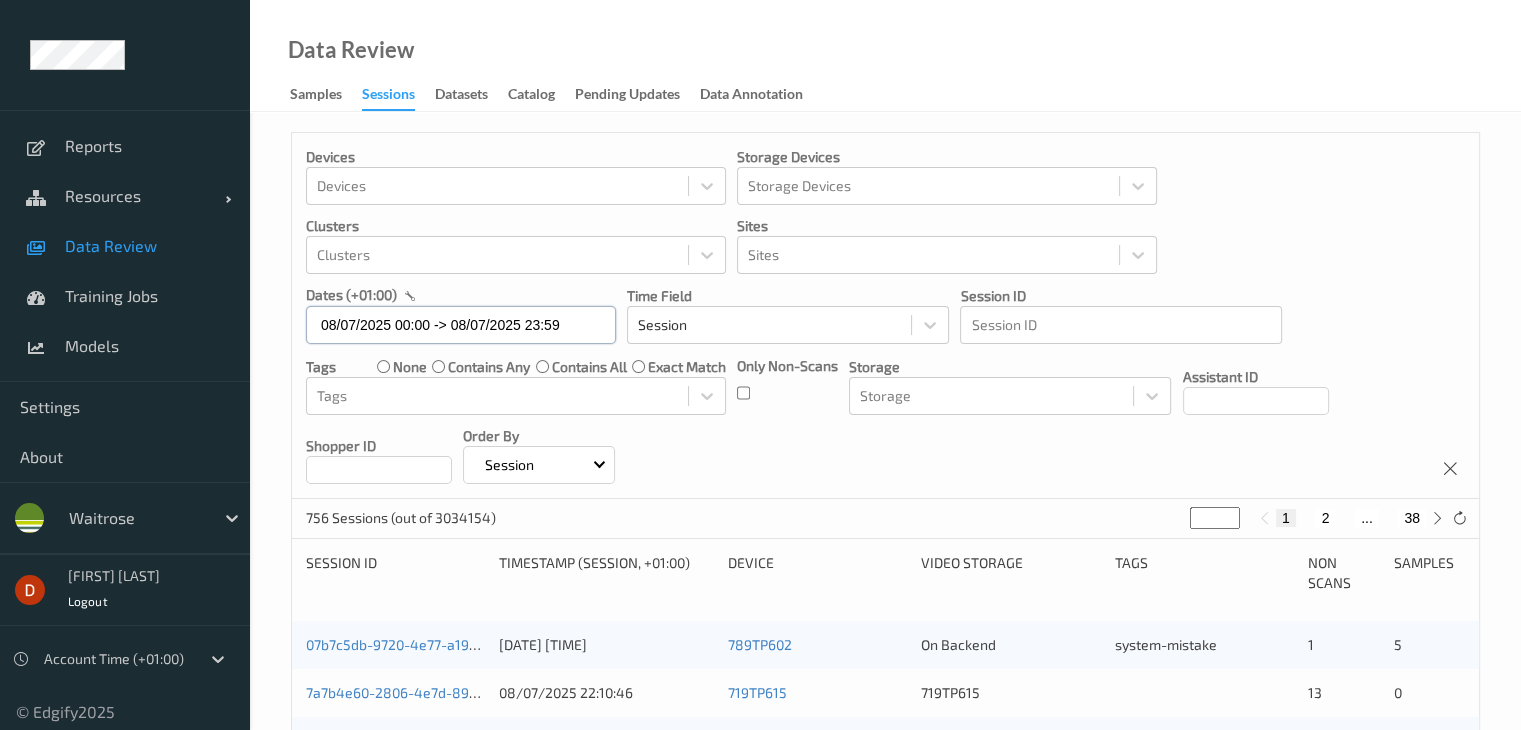 click on "08/07/2025 00:00 -> 08/07/2025 23:59" at bounding box center [461, 325] 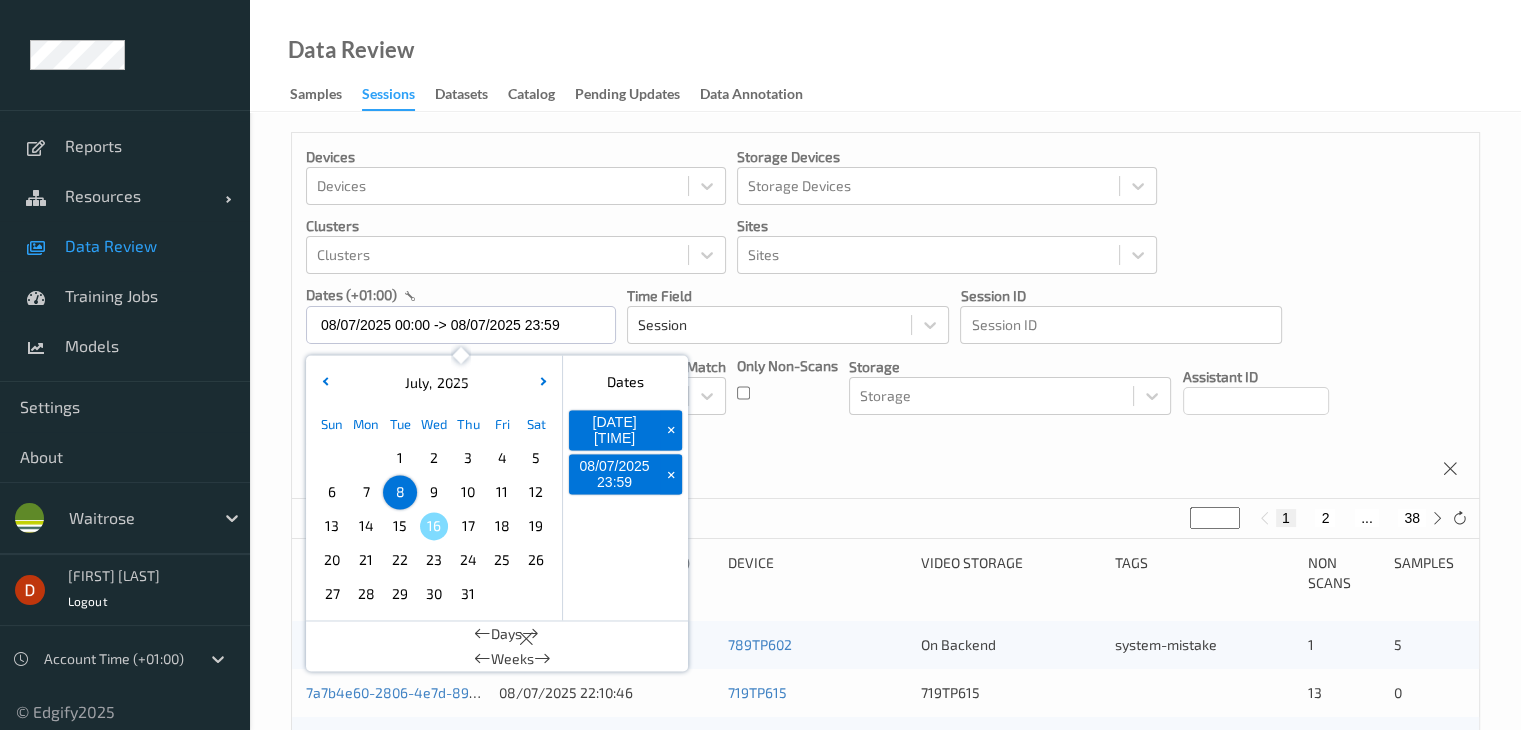 click on "8" at bounding box center [400, 492] 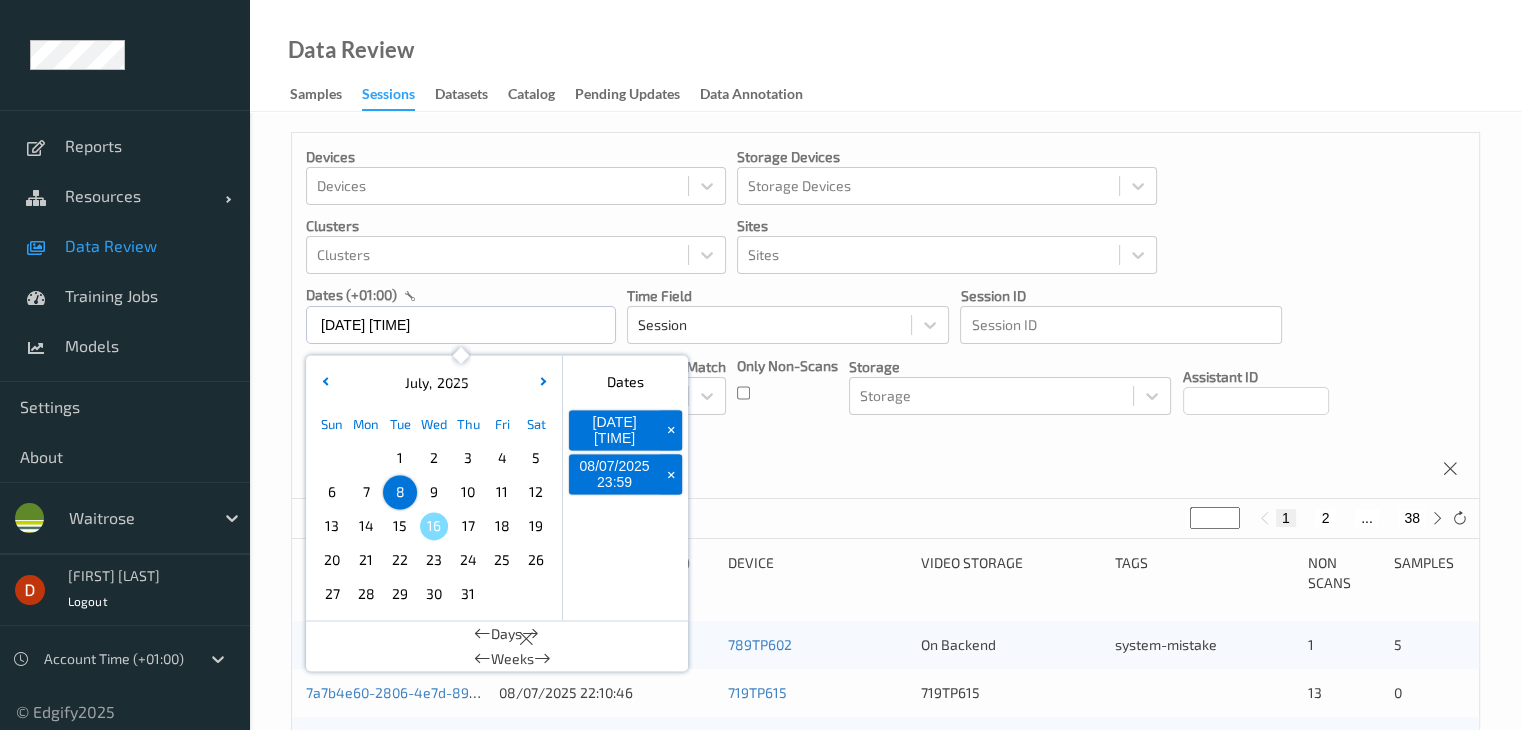 click on "8" at bounding box center [400, 492] 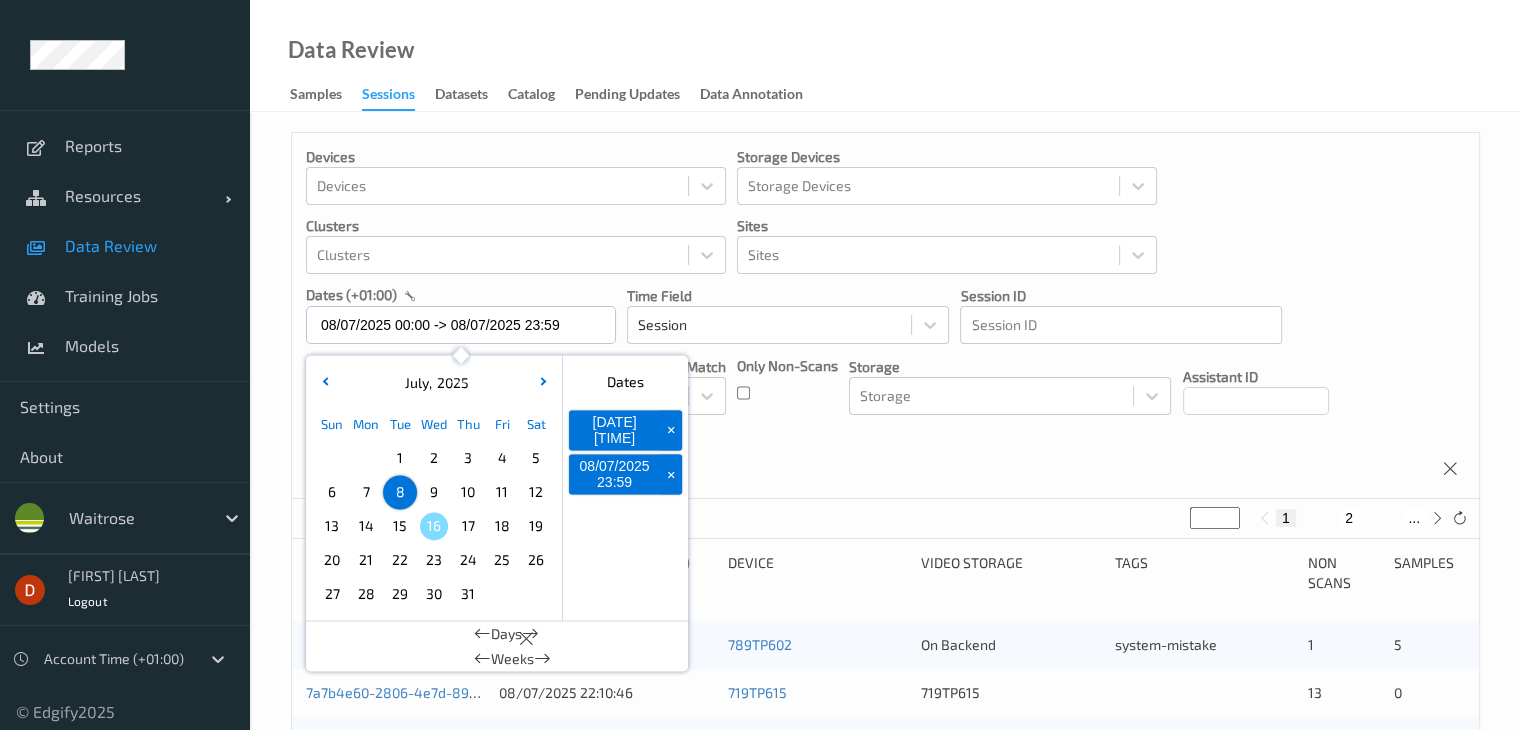 click on "Devices Devices Storage Devices Storage Devices Clusters Clusters Sites Sites dates (+01:00) [DATE] 00:00 -> [DATE] 23:59 July , 2025 Sun Mon Tue Wed Thu Fri Sat 1 2 3 4 5 6 7 8 9 10 11 12 13 14 15 16 17 18 19 20 21 22 23 24 25 26 27 28 29 30 31 January February March April May June July August September October November December 2021 2022 2023 2024 2025 2026 2027 2028 2029 2030 2031 2032 Dates [DATE] 00:00 + [DATE] 23:59 + Days Weeks Time Field Session Session ID Session ID Tags none contains any contains all exact match Tags Only Non-Scans Storage Storage Assistant ID Shopper ID Order By Session" at bounding box center (885, 316) 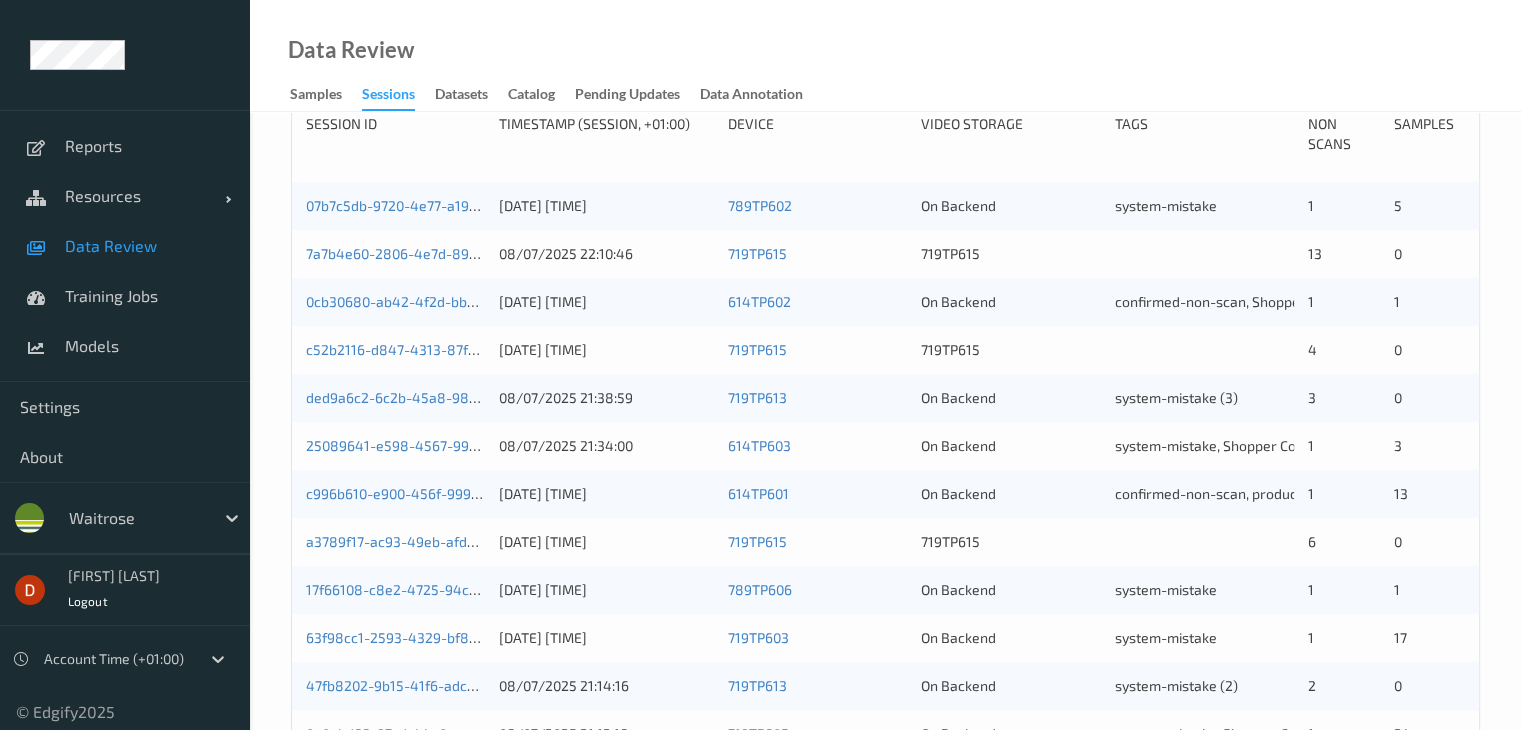 scroll, scrollTop: 532, scrollLeft: 0, axis: vertical 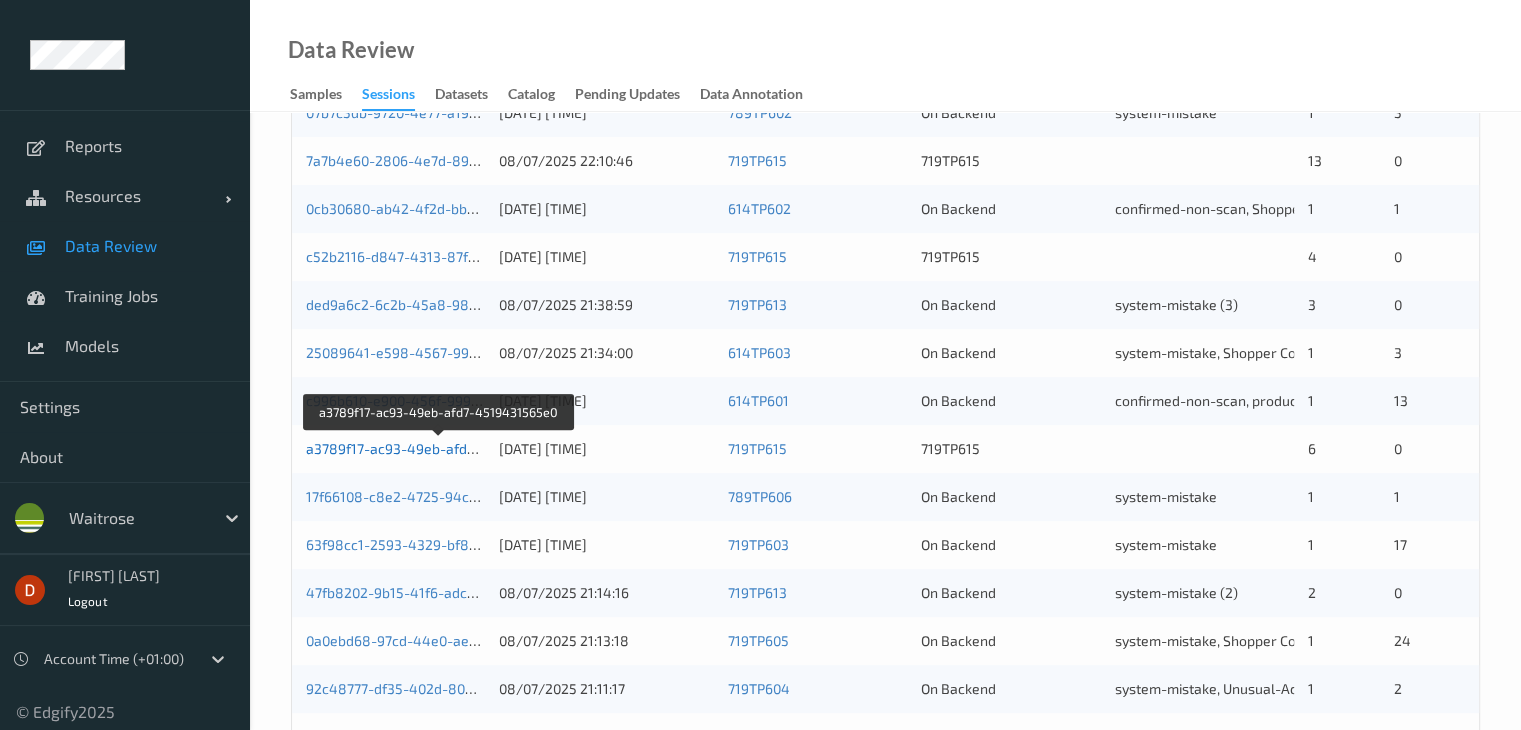 click on "a3789f17-ac93-49eb-afd7-4519431565e0" at bounding box center [440, 448] 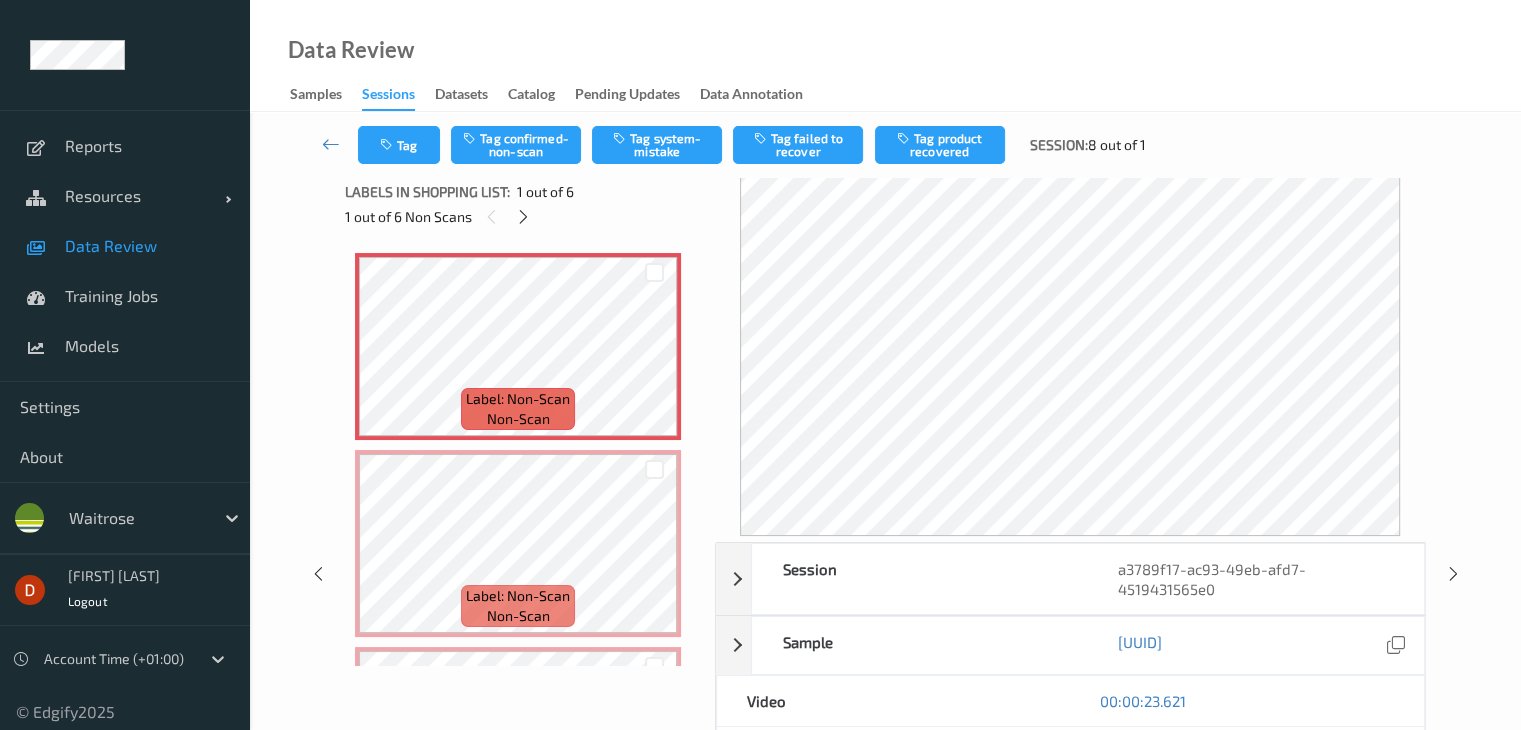 scroll, scrollTop: 0, scrollLeft: 0, axis: both 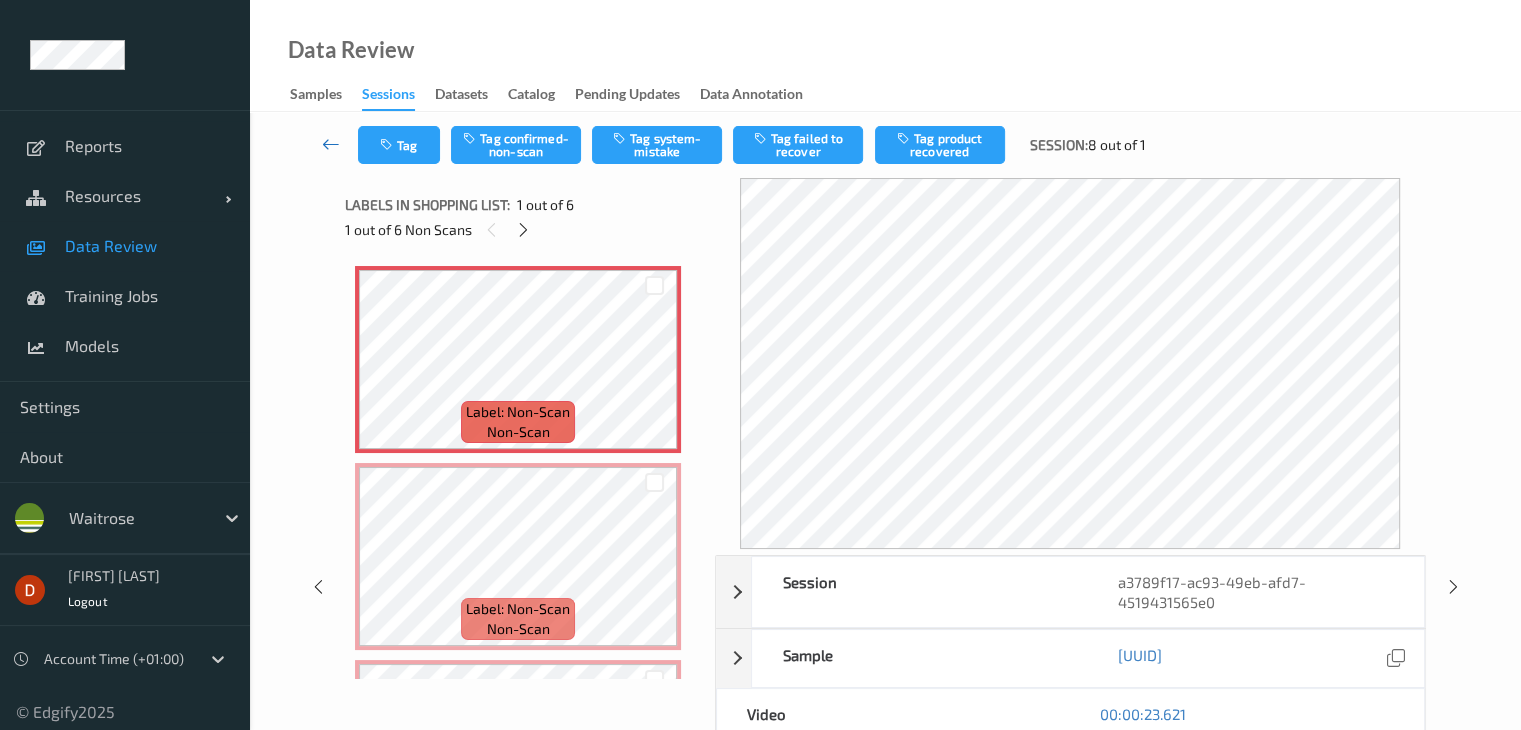click at bounding box center (331, 144) 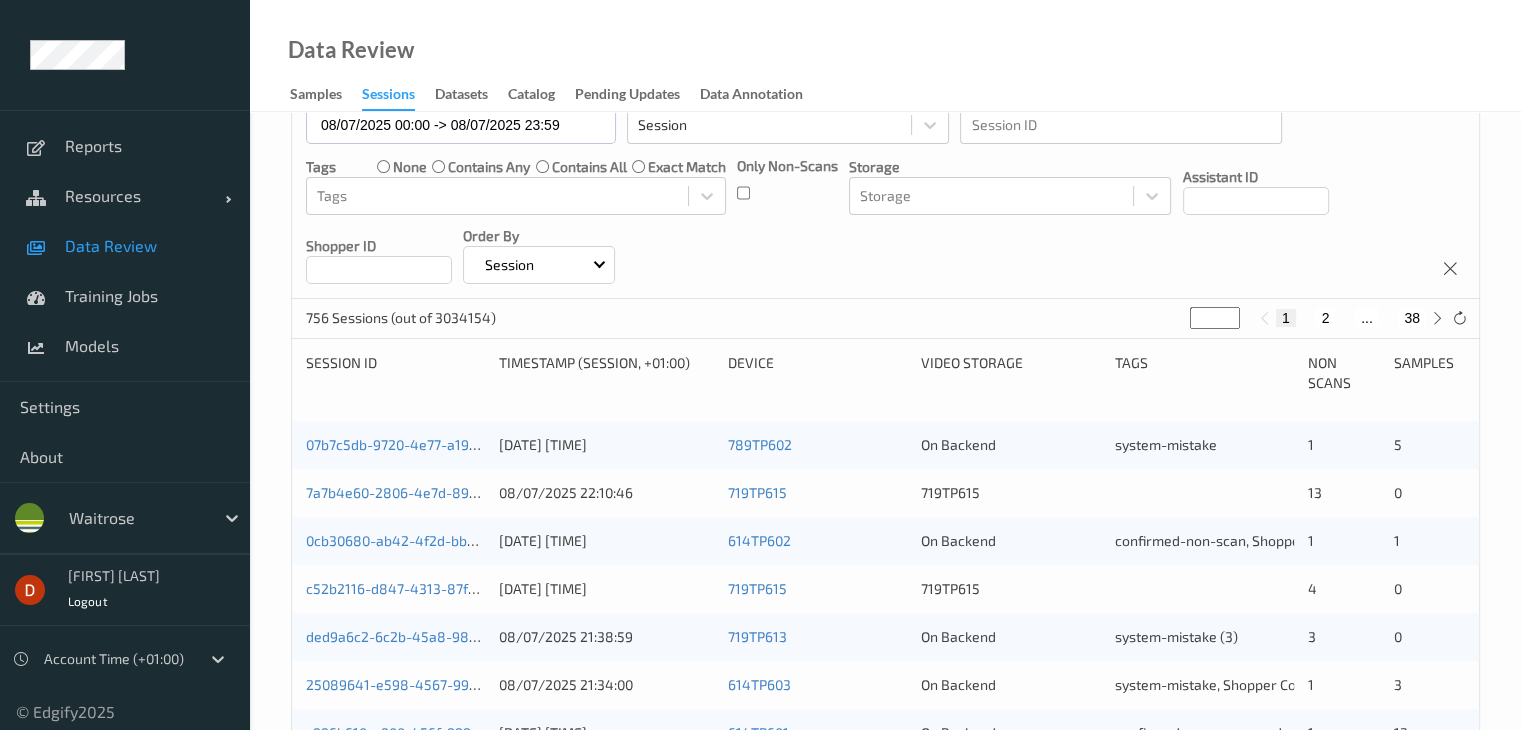 click on "2" at bounding box center [1325, 318] 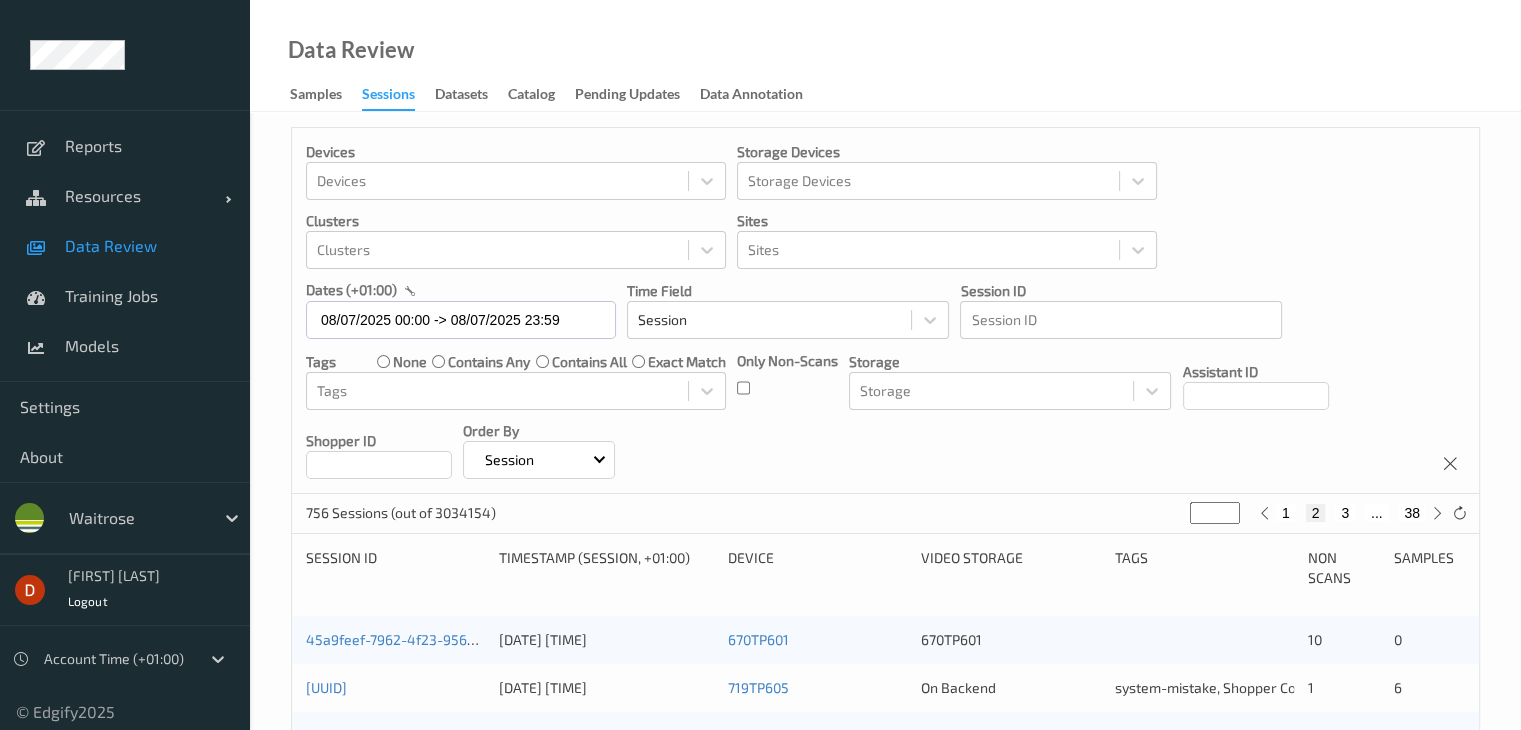 scroll, scrollTop: 0, scrollLeft: 0, axis: both 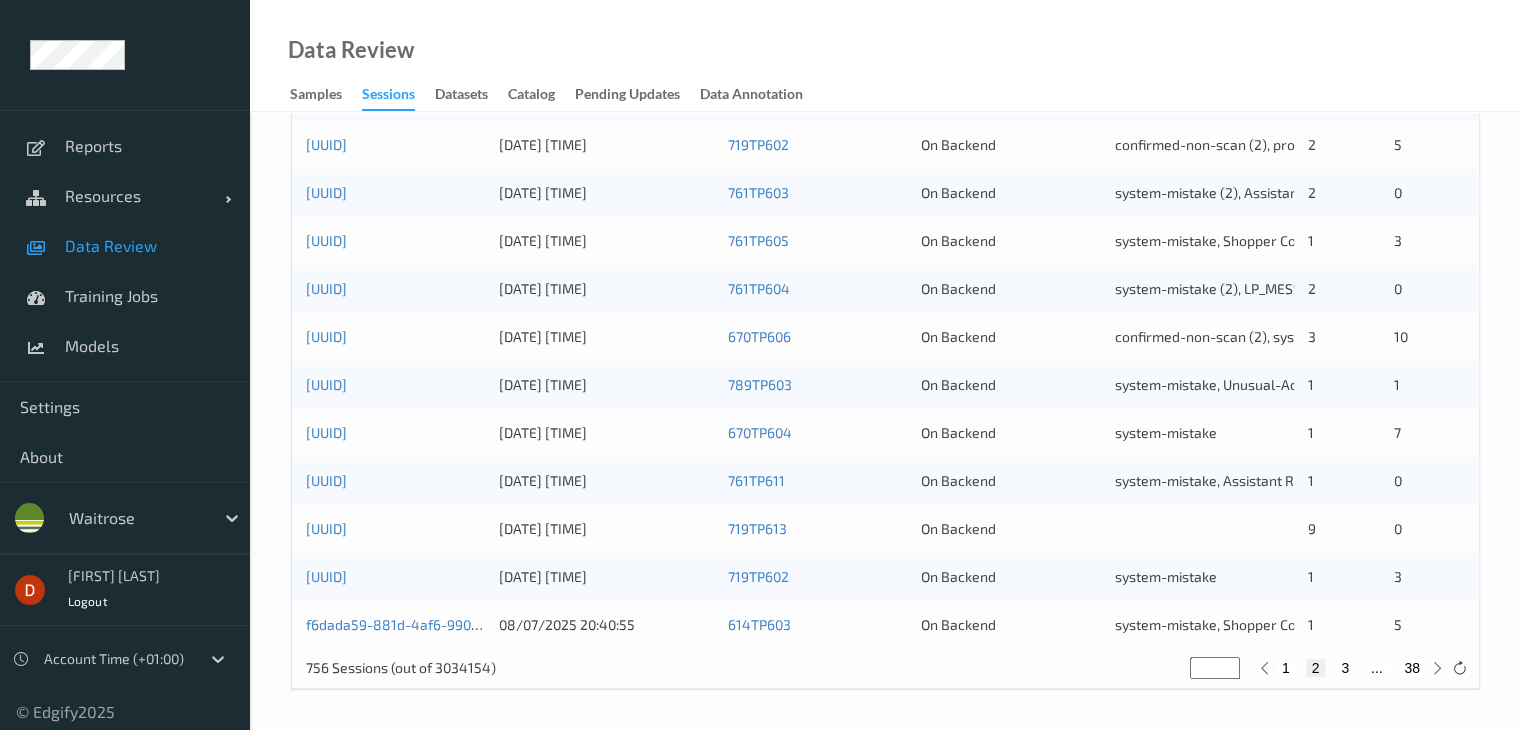 click on "3" at bounding box center [1345, 668] 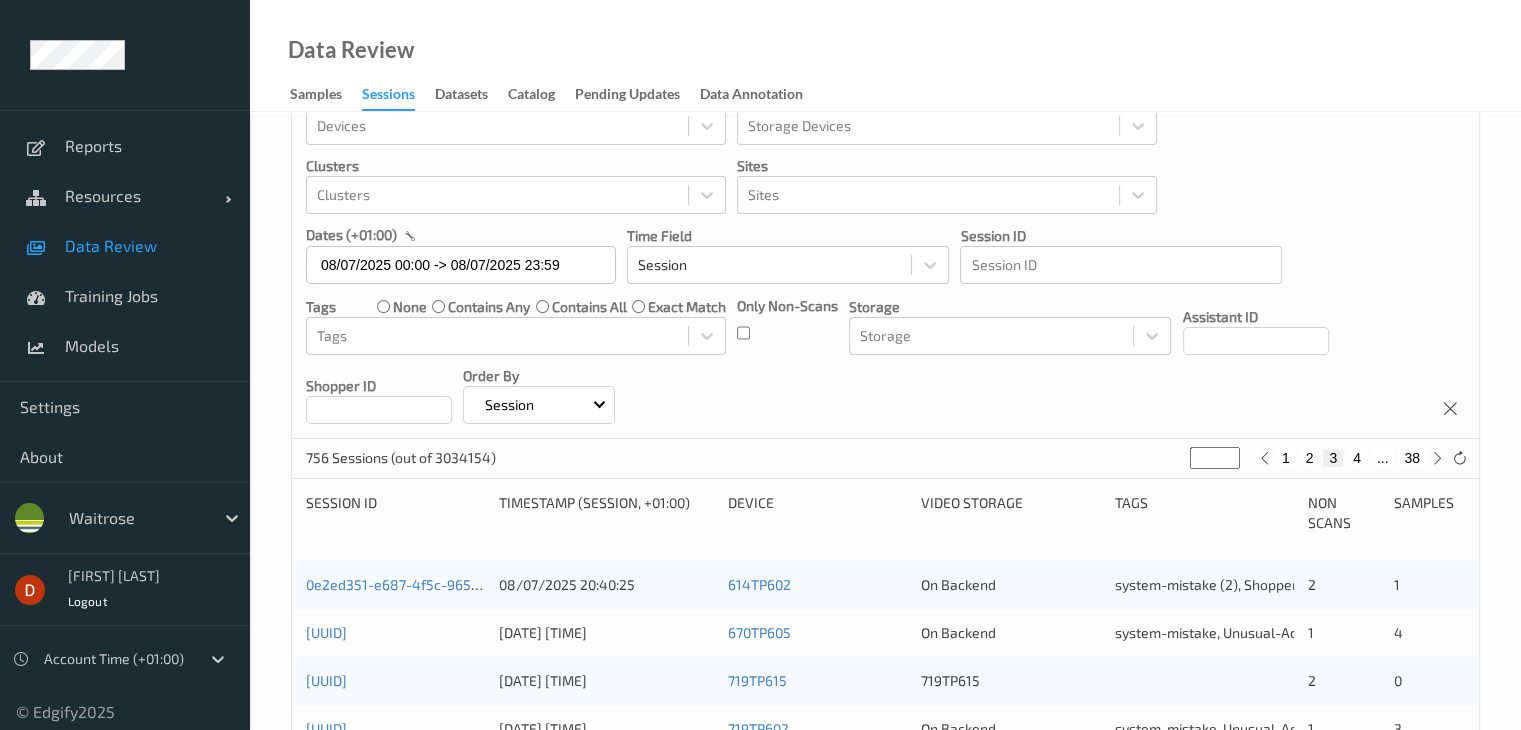 scroll, scrollTop: 0, scrollLeft: 0, axis: both 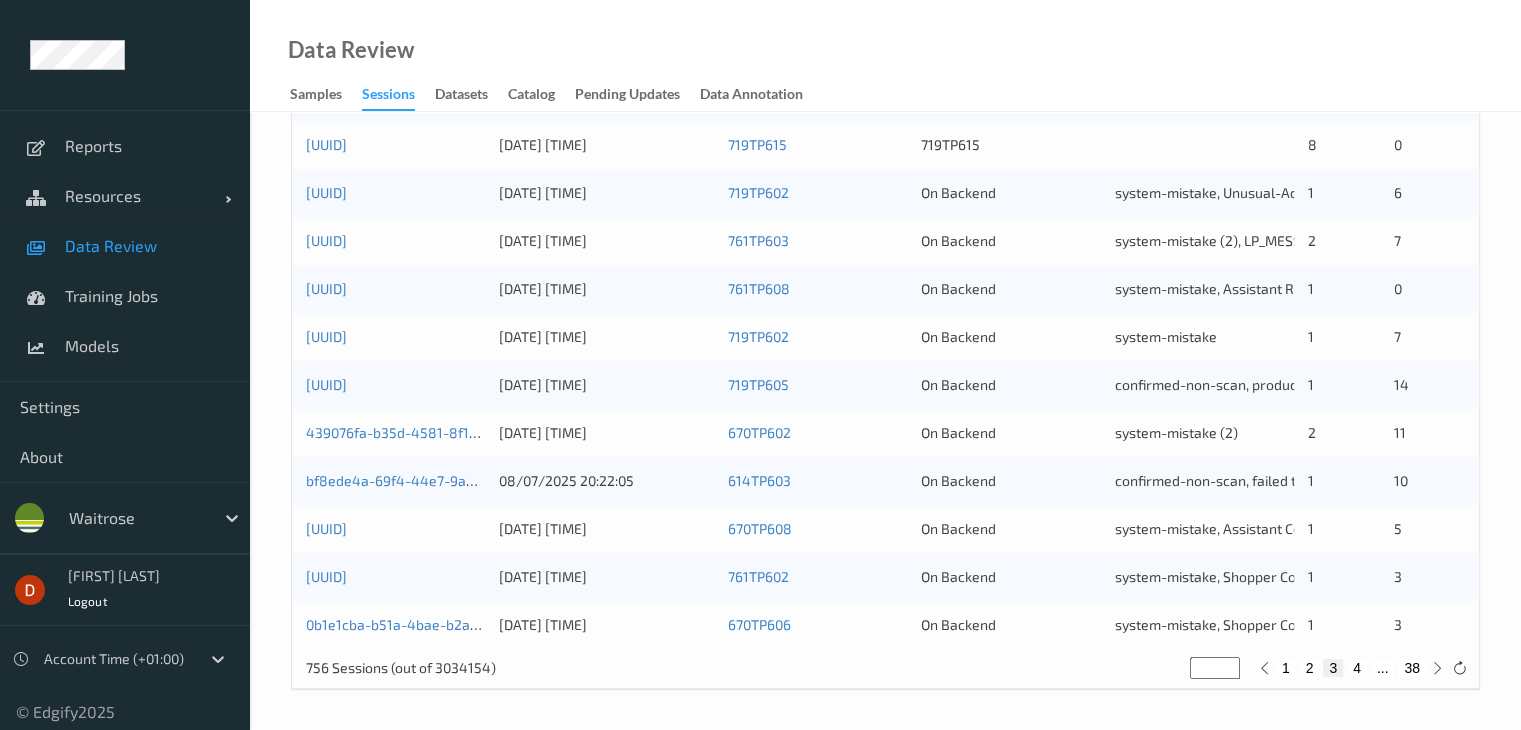 click on "4" at bounding box center [1357, 668] 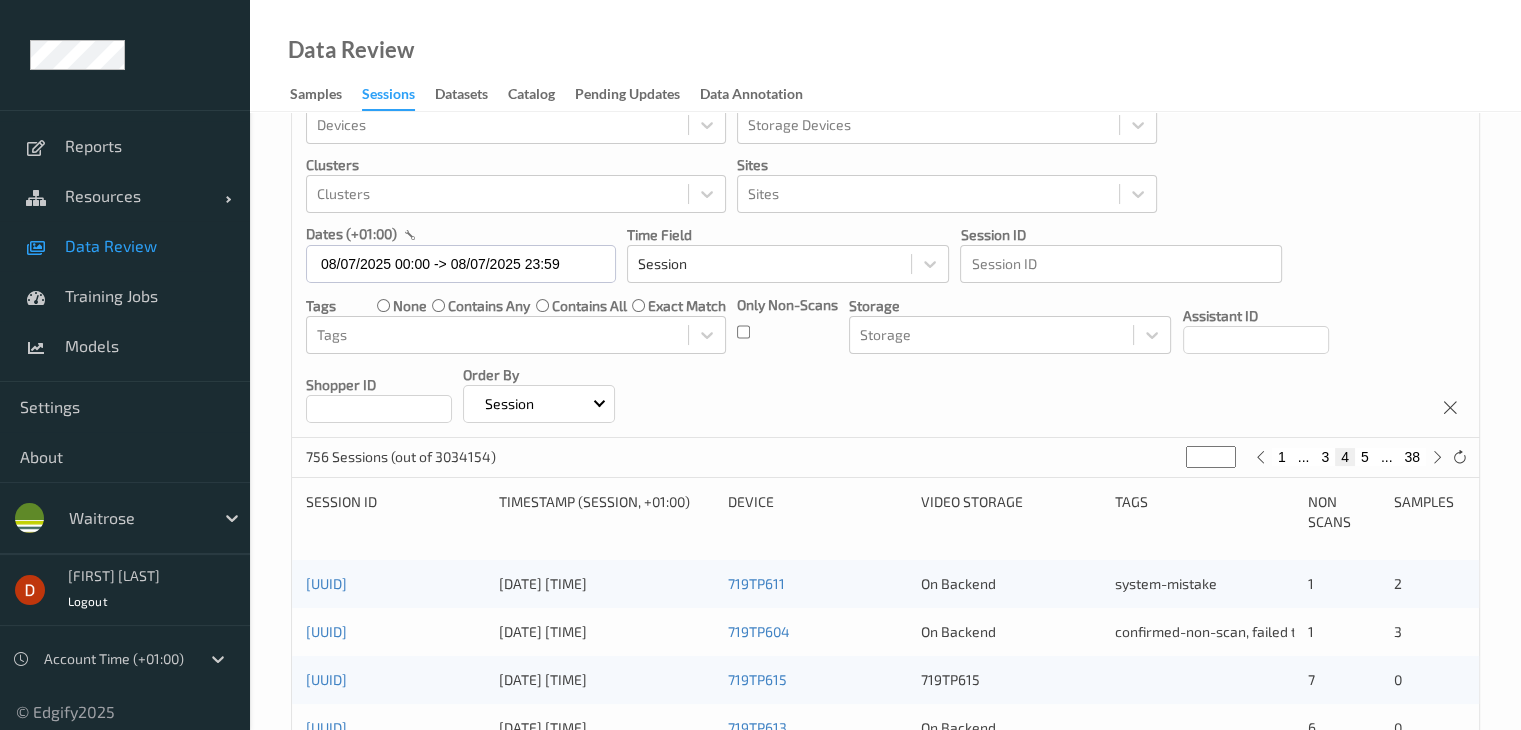 scroll, scrollTop: 0, scrollLeft: 0, axis: both 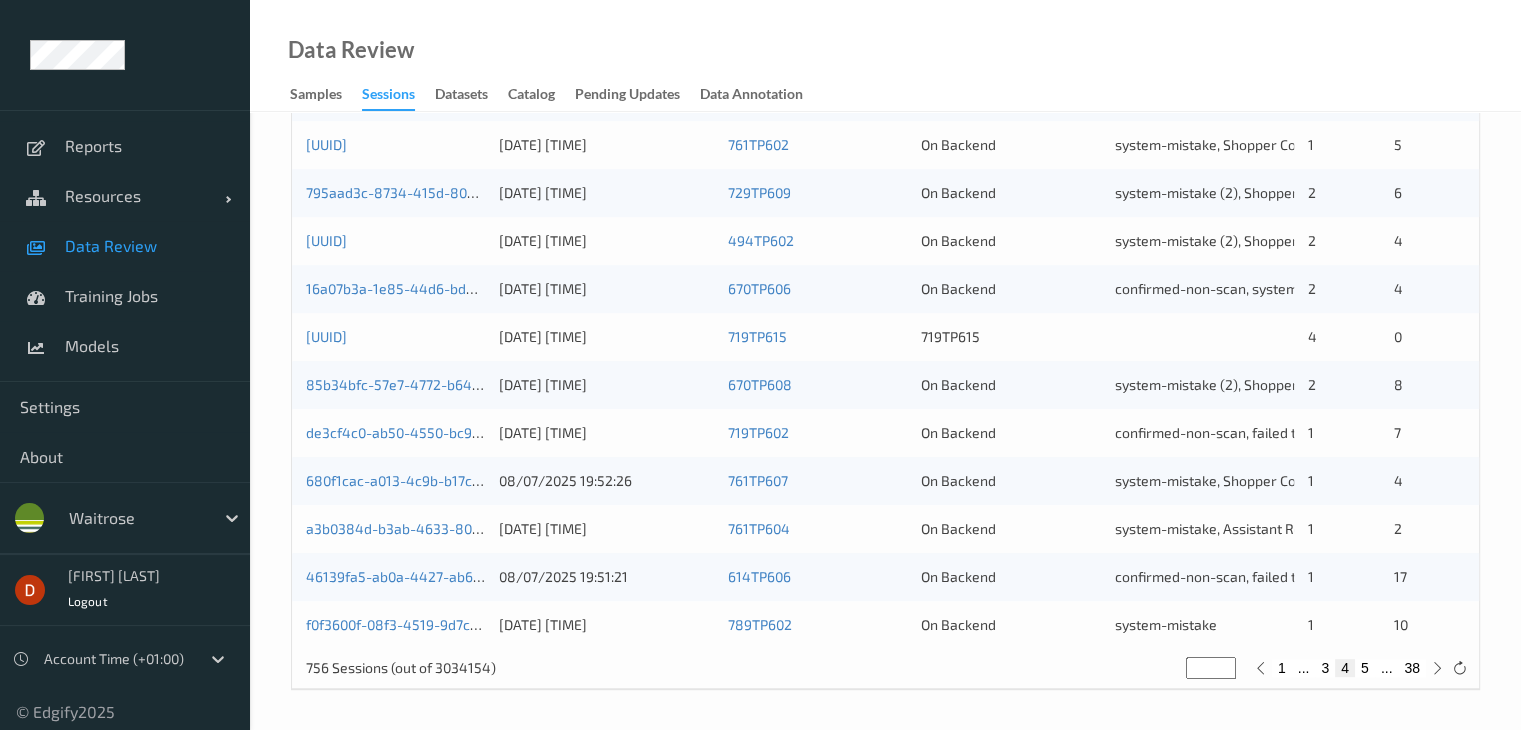 click on "5" at bounding box center (1365, 668) 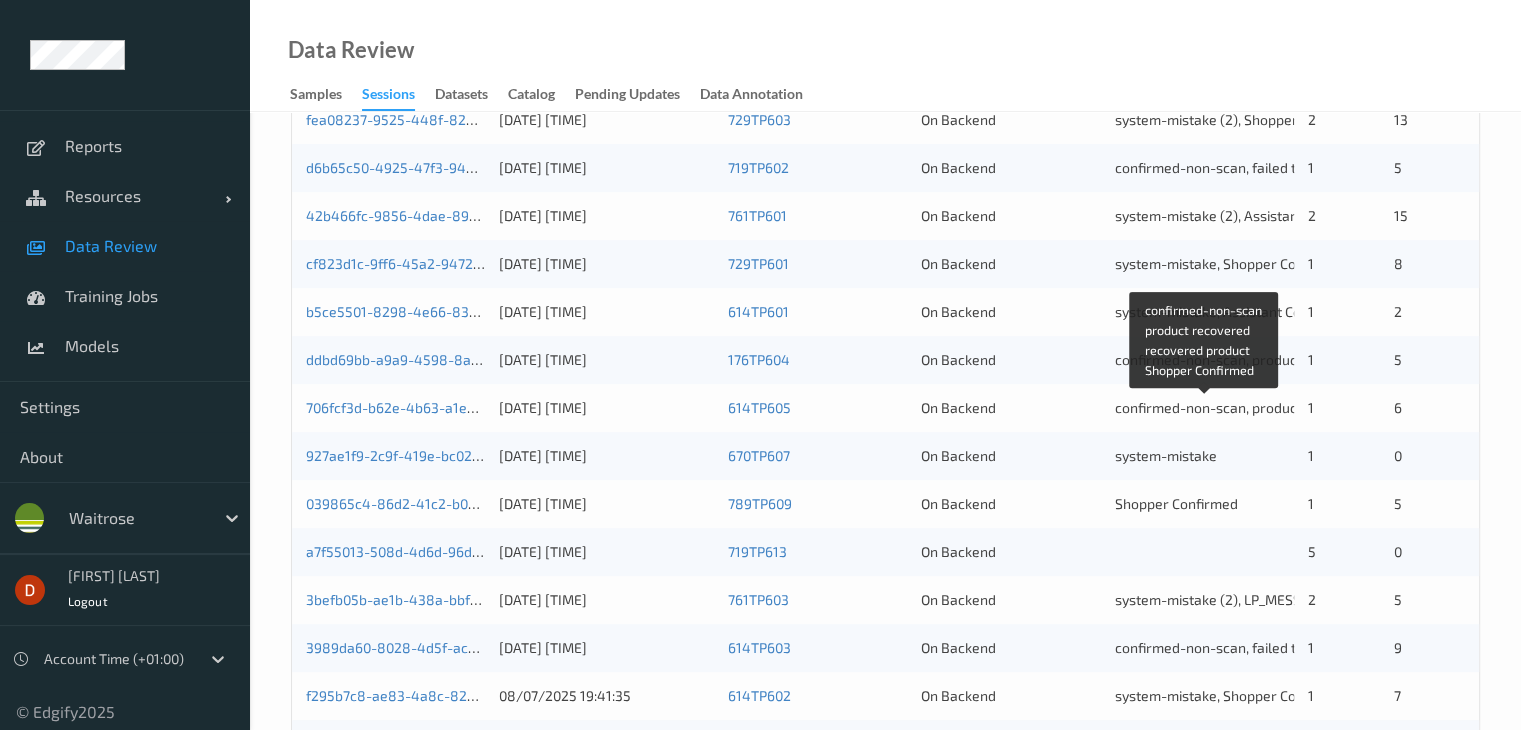 scroll, scrollTop: 700, scrollLeft: 0, axis: vertical 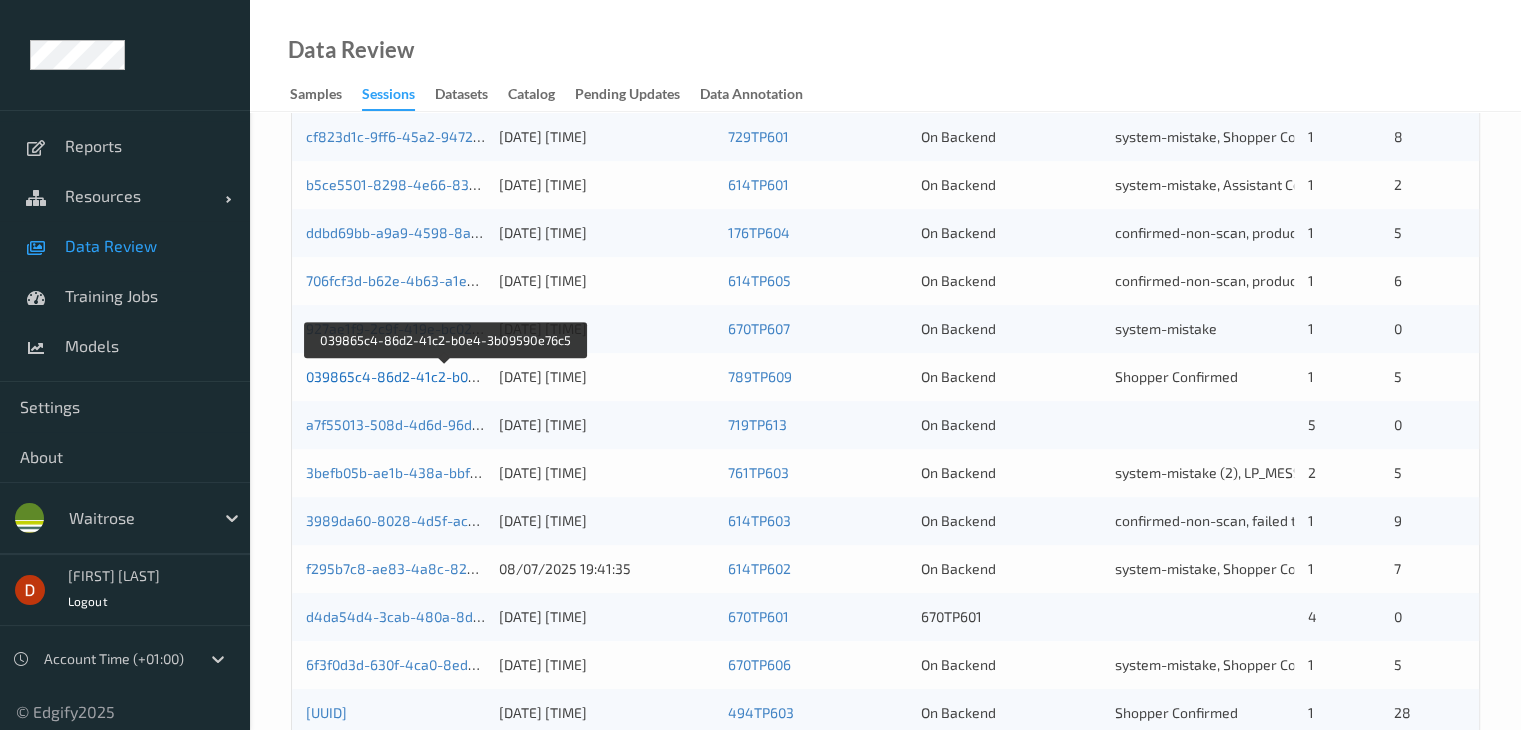click on "039865c4-86d2-41c2-b0e4-3b09590e76c5" at bounding box center [445, 376] 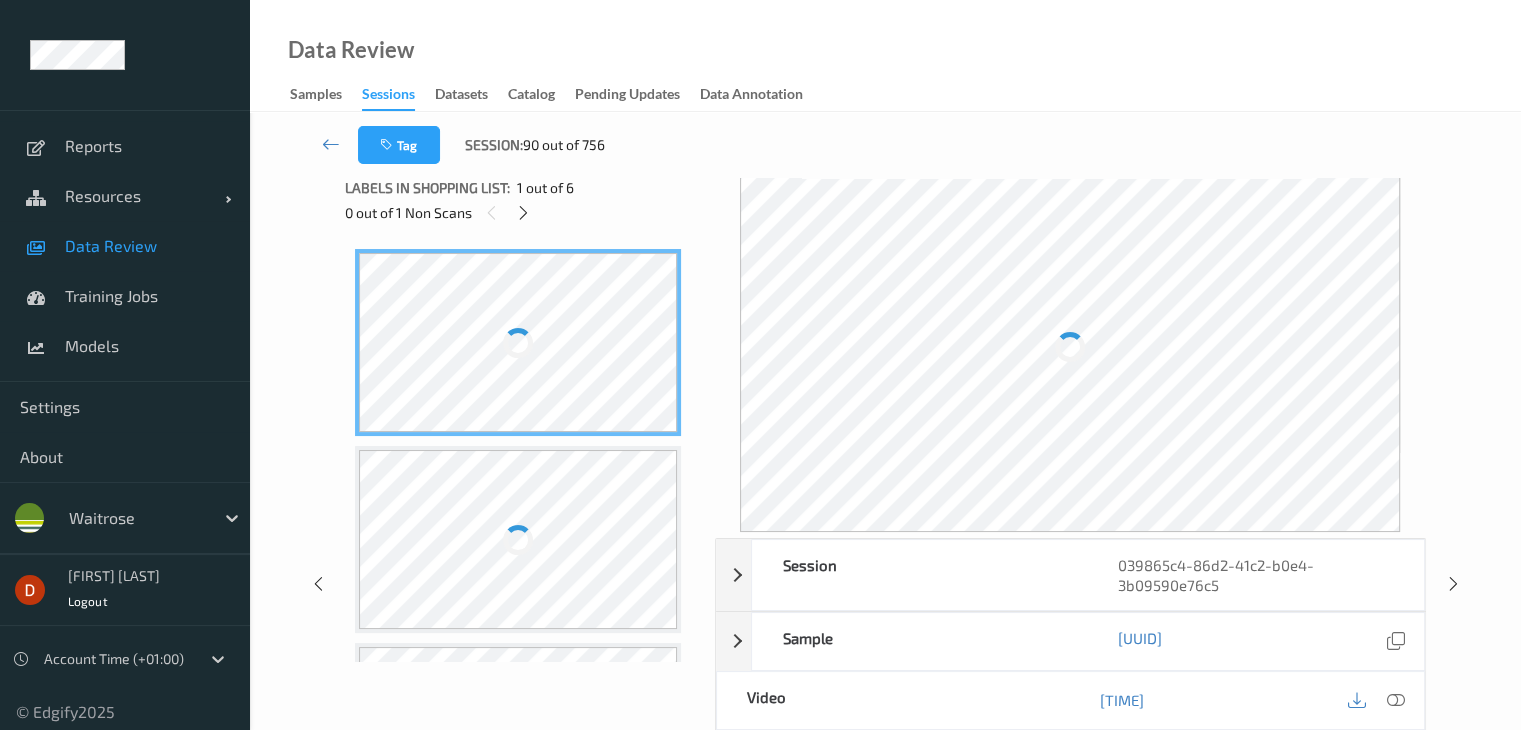scroll, scrollTop: 0, scrollLeft: 0, axis: both 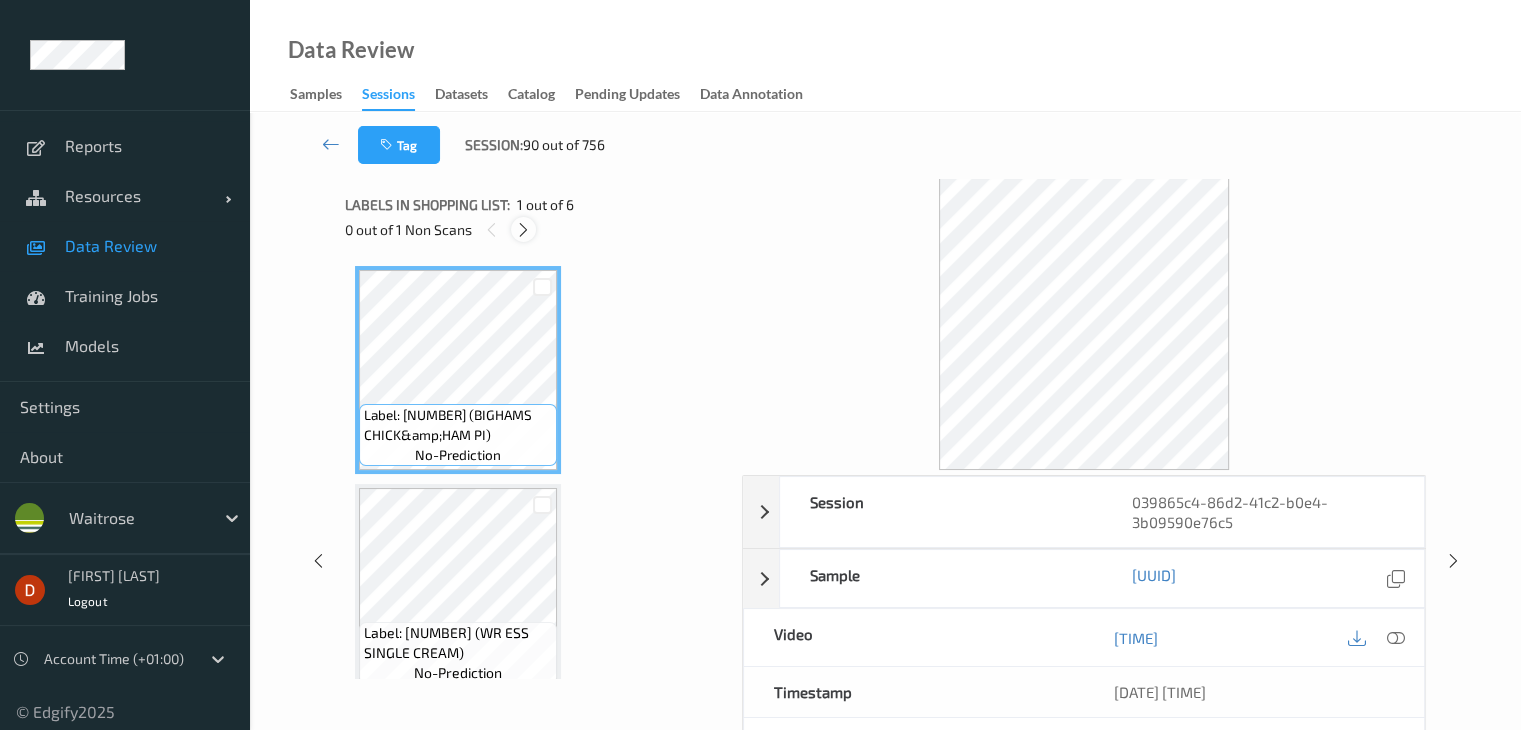 click at bounding box center (523, 230) 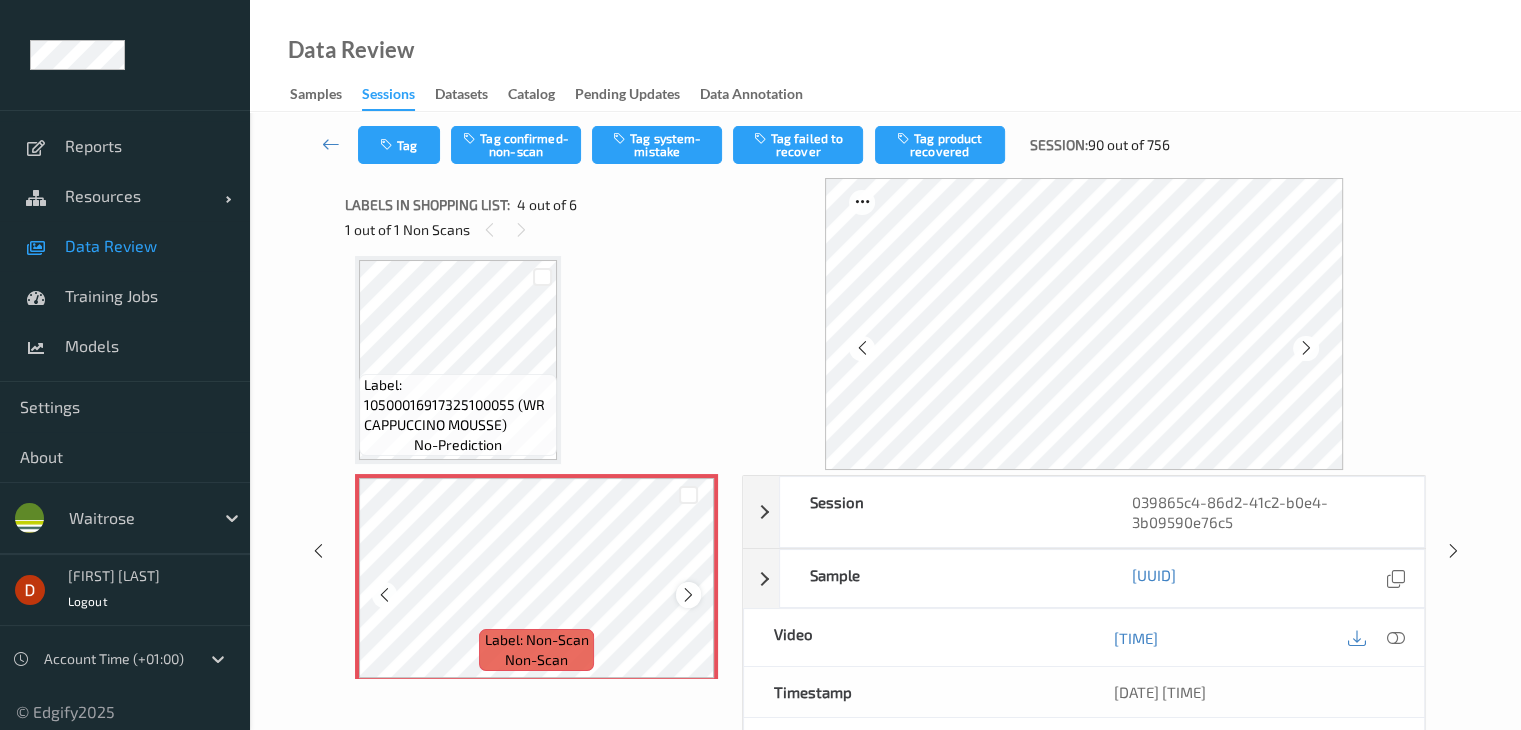 click at bounding box center (688, 595) 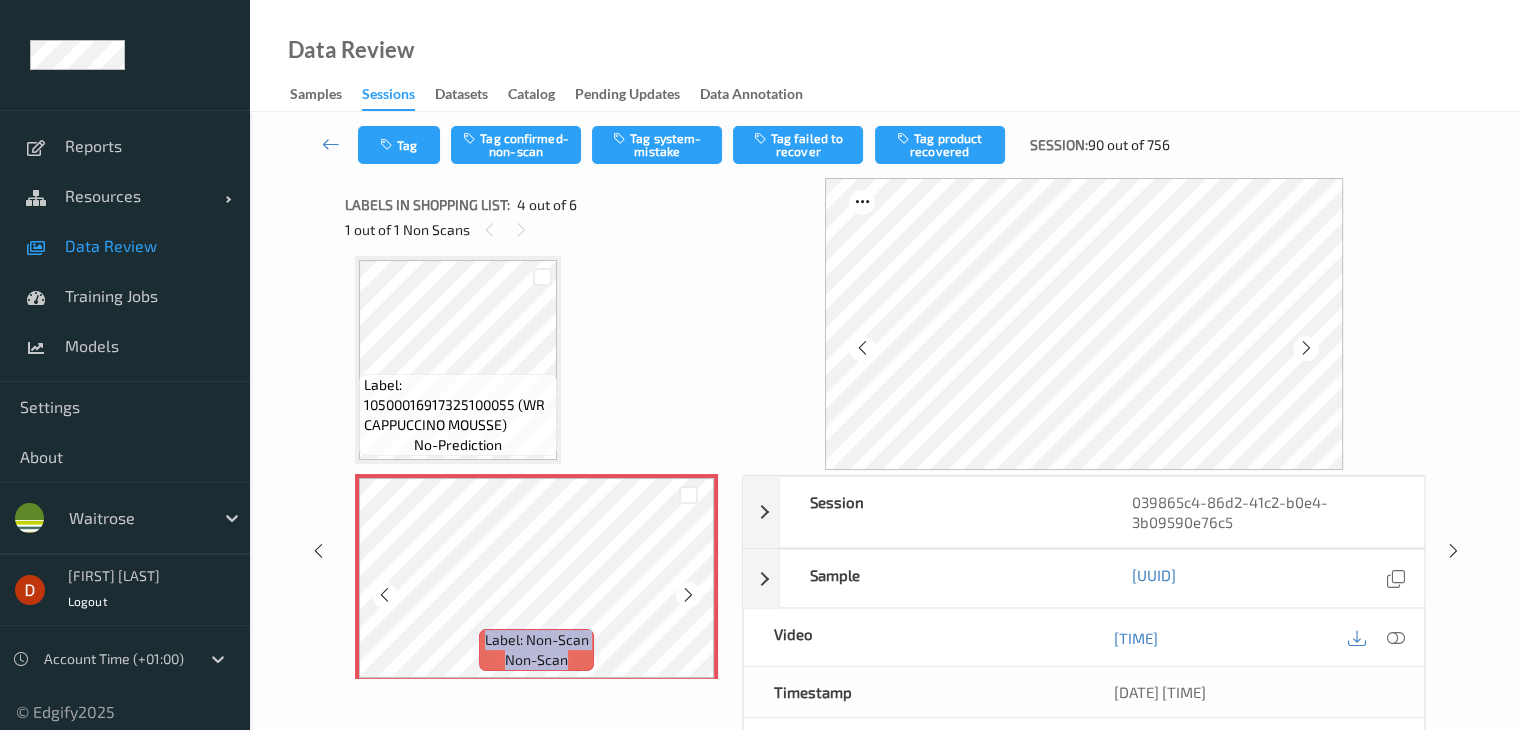 click at bounding box center (688, 595) 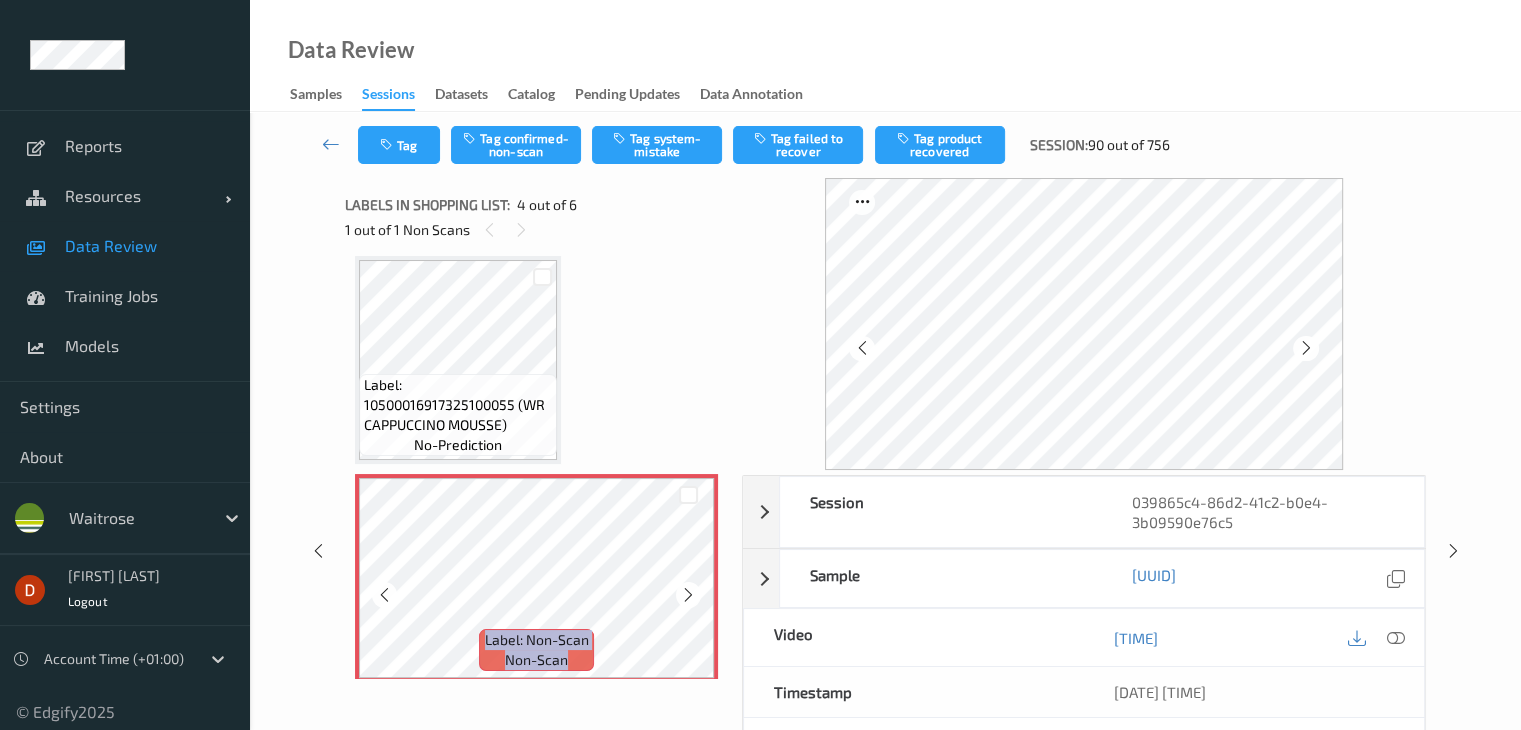 click at bounding box center [688, 595] 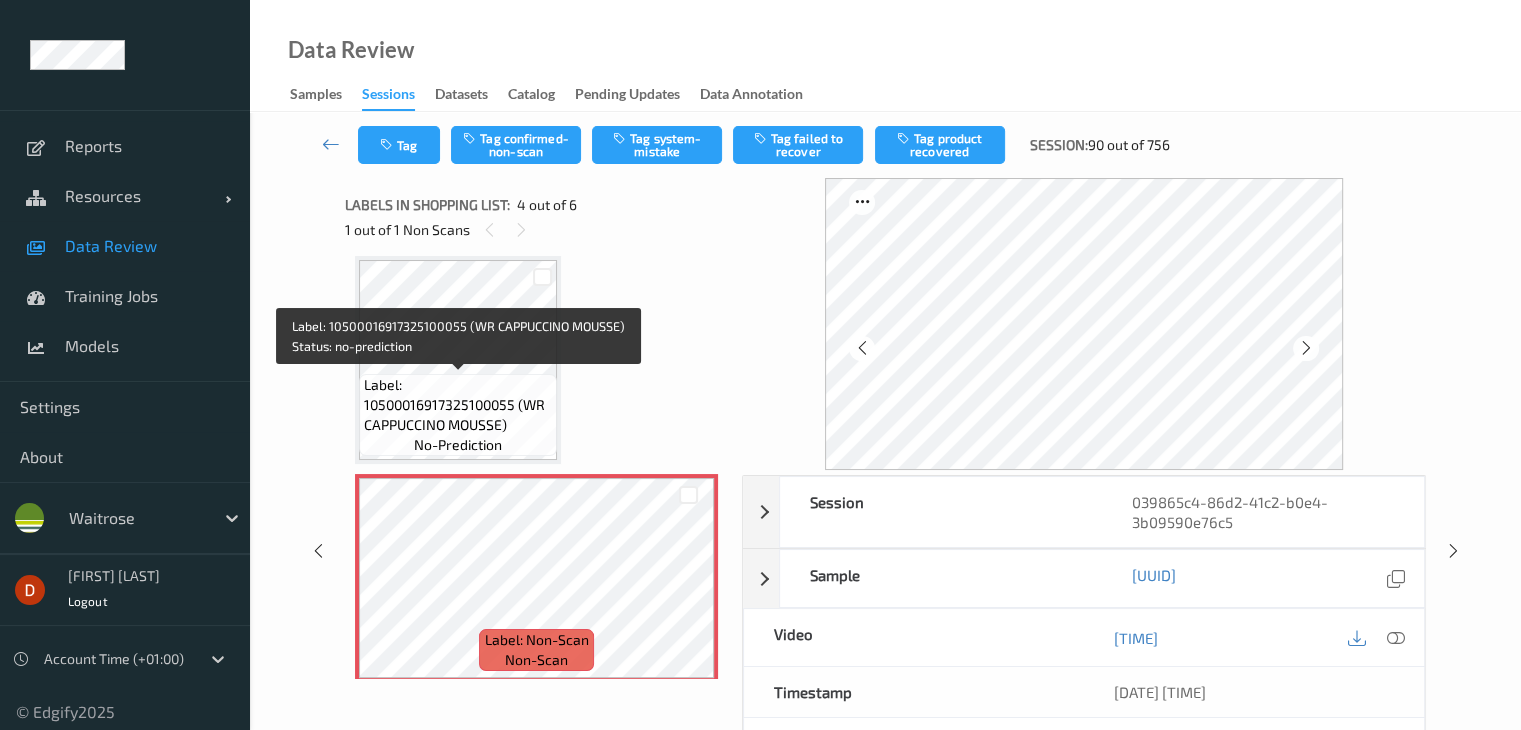 click on "Label: 10500016917325100055 (WR CAPPUCCINO MOUSSE)" at bounding box center (458, 405) 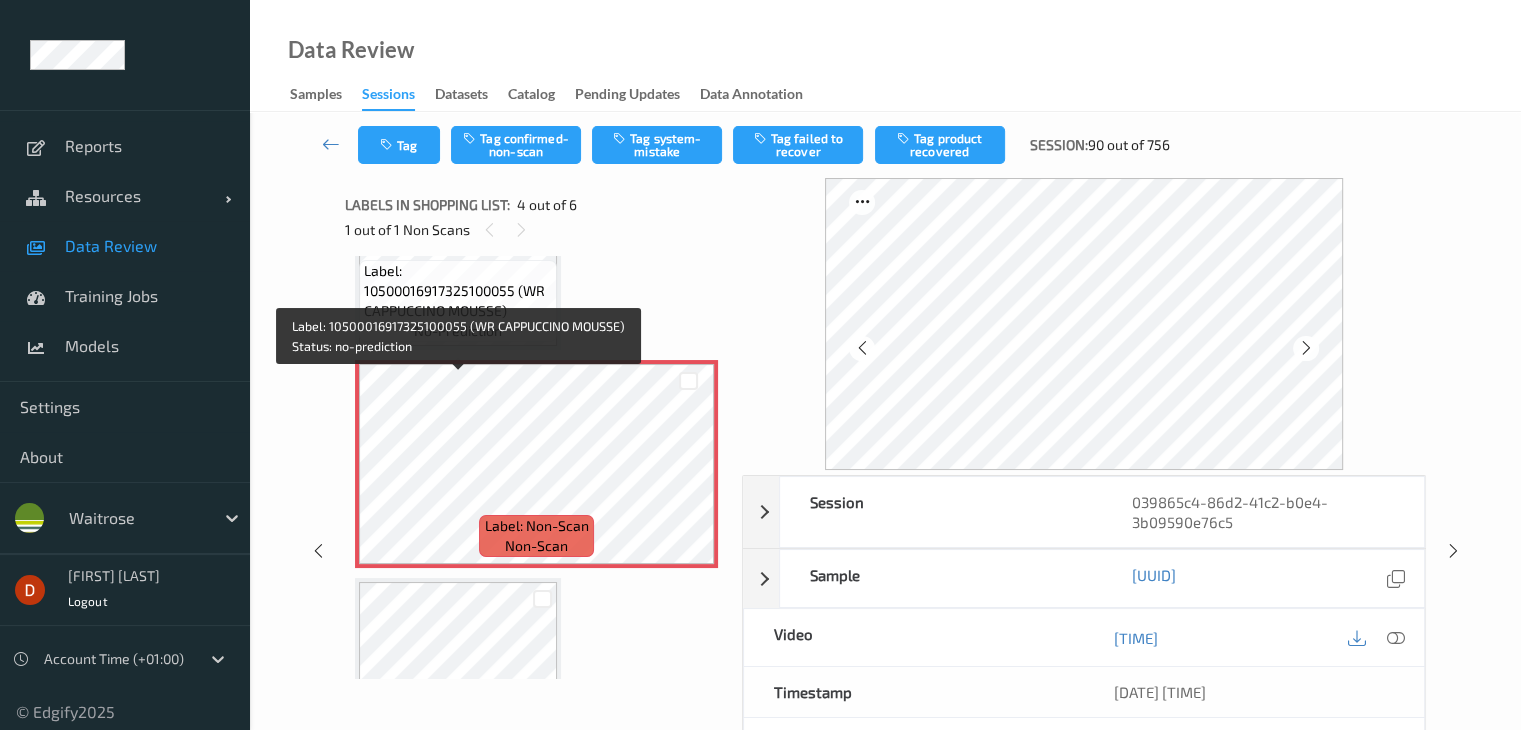 scroll, scrollTop: 646, scrollLeft: 0, axis: vertical 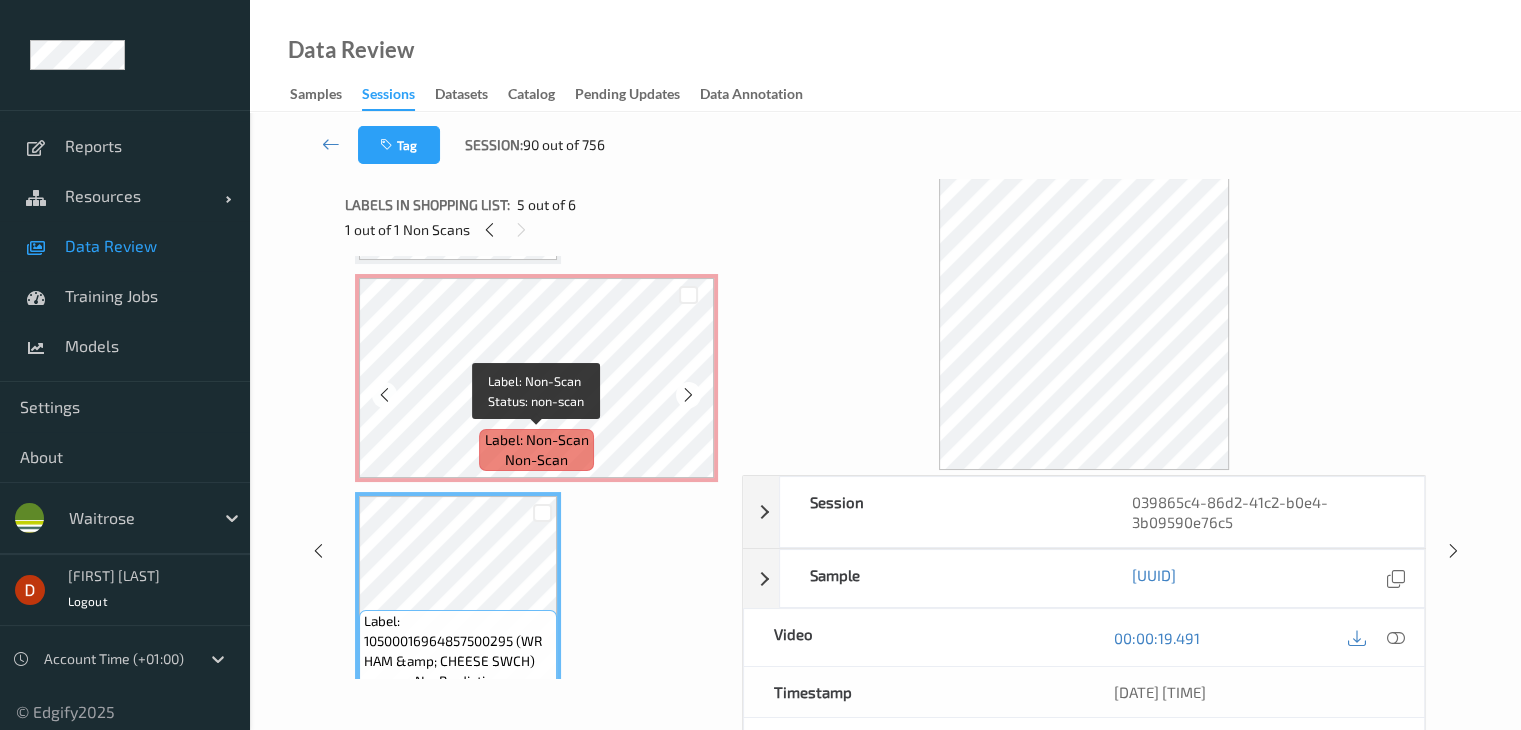 click on "Label: Non-Scan" at bounding box center (537, 440) 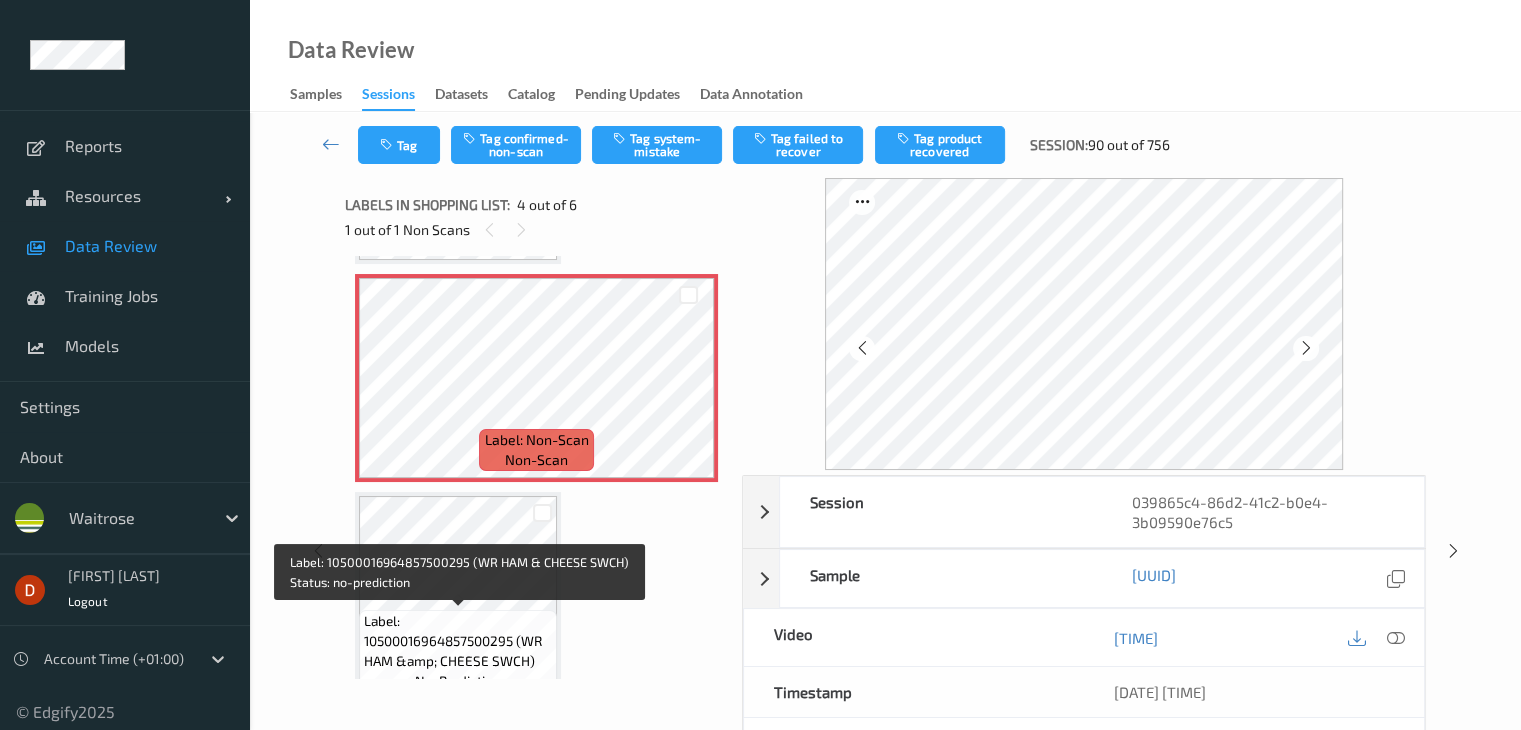 click on "Label: 10500016964857500295 (WR HAM &amp; CHEESE SWCH)" at bounding box center (458, 641) 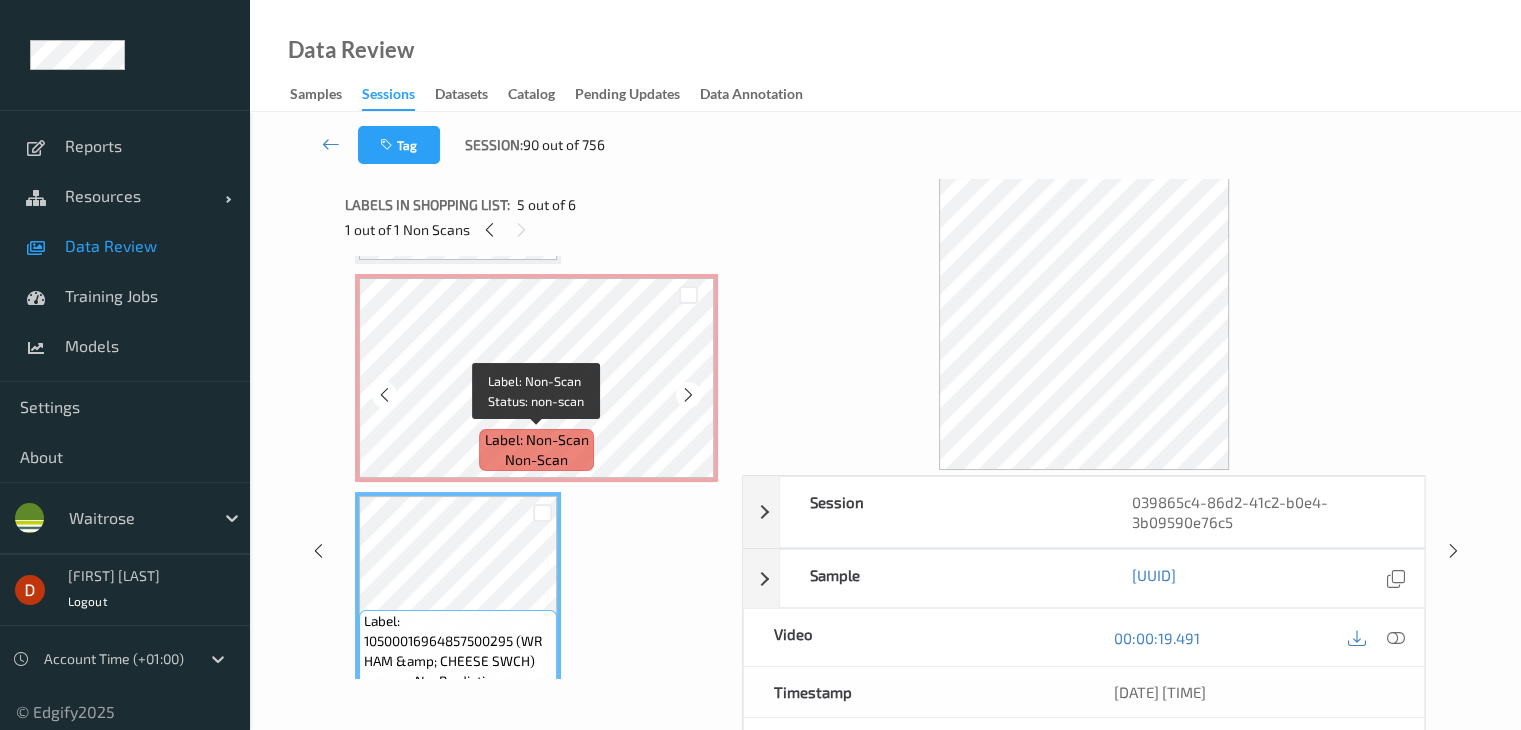 click on "Label: Non-Scan" at bounding box center (537, 440) 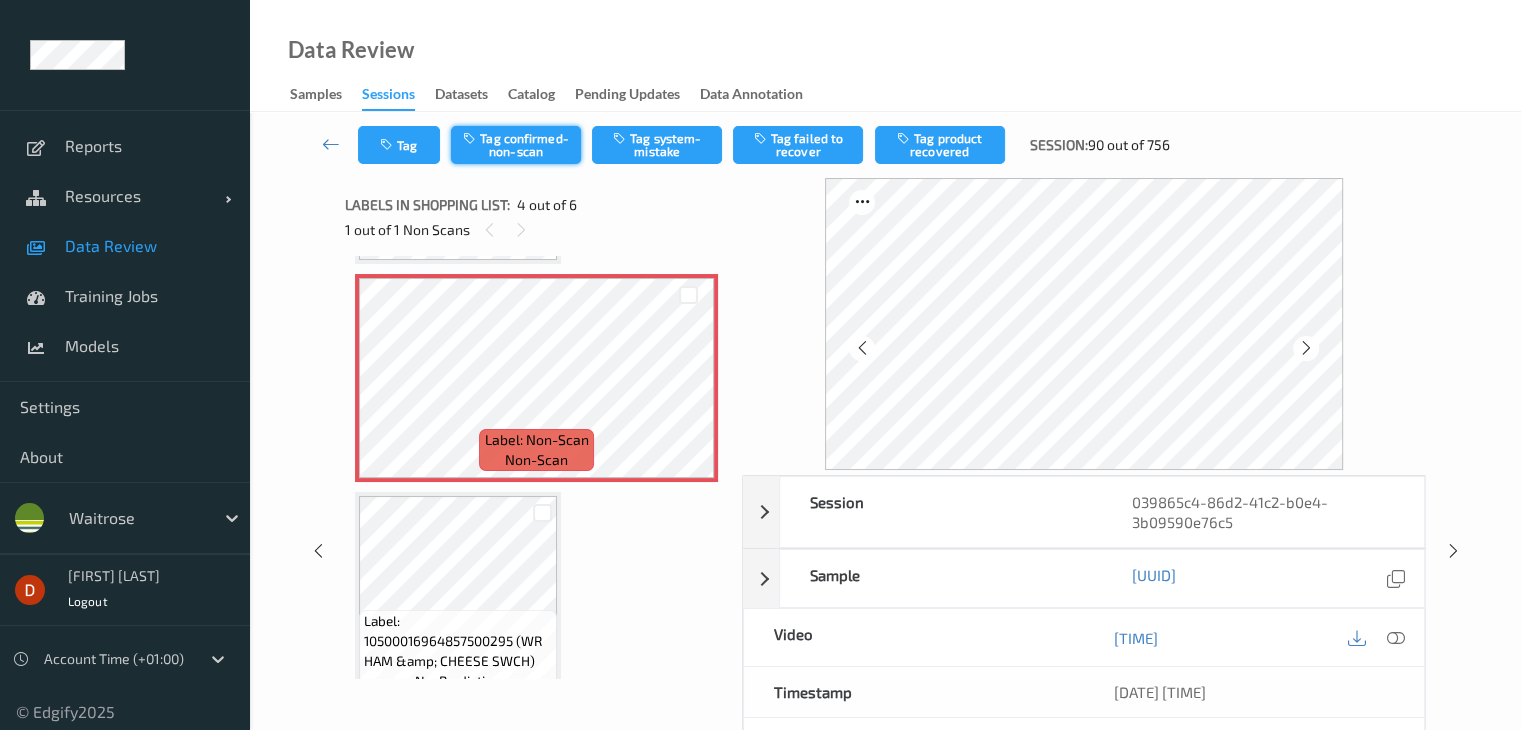 click on "Tag   confirmed-non-scan" at bounding box center [516, 145] 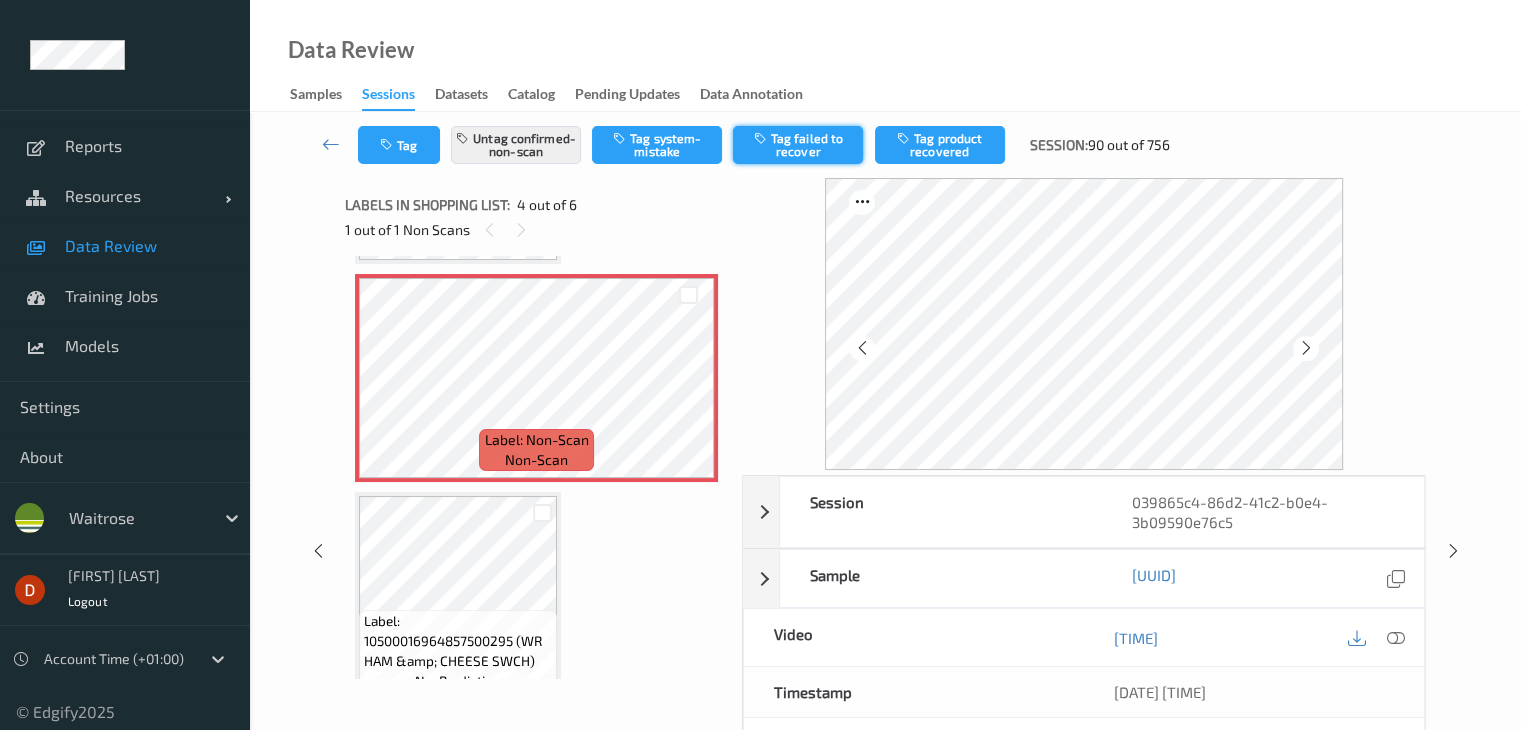 click on "Tag   failed to recover" at bounding box center (798, 145) 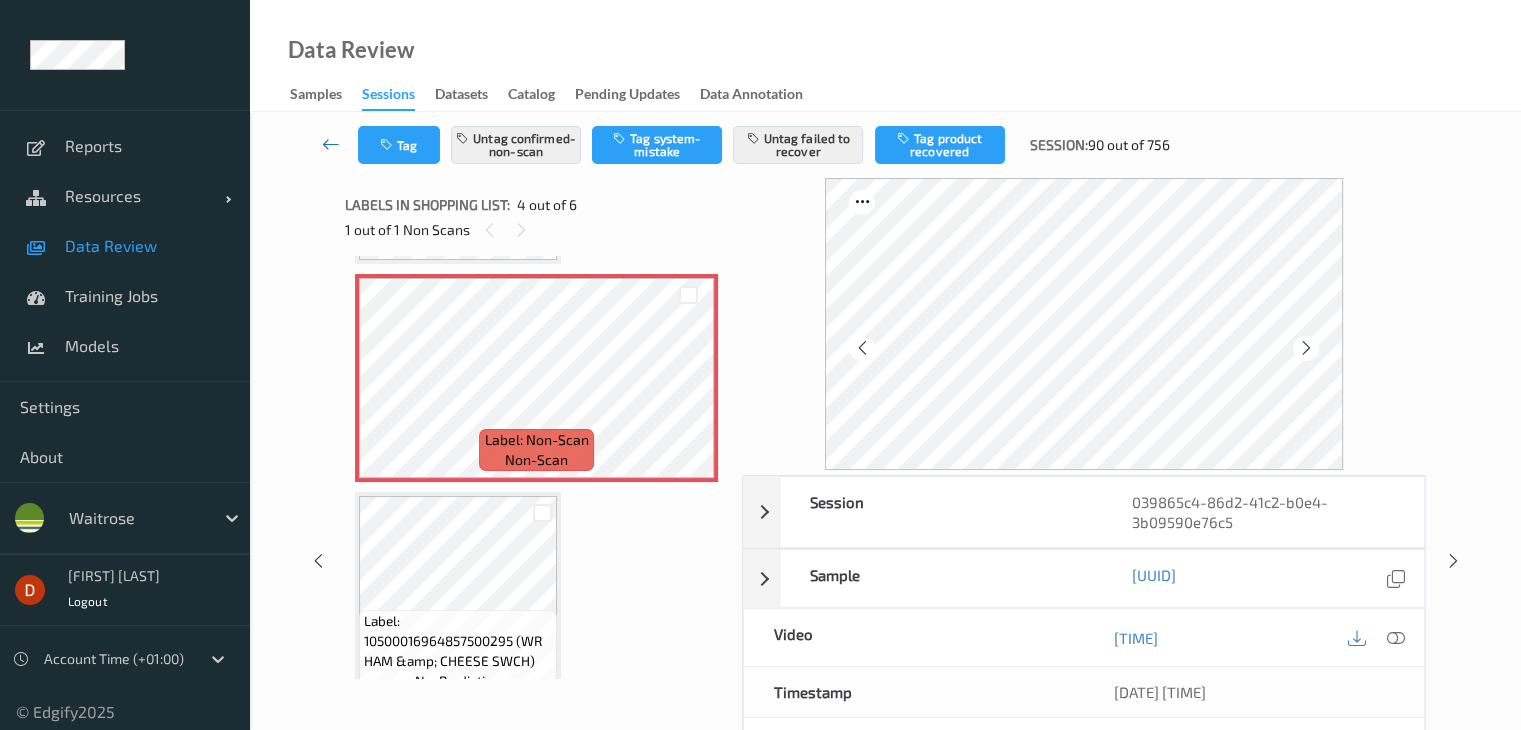 click at bounding box center [331, 145] 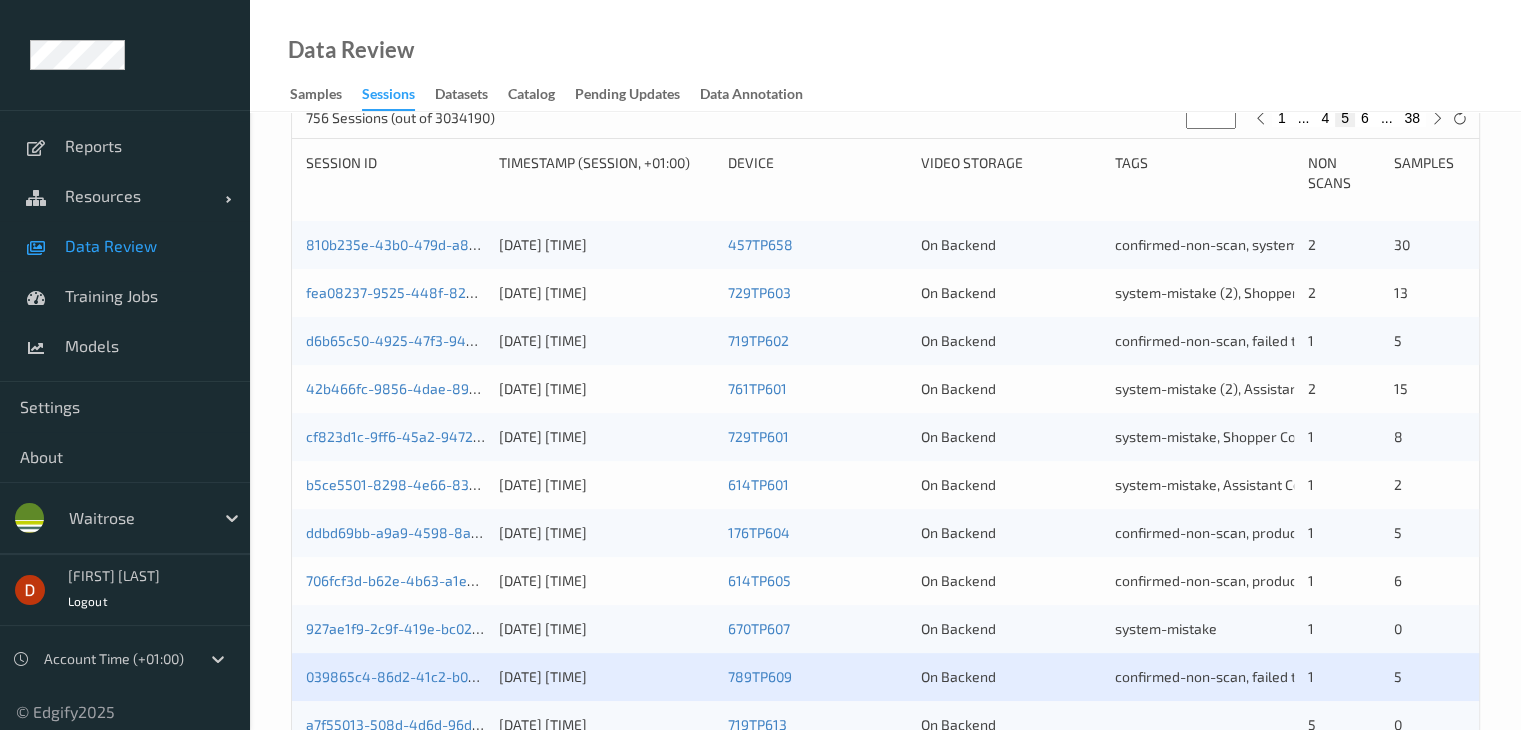 scroll, scrollTop: 600, scrollLeft: 0, axis: vertical 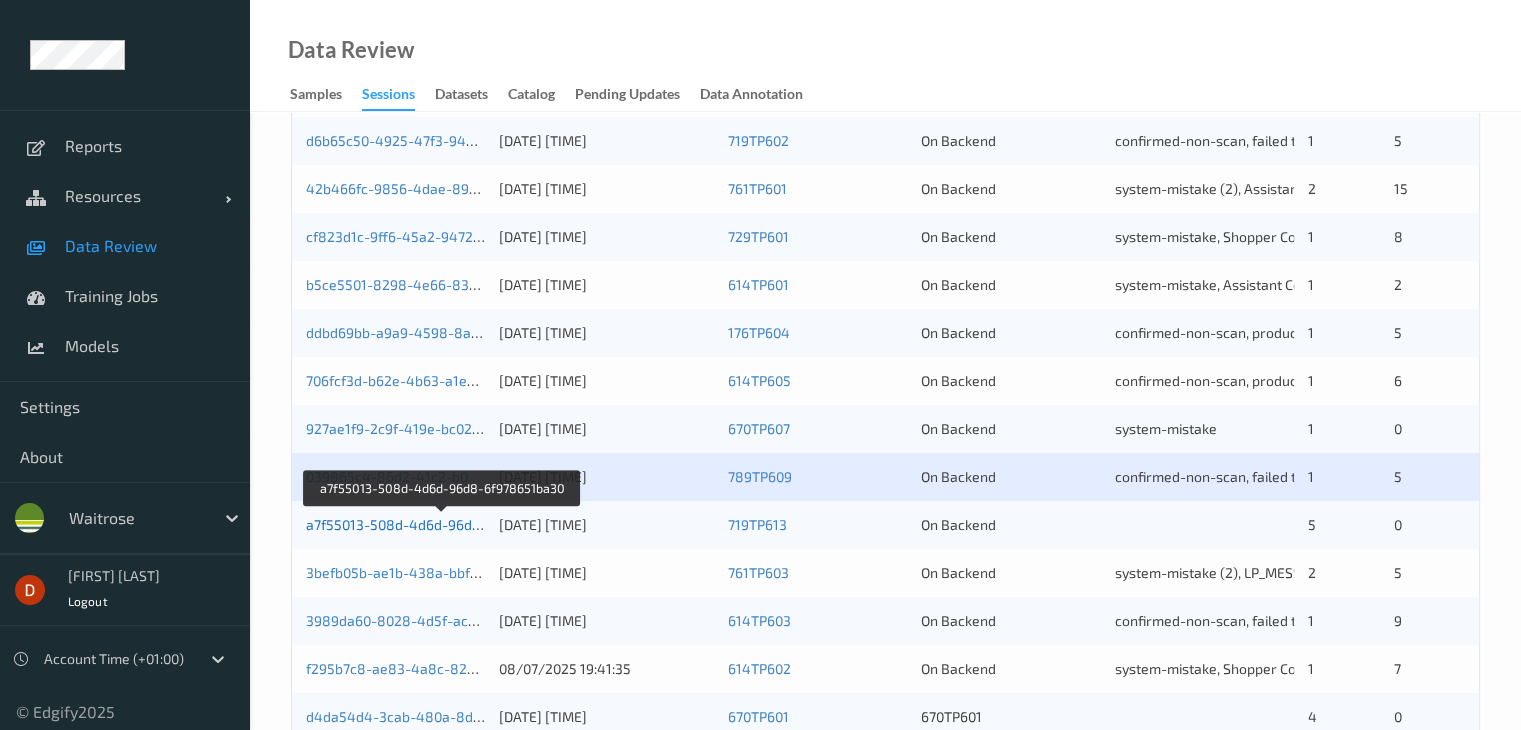 click on "a7f55013-508d-4d6d-96d8-6f978651ba30" at bounding box center (442, 524) 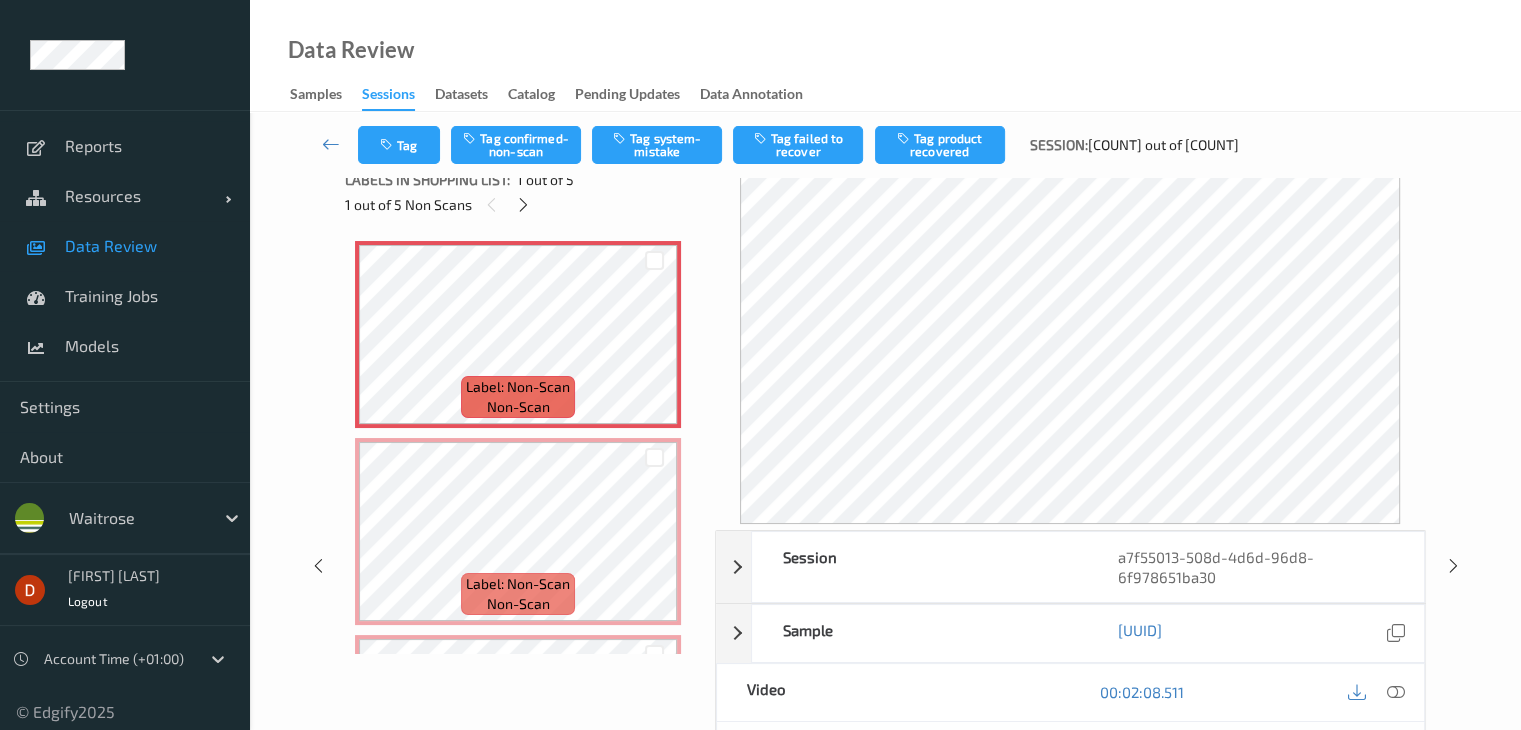 scroll, scrollTop: 0, scrollLeft: 0, axis: both 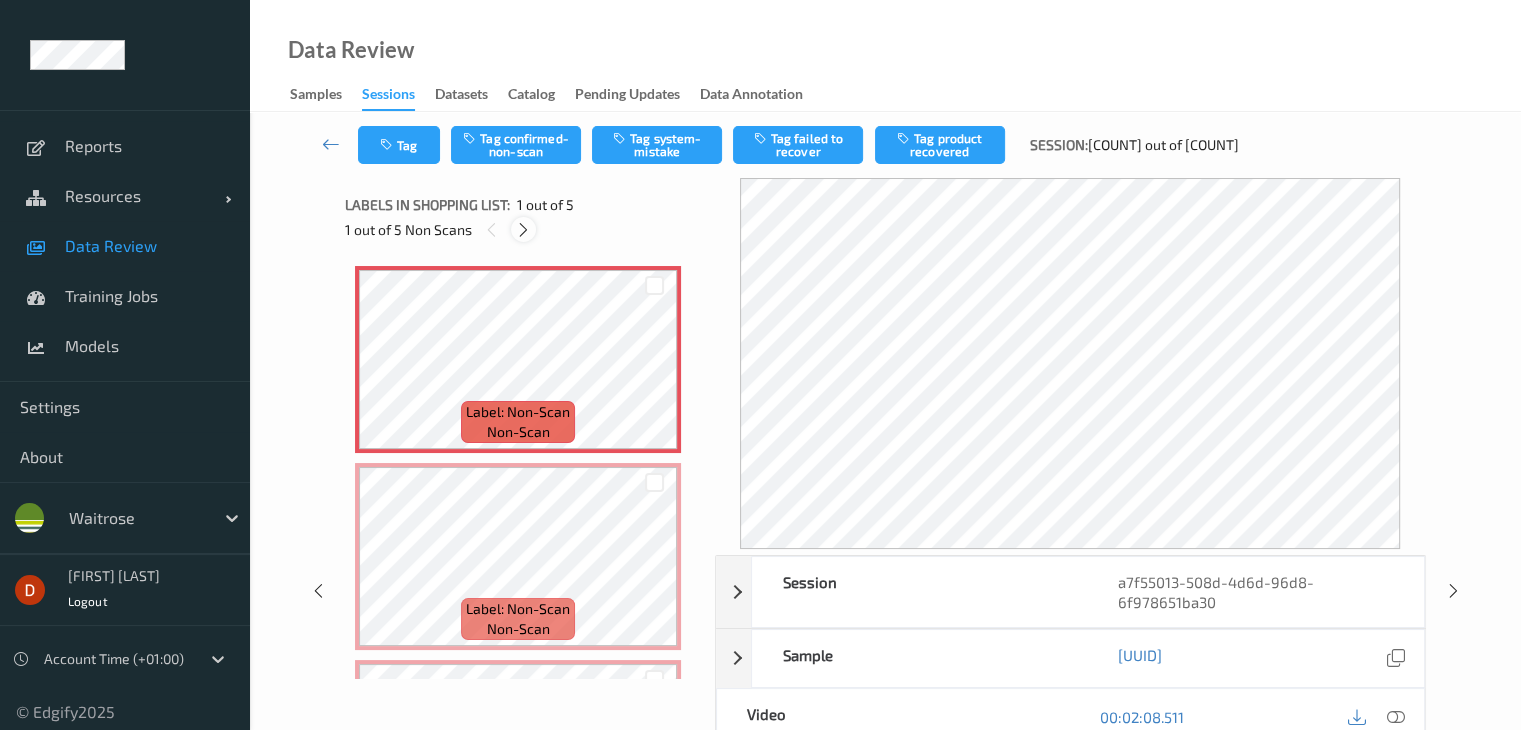 click at bounding box center (523, 230) 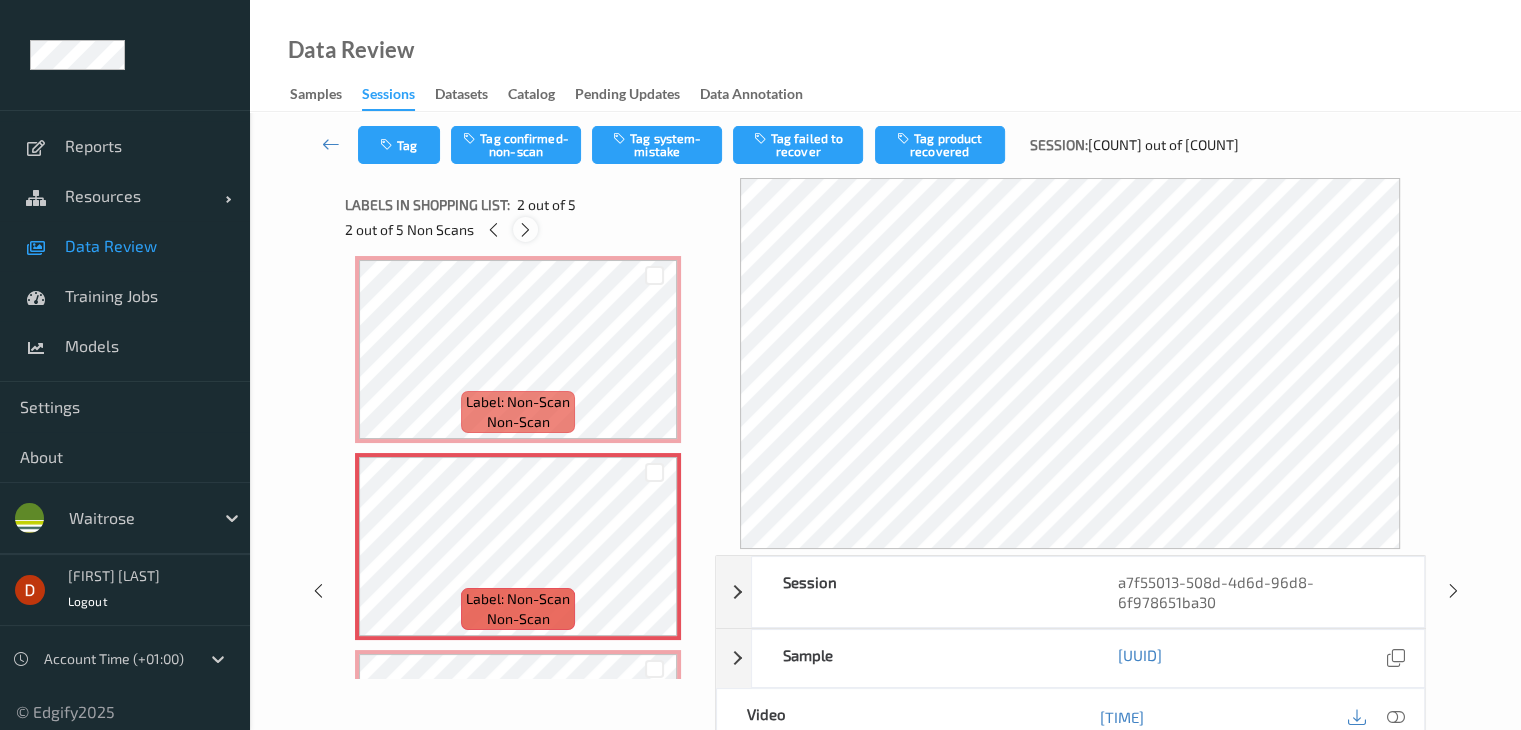 click at bounding box center [525, 230] 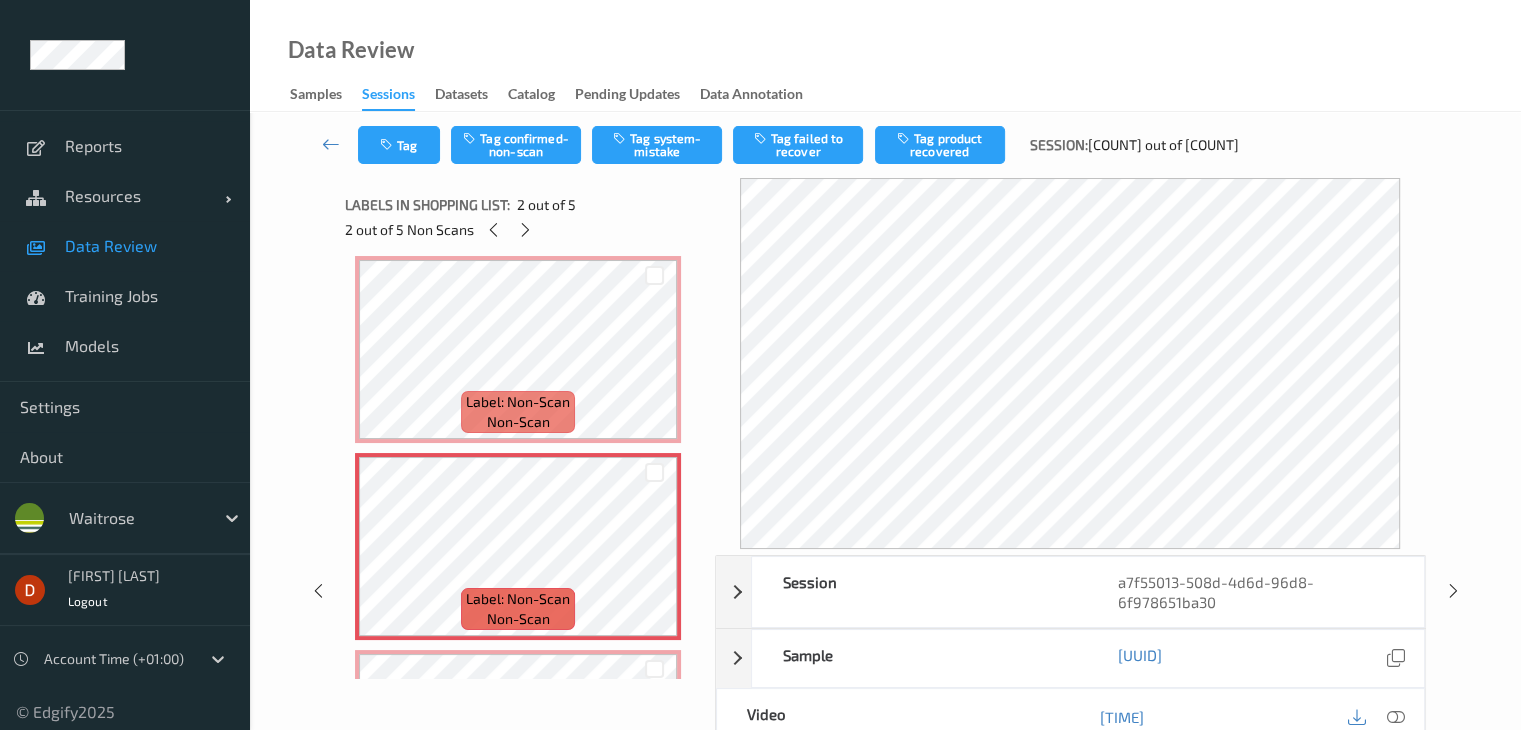 scroll, scrollTop: 207, scrollLeft: 0, axis: vertical 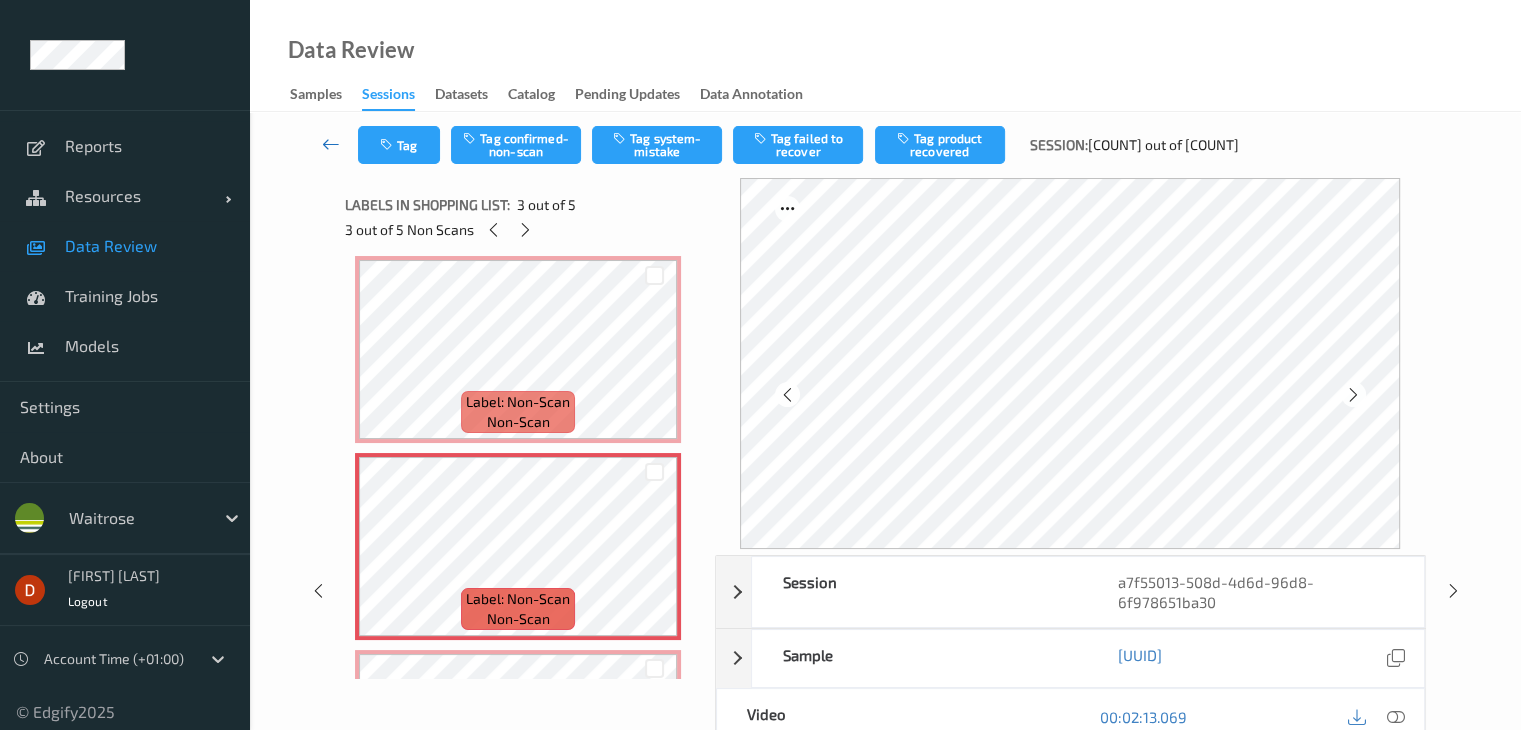 click at bounding box center [331, 144] 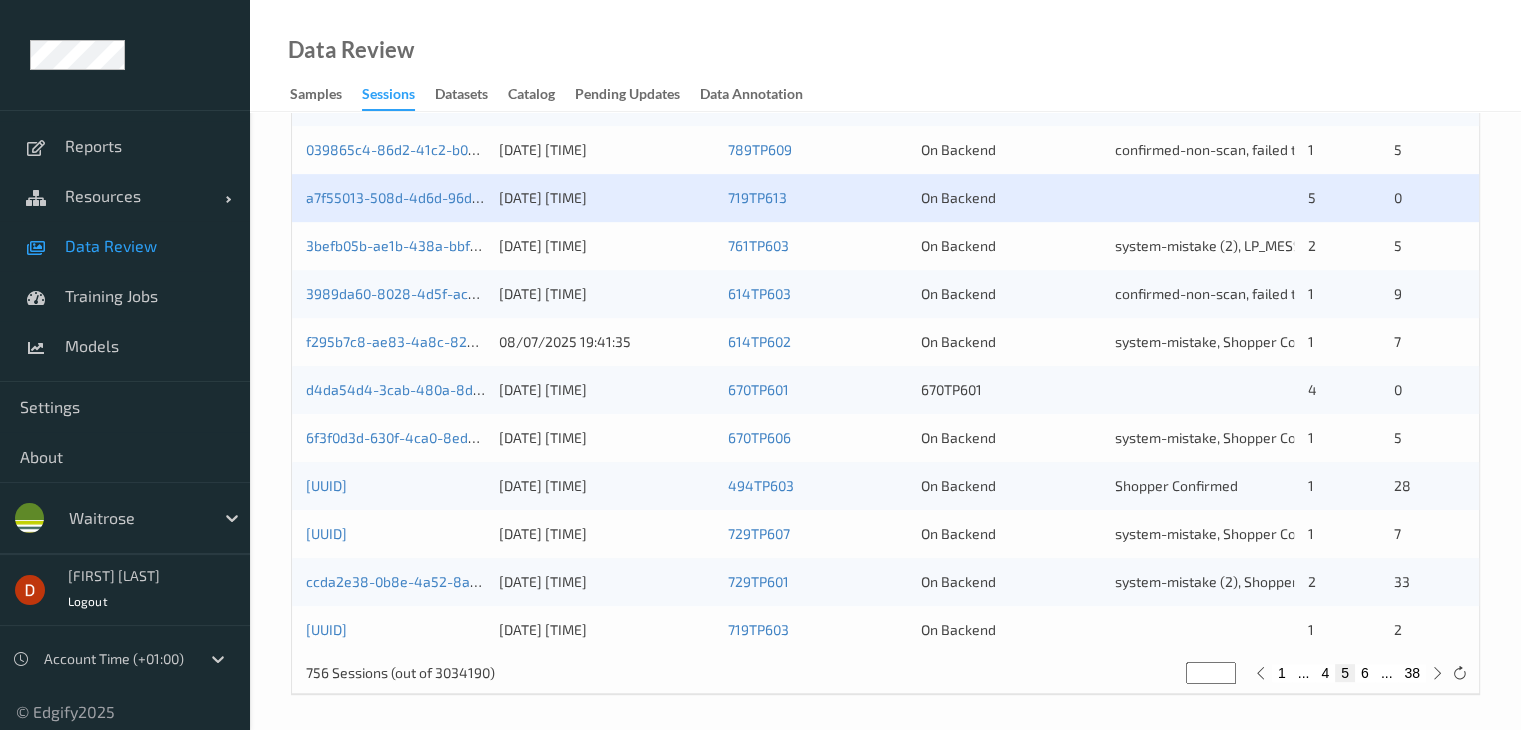 scroll, scrollTop: 932, scrollLeft: 0, axis: vertical 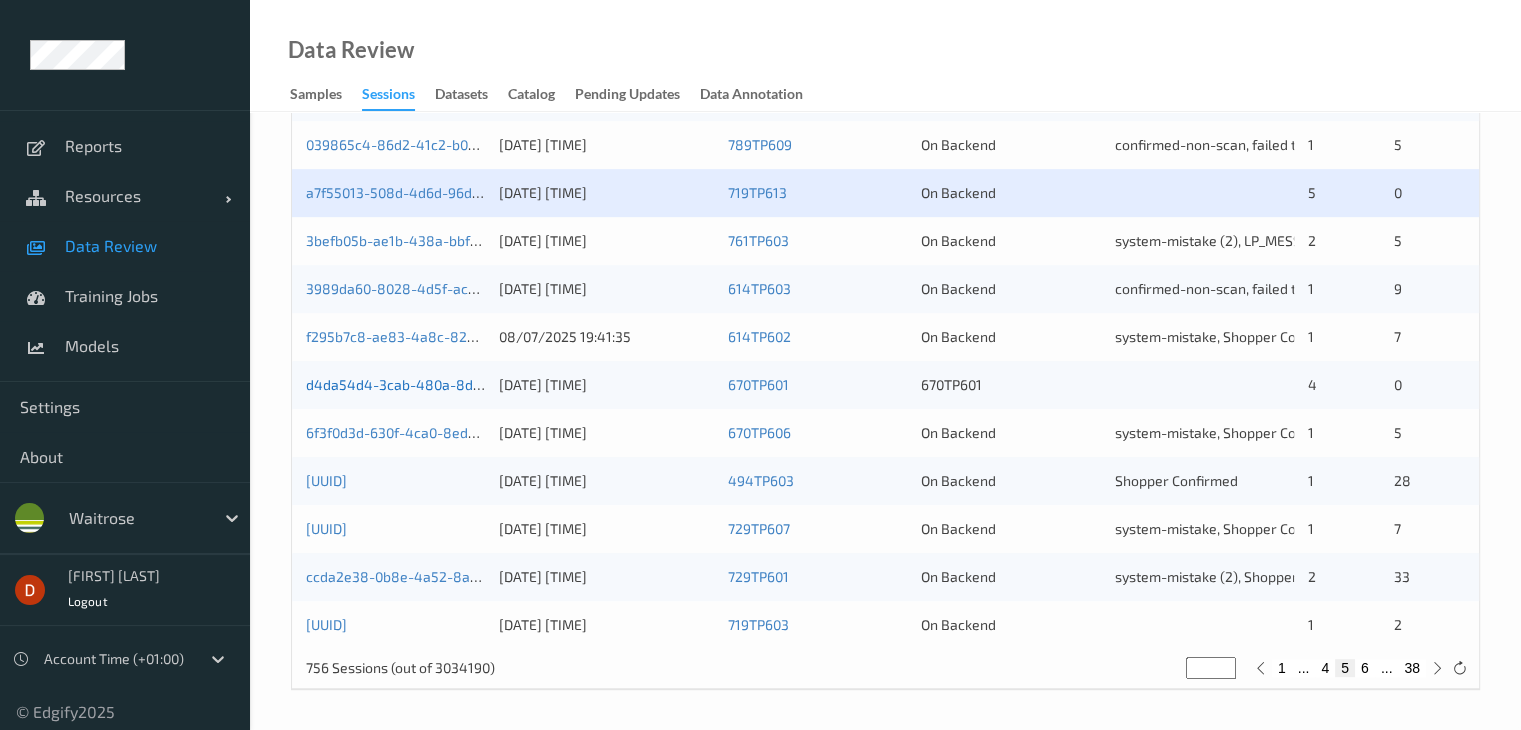 click on "d4da54d4-3cab-480a-8db3-d697dd7a5bbf" at bounding box center (446, 384) 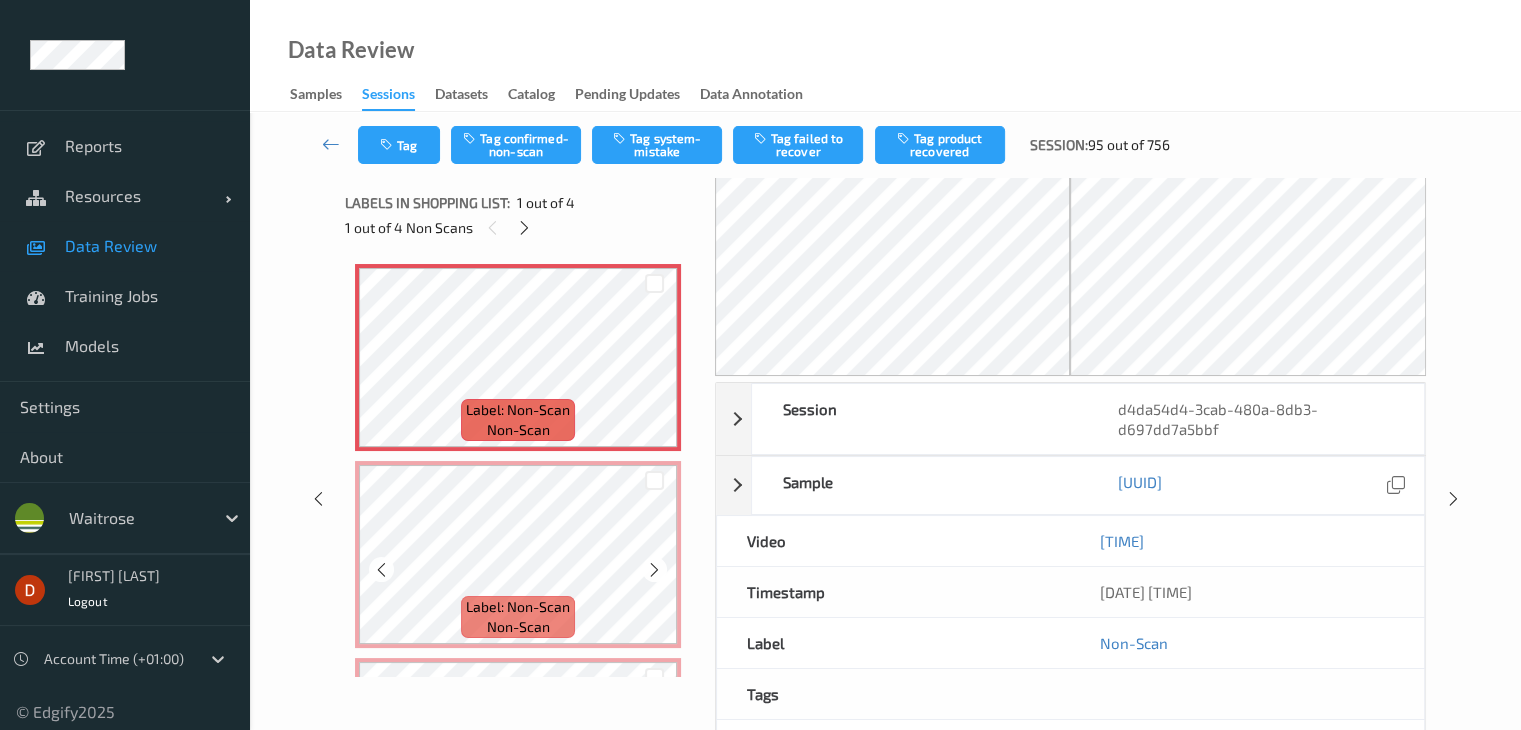 scroll, scrollTop: 0, scrollLeft: 0, axis: both 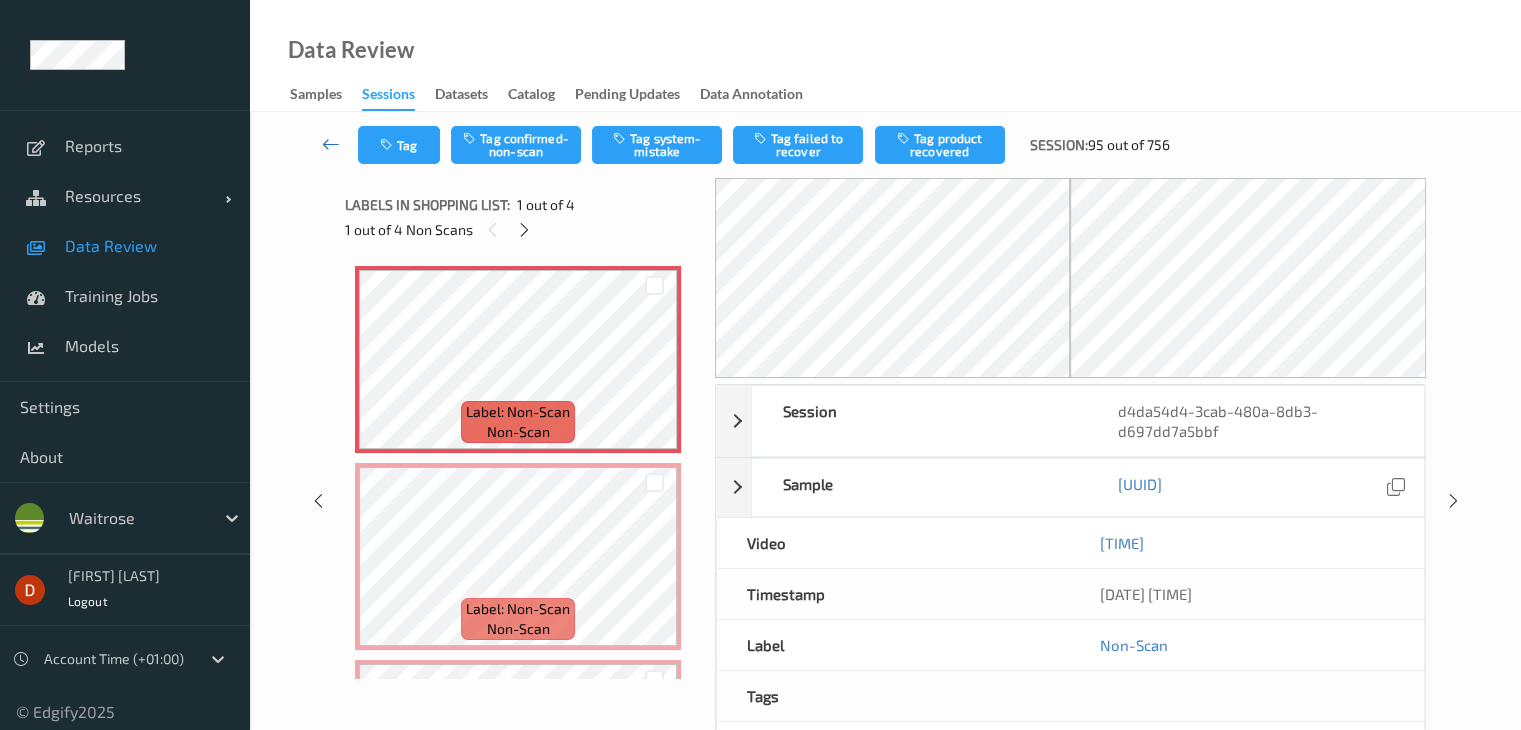 click at bounding box center [331, 145] 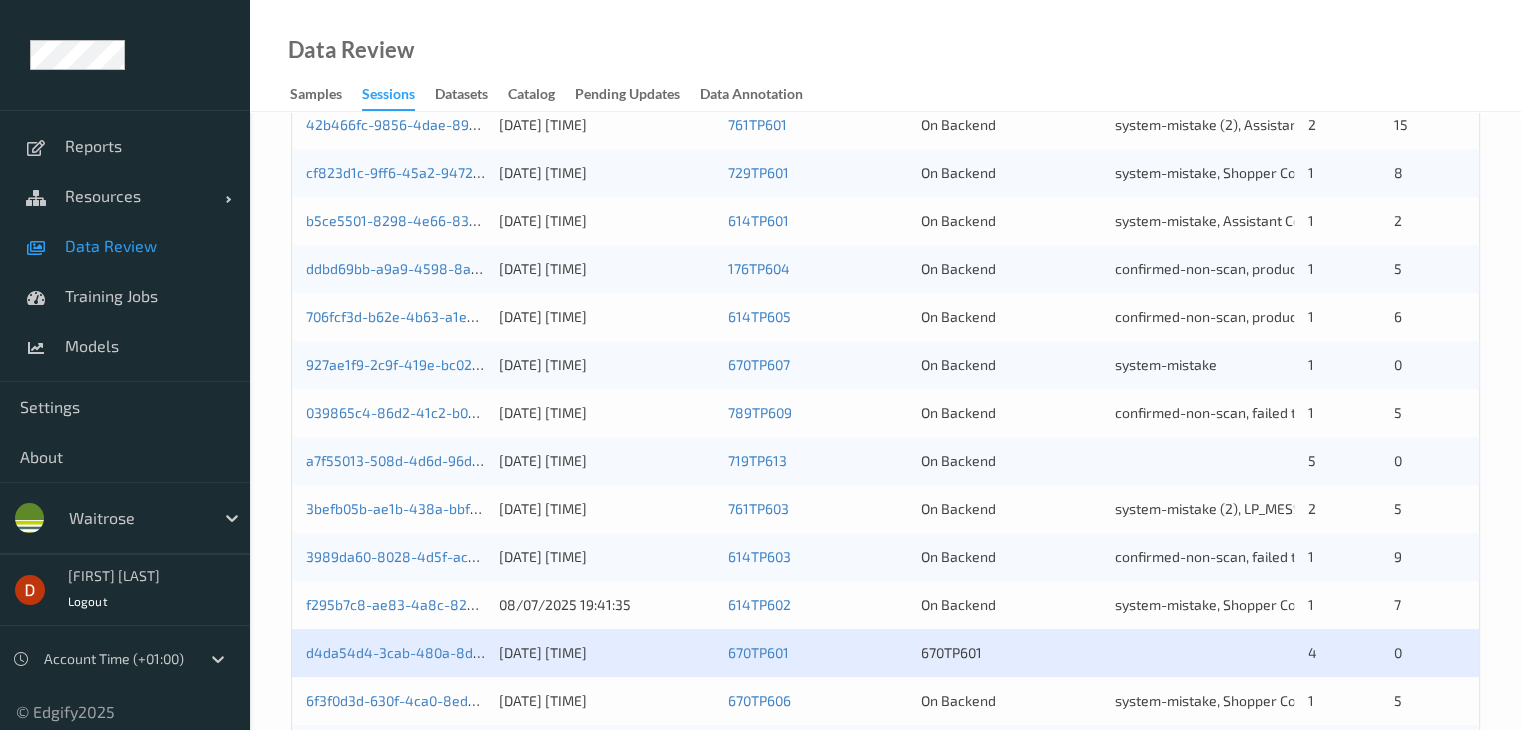 scroll, scrollTop: 900, scrollLeft: 0, axis: vertical 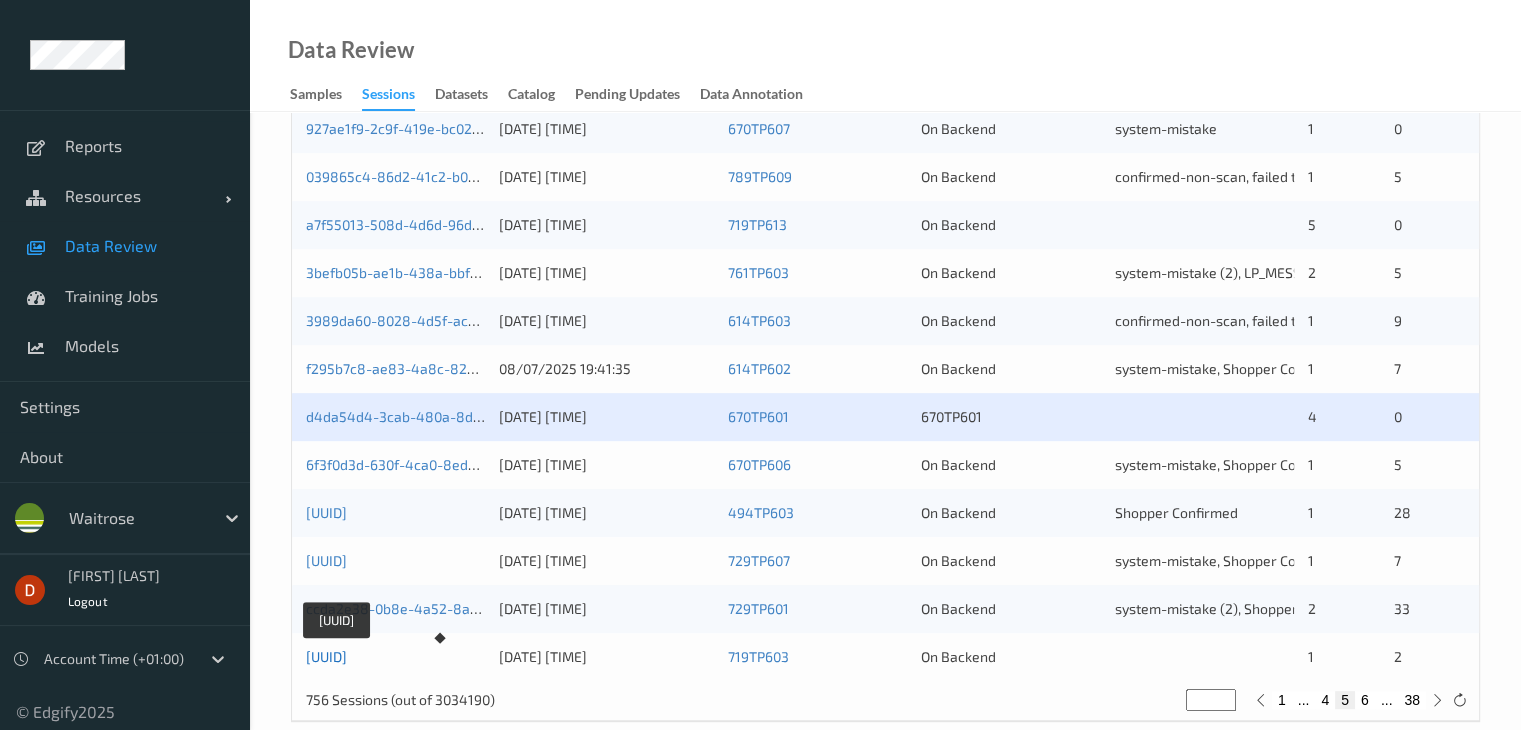 click on "[UUID]" at bounding box center [326, 656] 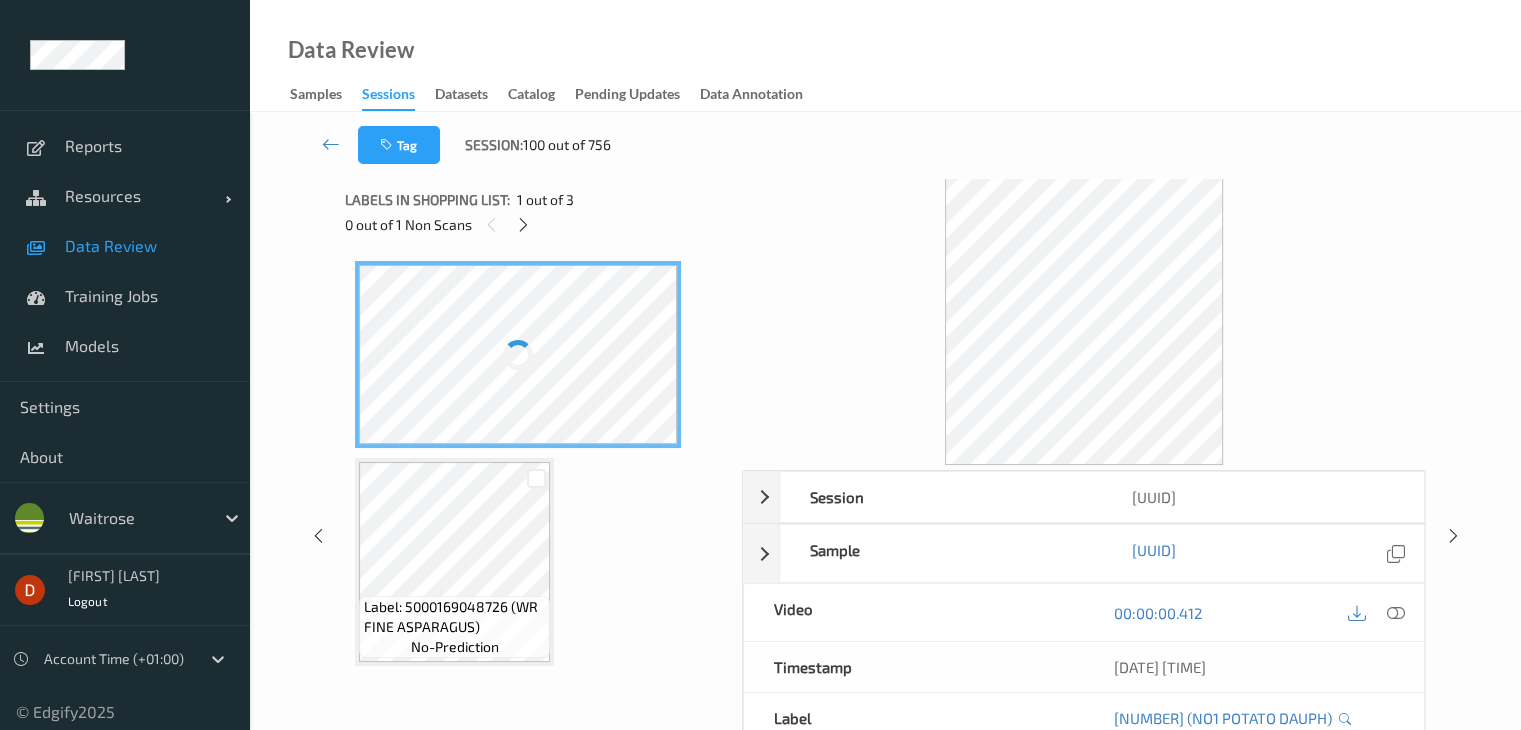 scroll, scrollTop: 0, scrollLeft: 0, axis: both 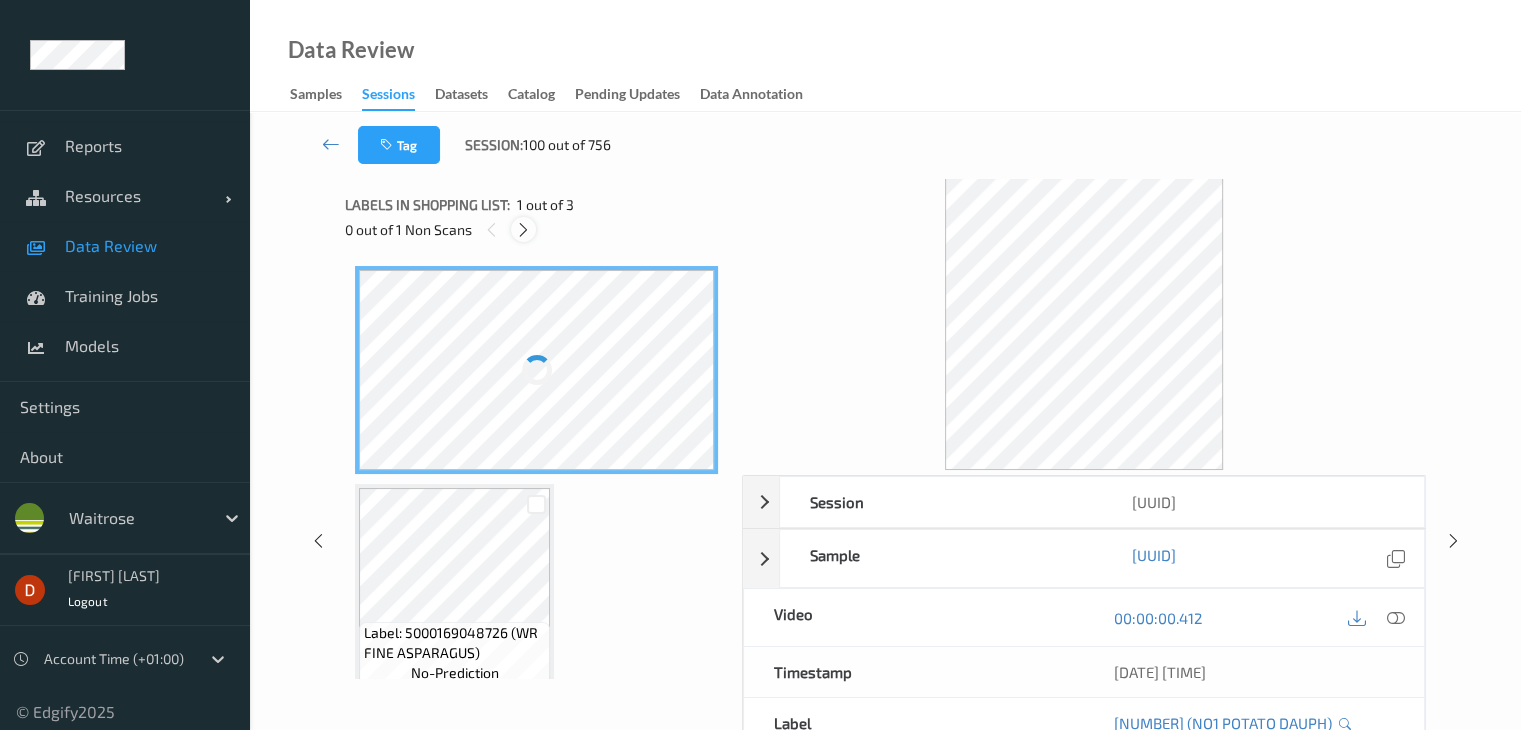 click at bounding box center (523, 230) 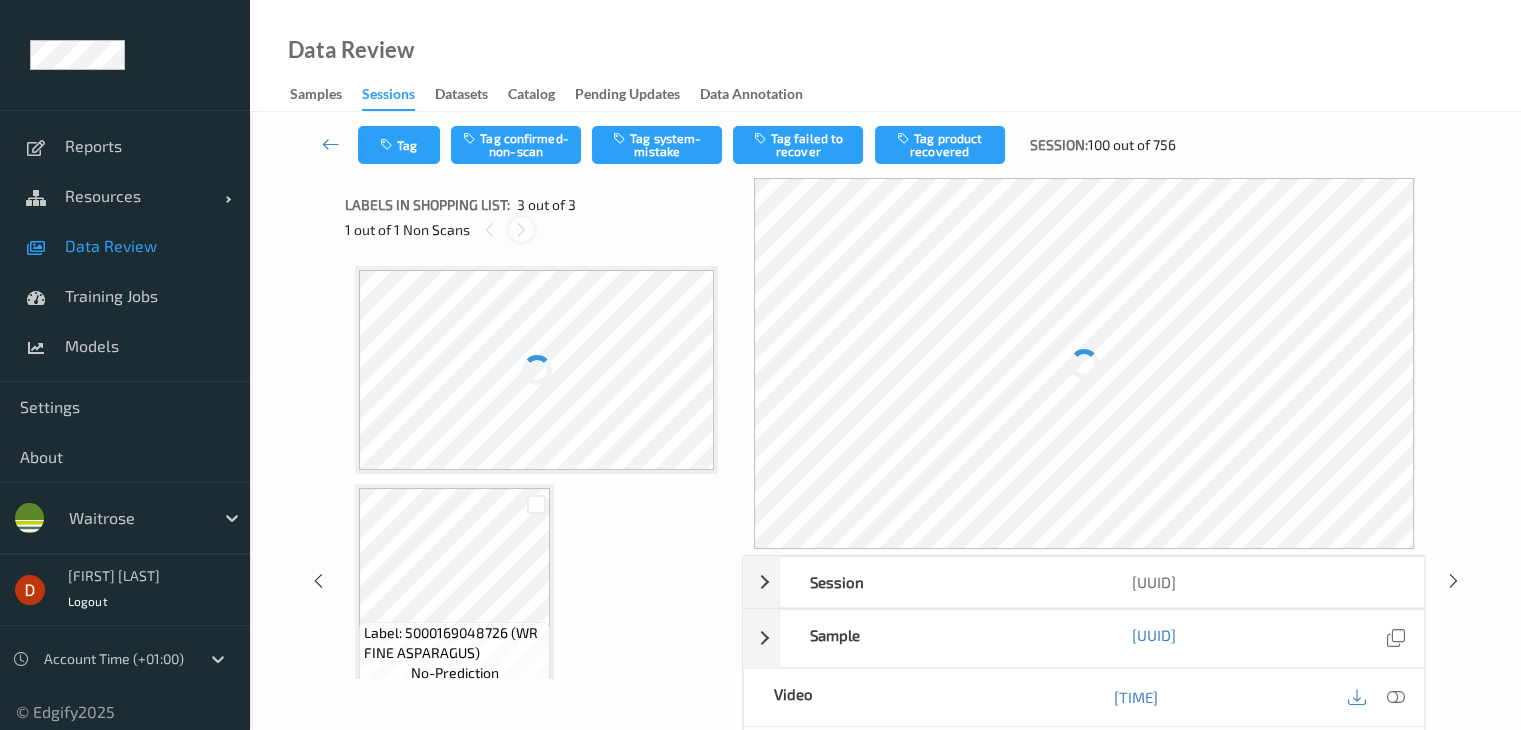 scroll, scrollTop: 228, scrollLeft: 0, axis: vertical 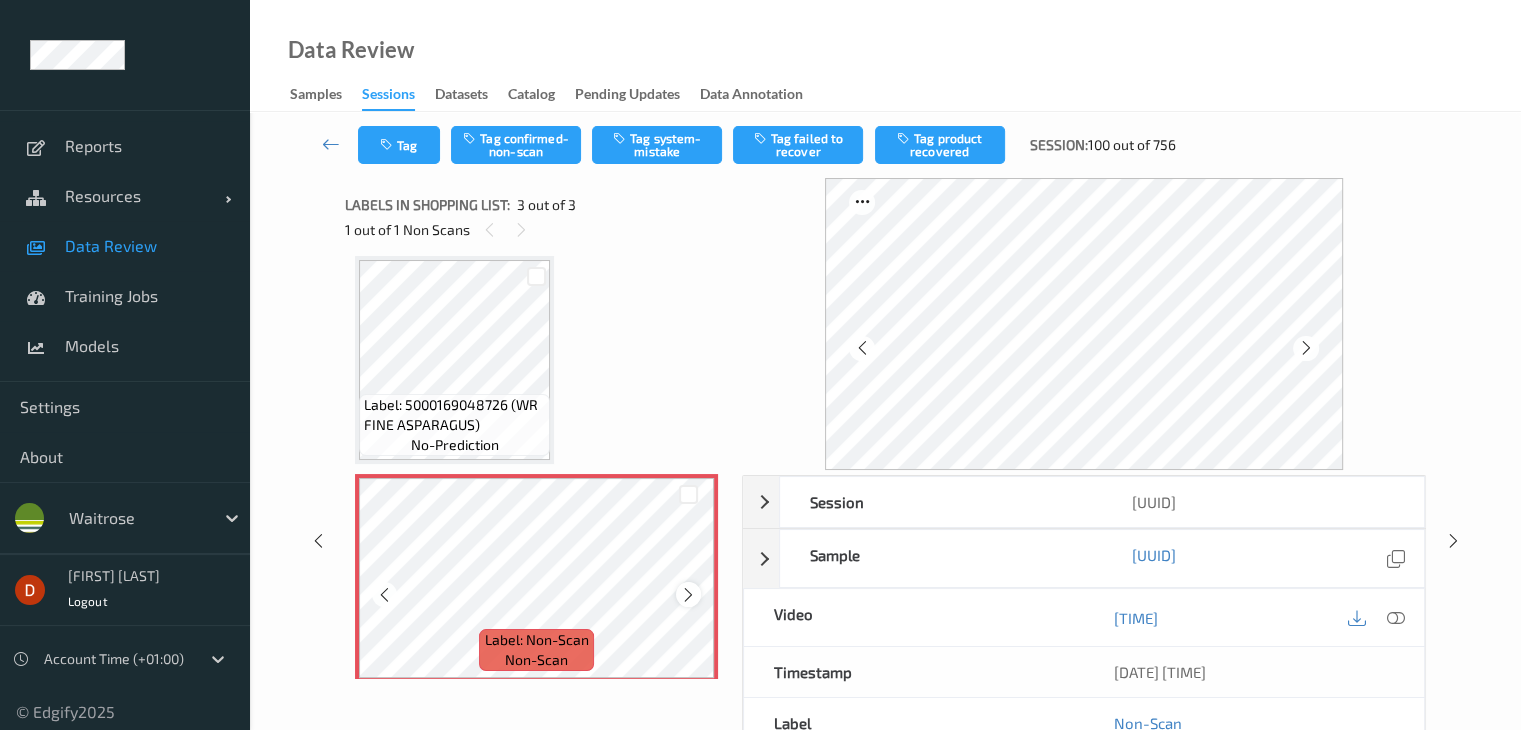 click at bounding box center (688, 595) 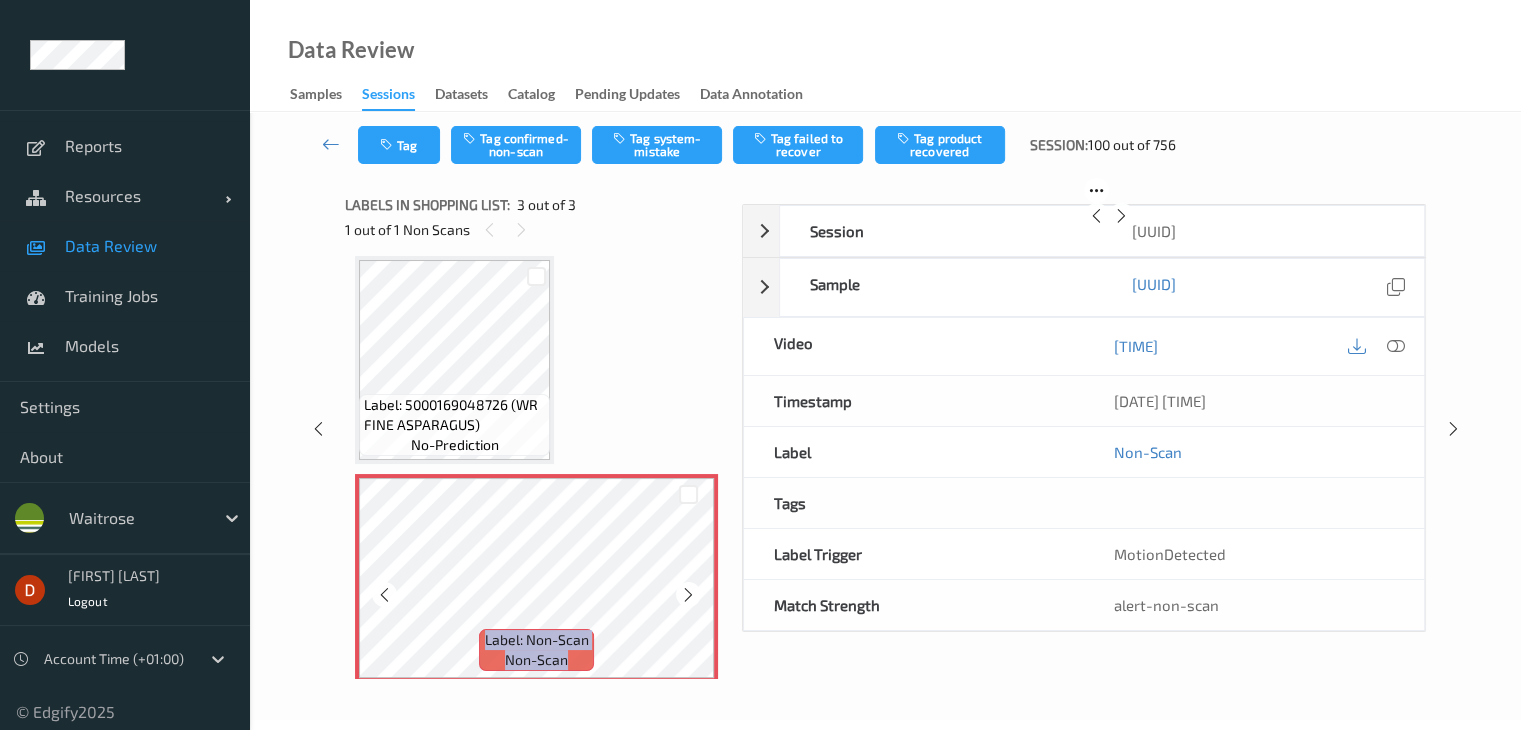 click at bounding box center [688, 595] 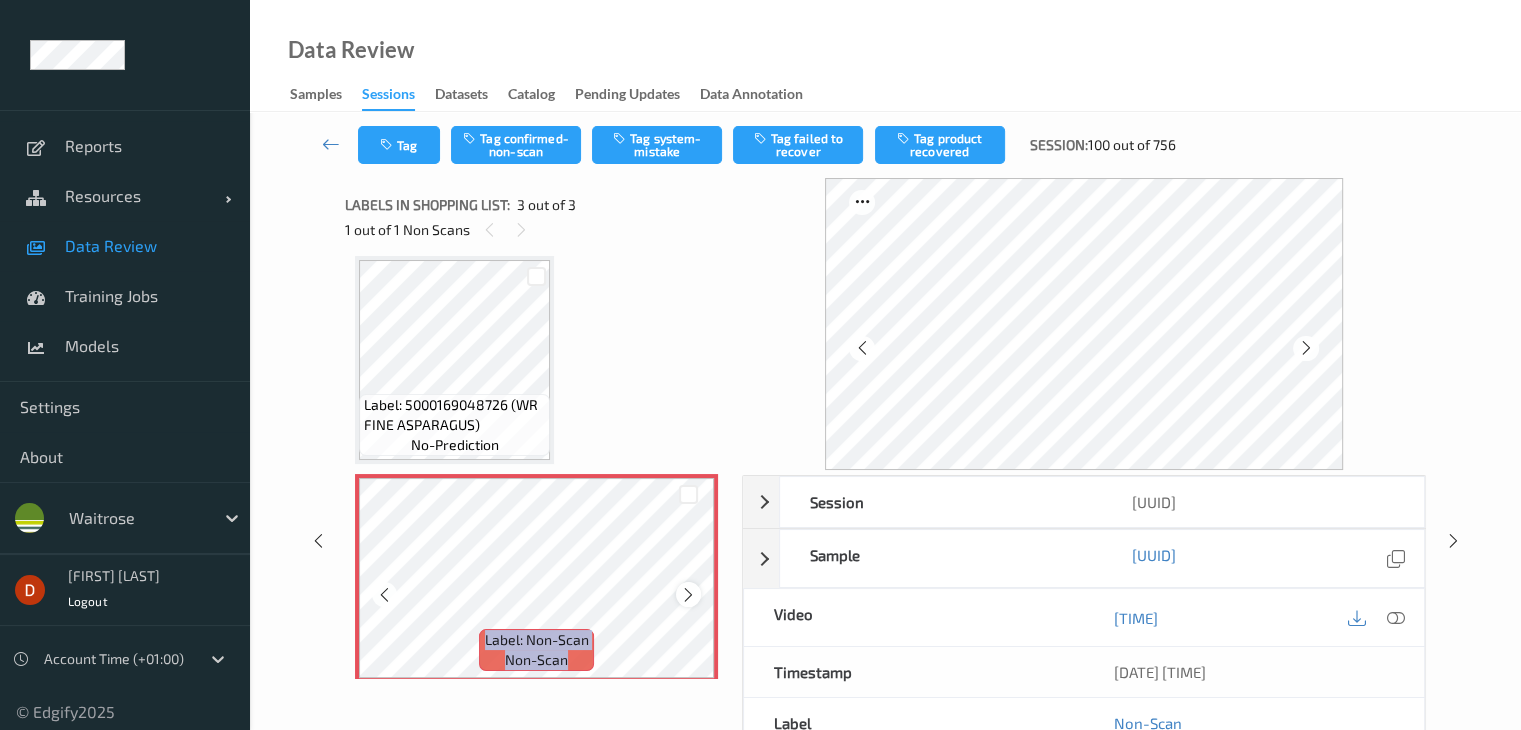 click at bounding box center [688, 595] 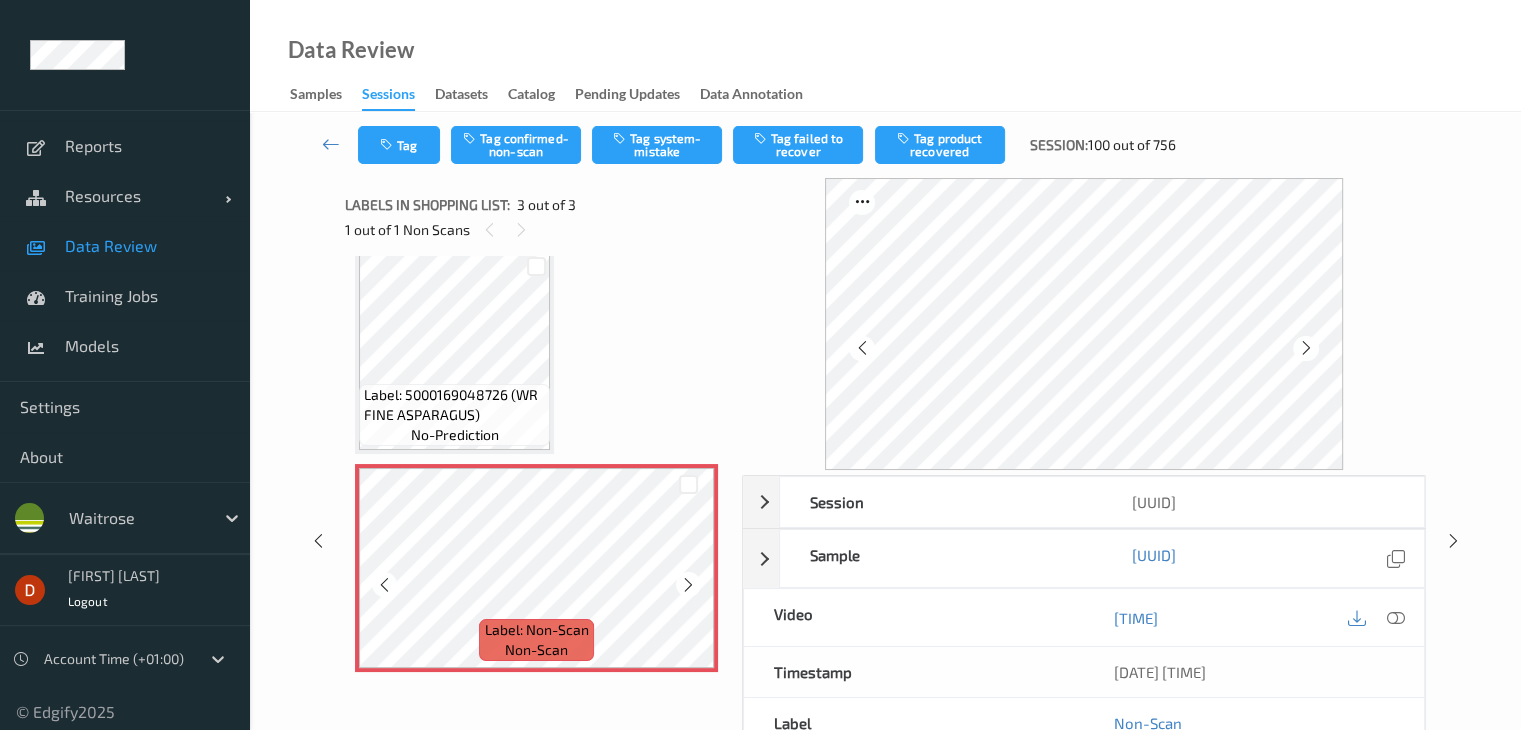 scroll, scrollTop: 240, scrollLeft: 0, axis: vertical 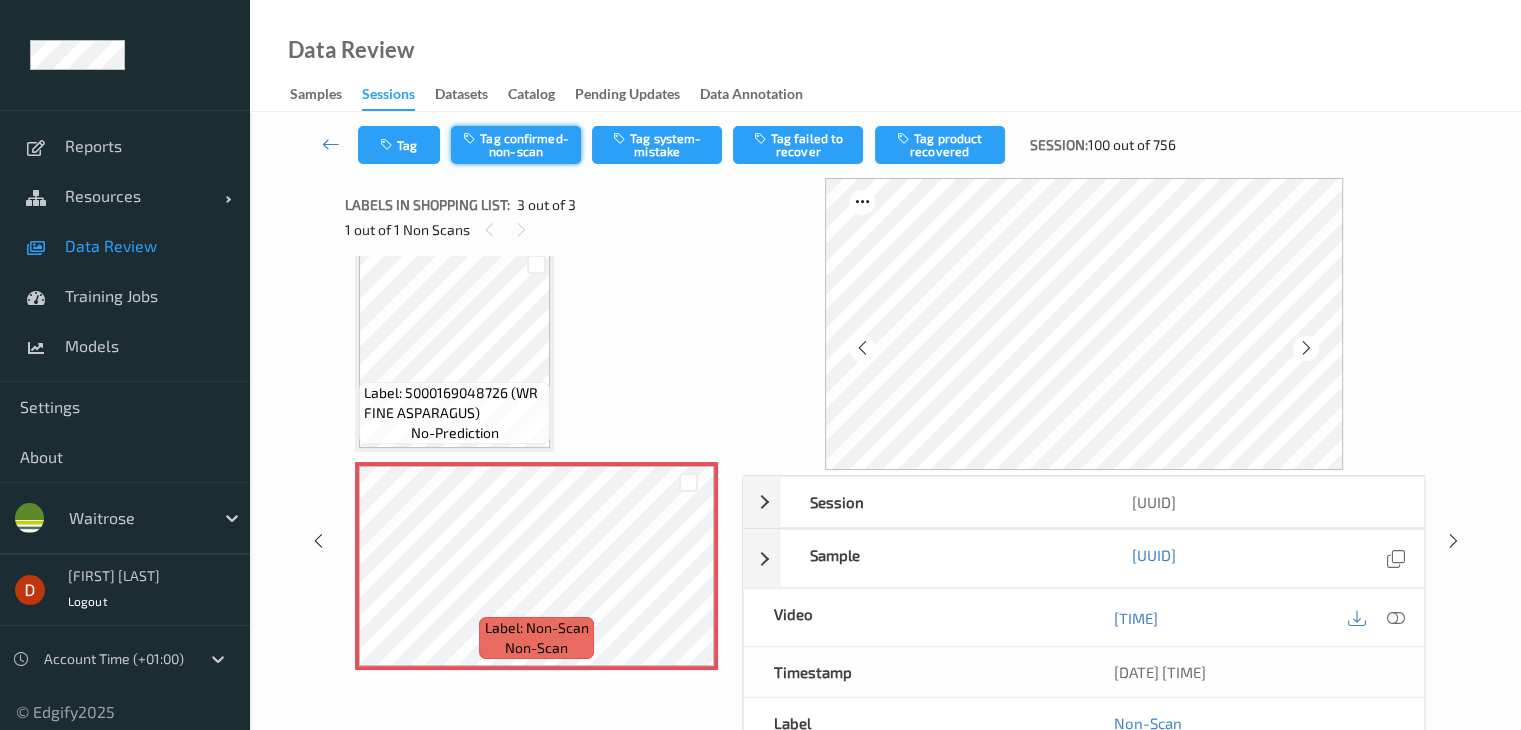 click on "Tag   confirmed-non-scan" at bounding box center [516, 145] 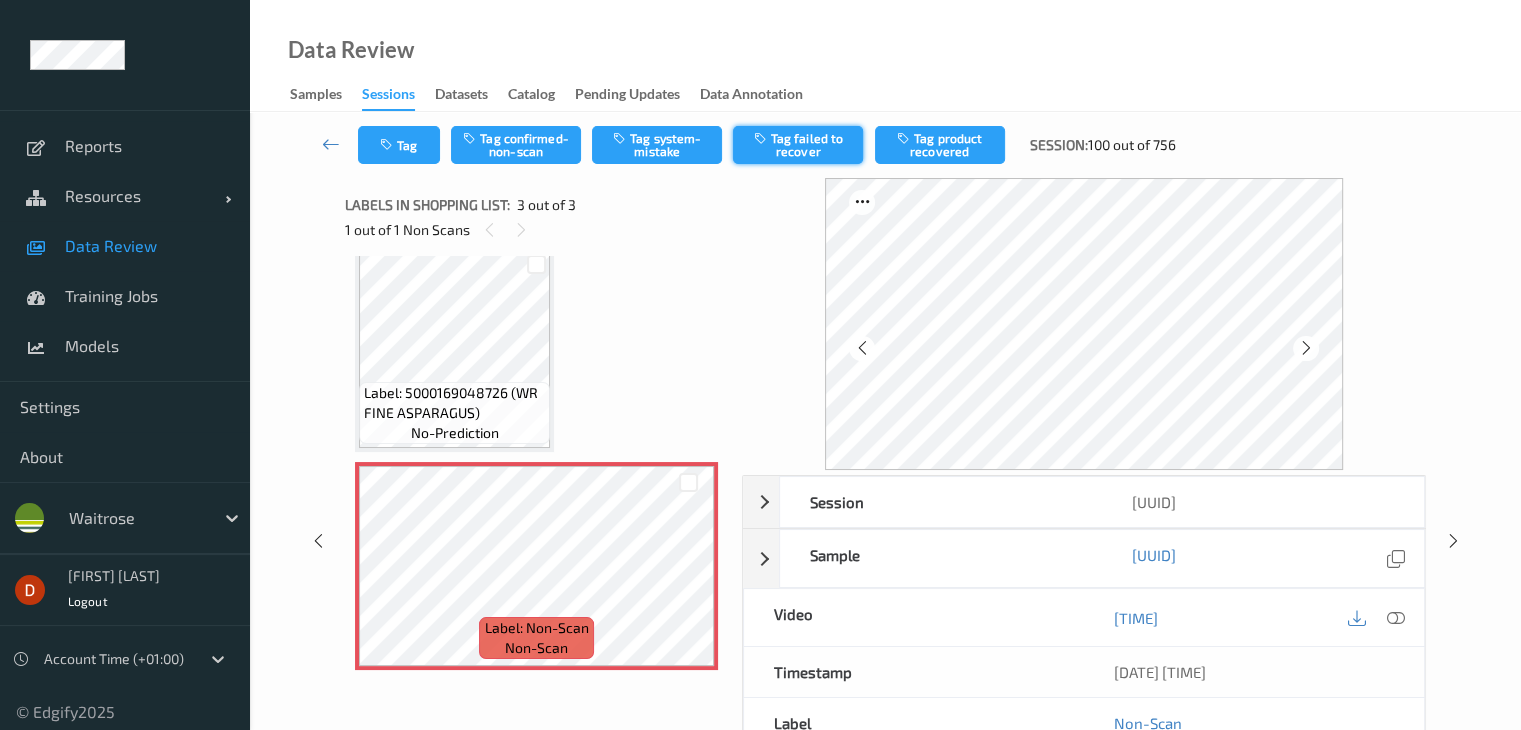 click on "Tag   failed to recover" at bounding box center (798, 145) 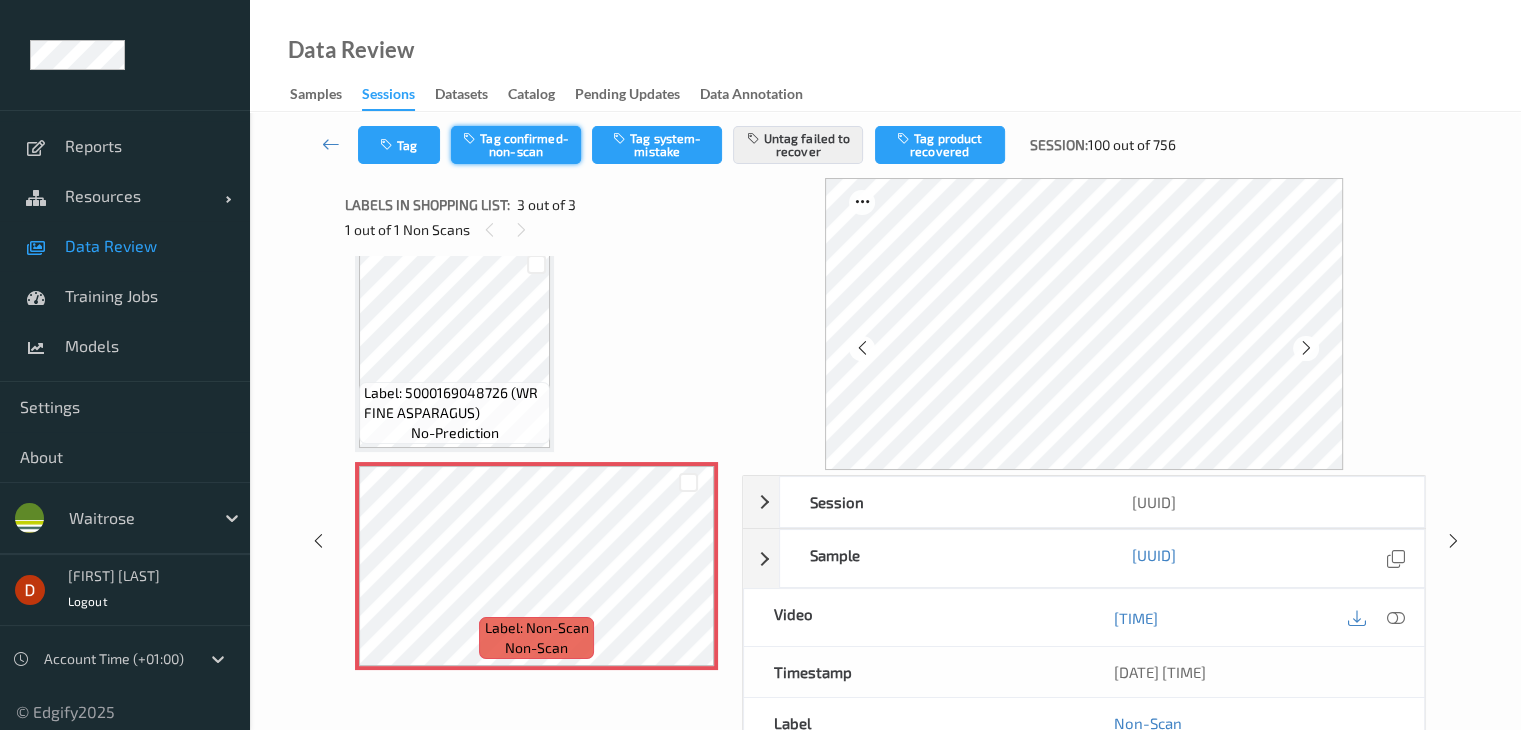 click on "Tag   confirmed-non-scan" at bounding box center (516, 145) 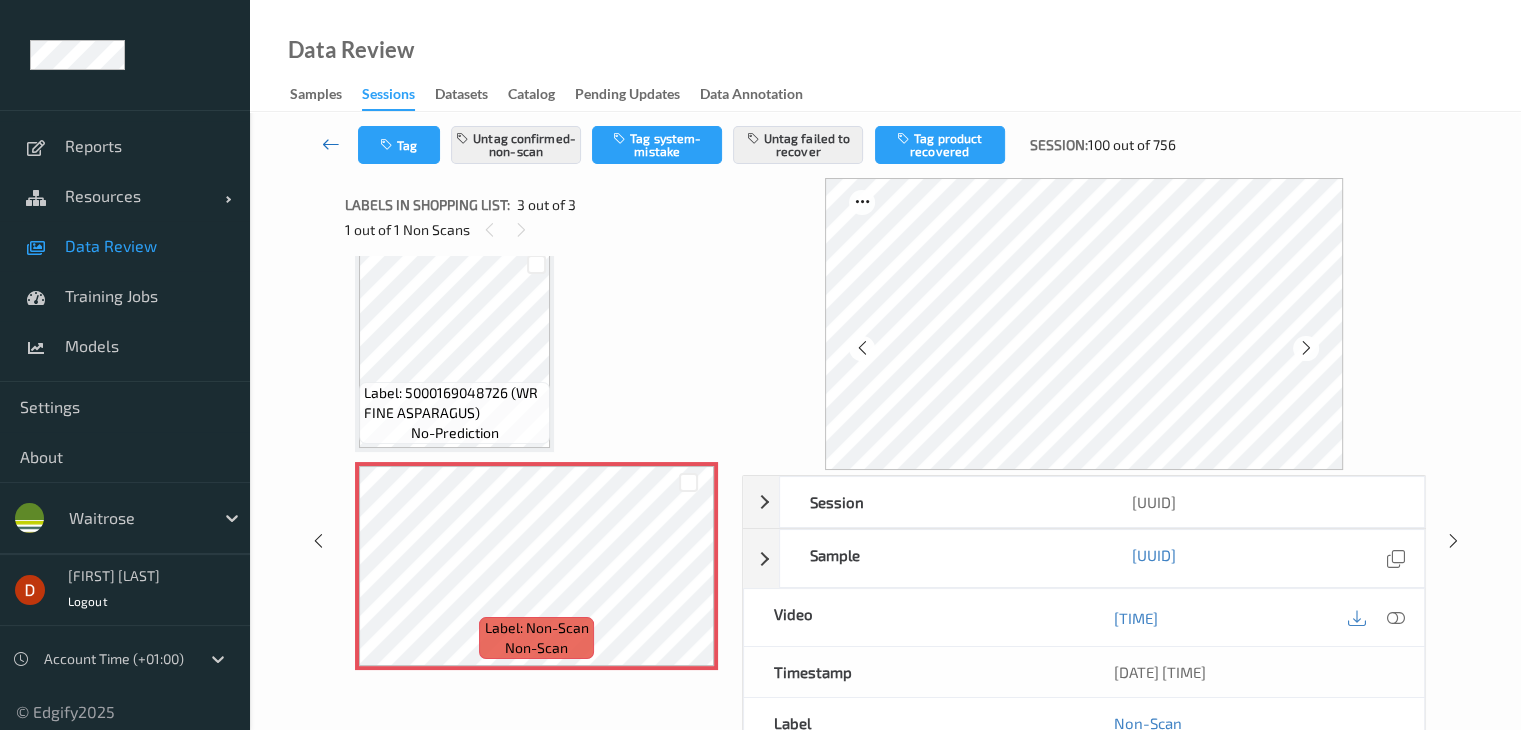 click at bounding box center (331, 144) 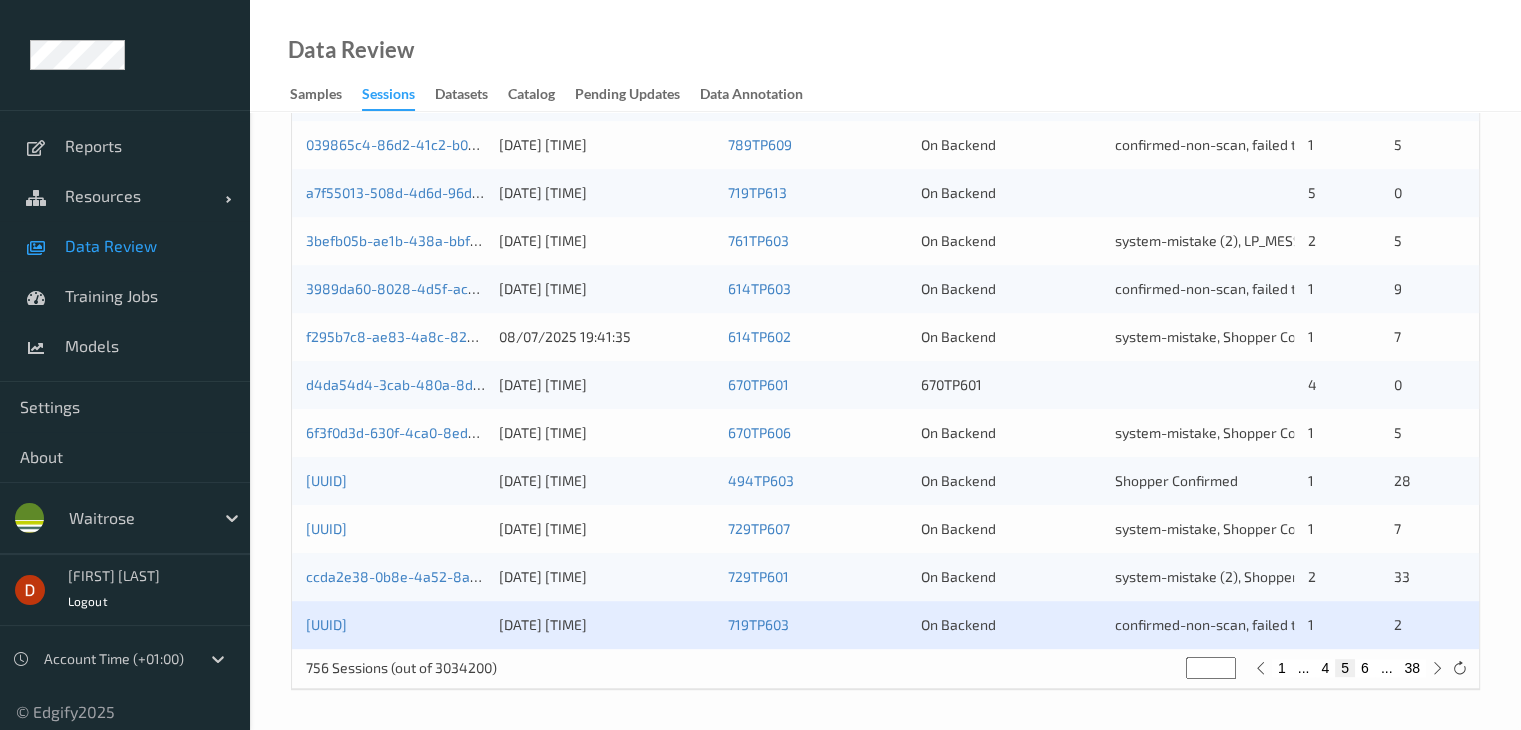 click on "6" at bounding box center [1365, 668] 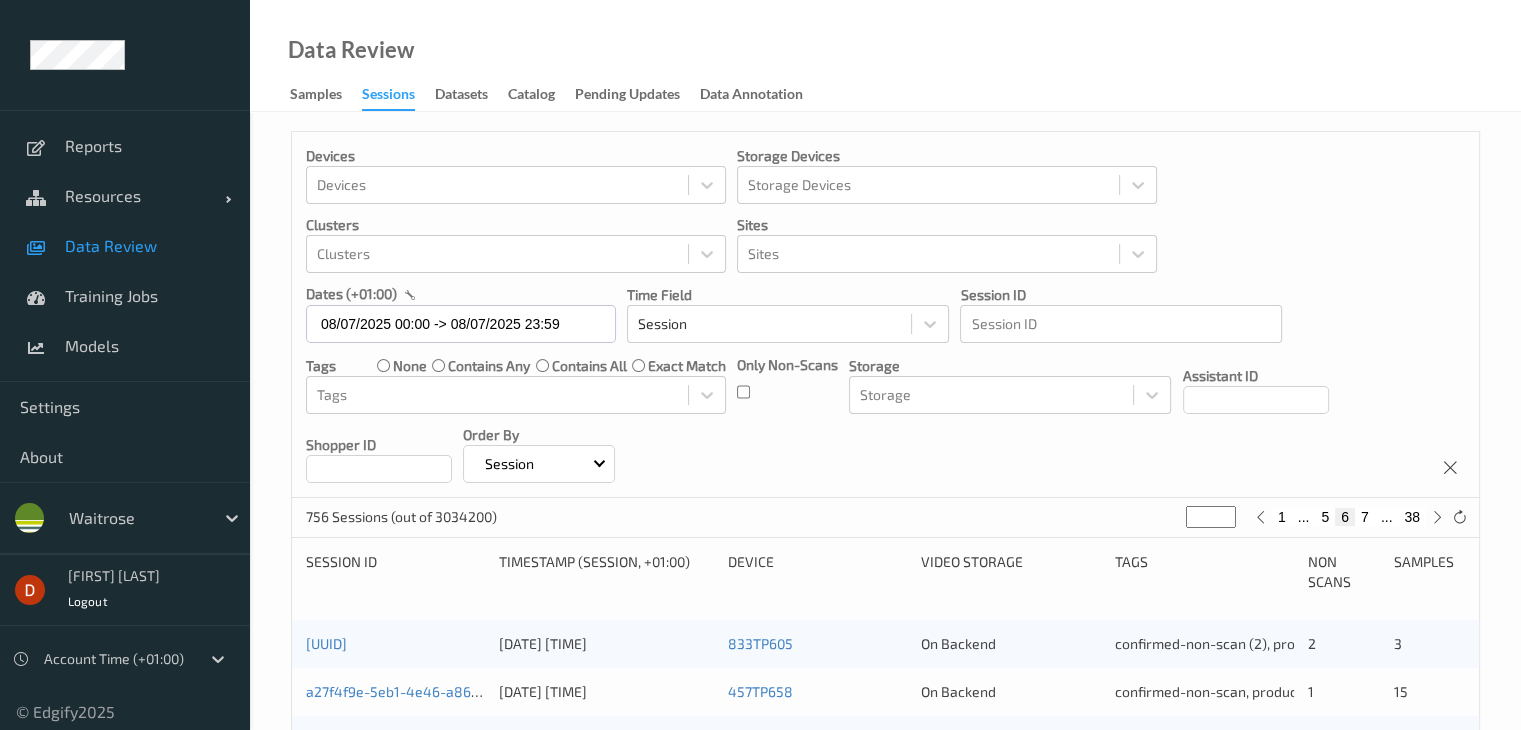 scroll, scrollTop: 0, scrollLeft: 0, axis: both 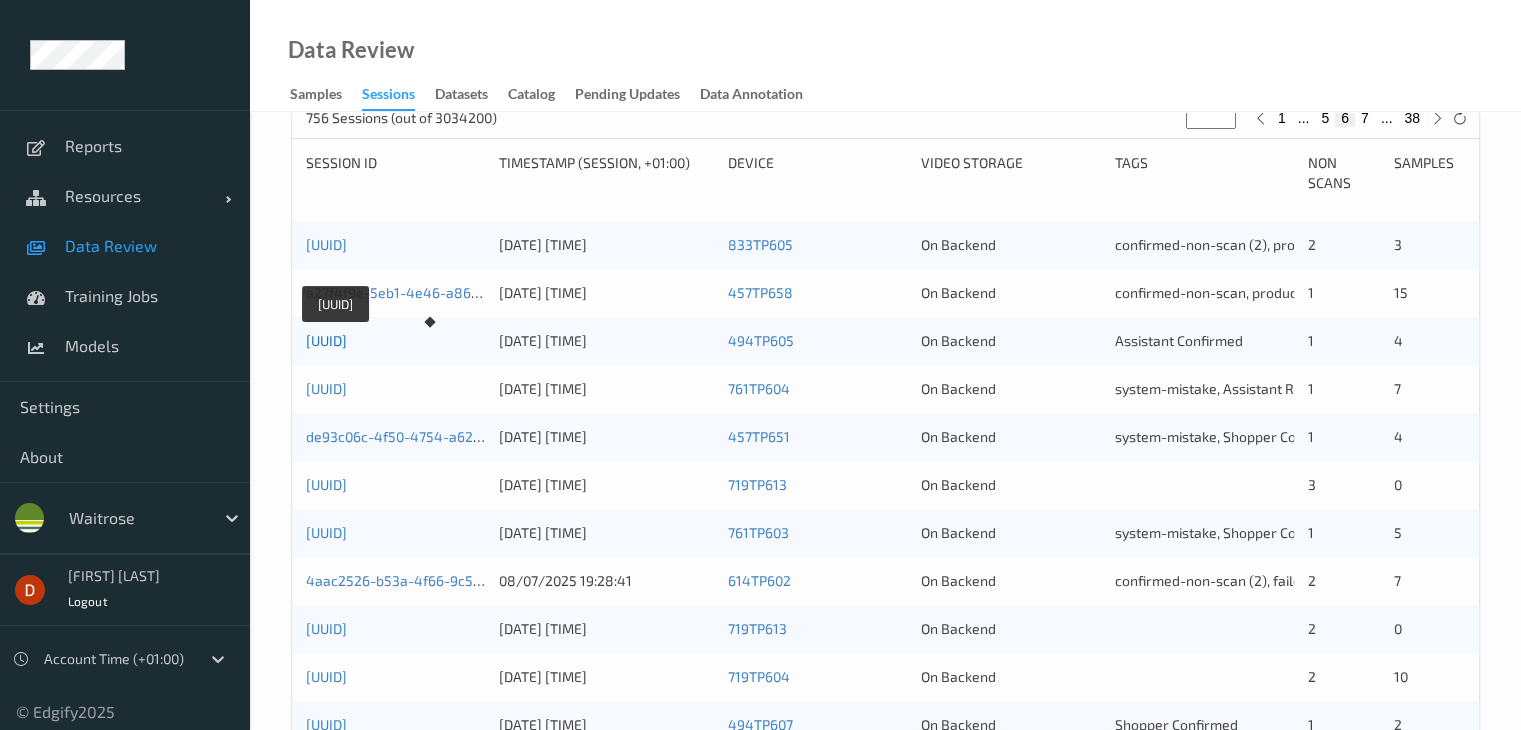 click on "[UUID]" at bounding box center (326, 340) 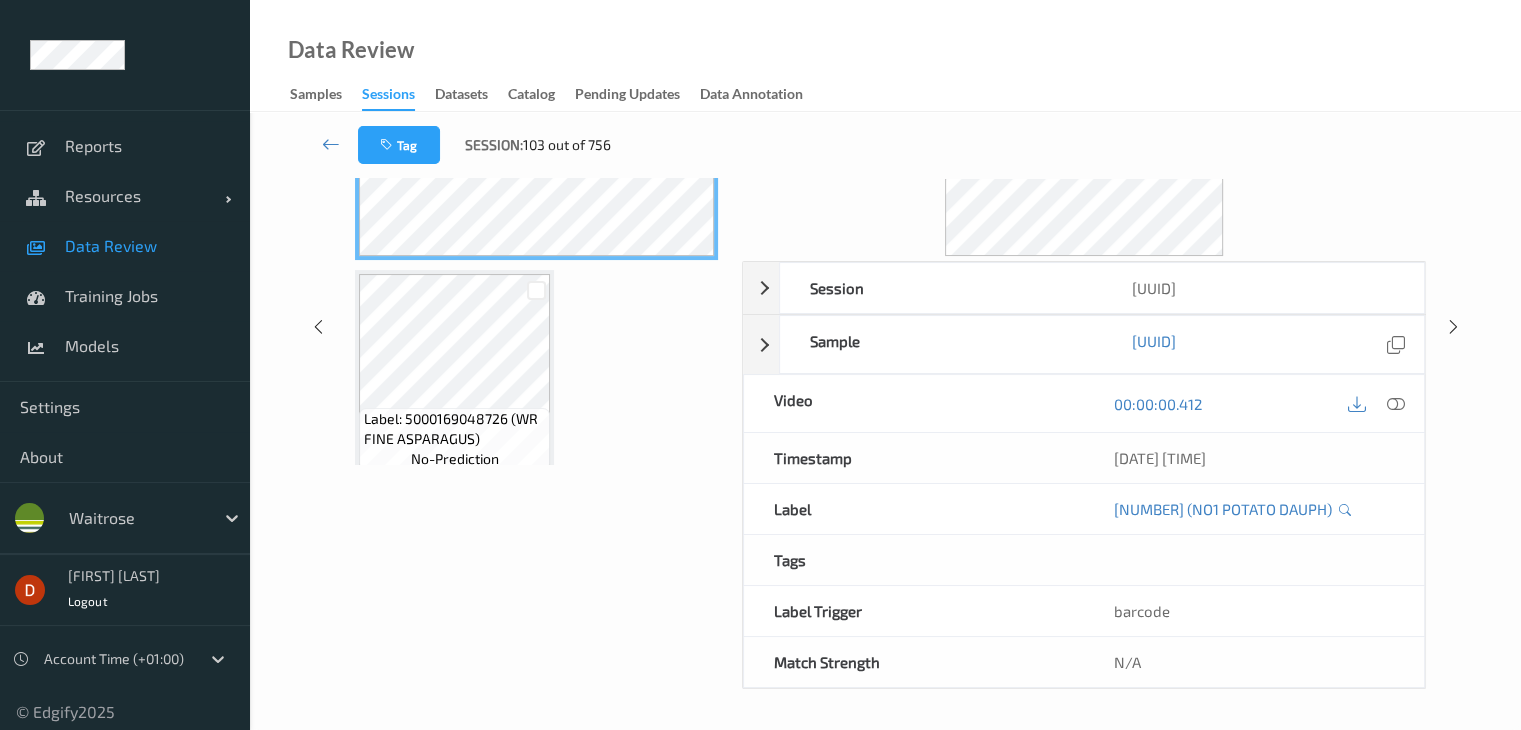 scroll, scrollTop: 113, scrollLeft: 0, axis: vertical 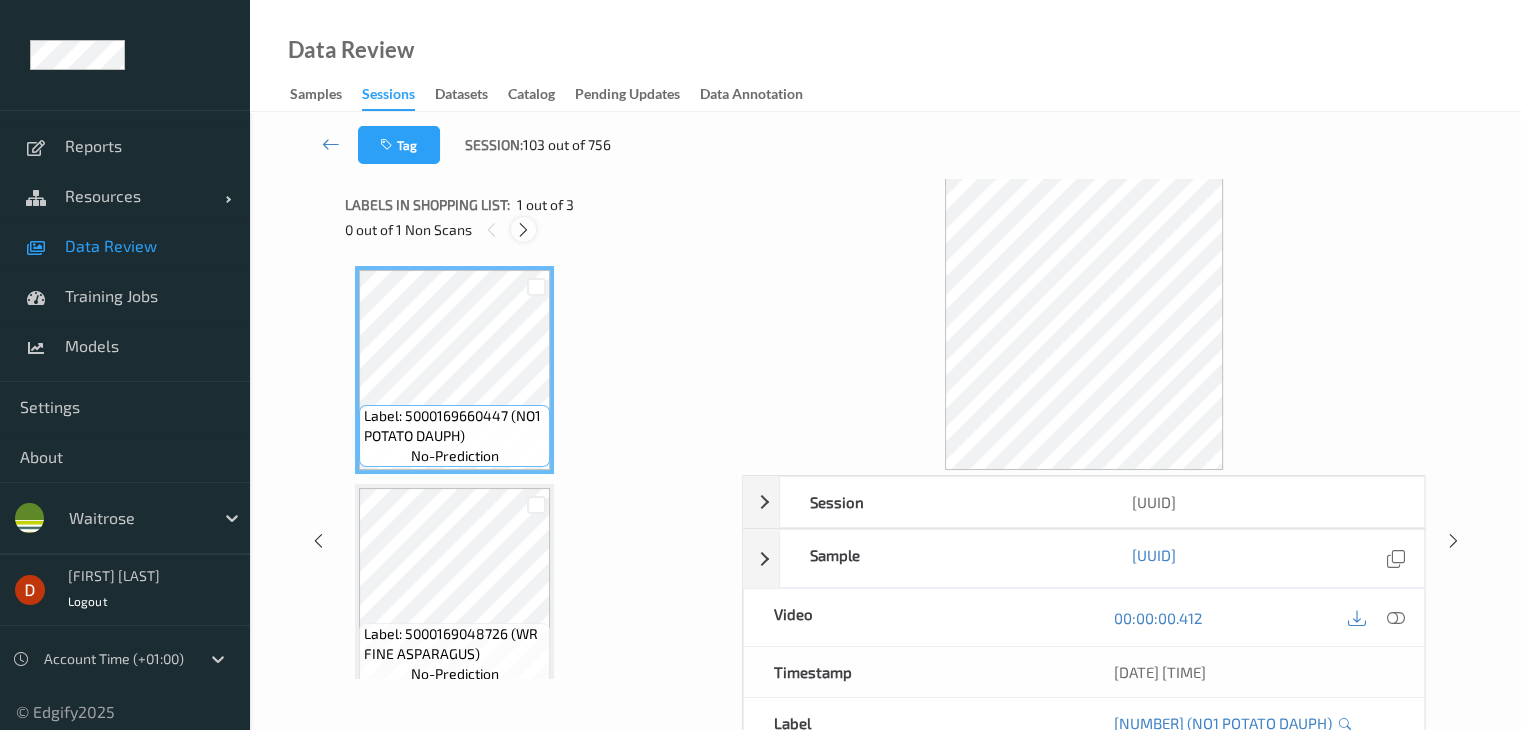 click at bounding box center (523, 230) 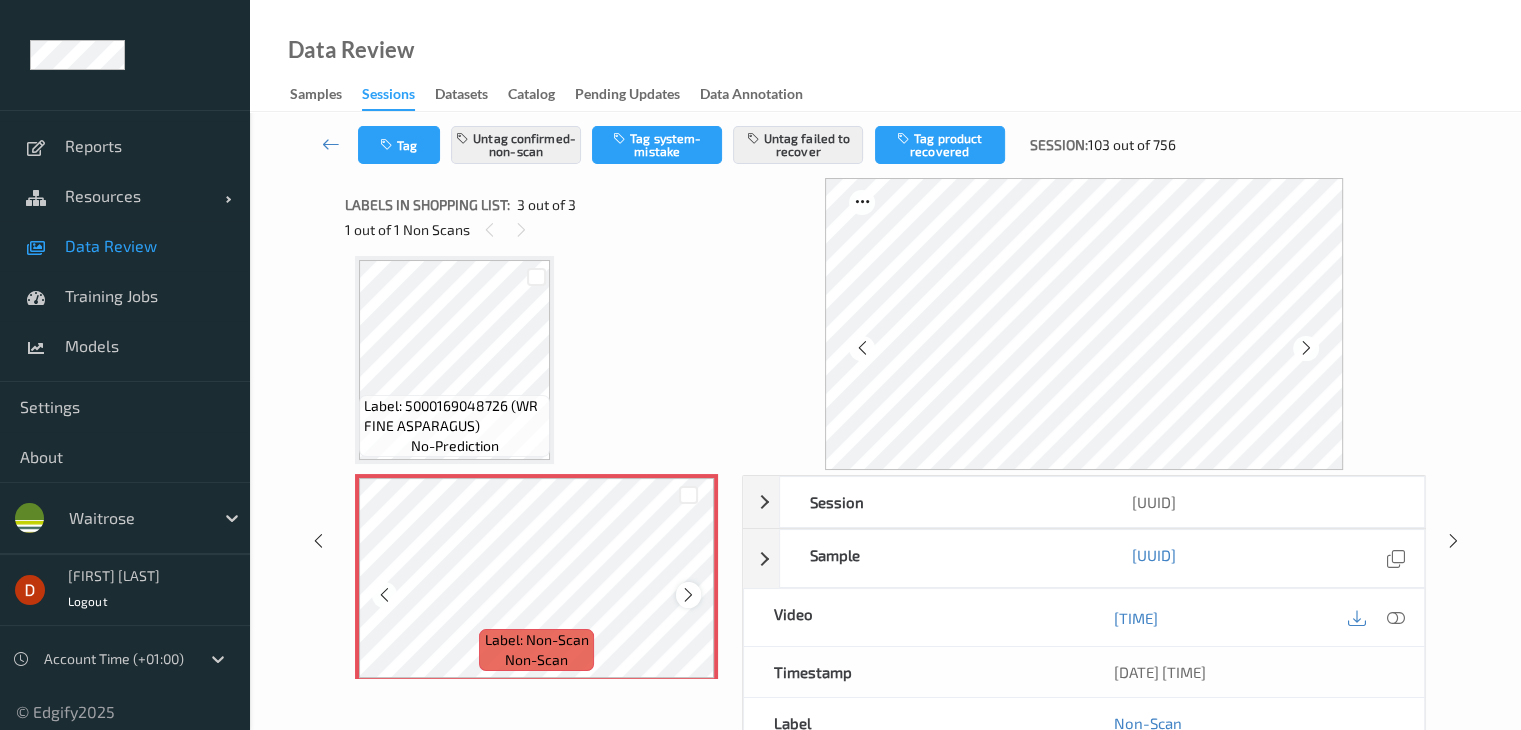 click at bounding box center [688, 595] 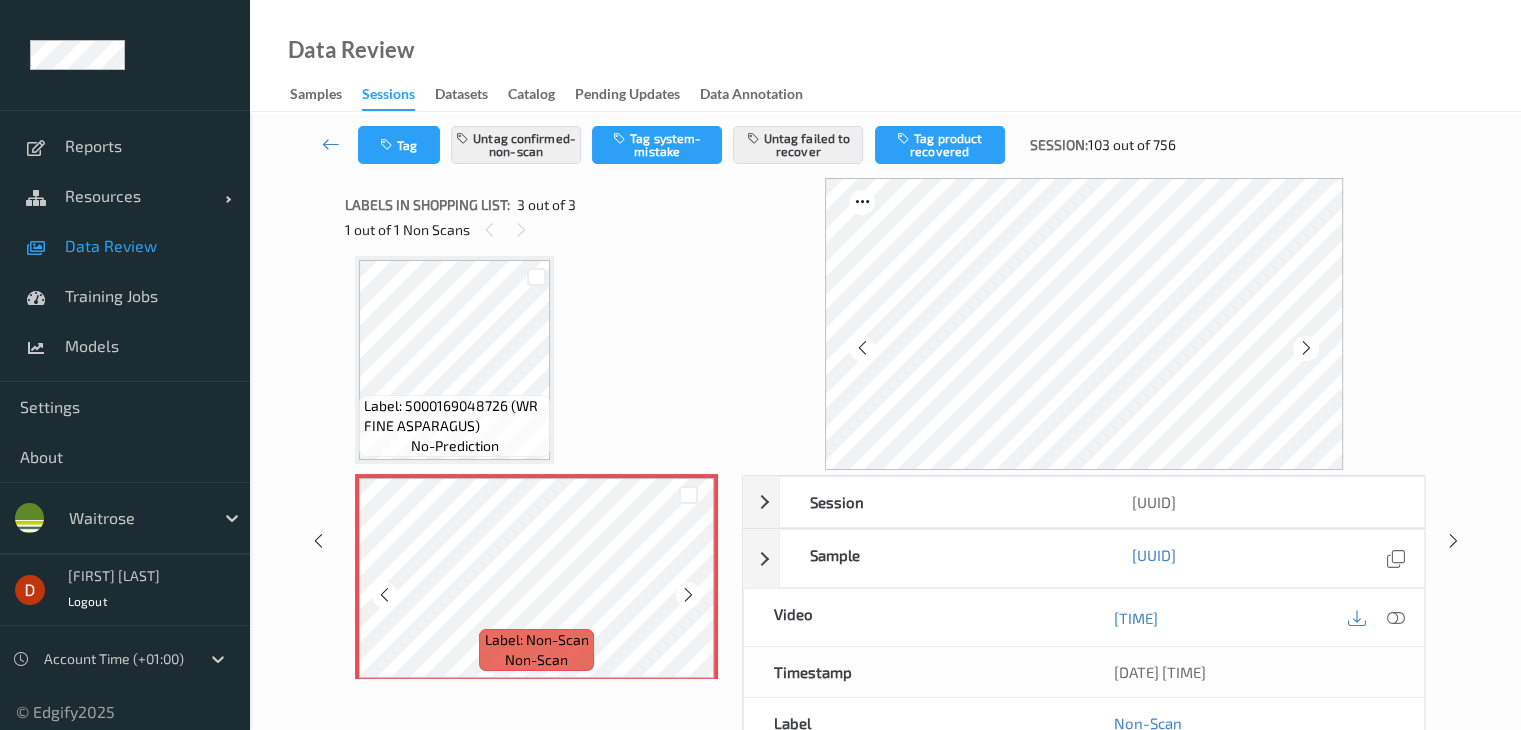 click at bounding box center (688, 595) 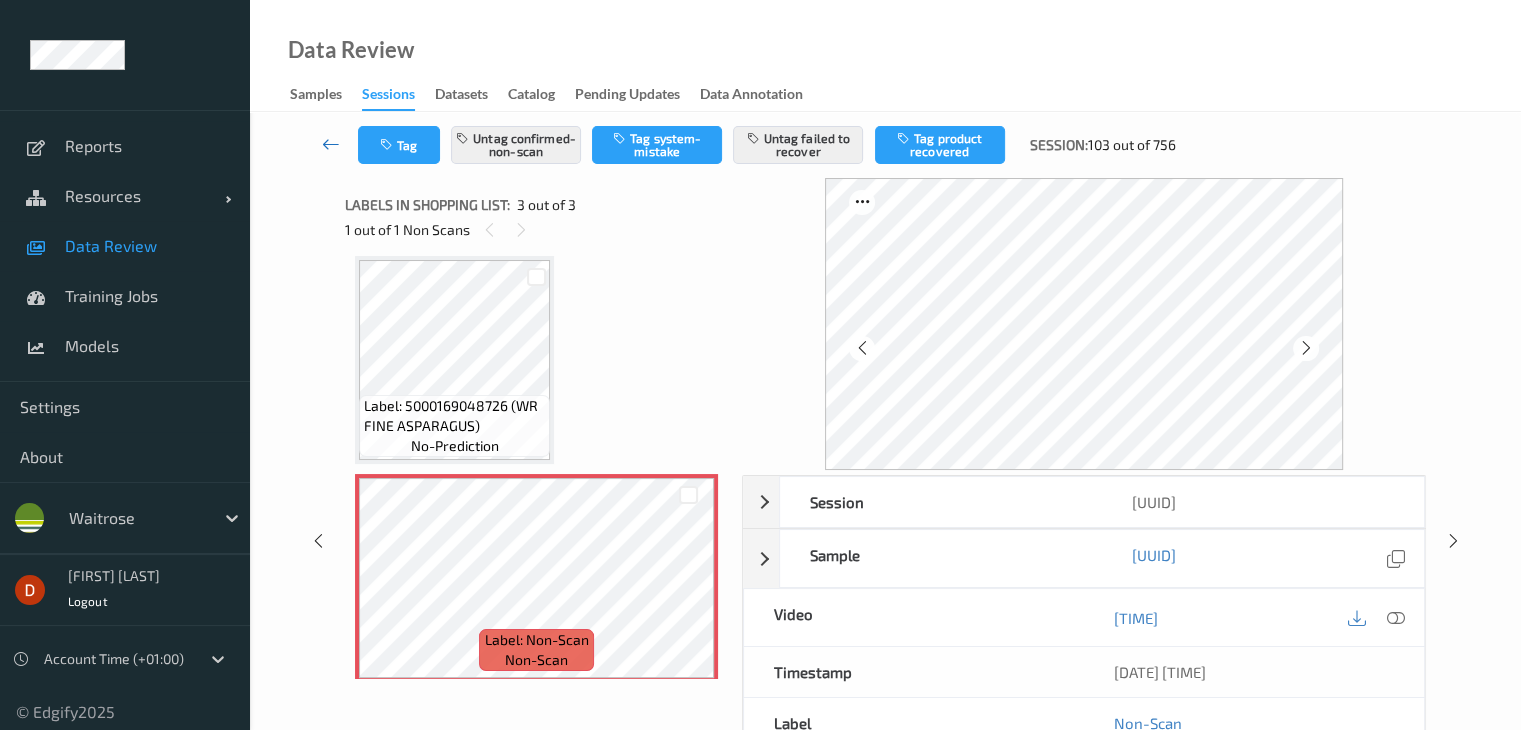 click at bounding box center (331, 144) 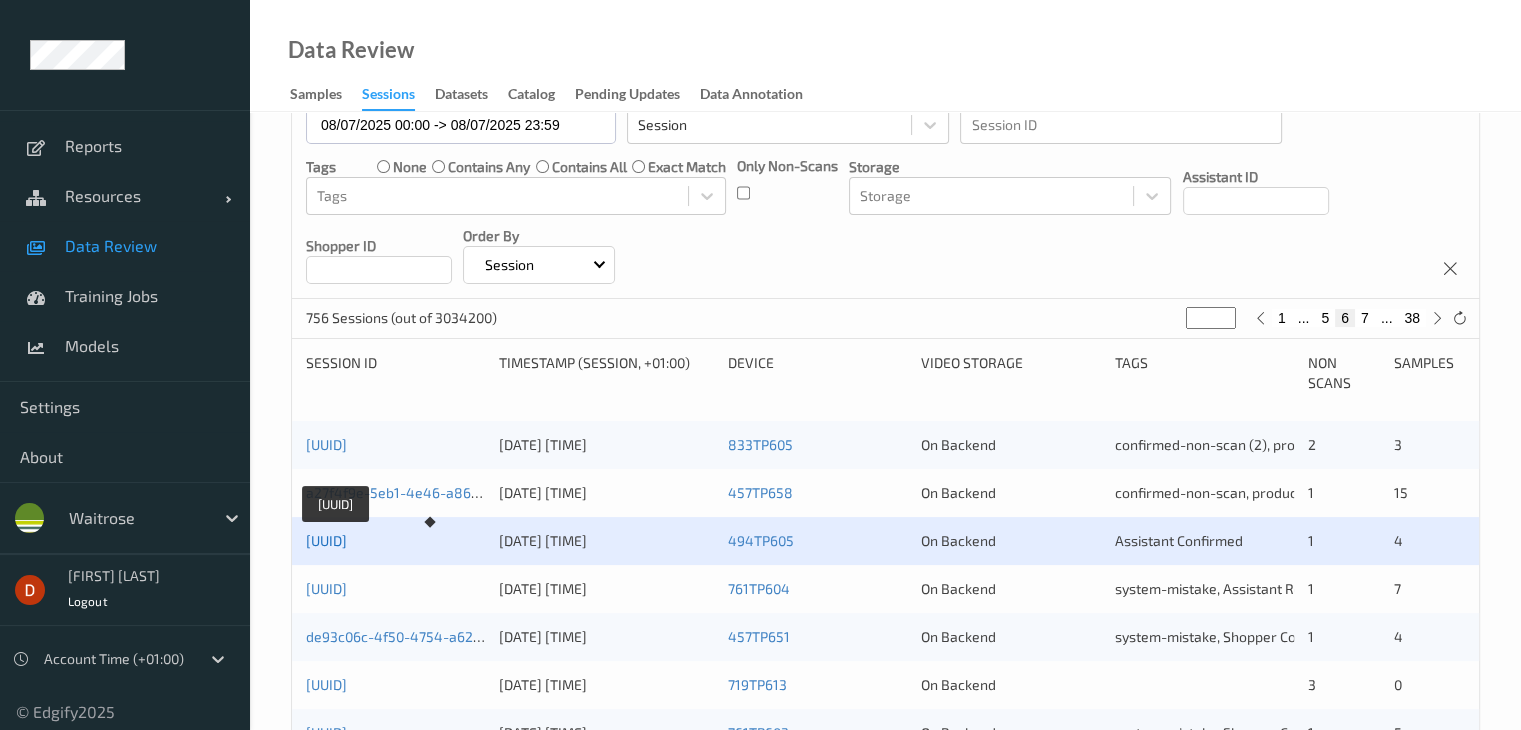 click on "[UUID]" at bounding box center (326, 540) 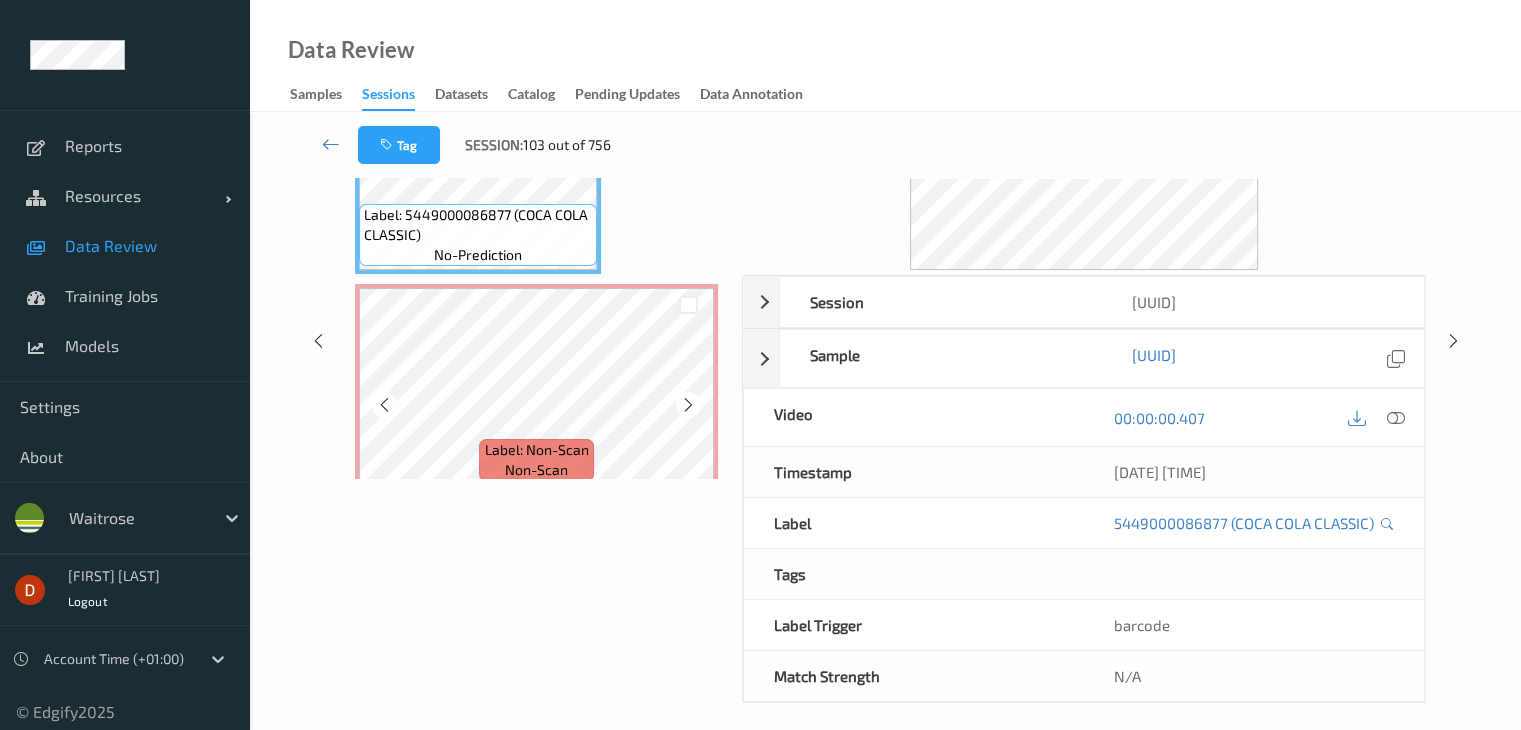 scroll, scrollTop: 76, scrollLeft: 0, axis: vertical 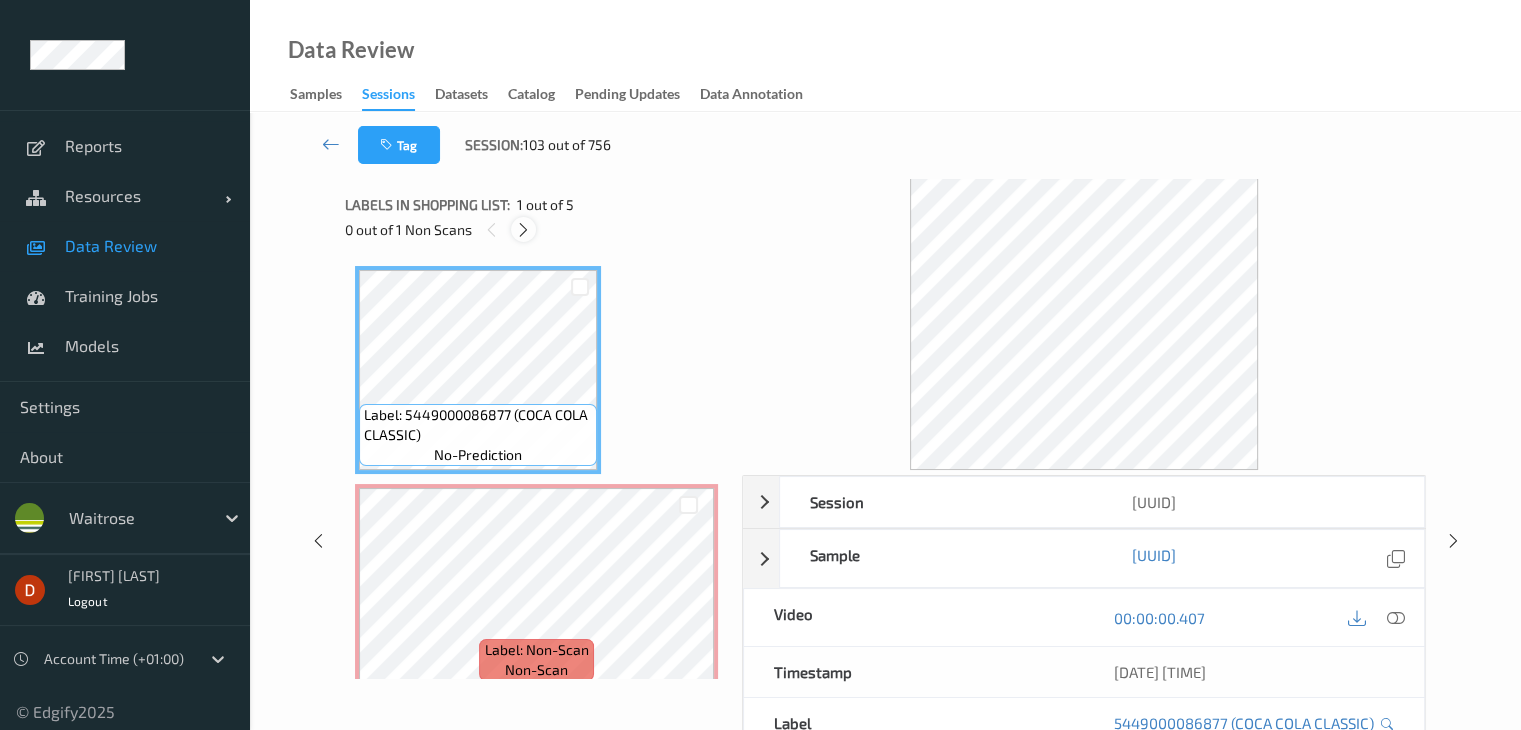 click at bounding box center [523, 230] 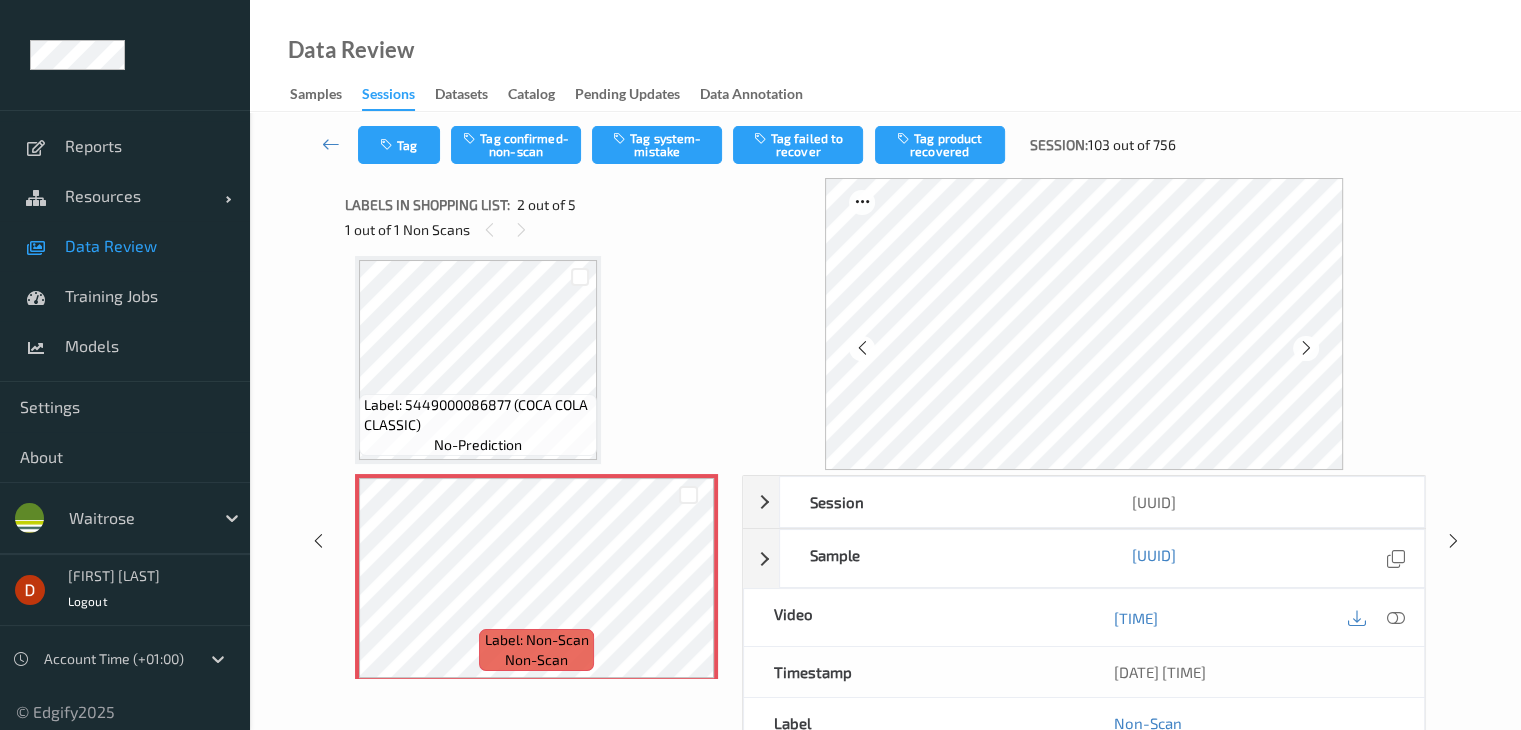 click on "Label: 5449000086877 (COCA COLA CLASSIC)" at bounding box center (478, 415) 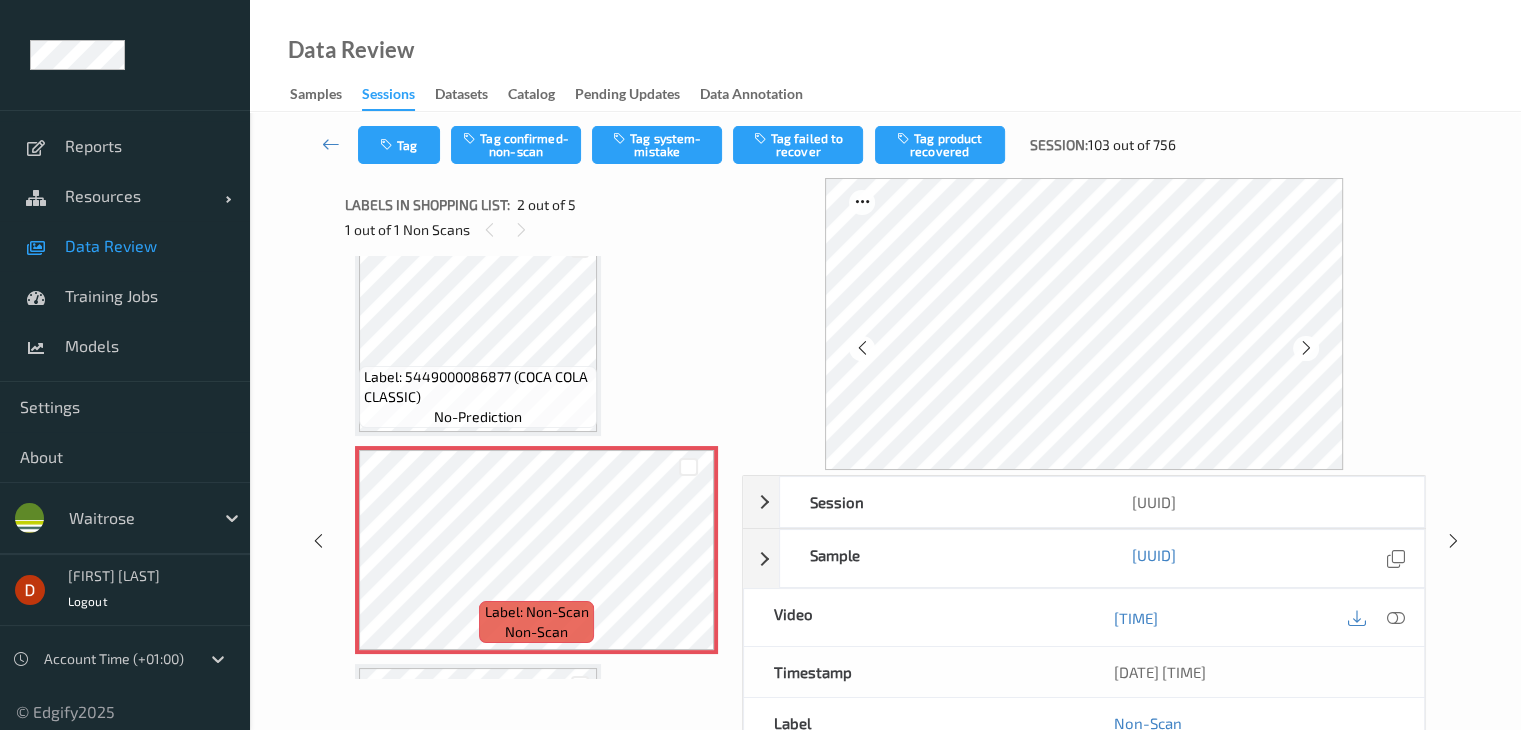 scroll, scrollTop: 0, scrollLeft: 0, axis: both 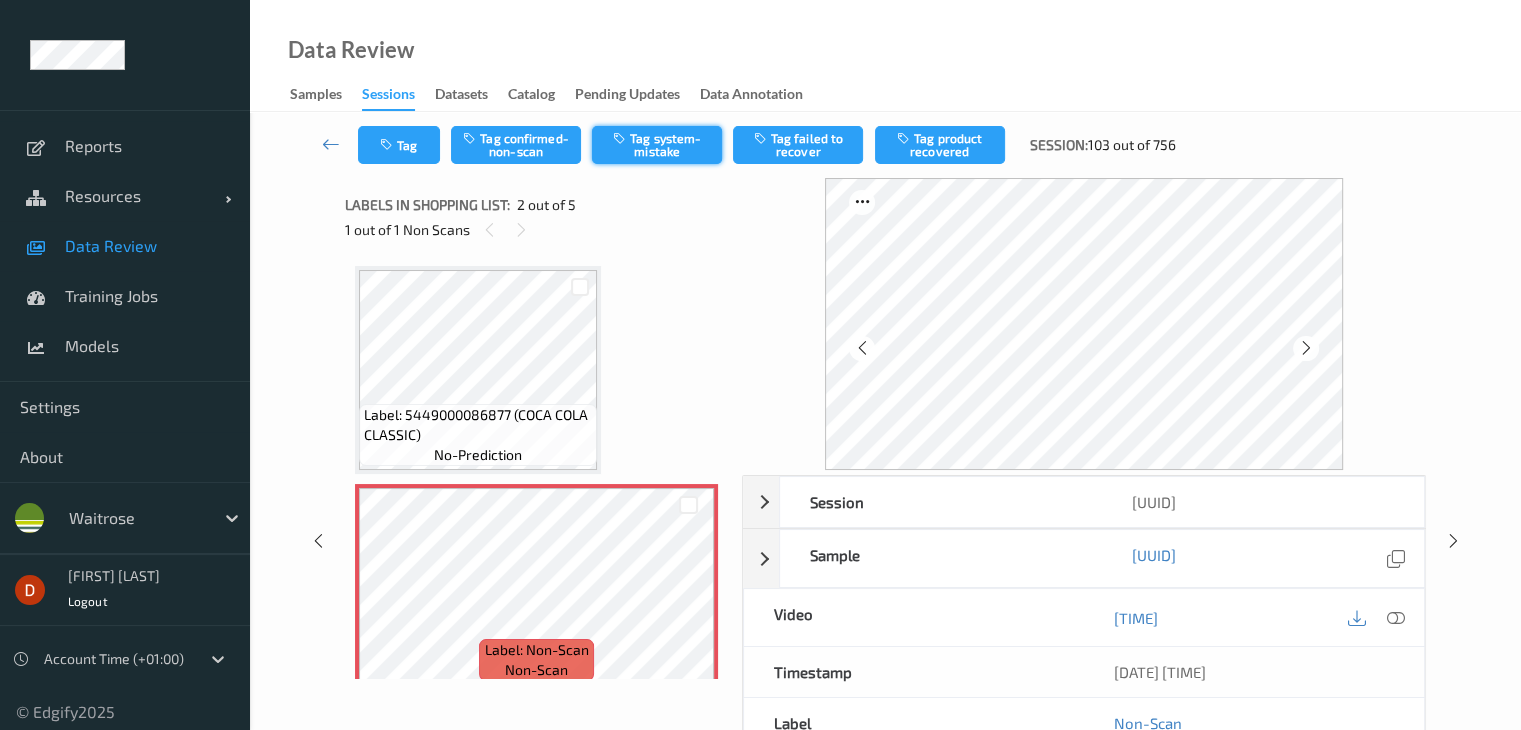 click on "Tag   system-mistake" at bounding box center (657, 145) 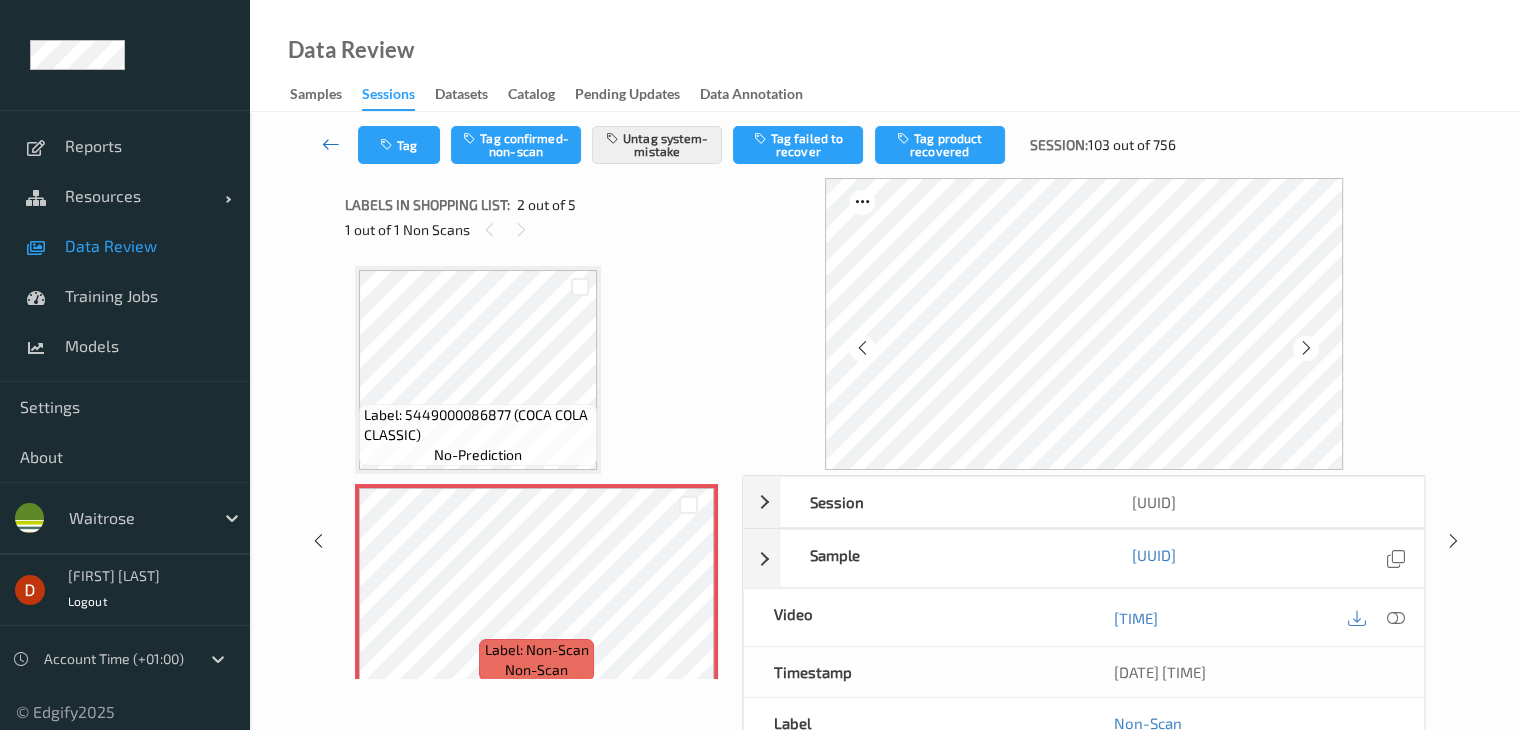 click at bounding box center (331, 145) 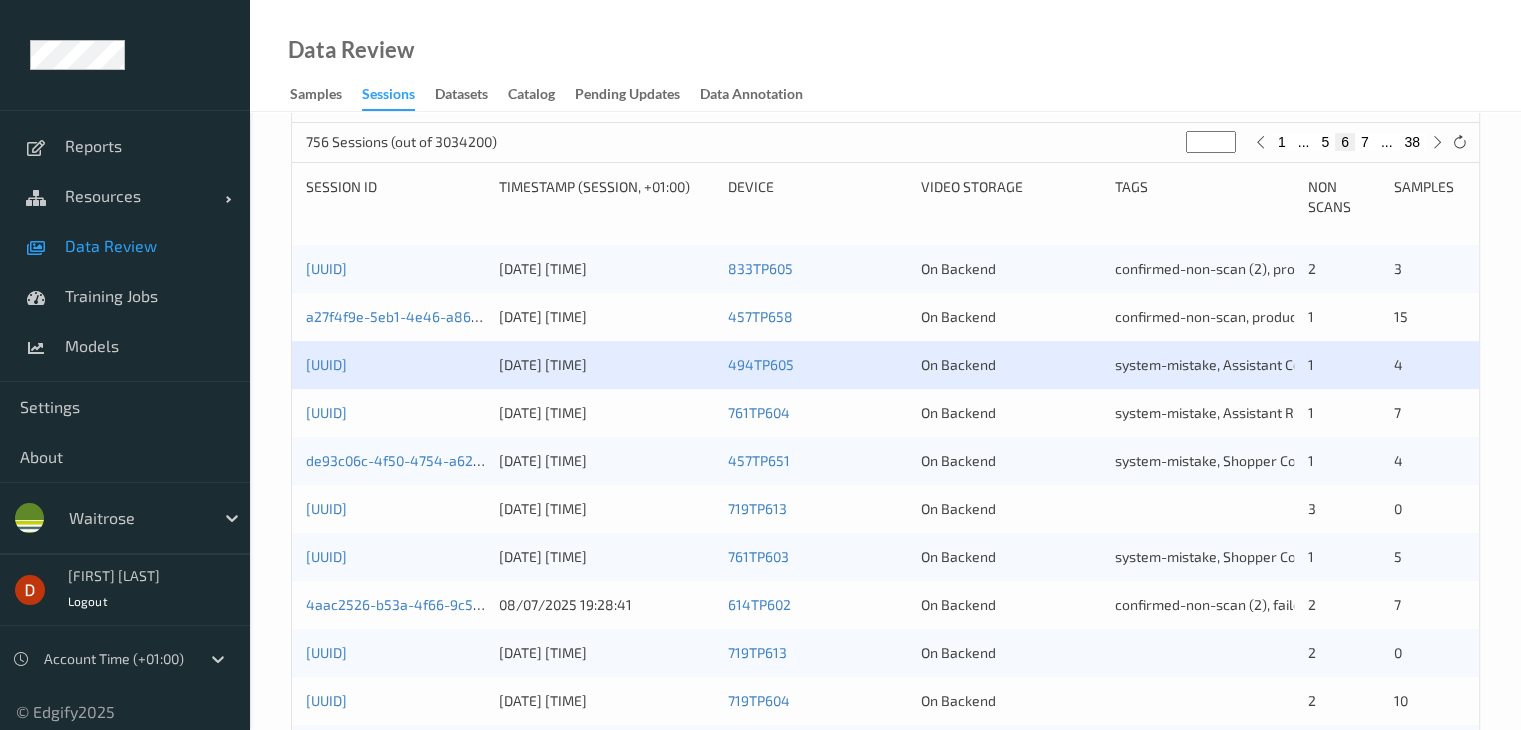 scroll, scrollTop: 400, scrollLeft: 0, axis: vertical 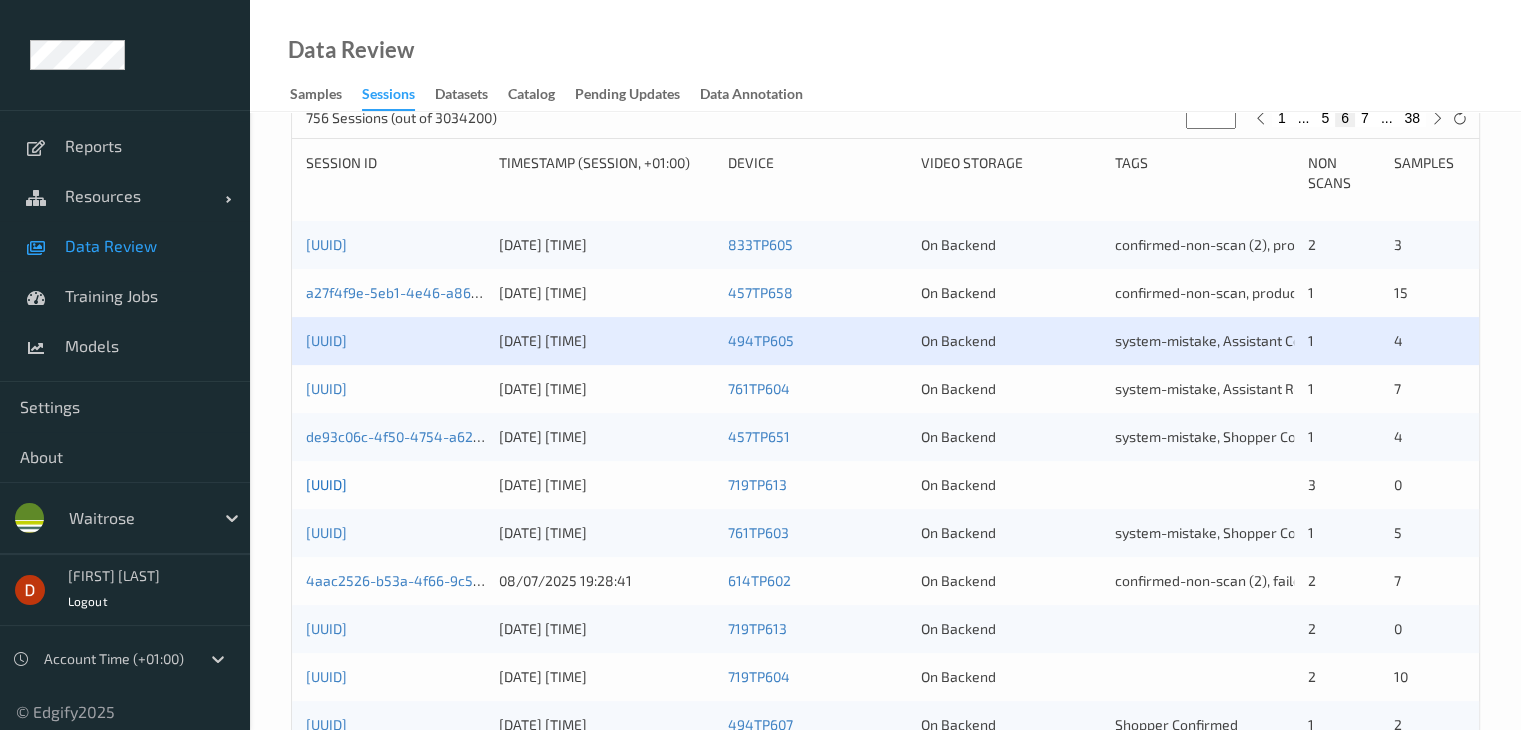 click on "[UUID]" at bounding box center [326, 484] 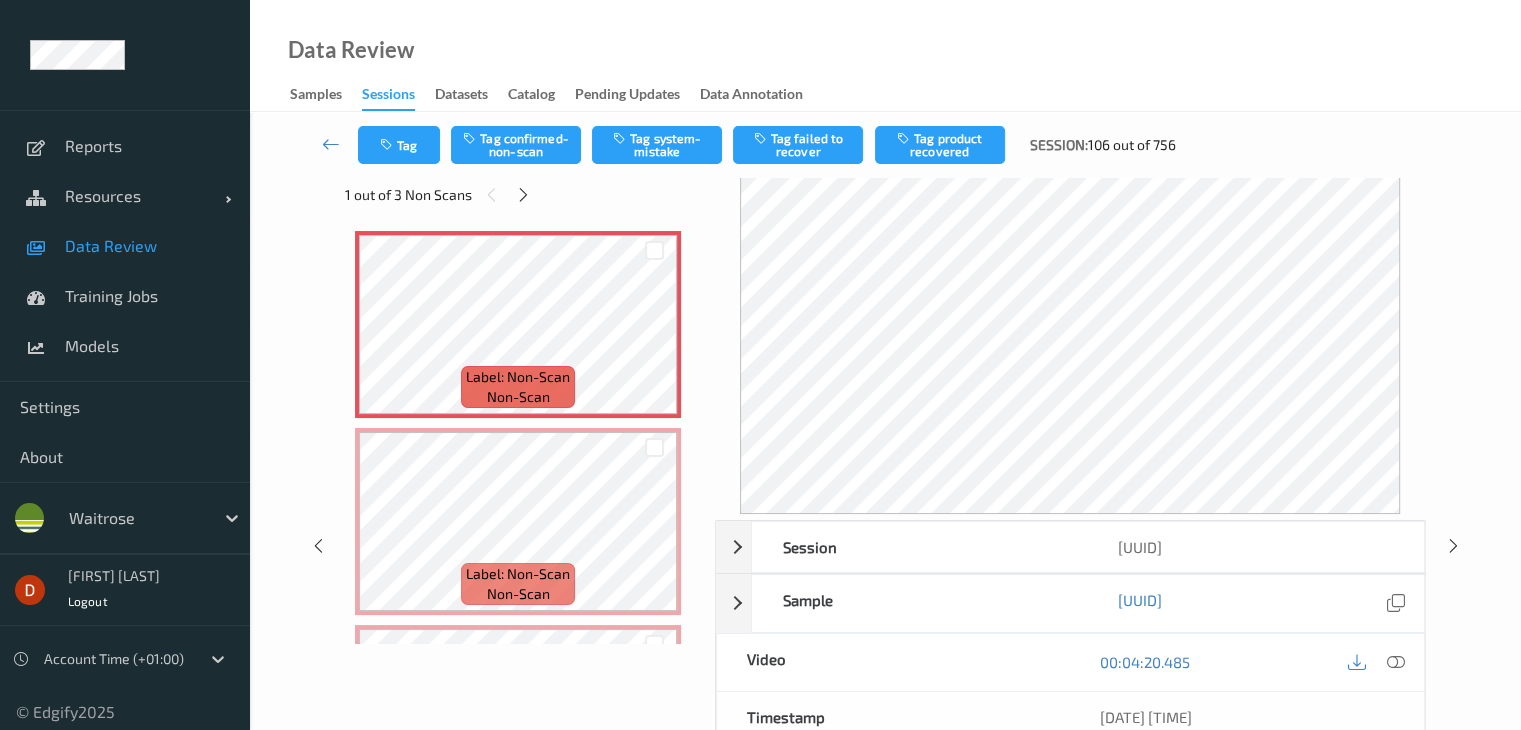 scroll, scrollTop: 0, scrollLeft: 0, axis: both 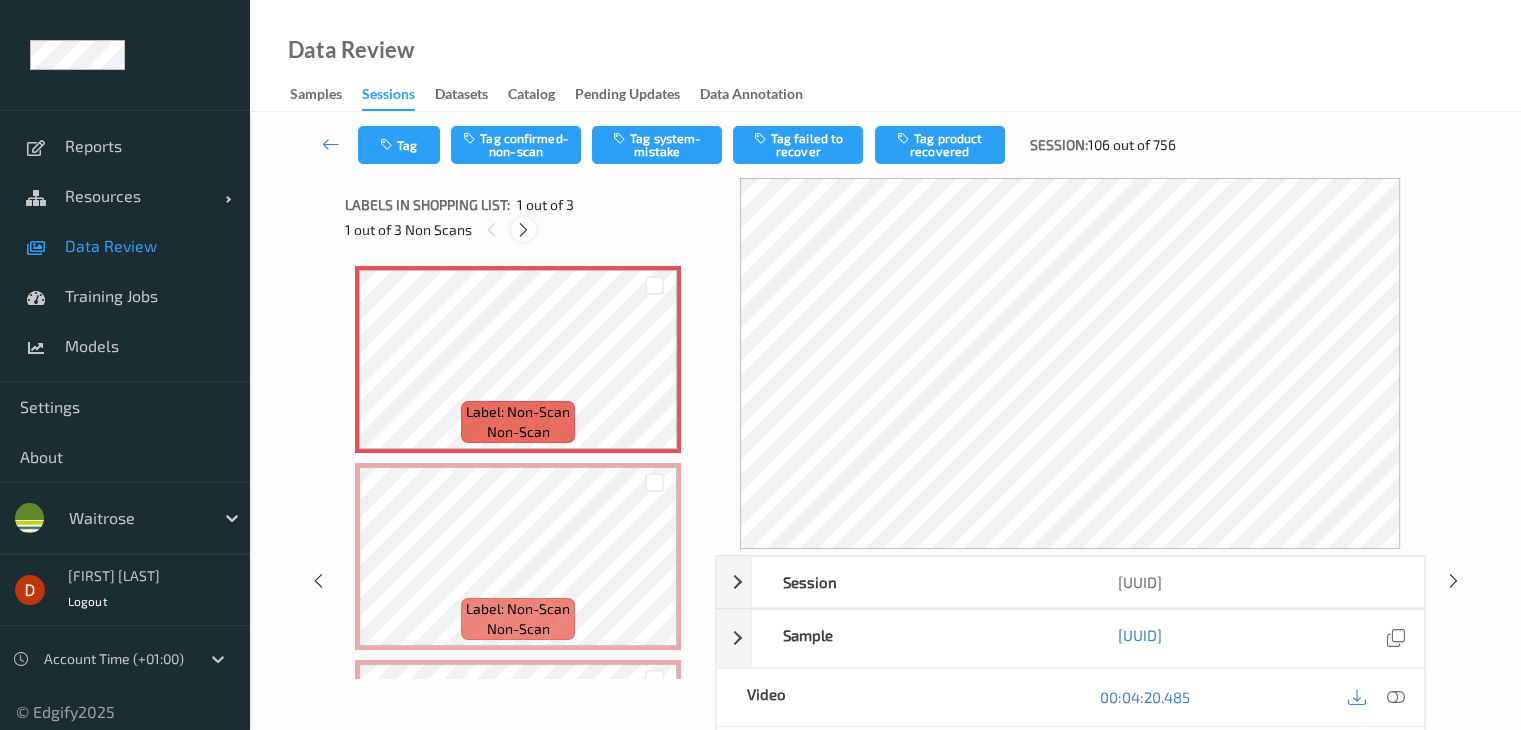 click at bounding box center [523, 230] 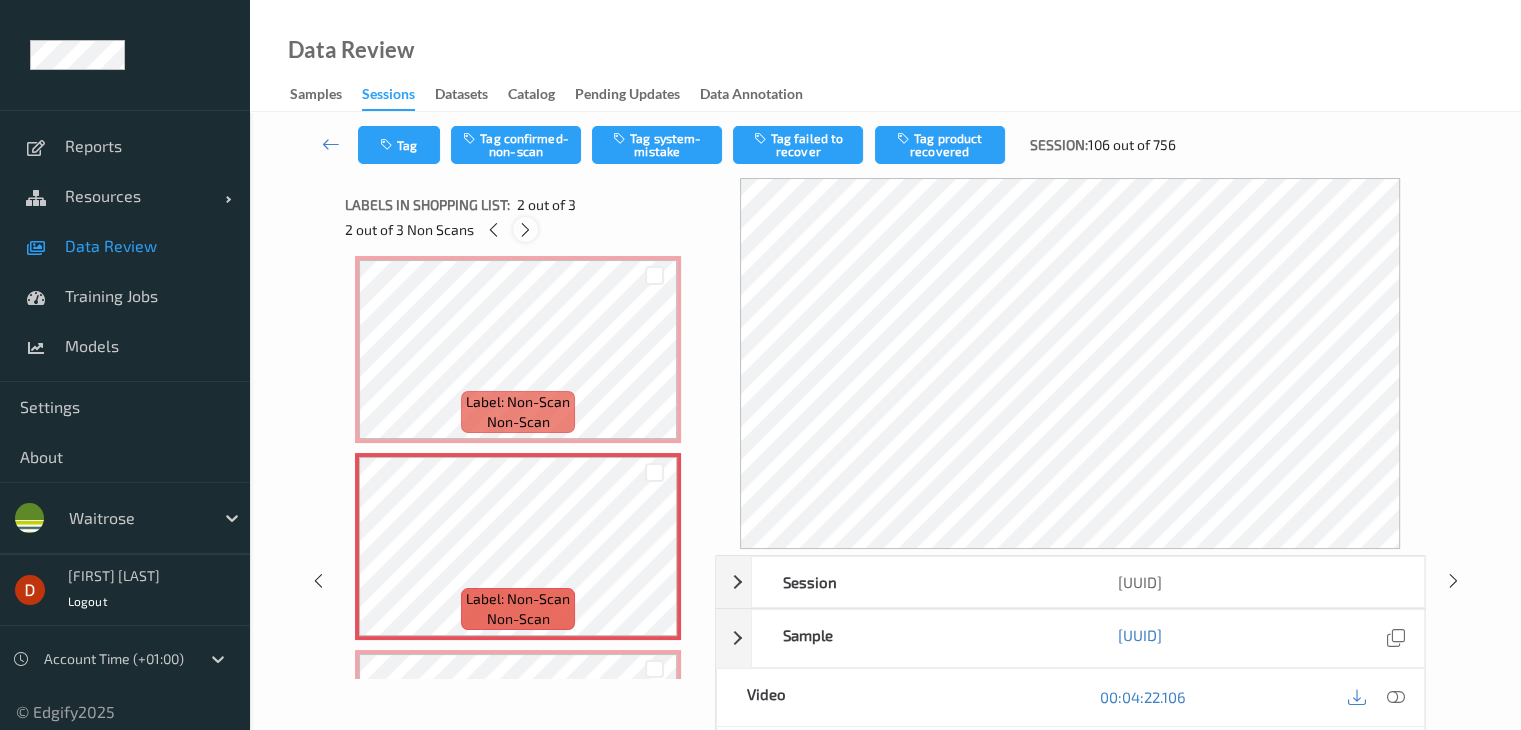 click at bounding box center (525, 230) 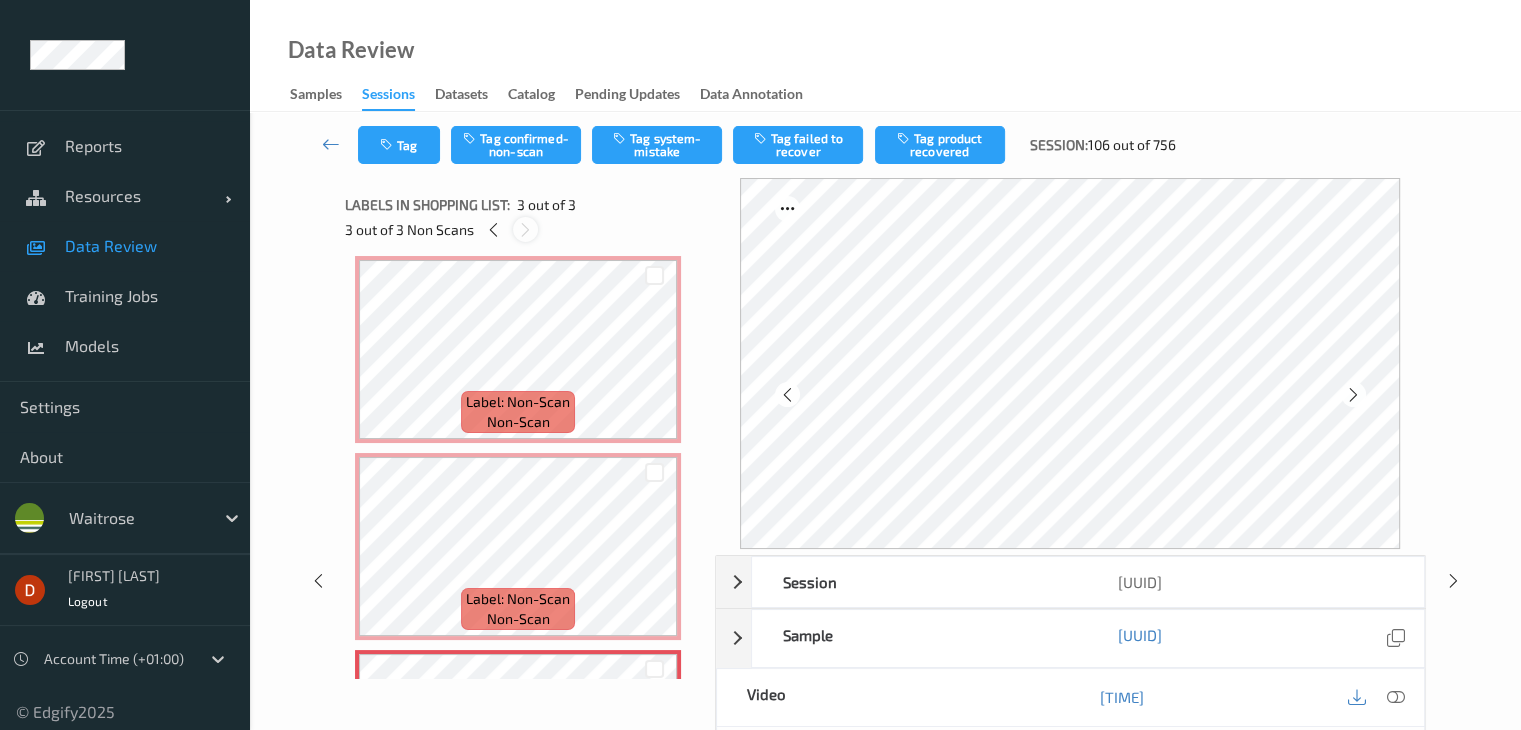 scroll, scrollTop: 178, scrollLeft: 0, axis: vertical 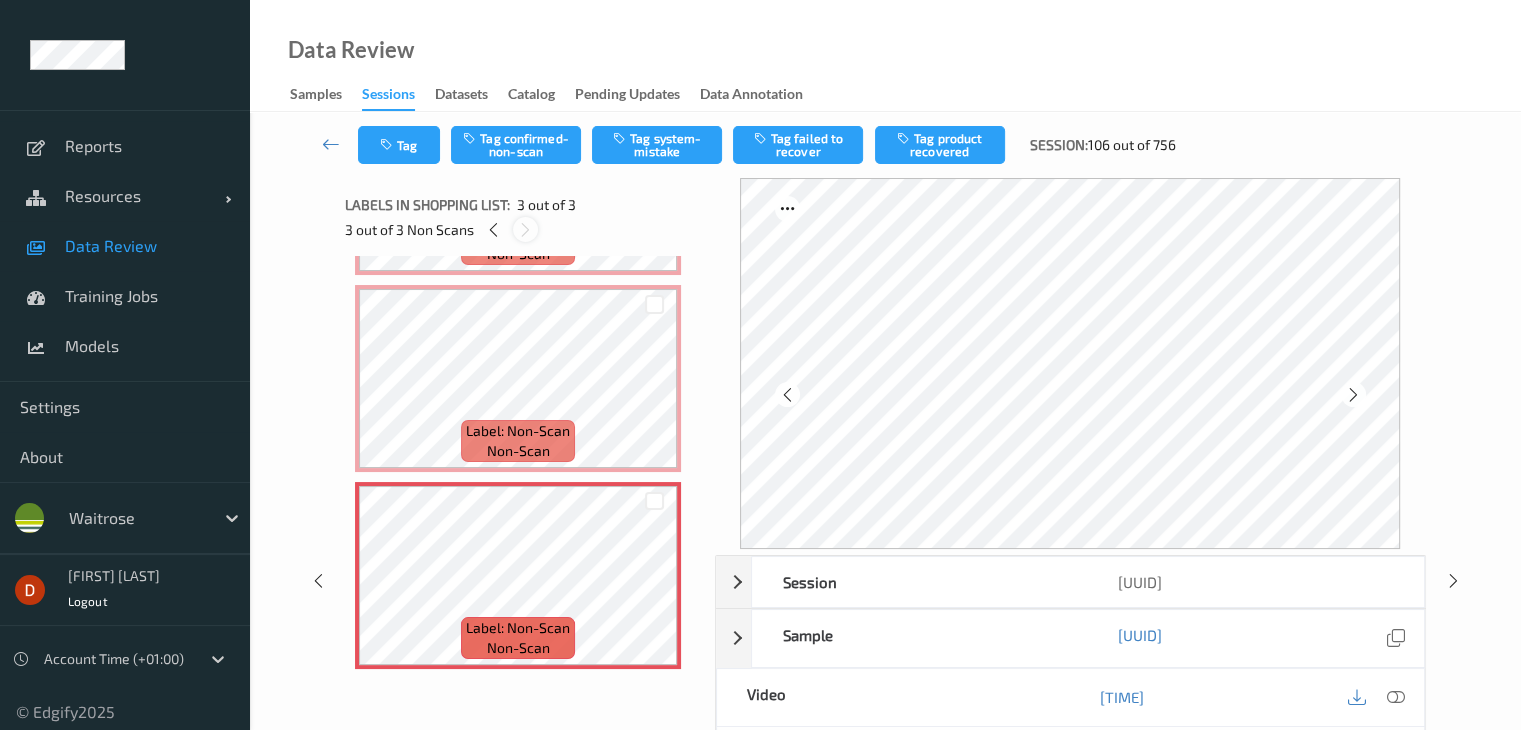 click at bounding box center [525, 230] 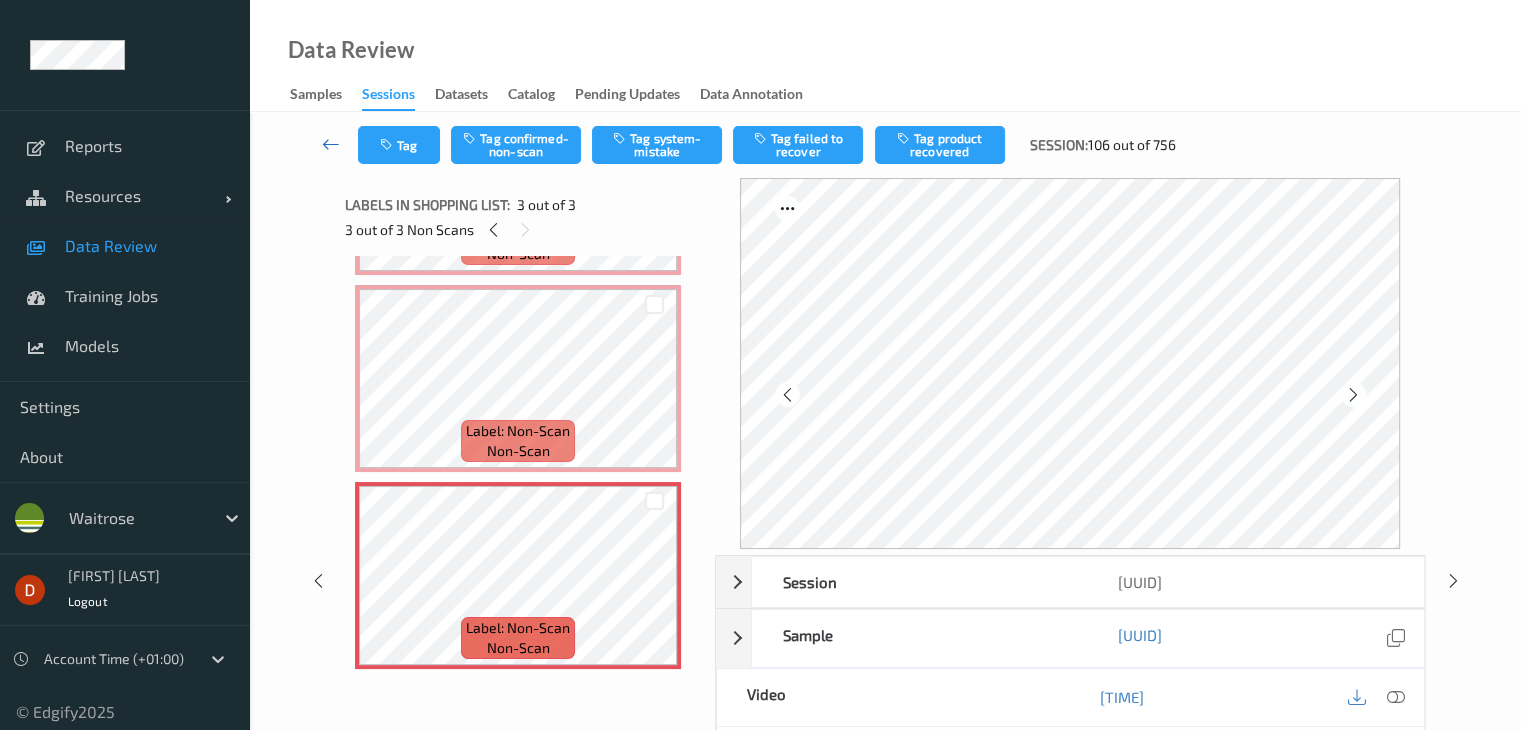 click at bounding box center [331, 145] 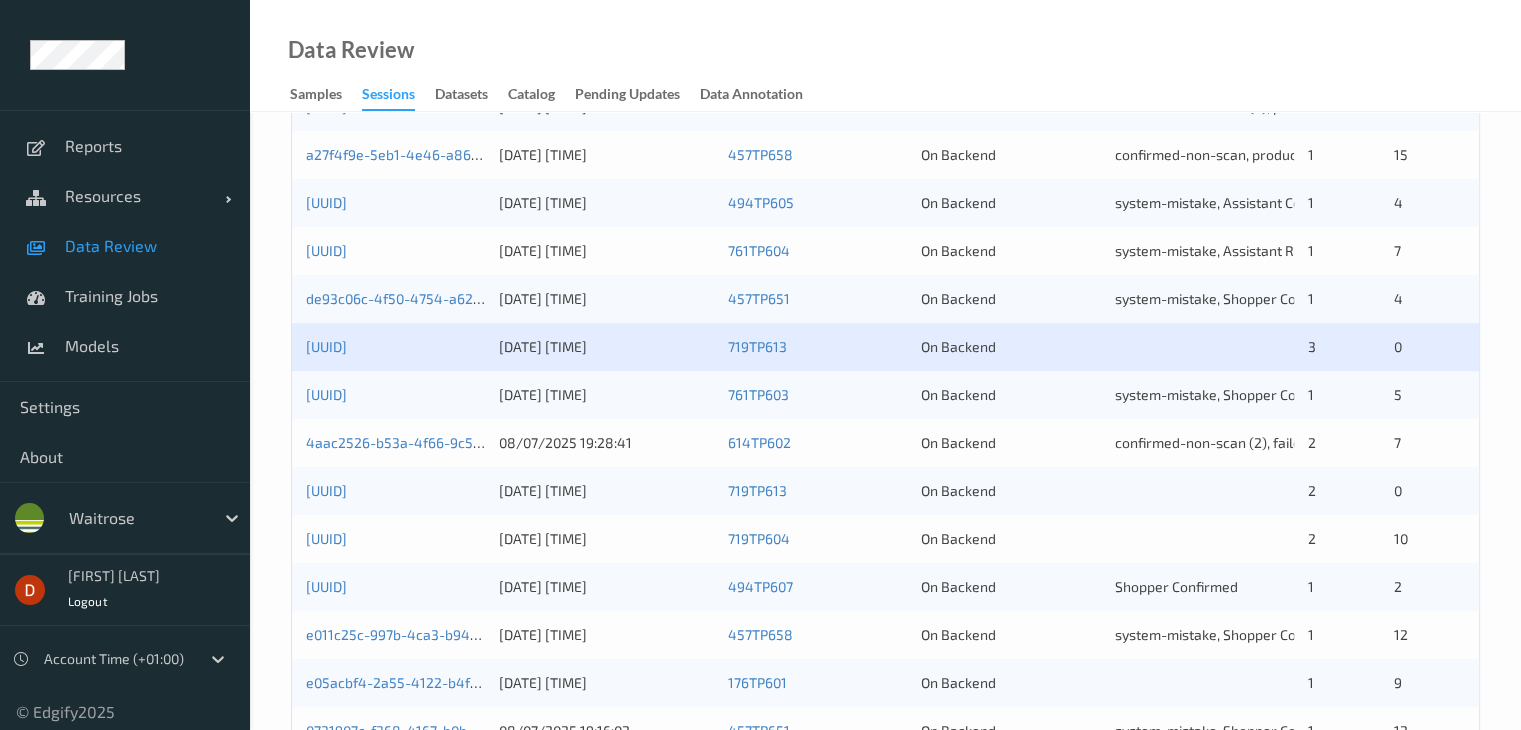 scroll, scrollTop: 600, scrollLeft: 0, axis: vertical 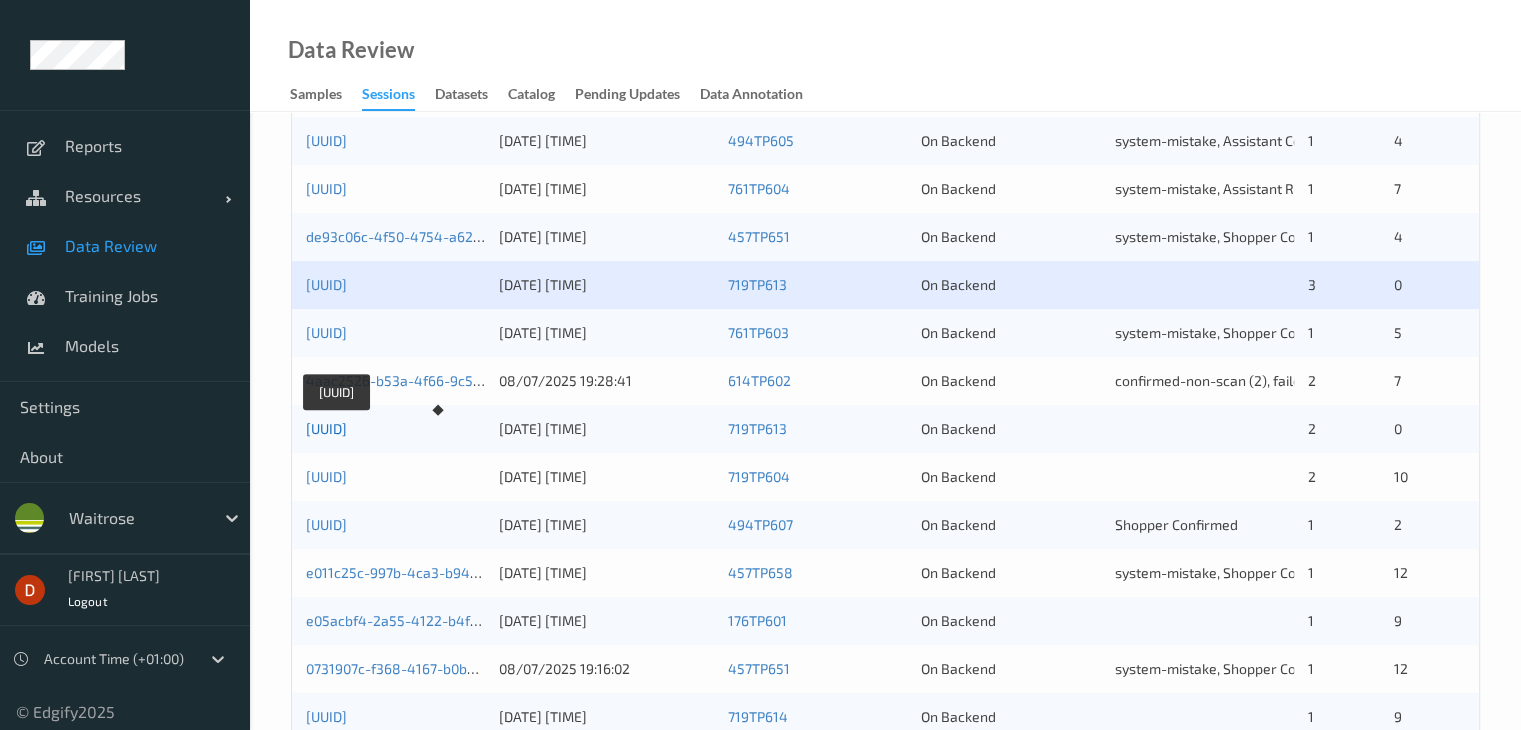click on "[UUID]" at bounding box center (326, 428) 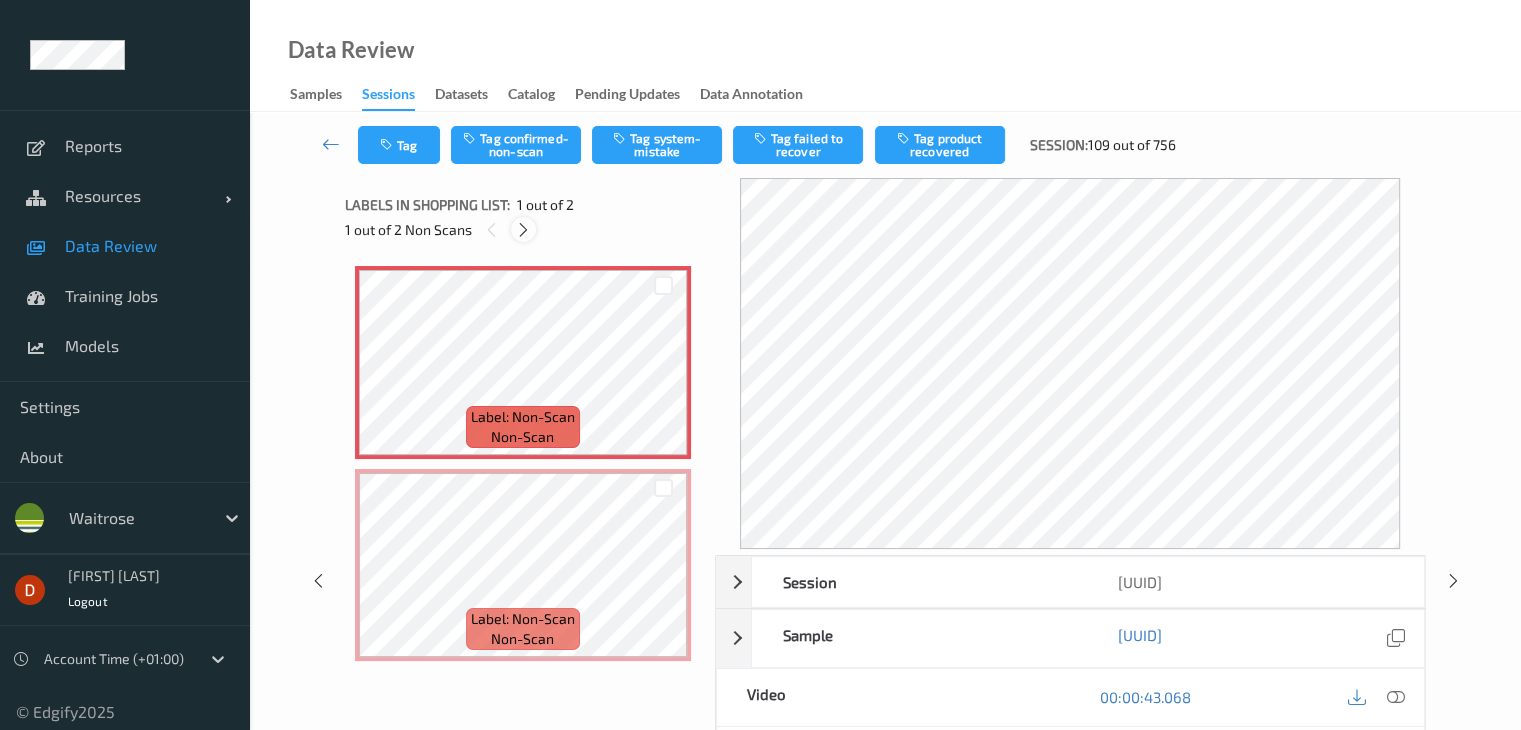 click at bounding box center [523, 230] 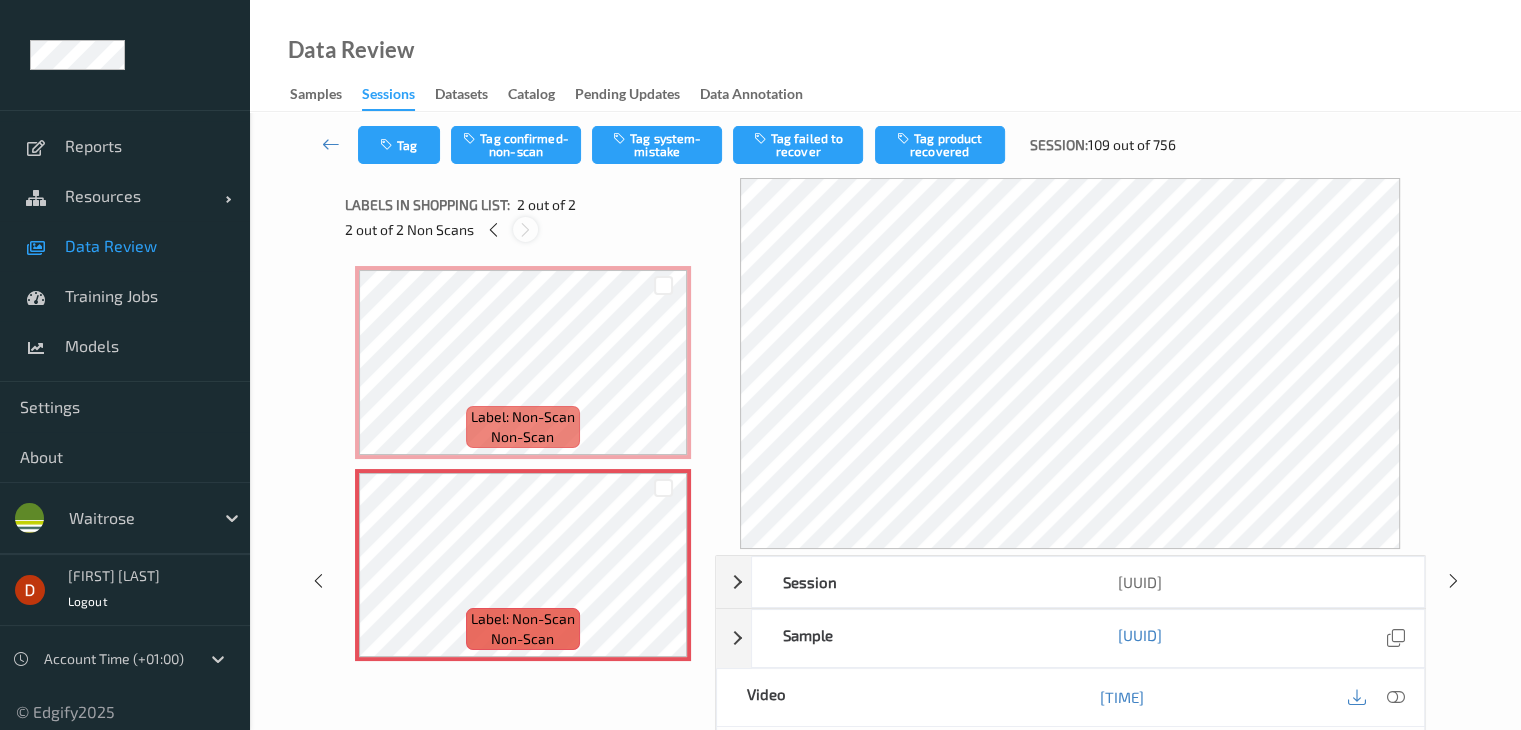 click at bounding box center (525, 229) 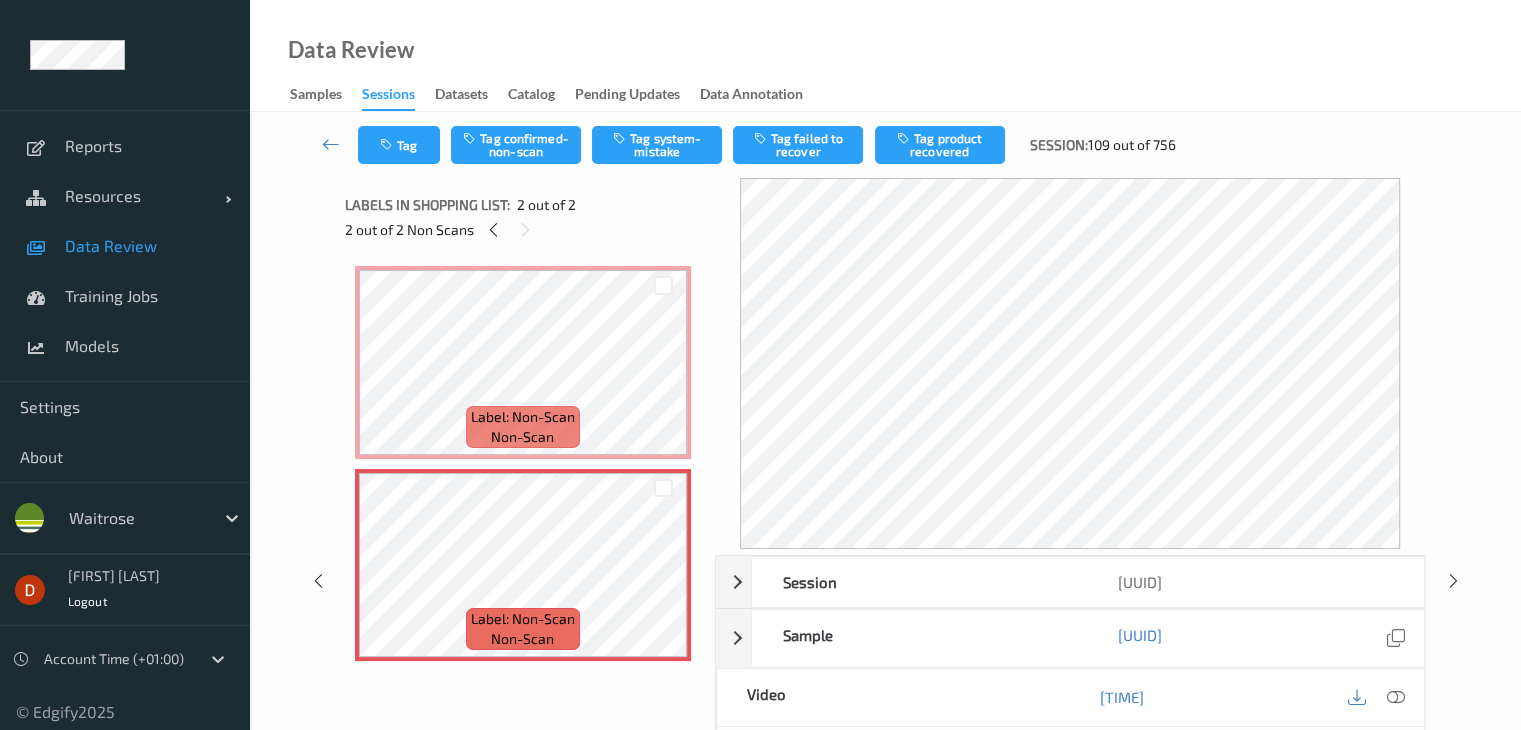 drag, startPoint x: 319, startPoint y: 120, endPoint x: 321, endPoint y: 141, distance: 21.095022 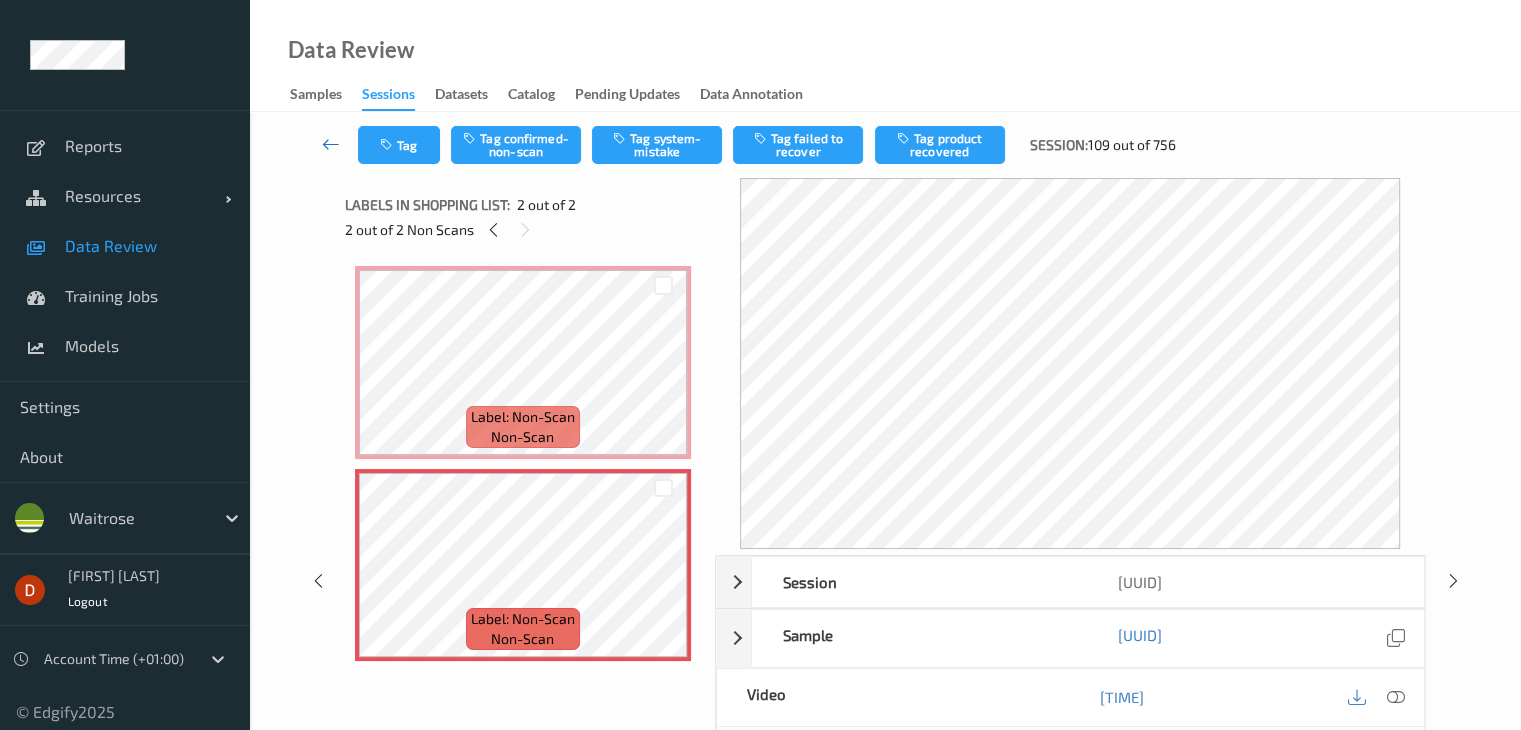 click at bounding box center [331, 144] 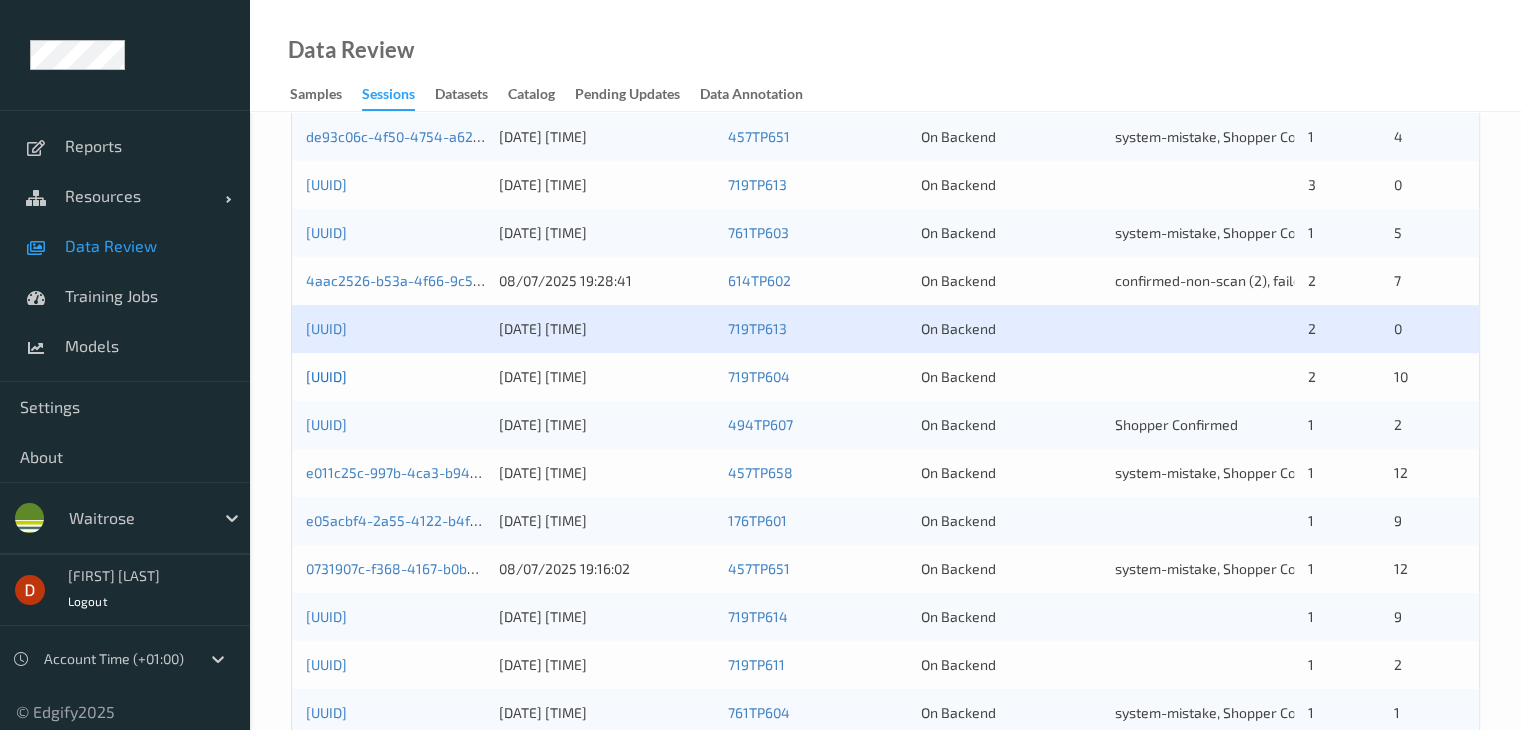 click on "[UUID]" at bounding box center [326, 376] 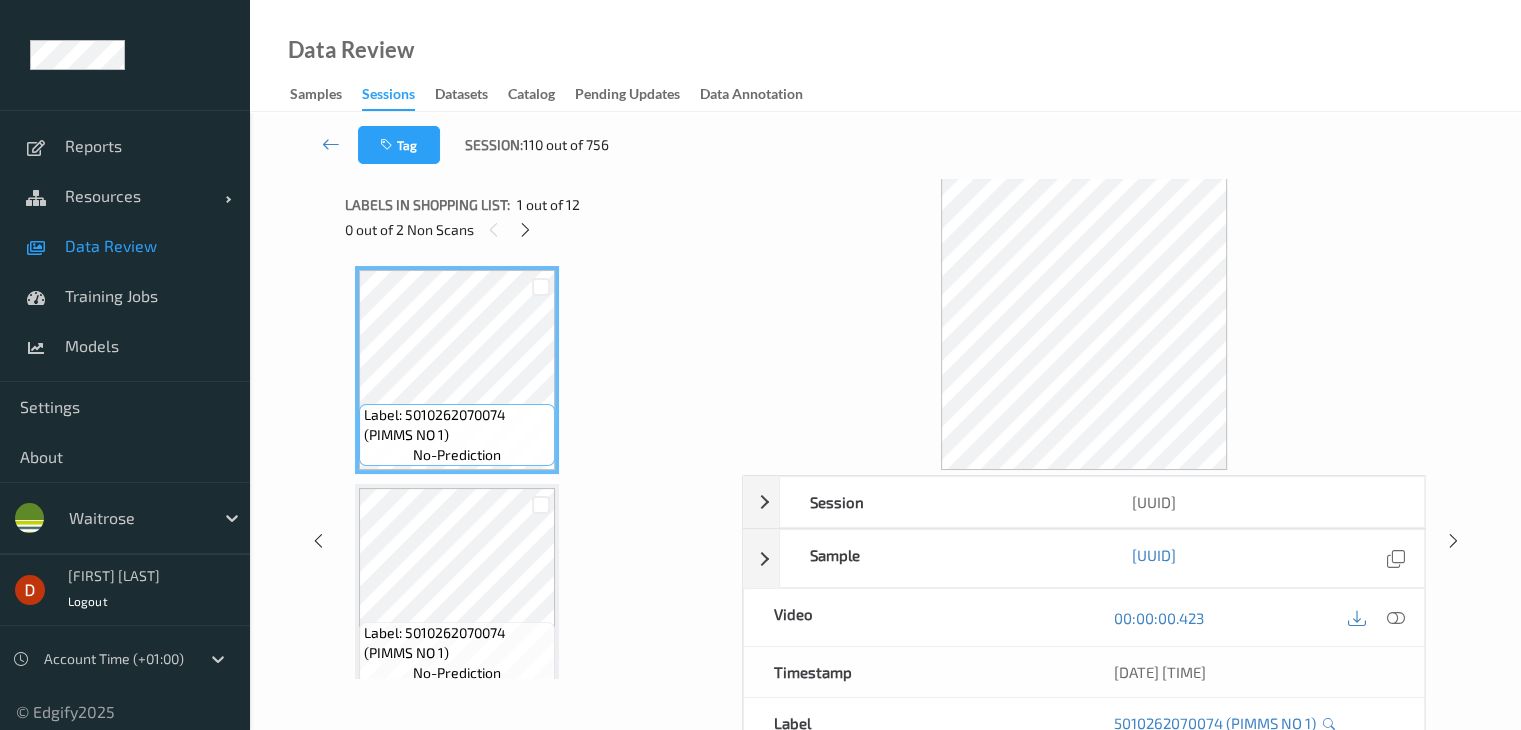 drag, startPoint x: 528, startPoint y: 234, endPoint x: 552, endPoint y: 265, distance: 39.20459 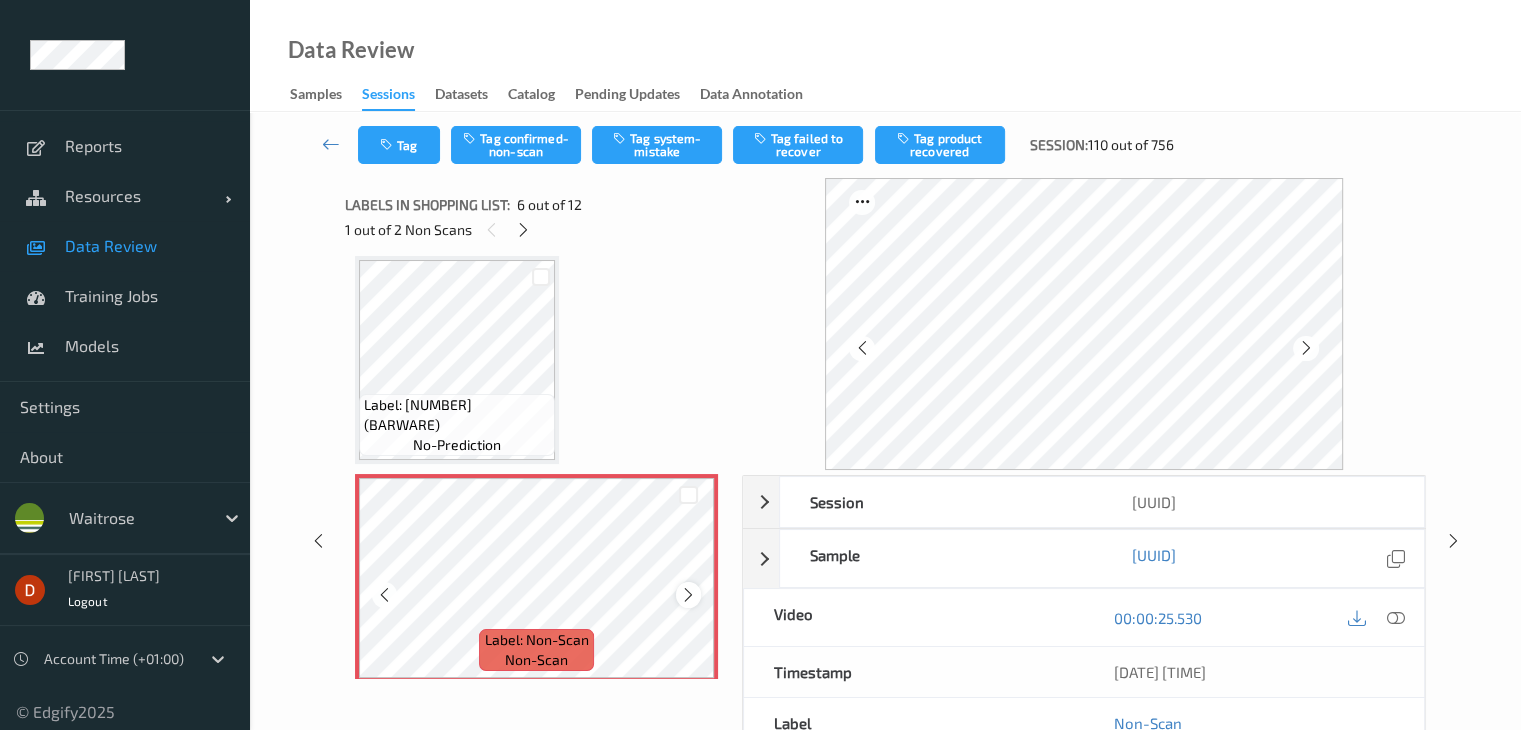 click at bounding box center [688, 595] 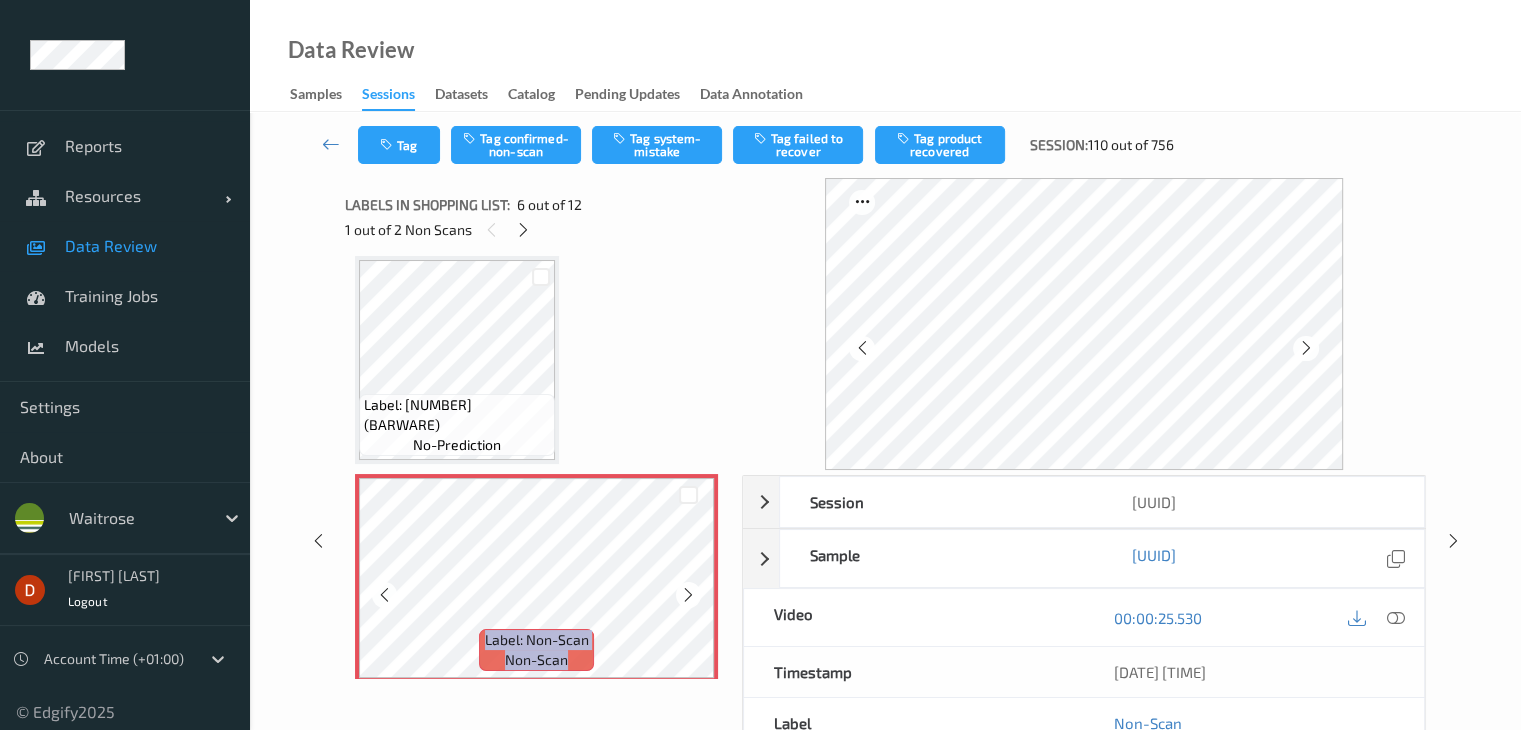 click at bounding box center [688, 595] 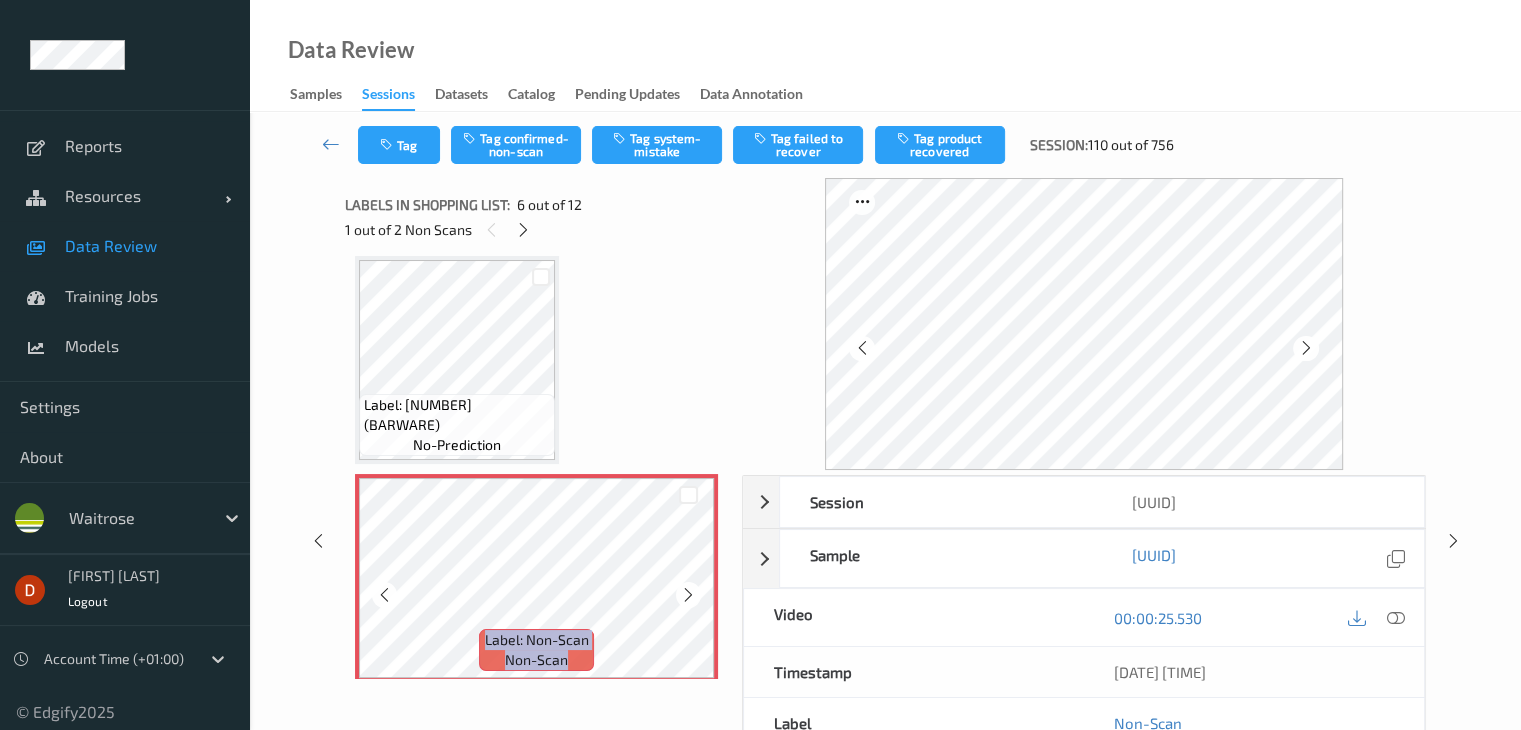 click at bounding box center (688, 595) 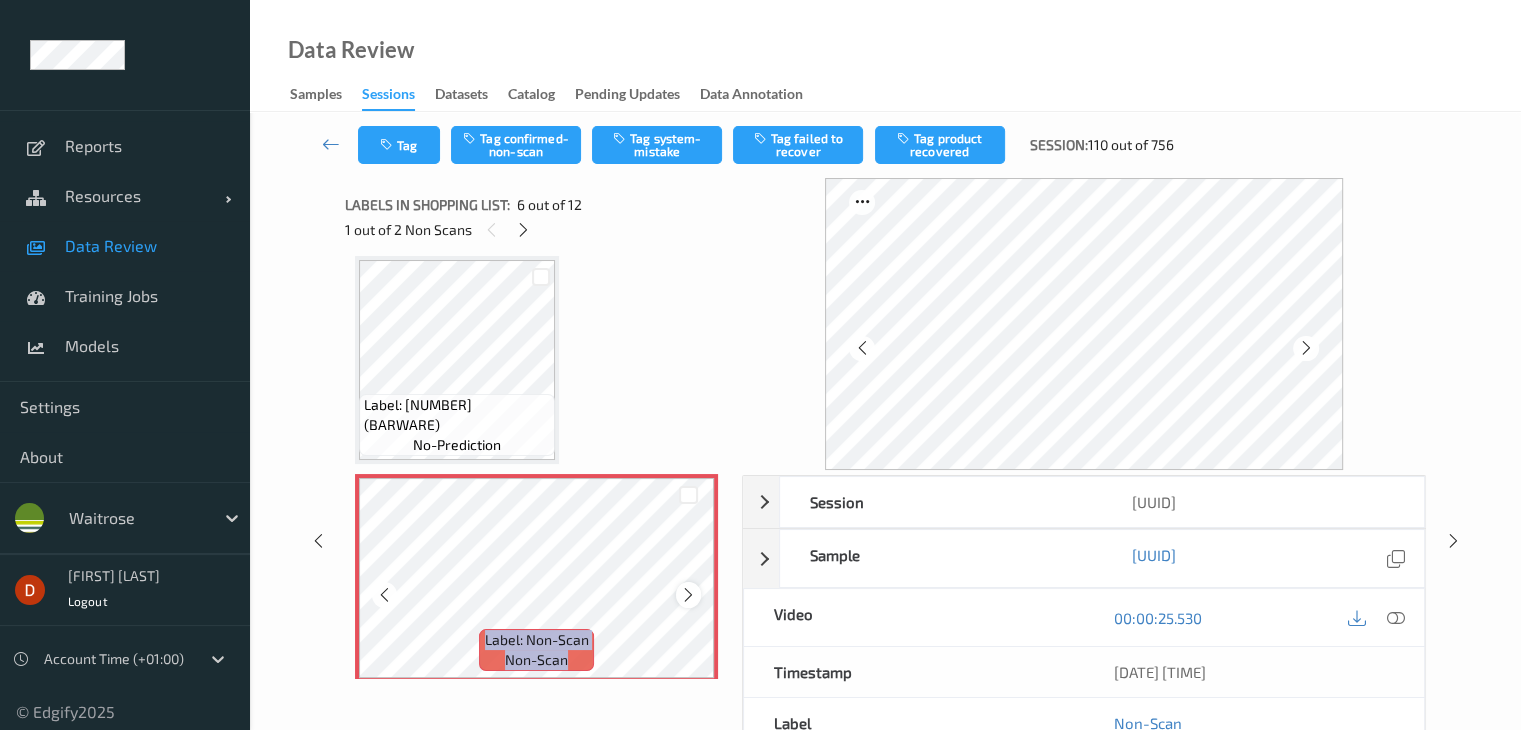 click at bounding box center [688, 595] 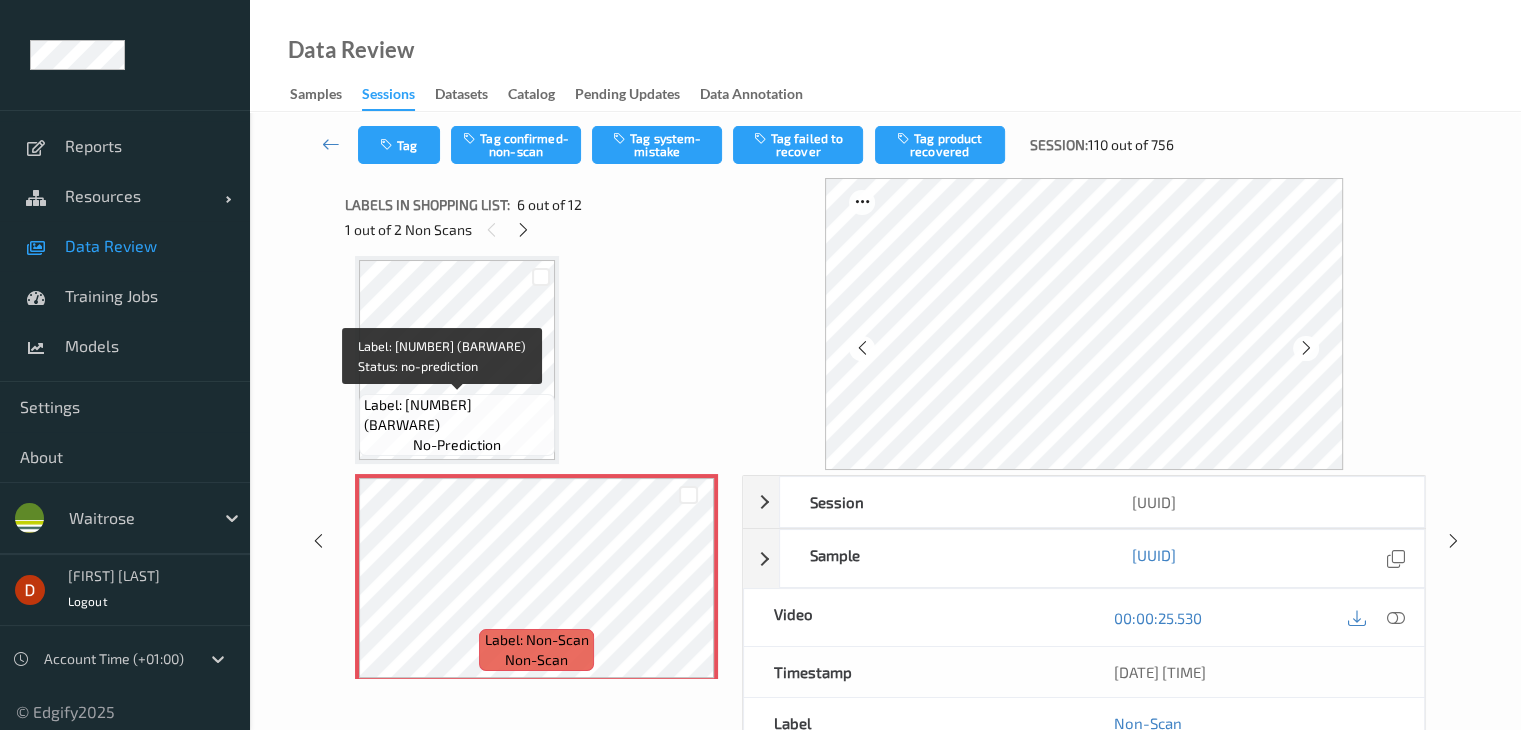 click on "Label: [NUMBER] (BARWARE)" at bounding box center [457, 415] 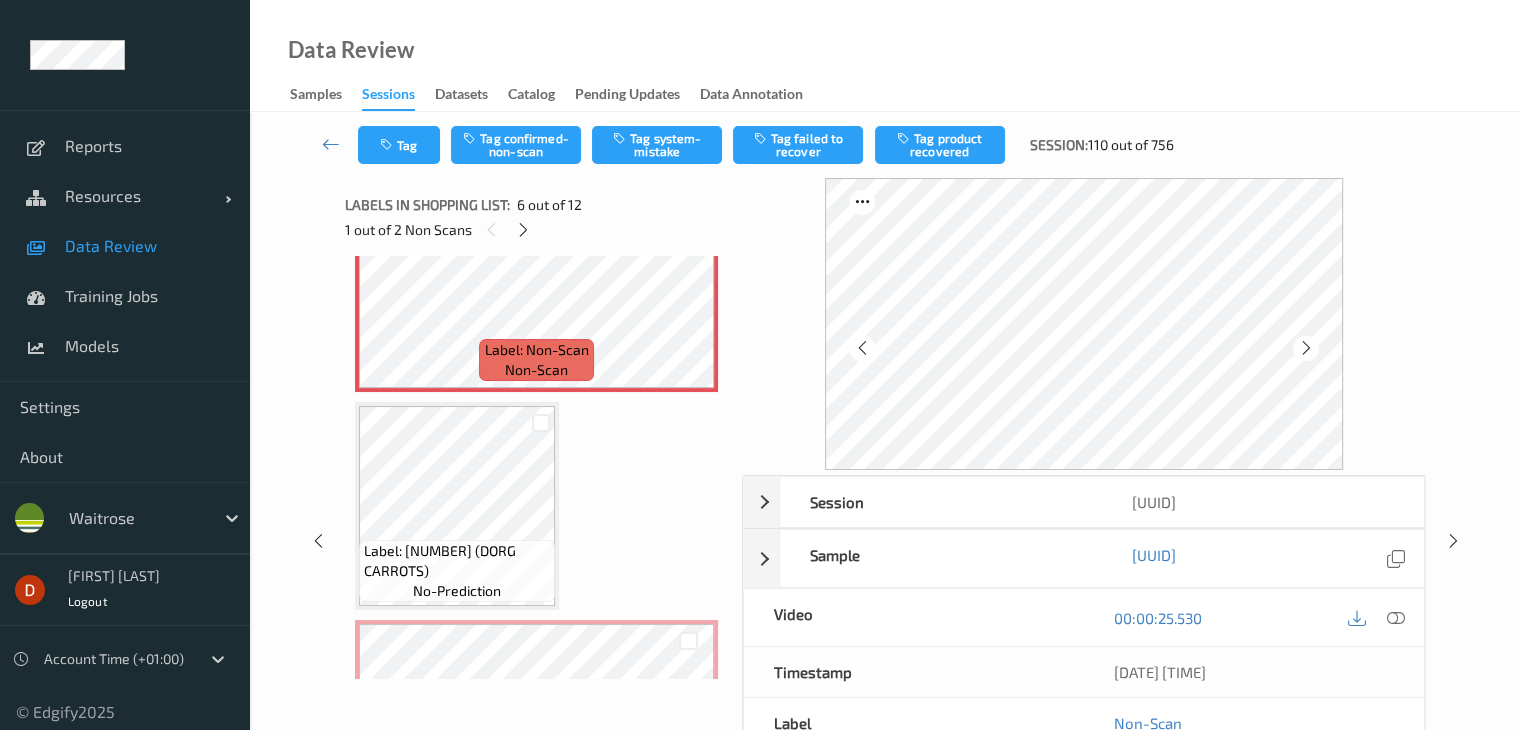 scroll, scrollTop: 1182, scrollLeft: 0, axis: vertical 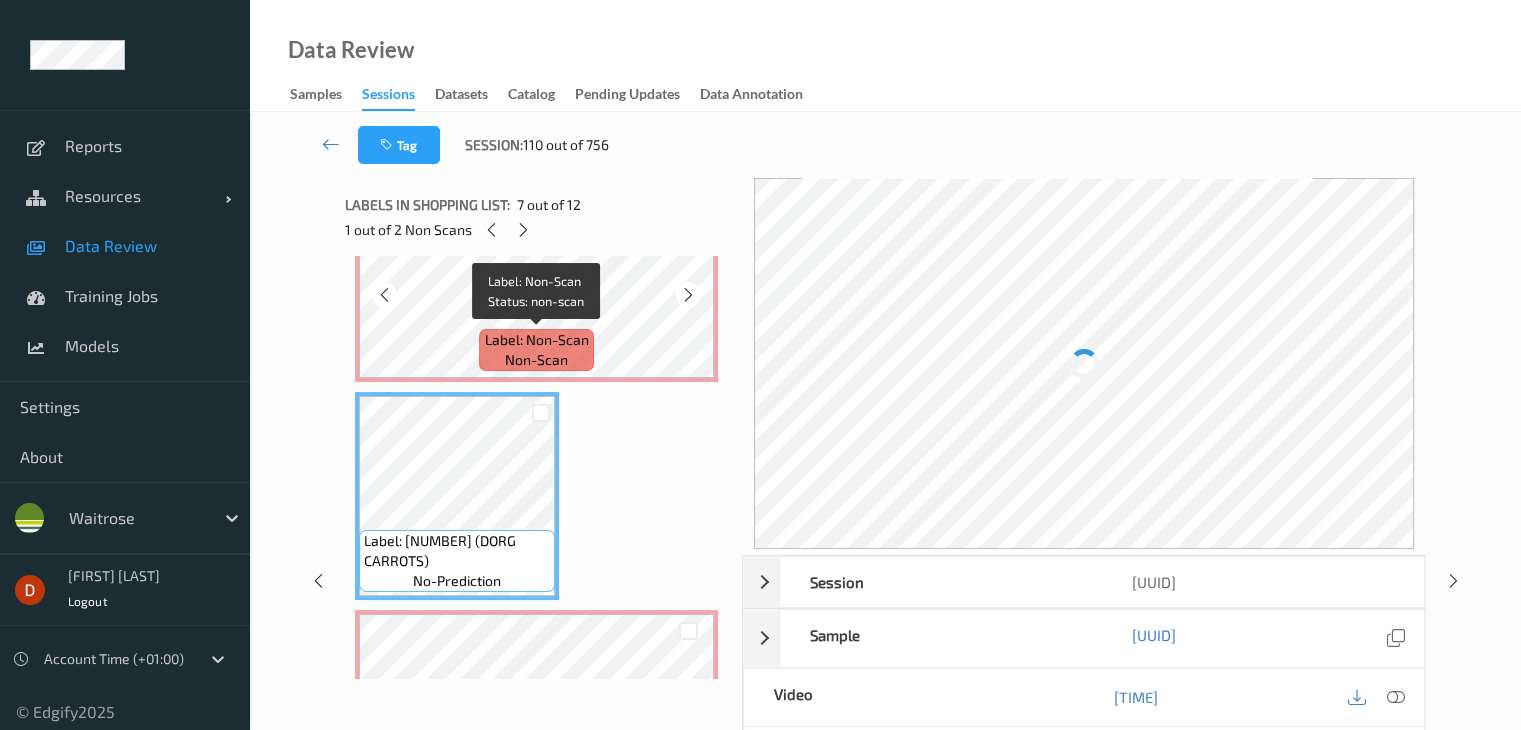 click on "Label: Non-Scan" at bounding box center [537, 340] 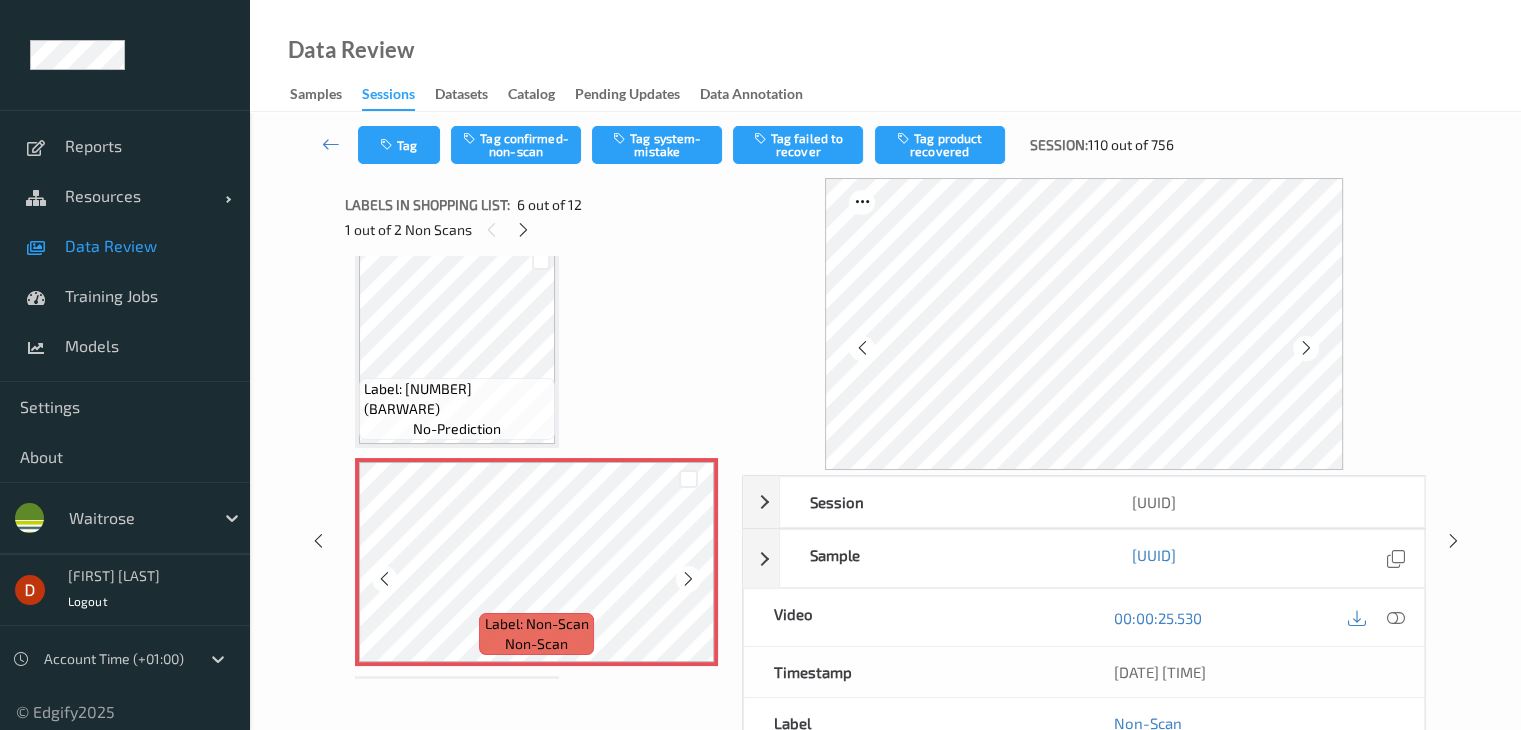 scroll, scrollTop: 882, scrollLeft: 0, axis: vertical 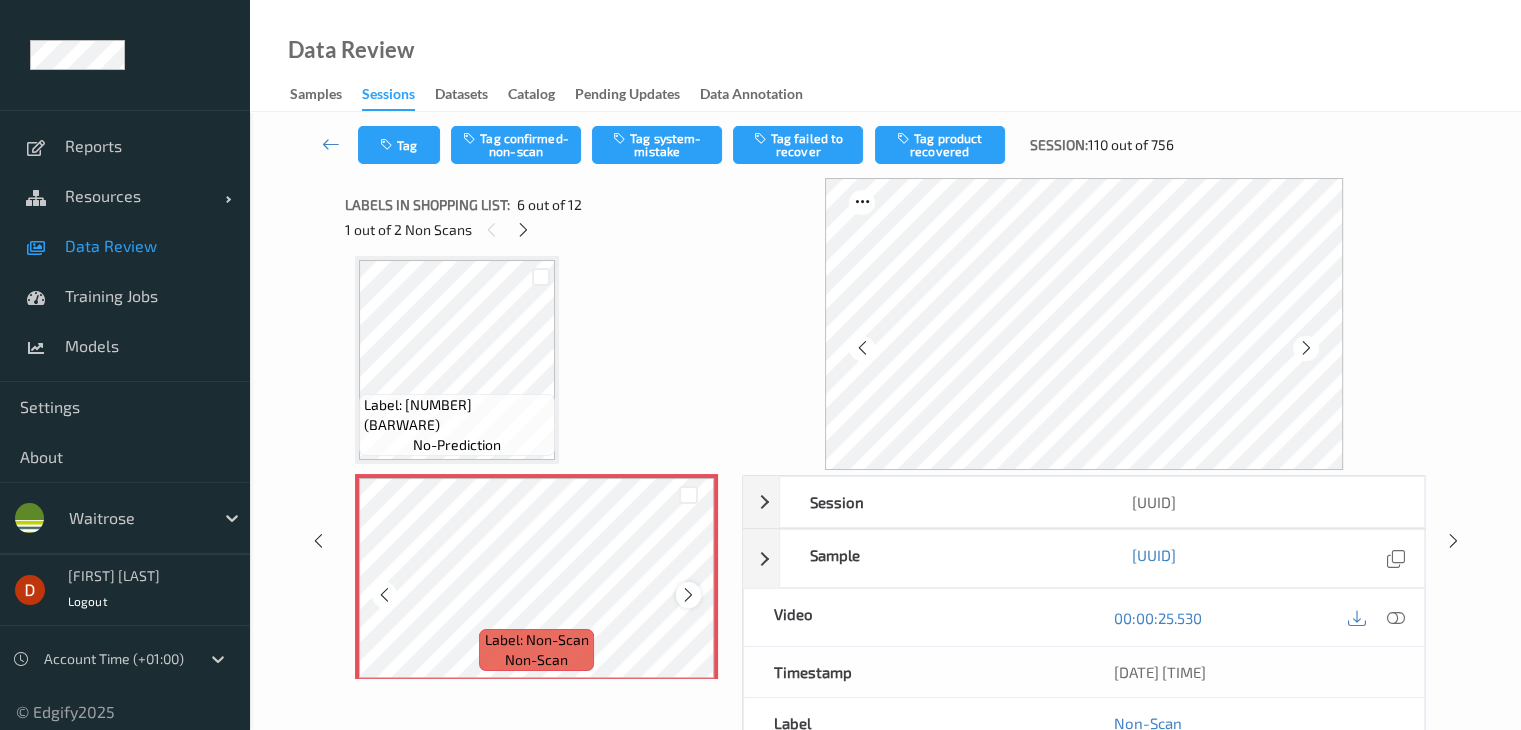 click at bounding box center [688, 595] 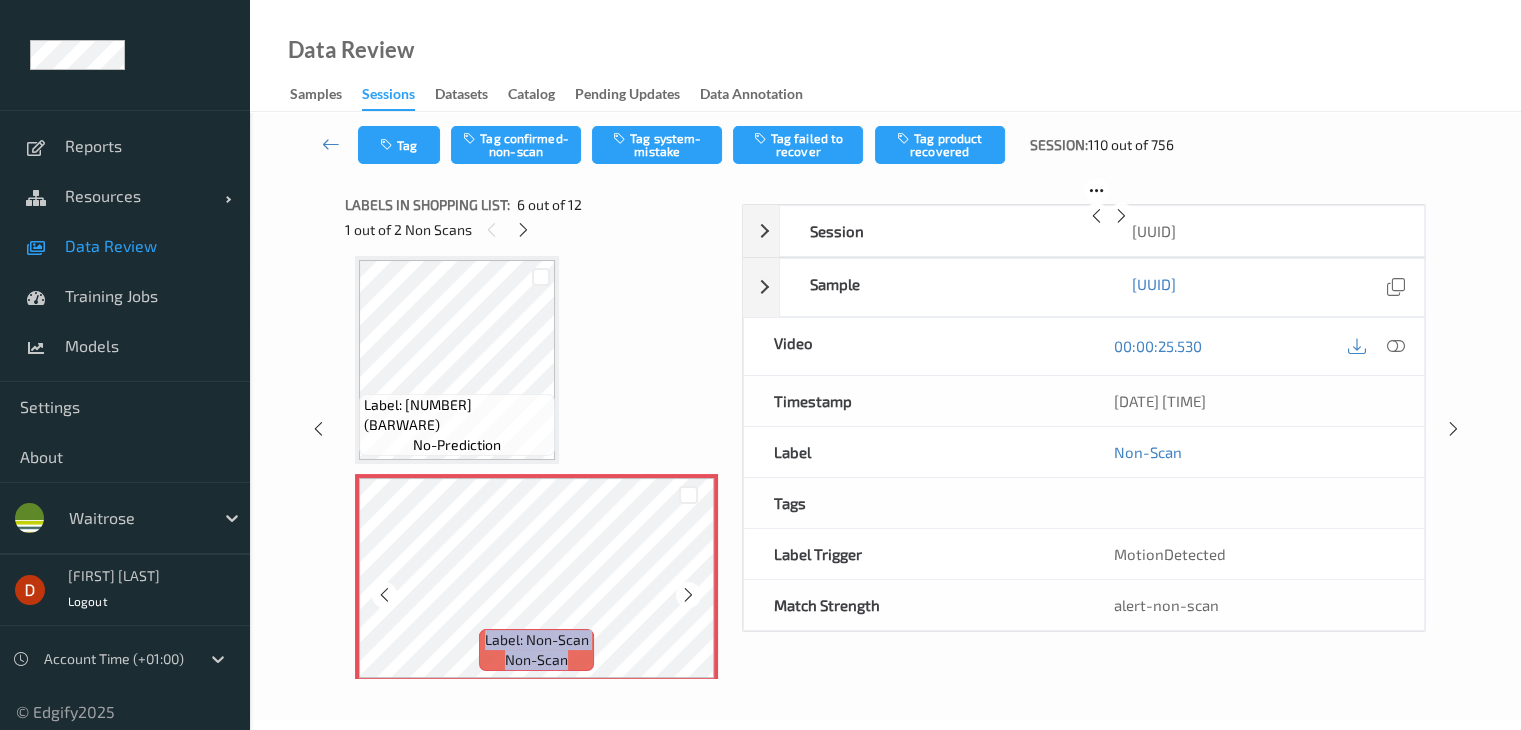 click at bounding box center [688, 595] 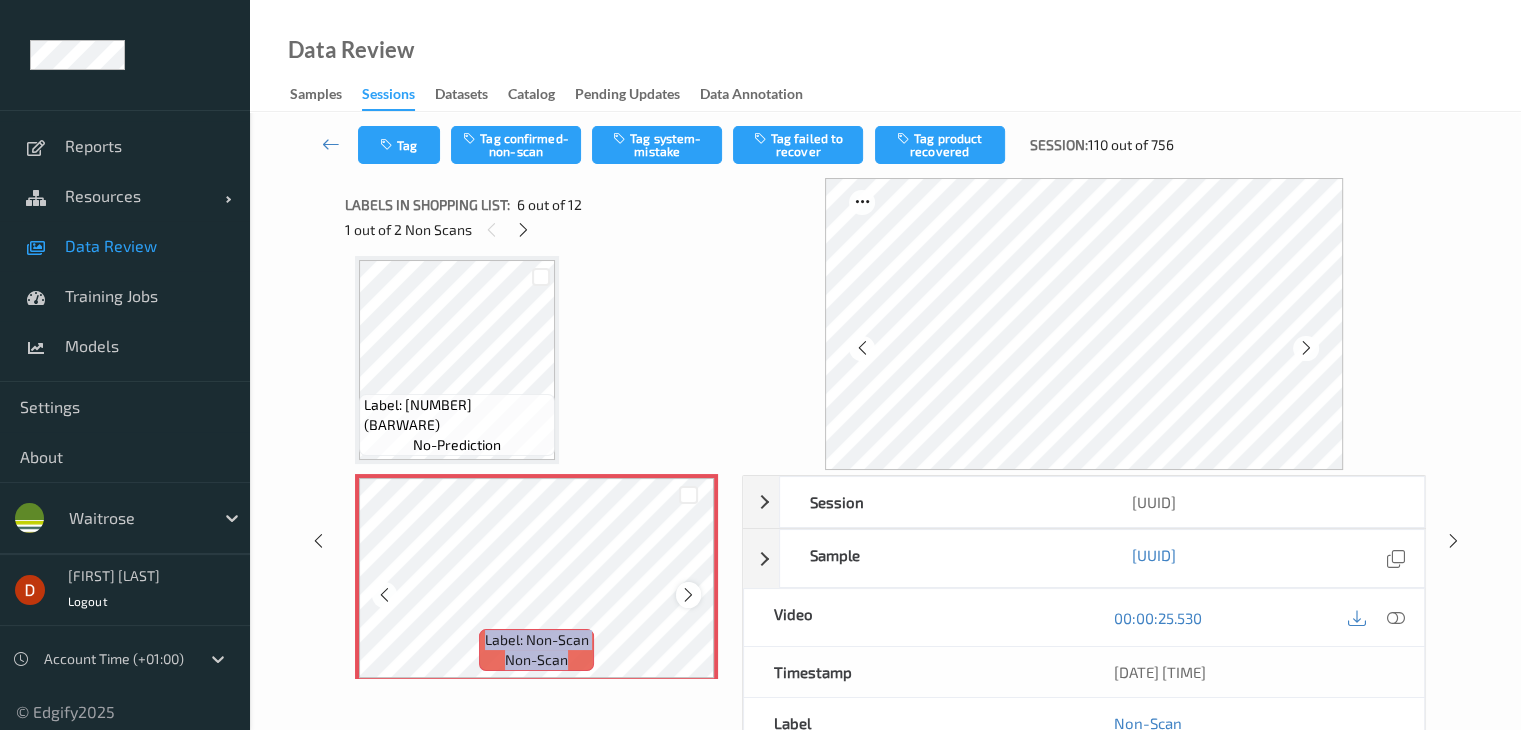 click at bounding box center [688, 595] 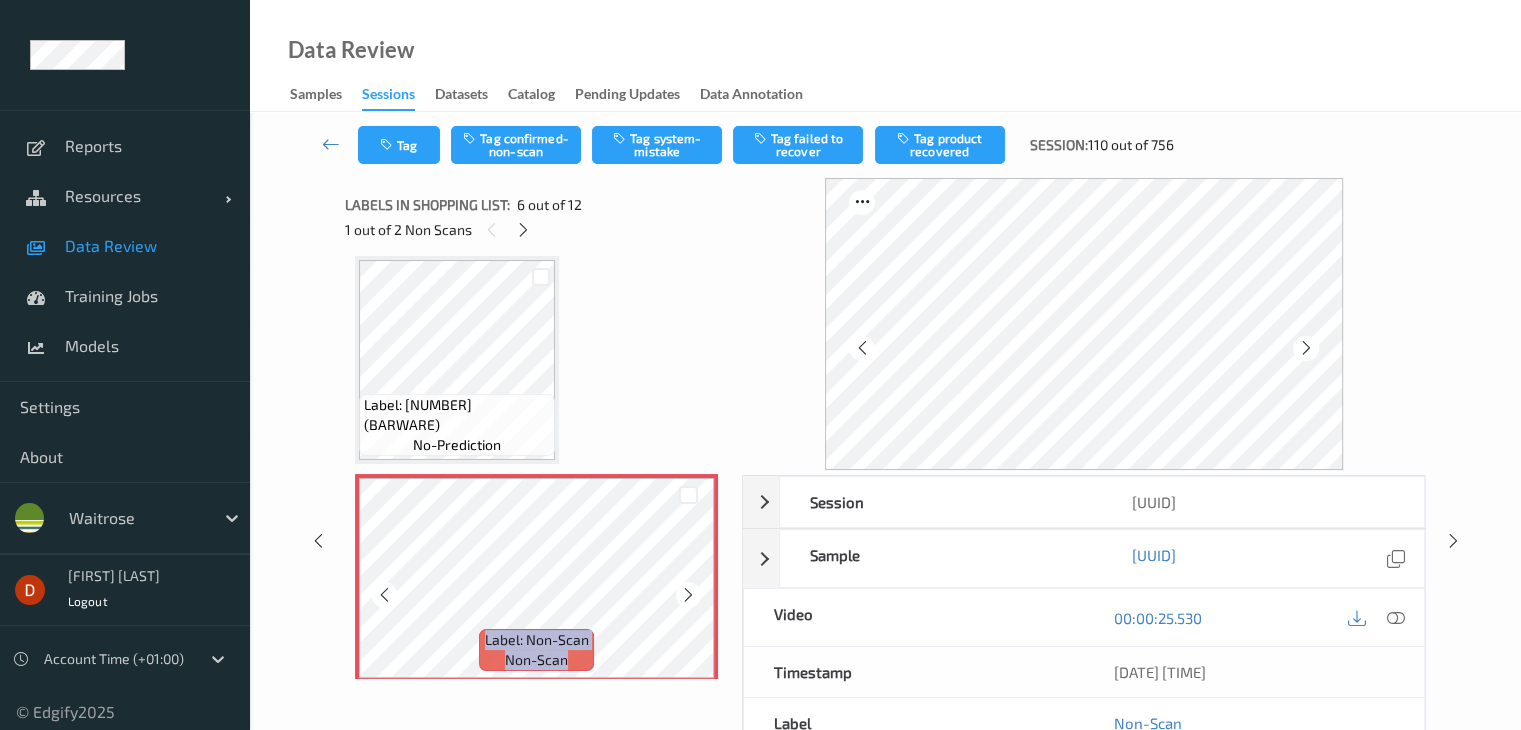 click at bounding box center (688, 595) 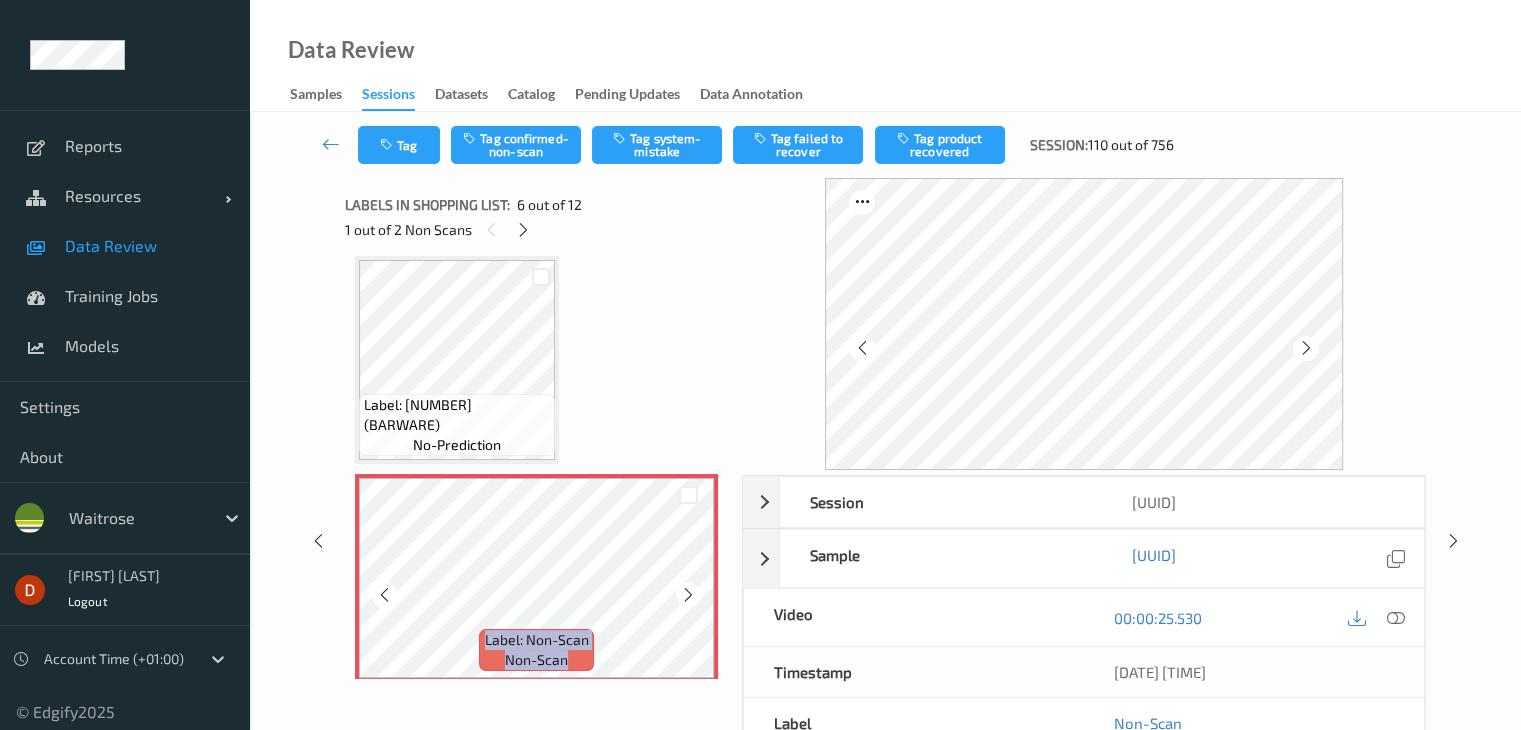 click at bounding box center [688, 595] 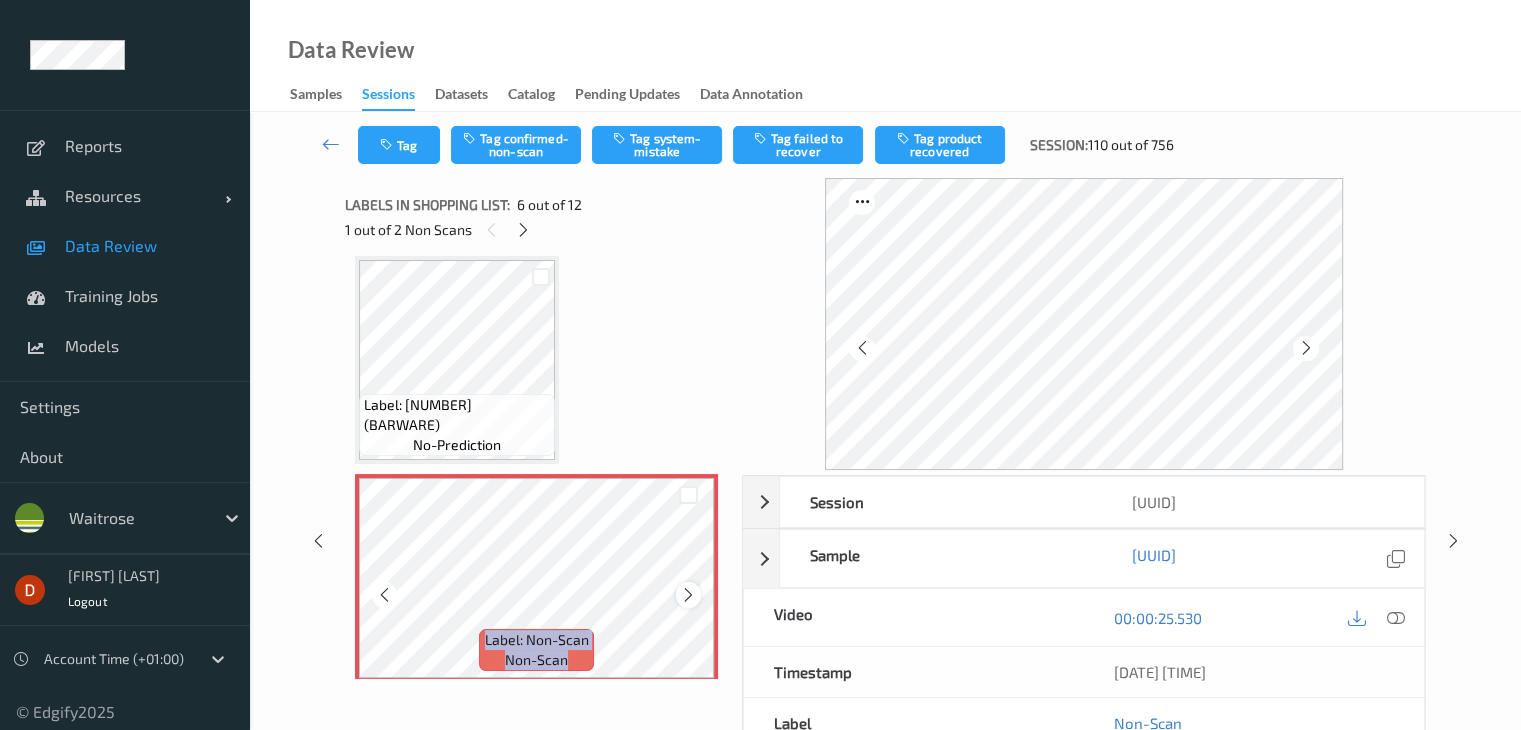 click at bounding box center (688, 595) 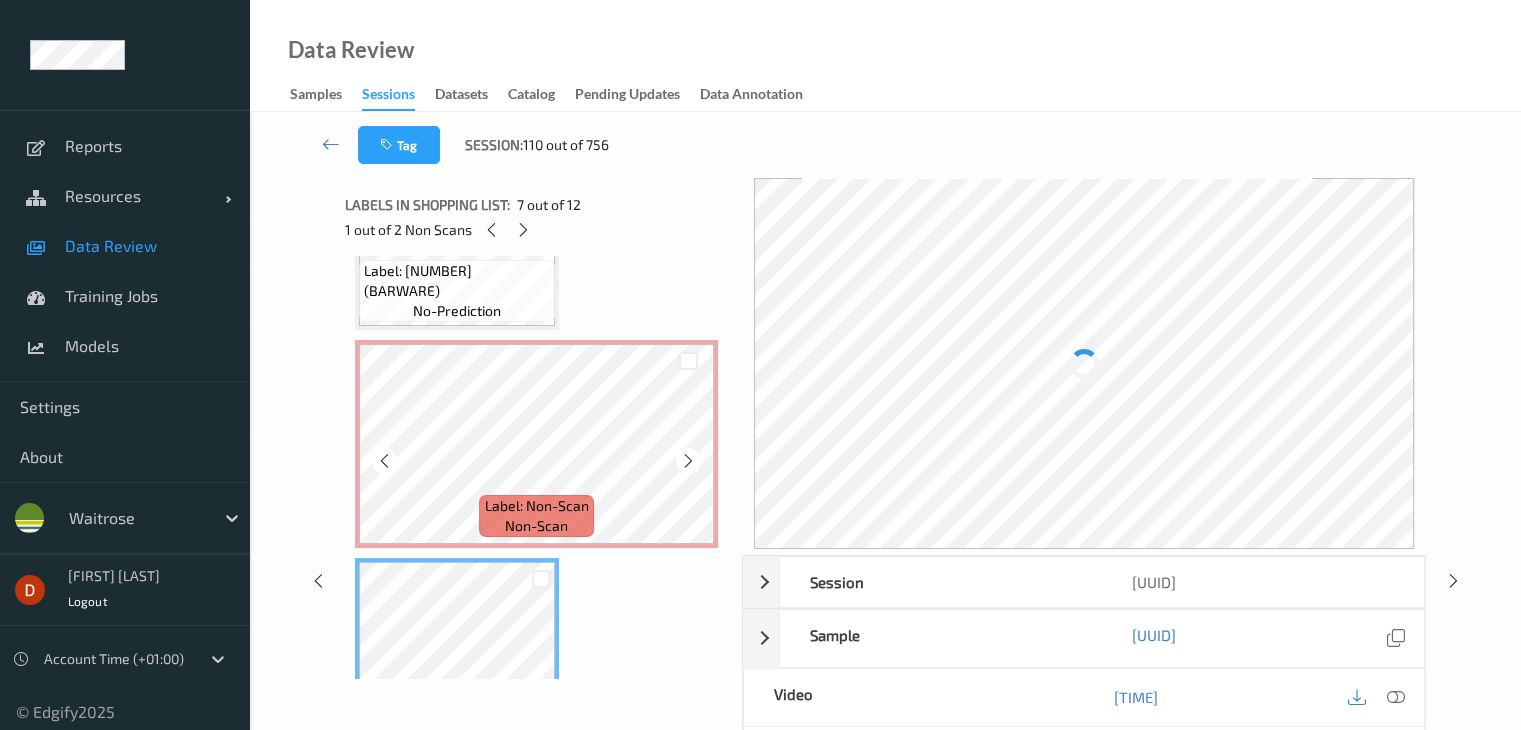 scroll, scrollTop: 982, scrollLeft: 0, axis: vertical 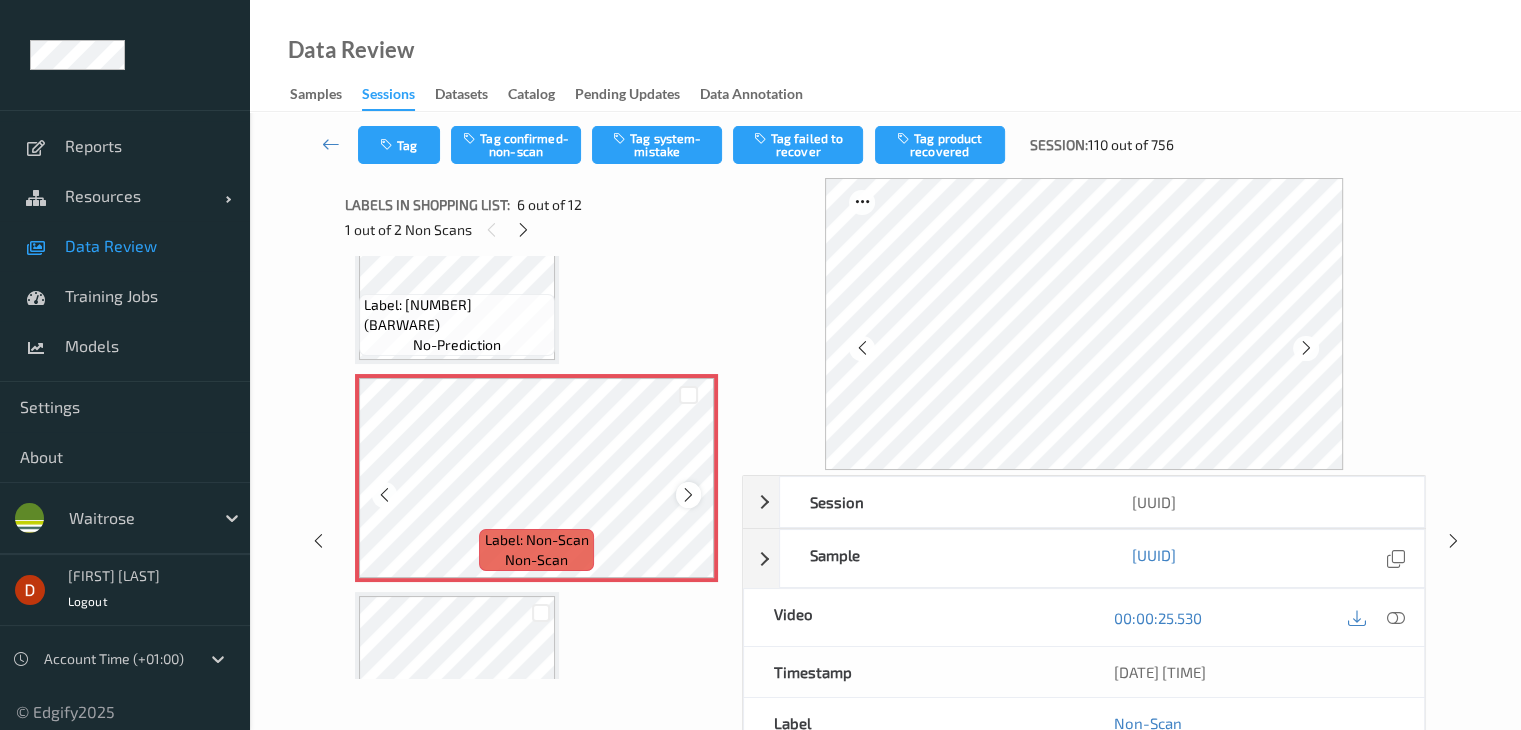 click at bounding box center [688, 495] 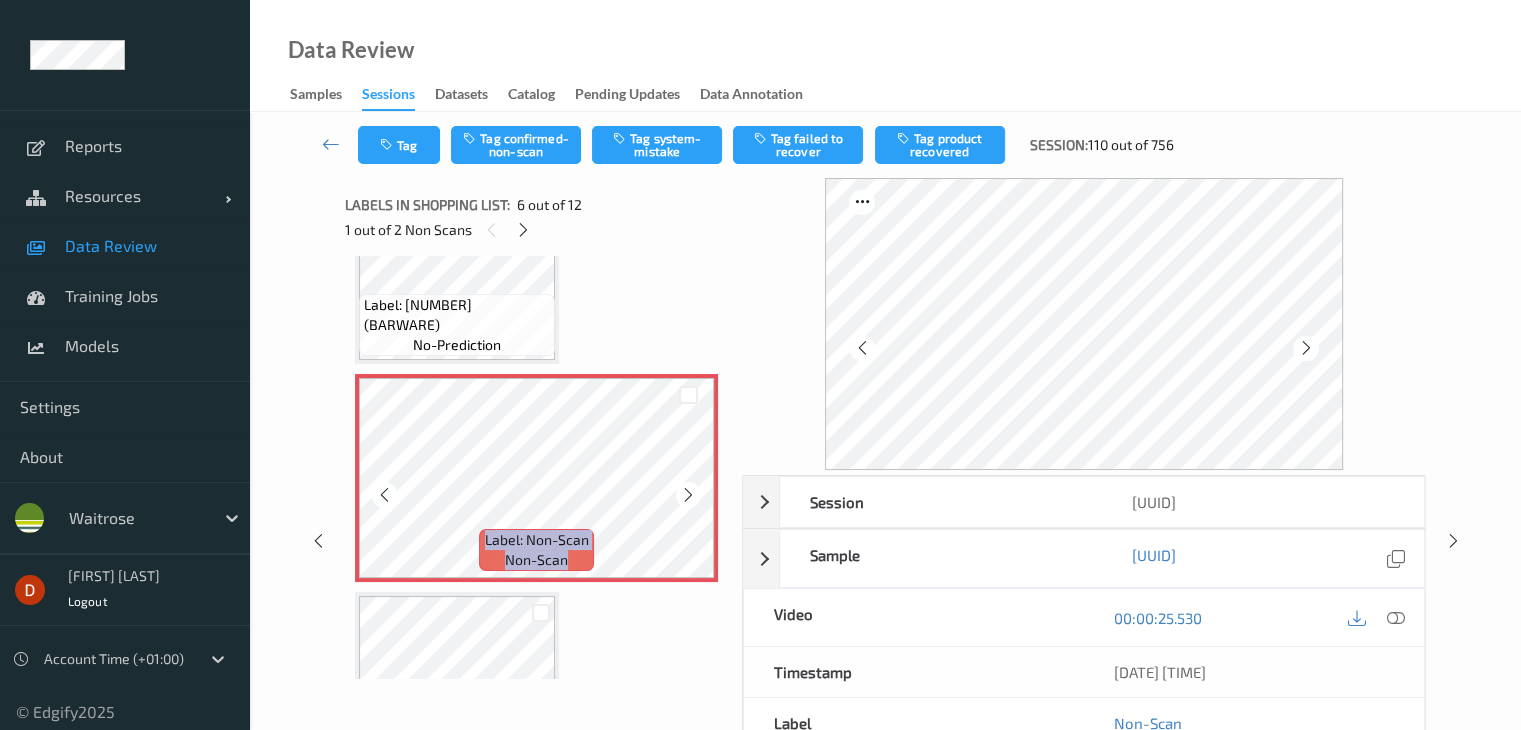 click at bounding box center [688, 495] 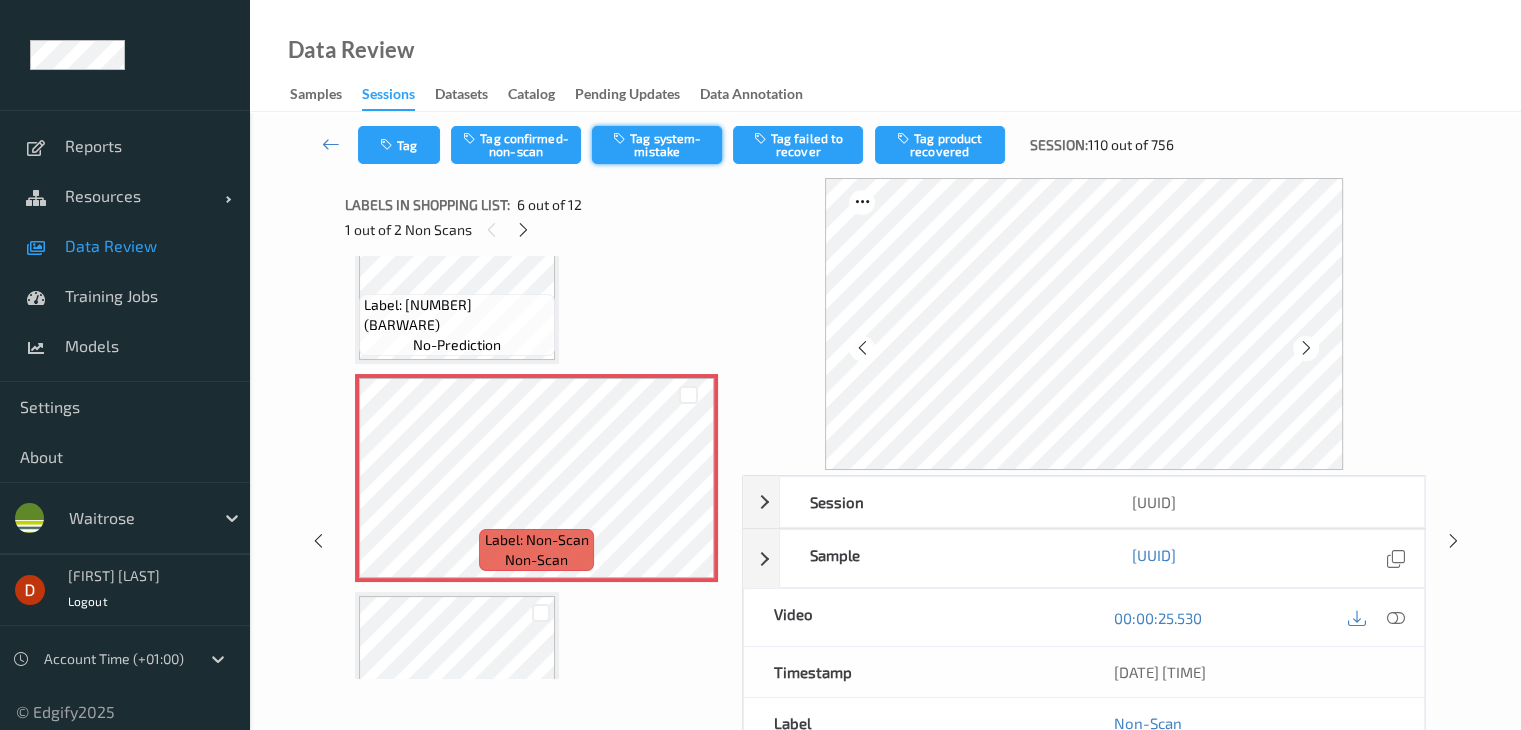 click on "Tag   system-mistake" at bounding box center [657, 145] 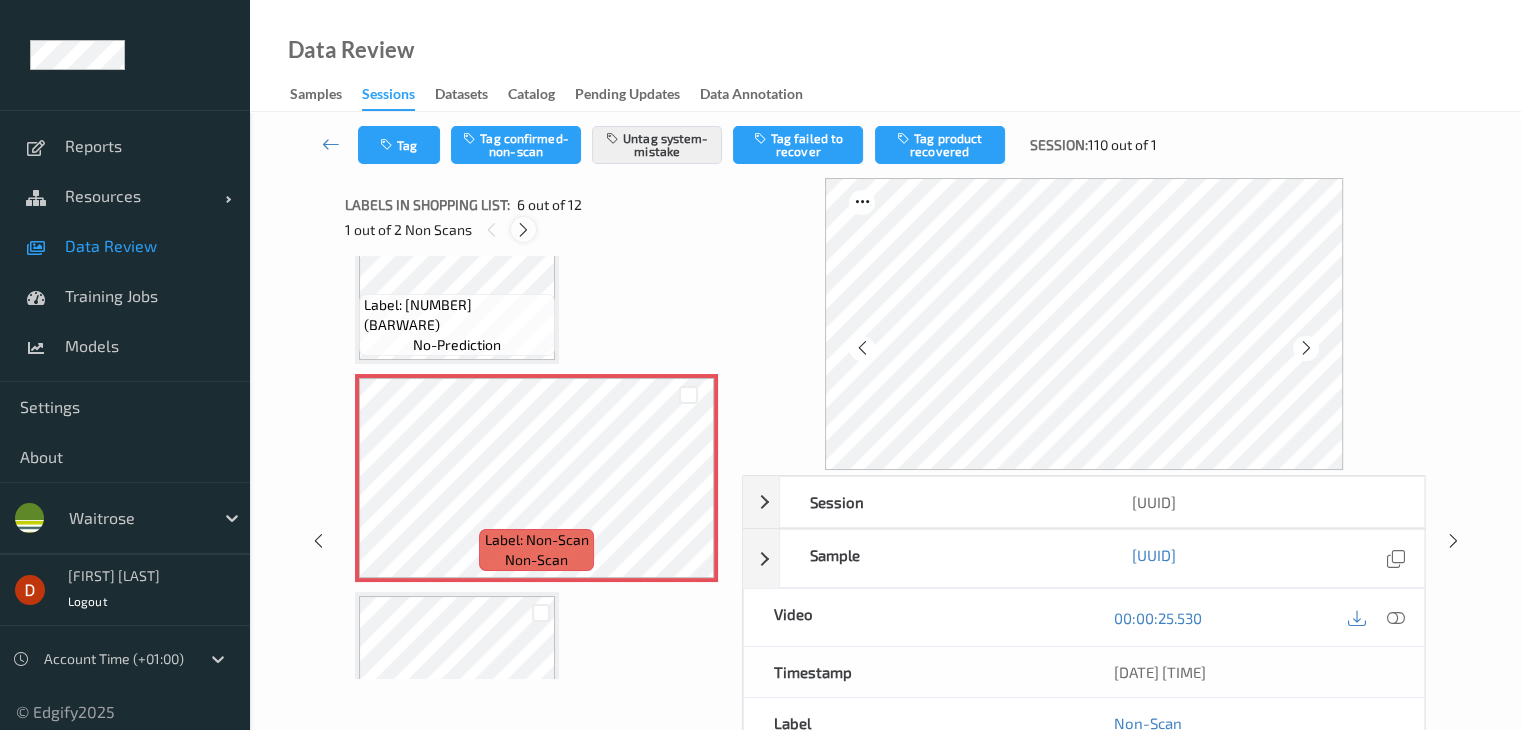 click at bounding box center [523, 230] 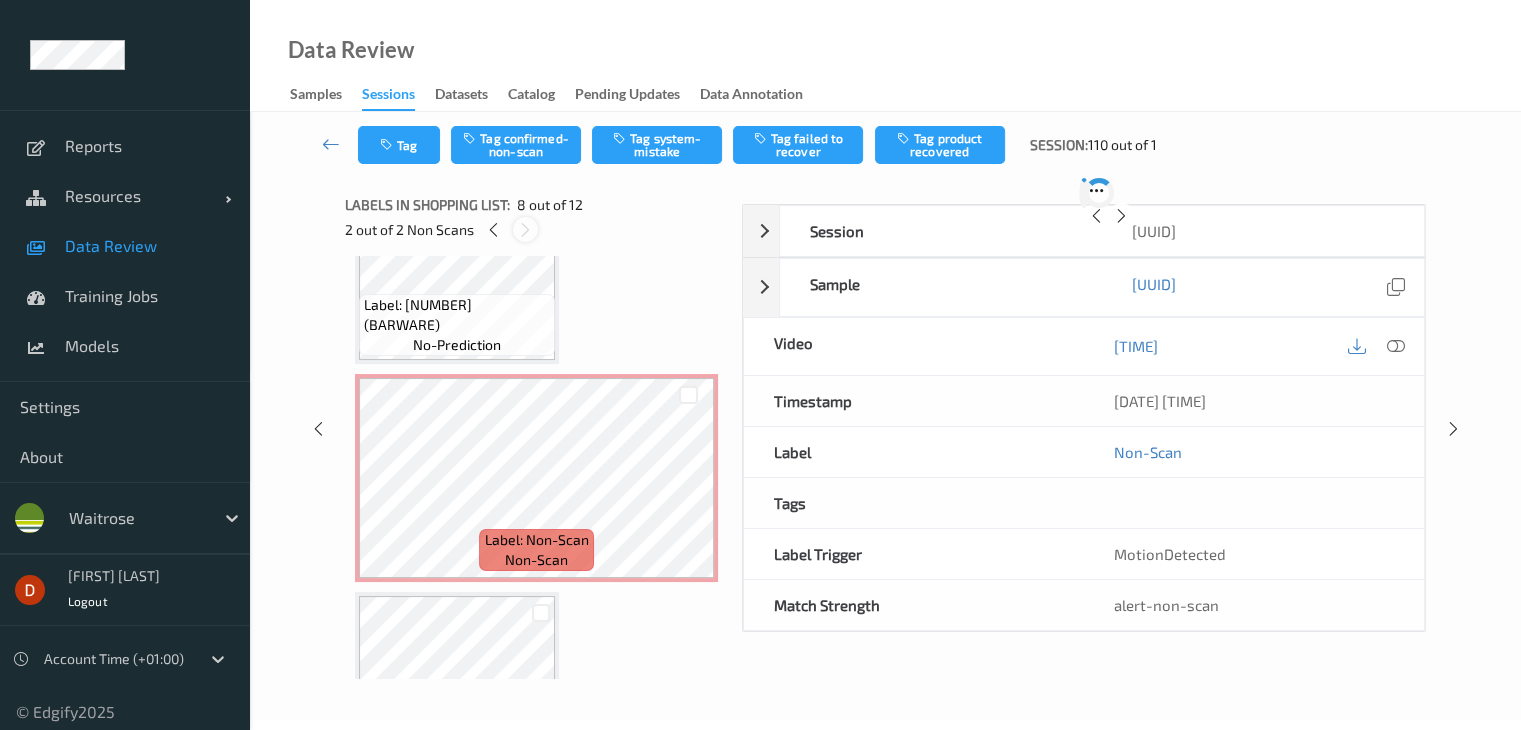scroll, scrollTop: 1318, scrollLeft: 0, axis: vertical 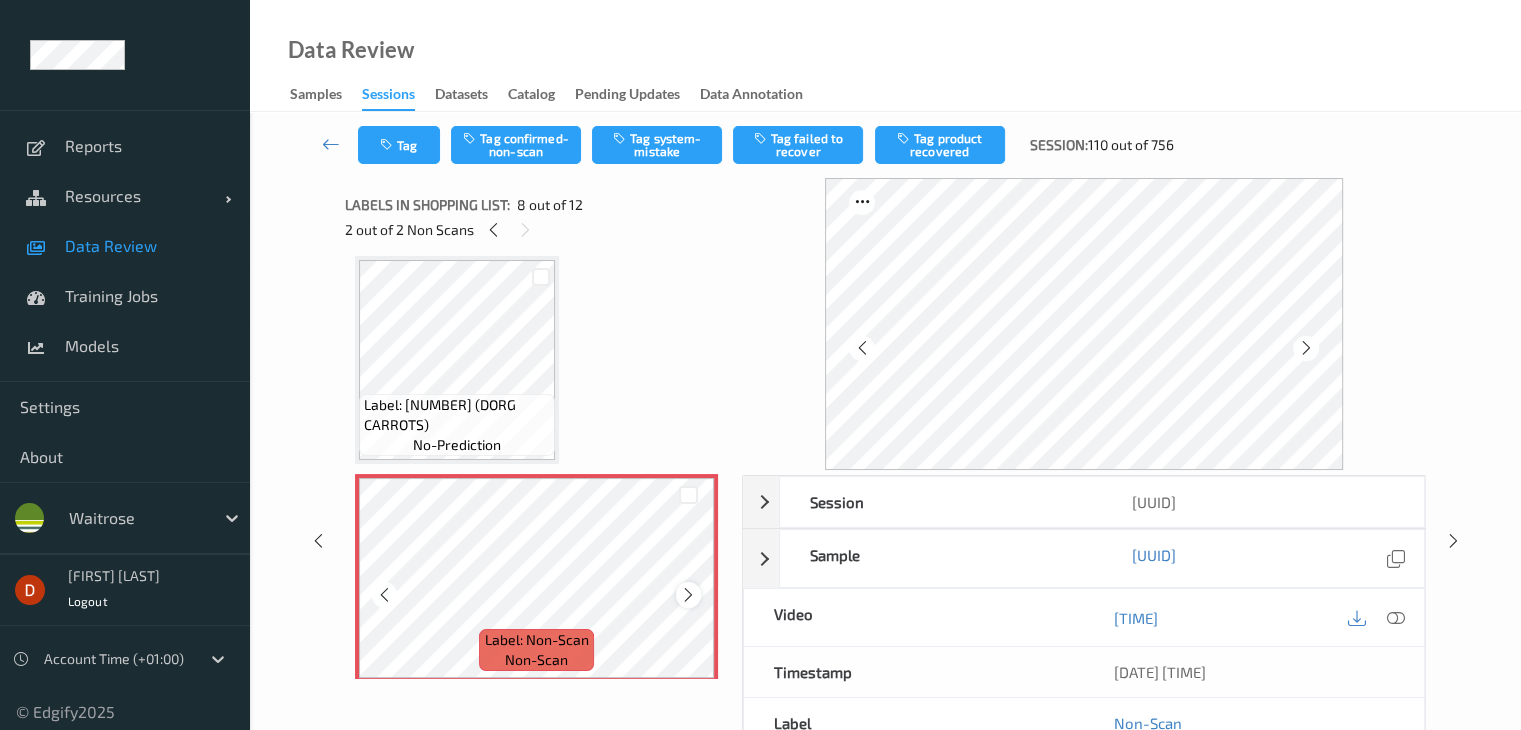 click at bounding box center (688, 595) 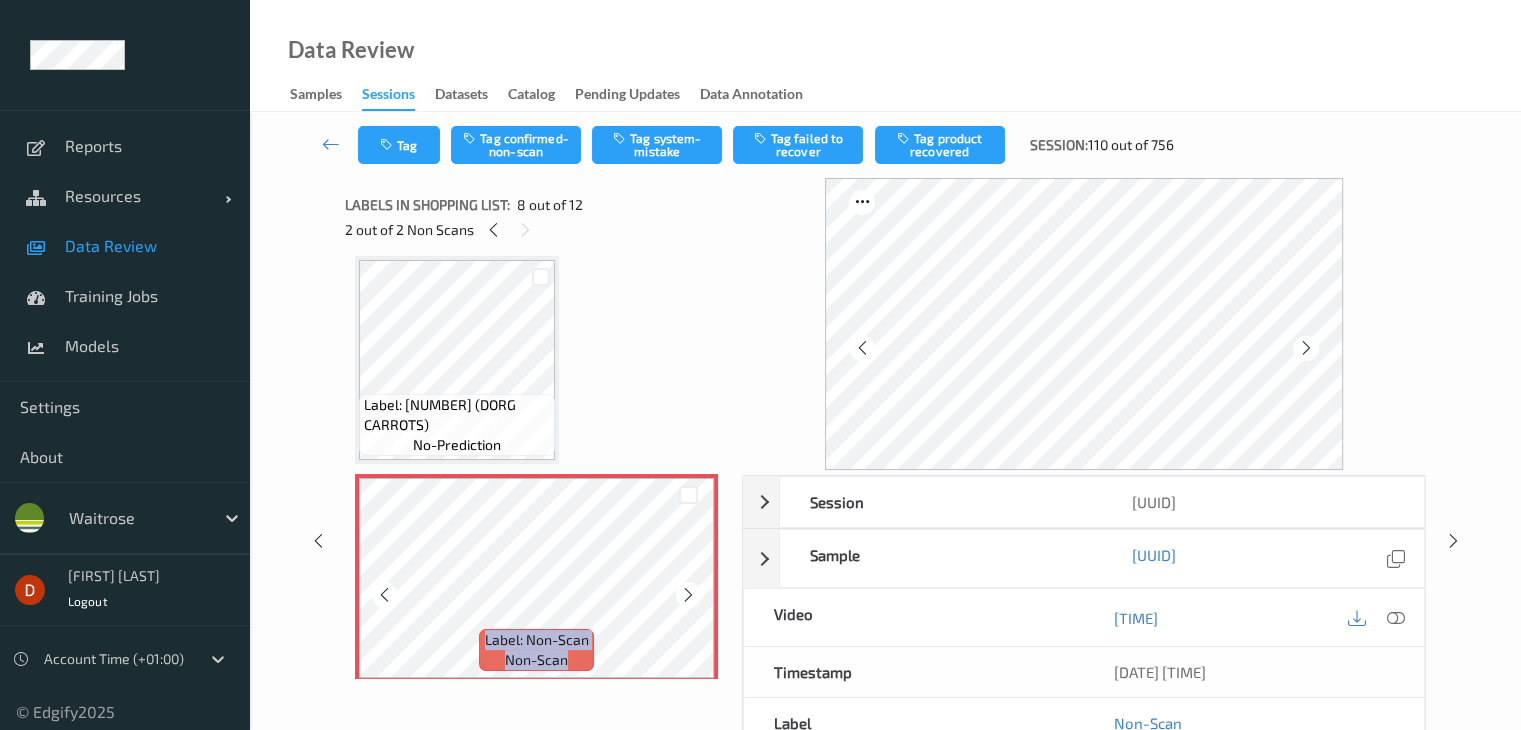 click at bounding box center [688, 595] 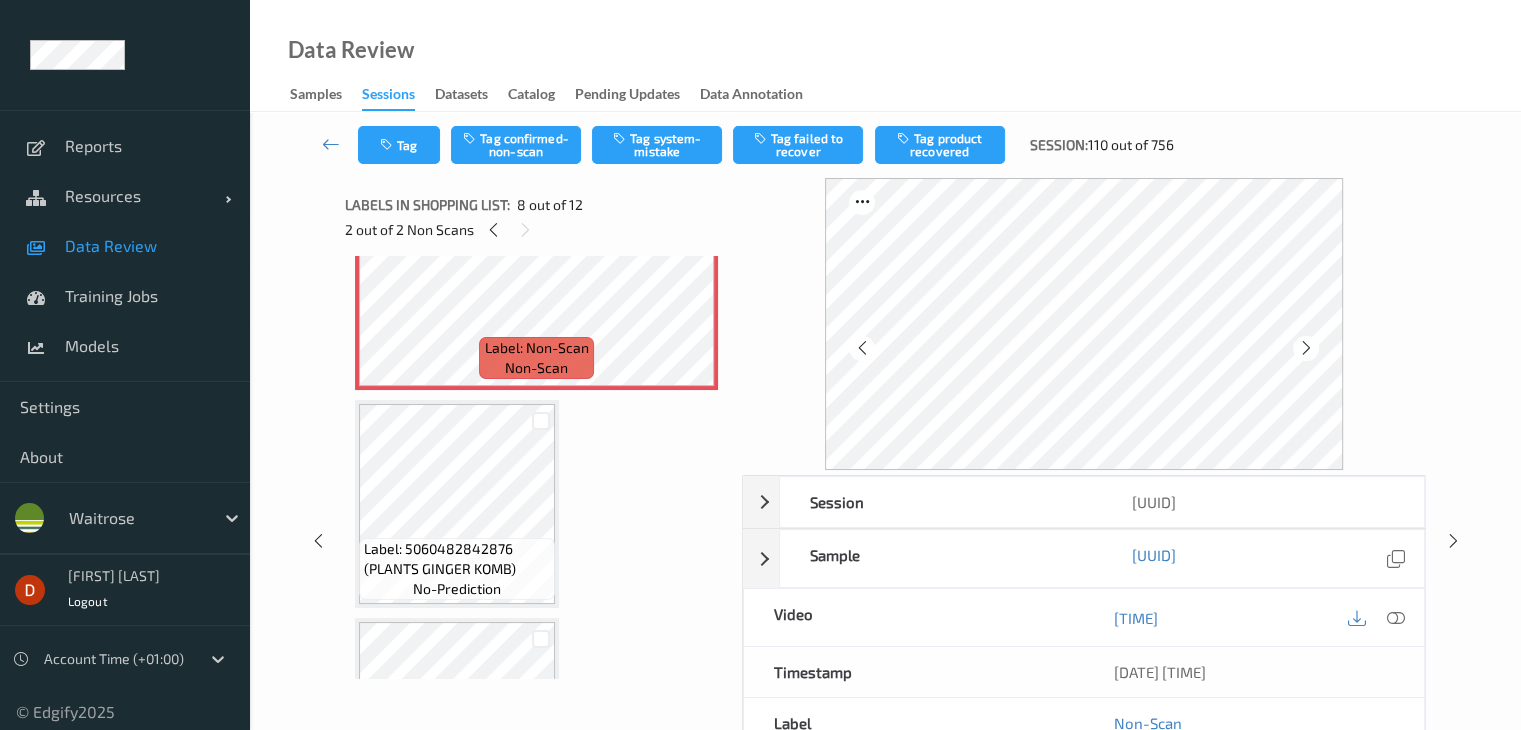 scroll, scrollTop: 1618, scrollLeft: 0, axis: vertical 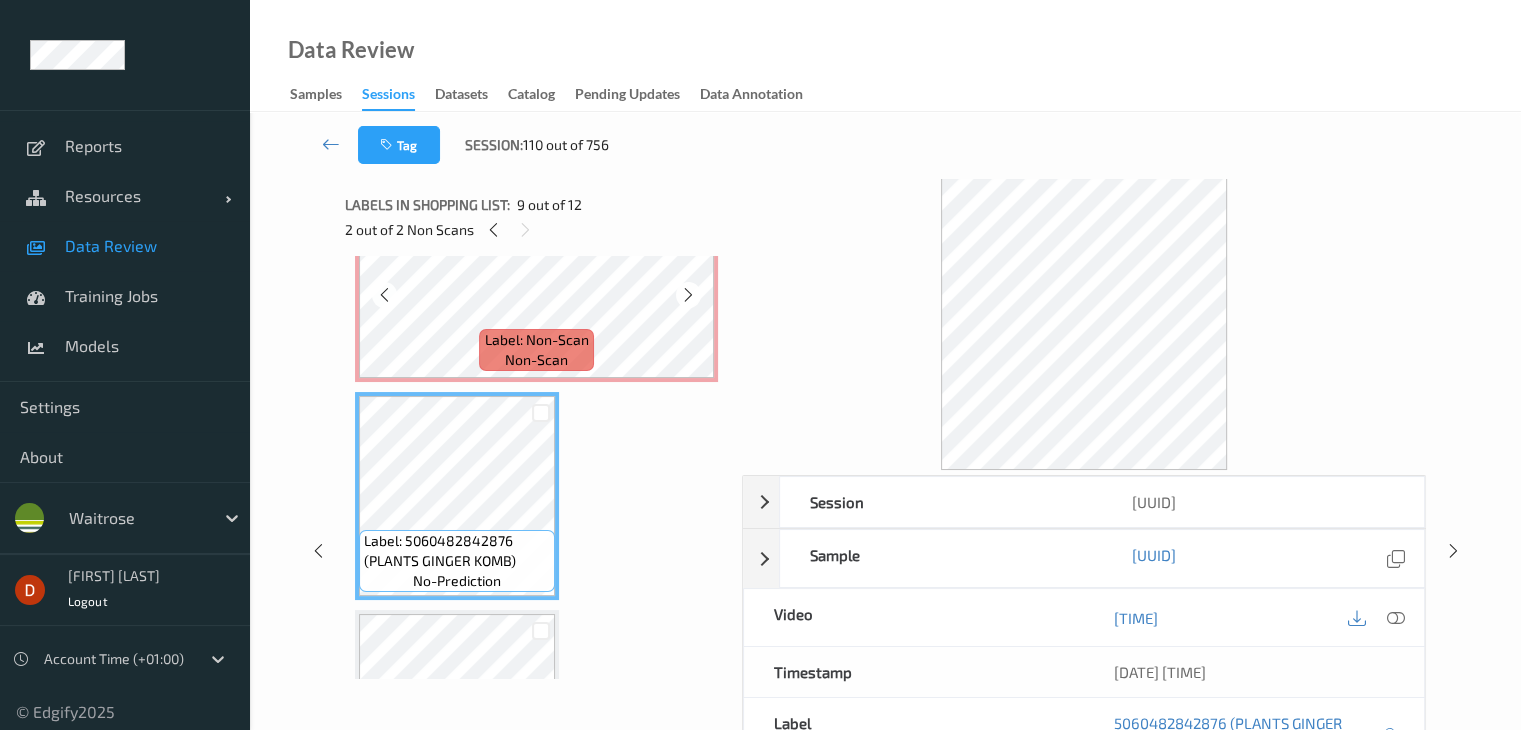 click on "Label: Non-Scan non-scan" at bounding box center (536, 278) 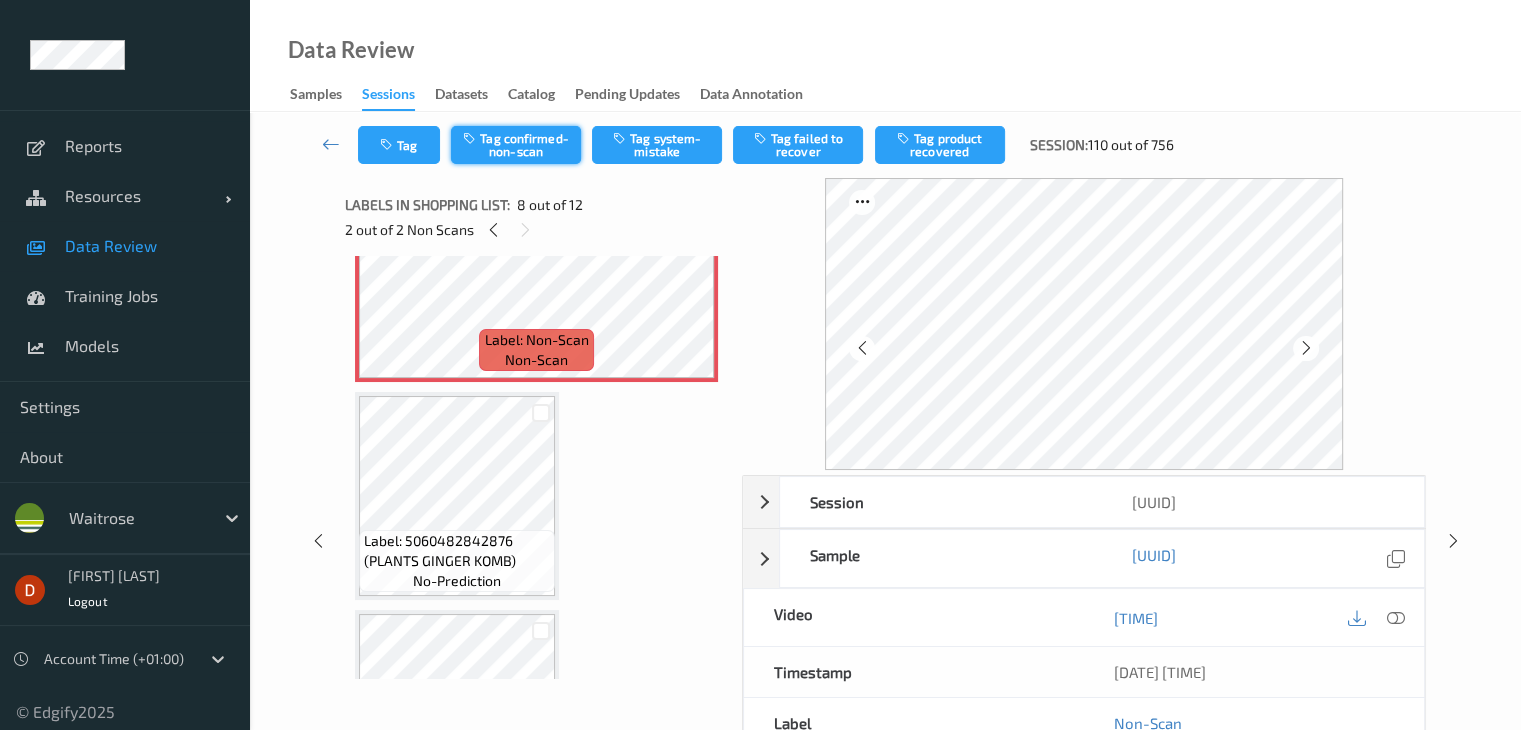 click on "Tag   confirmed-non-scan" at bounding box center [516, 145] 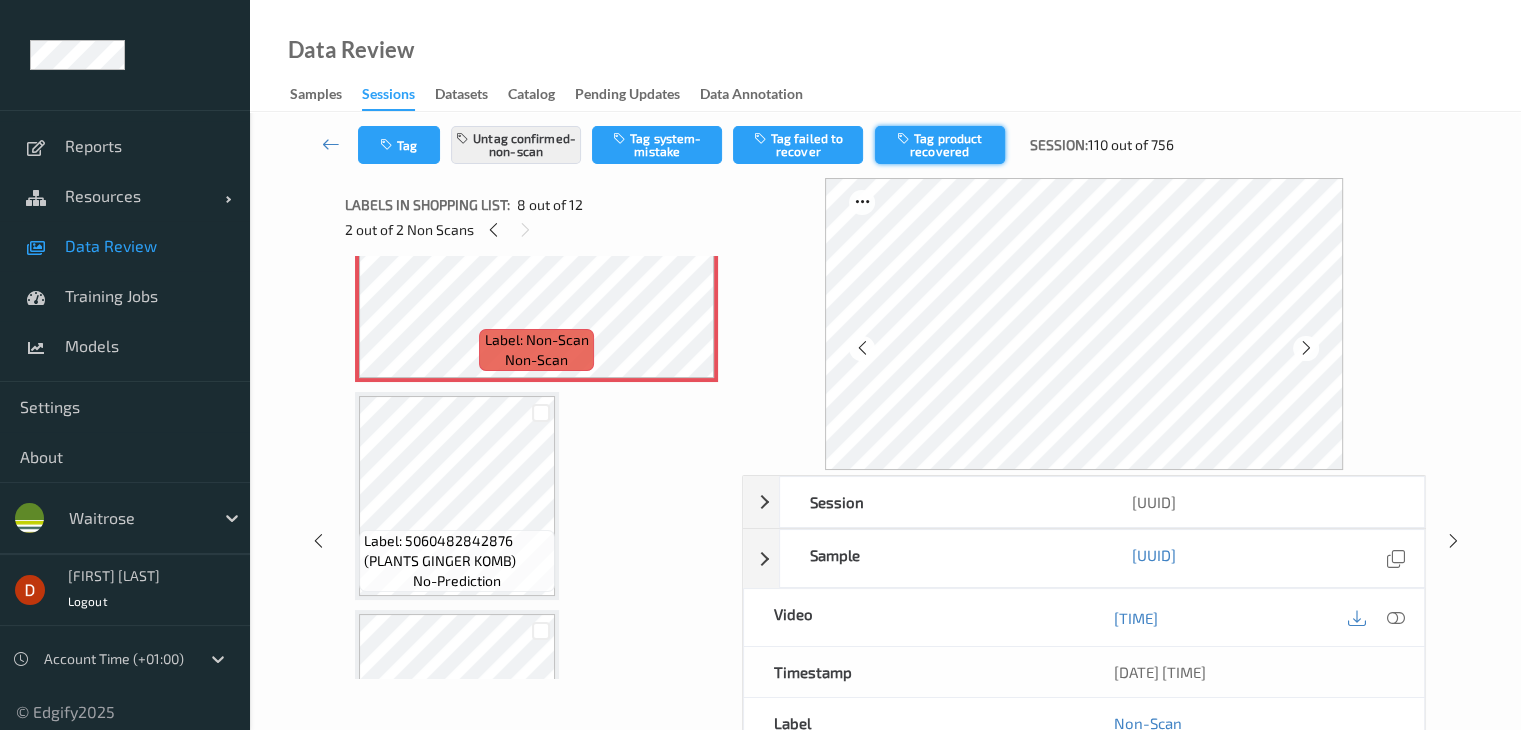 click at bounding box center (905, 138) 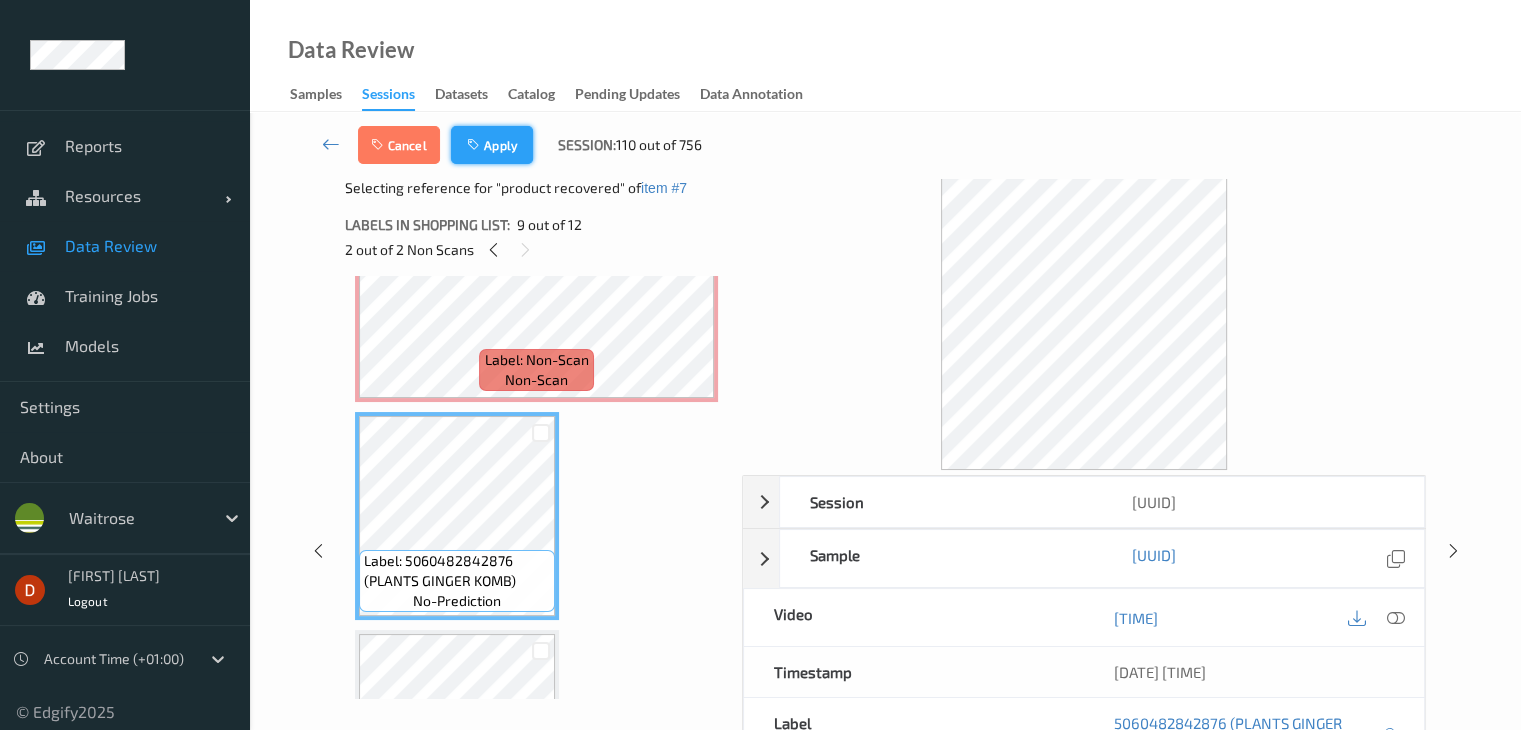 click on "Apply" at bounding box center (492, 145) 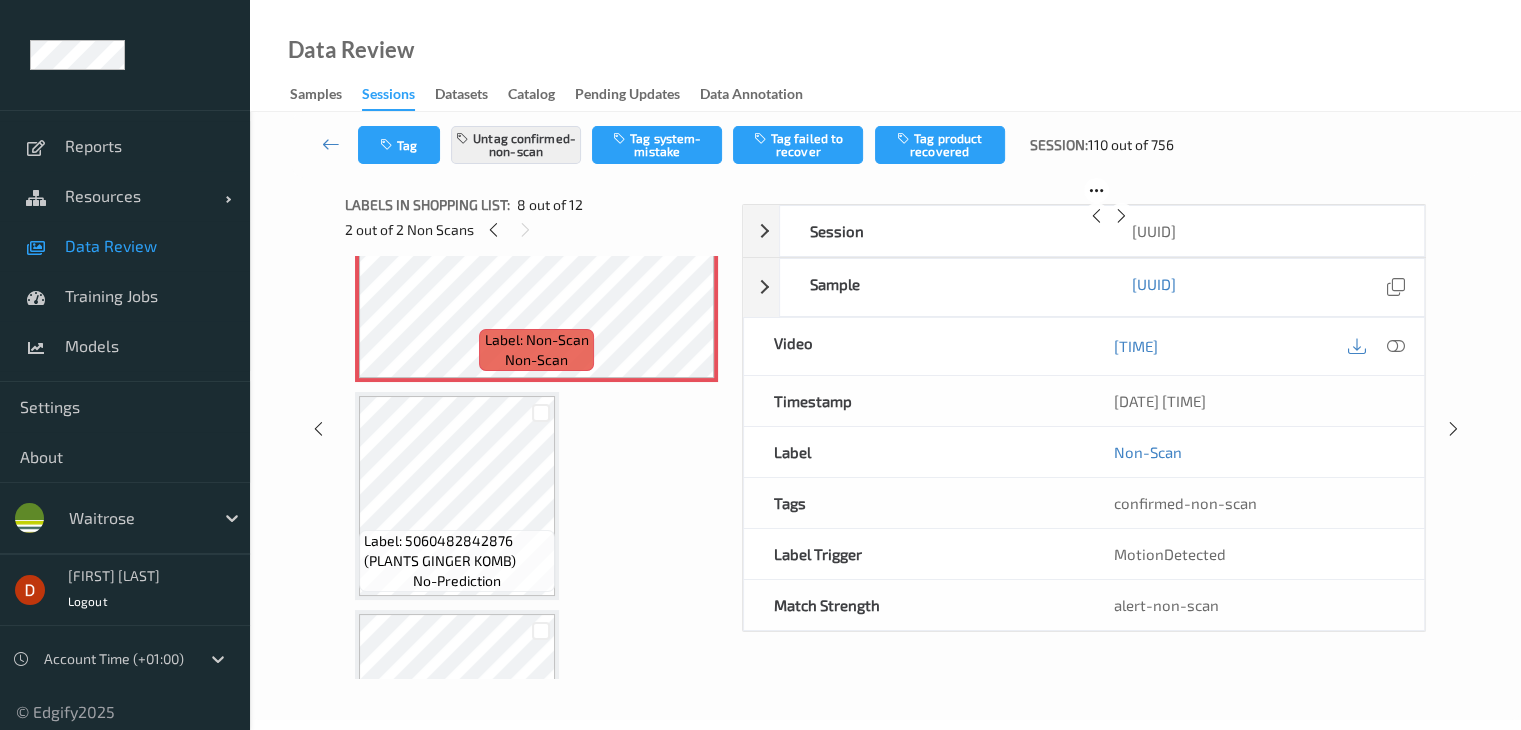scroll, scrollTop: 1318, scrollLeft: 0, axis: vertical 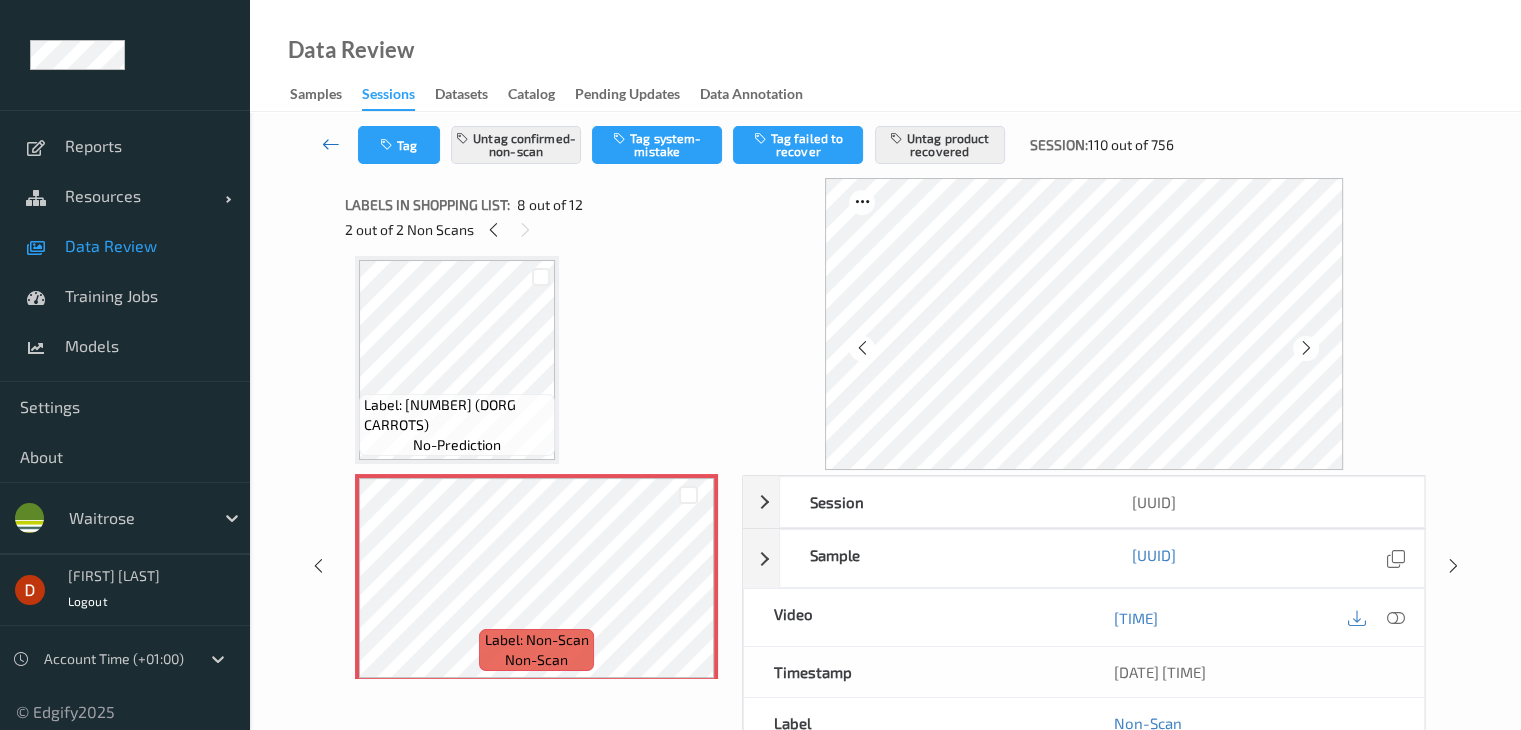 click at bounding box center (331, 144) 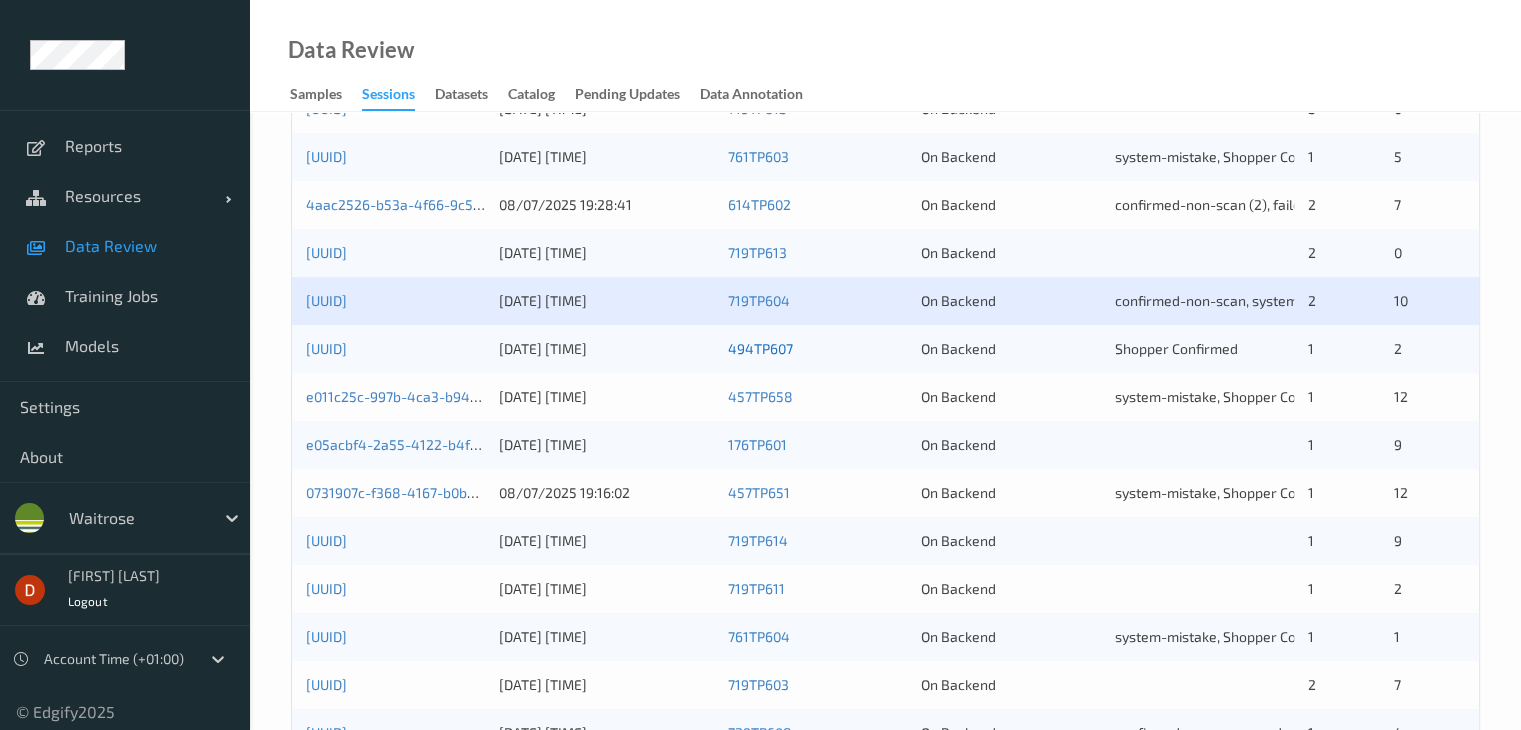 scroll, scrollTop: 800, scrollLeft: 0, axis: vertical 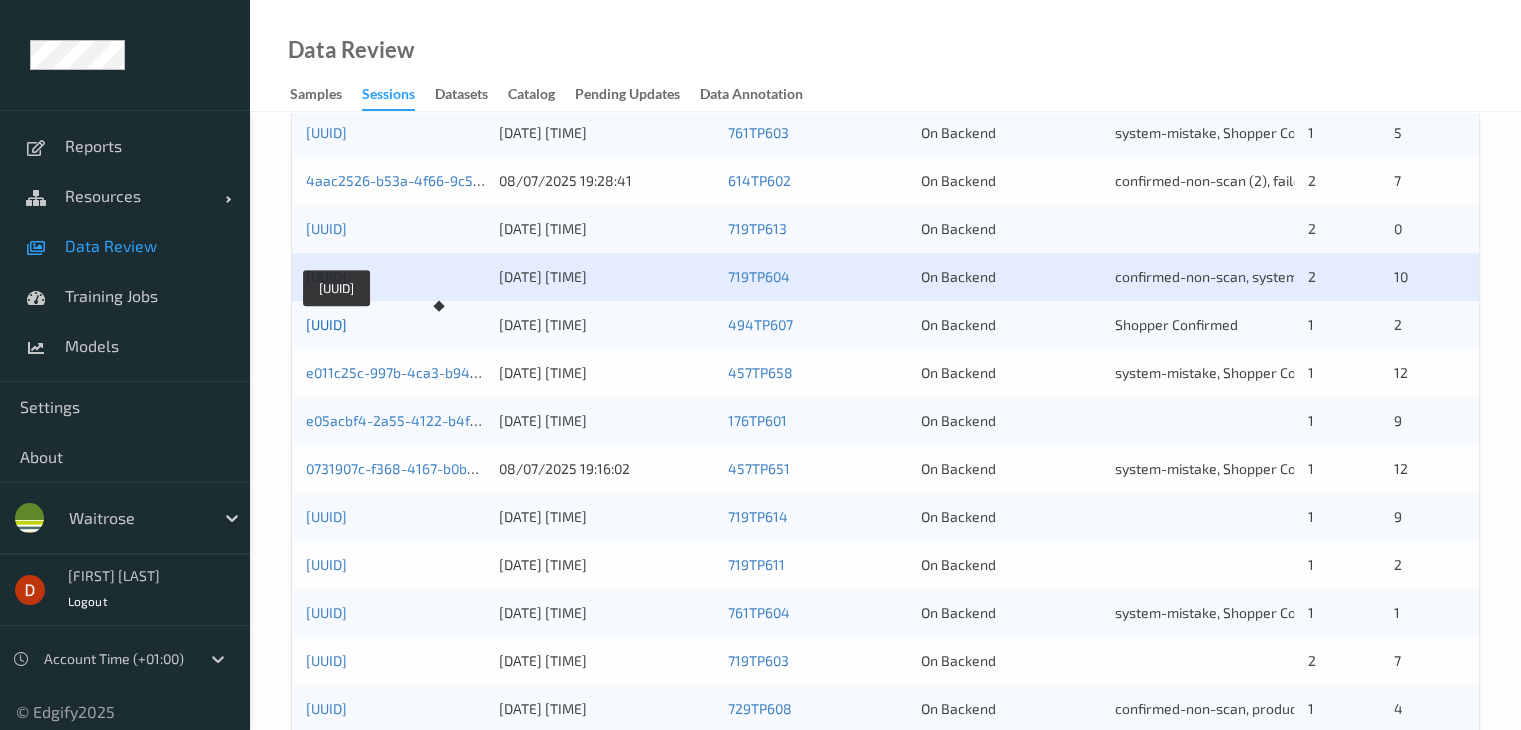 click on "[UUID]" at bounding box center (326, 324) 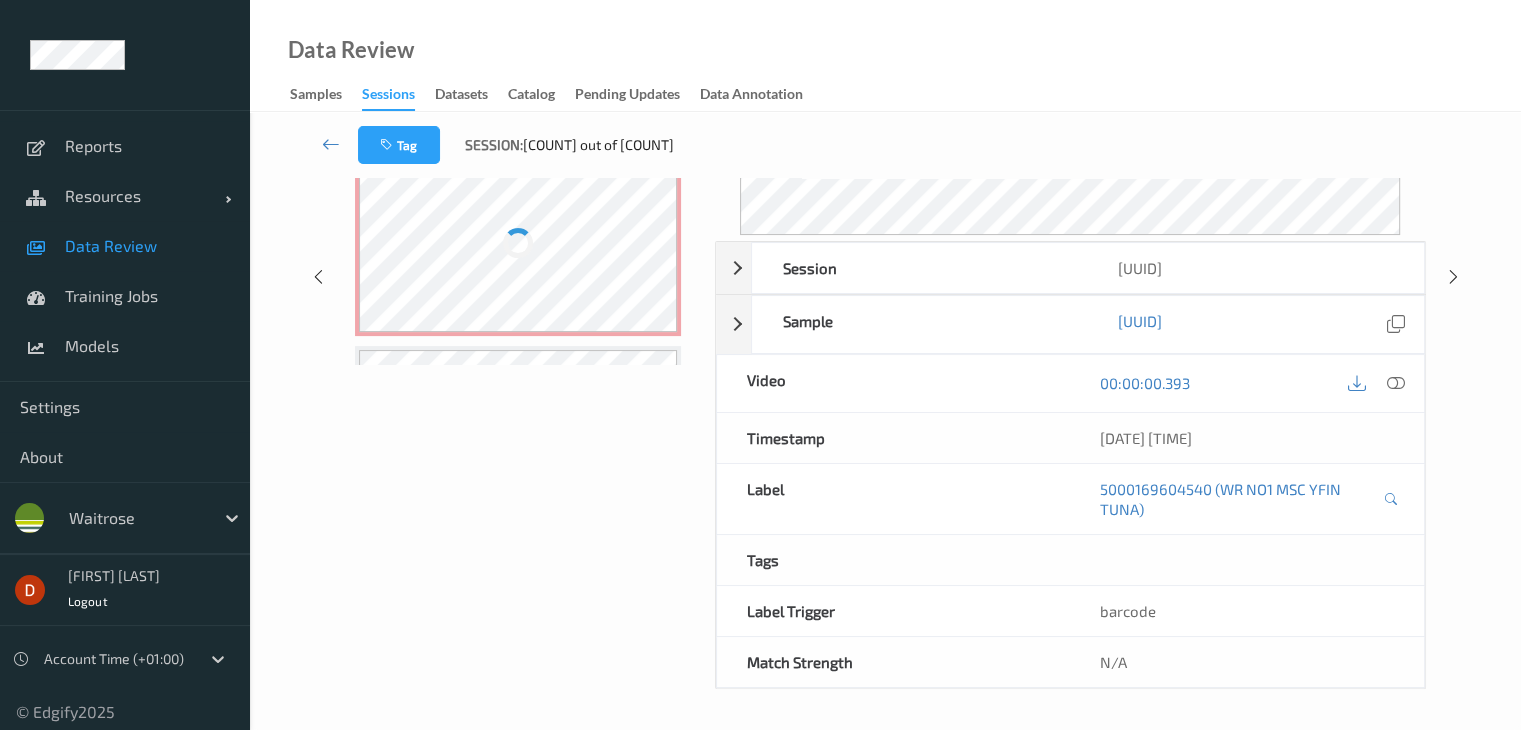 scroll, scrollTop: 0, scrollLeft: 0, axis: both 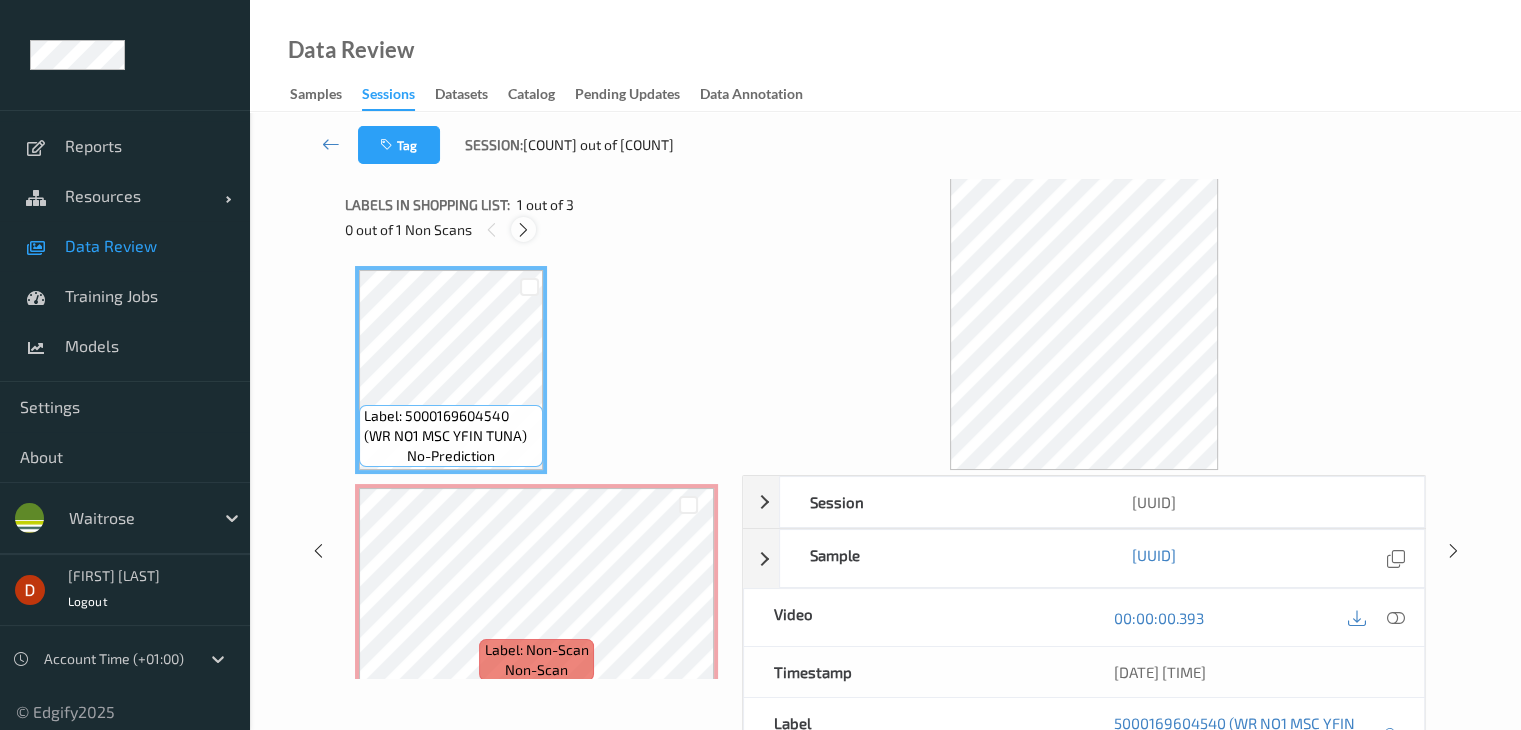 click at bounding box center (523, 230) 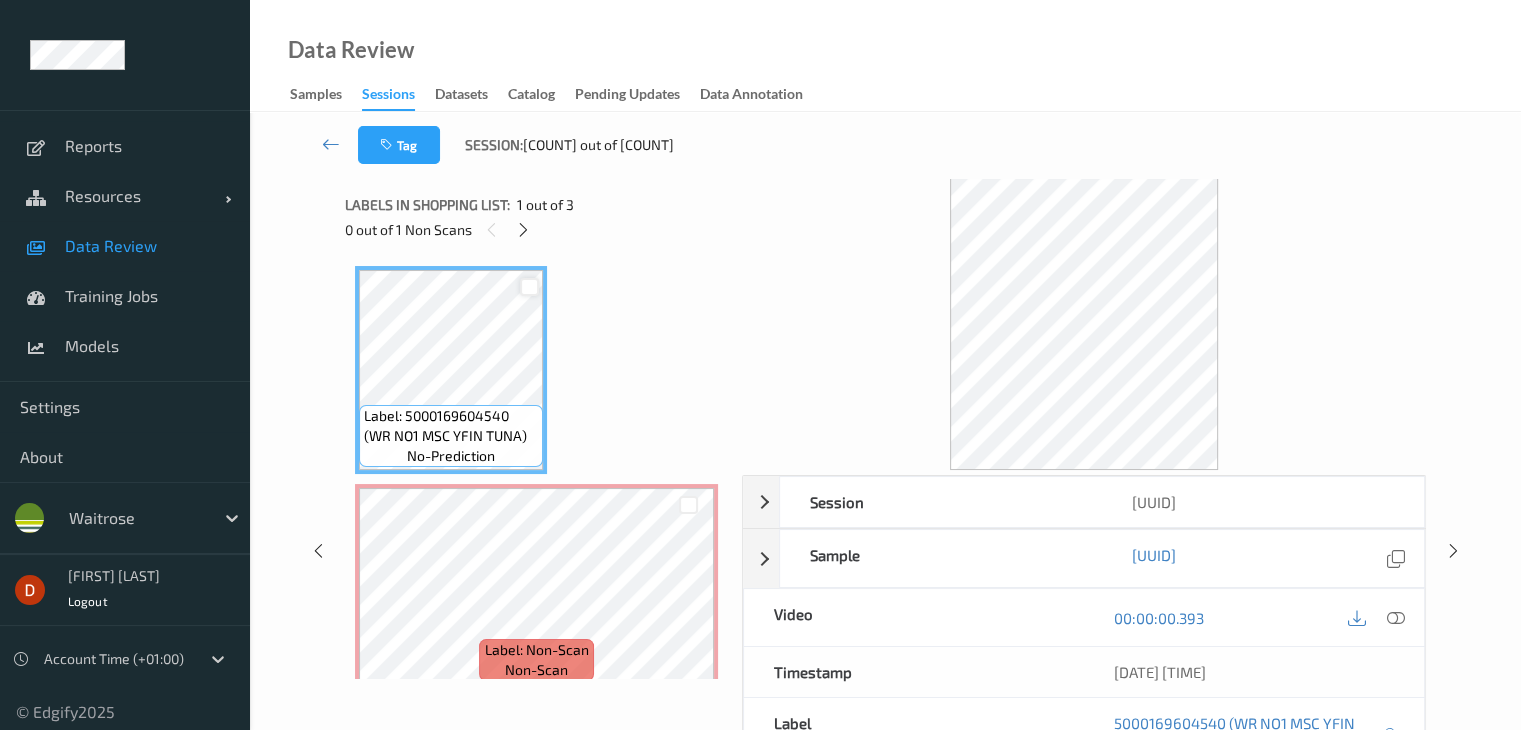 scroll, scrollTop: 10, scrollLeft: 0, axis: vertical 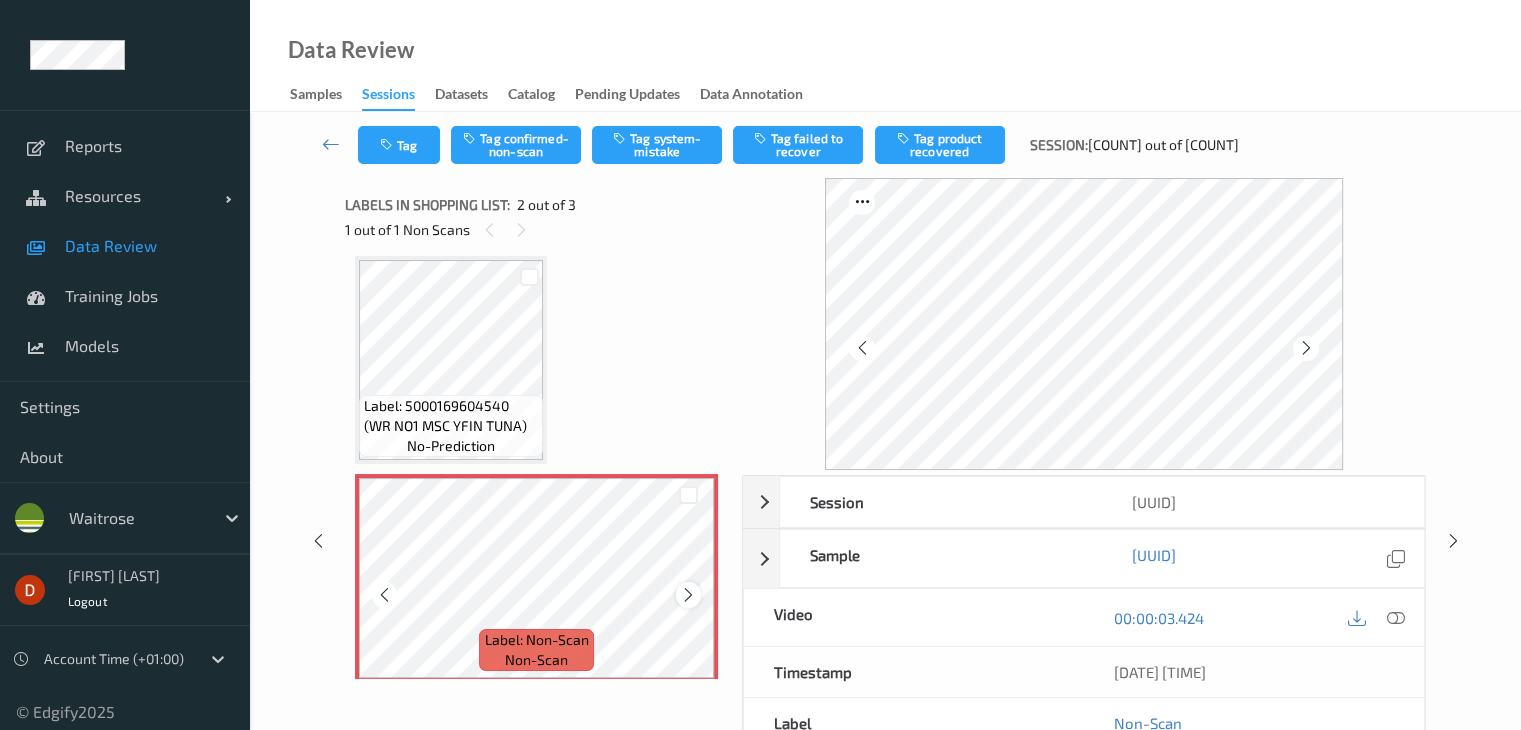 click at bounding box center (688, 594) 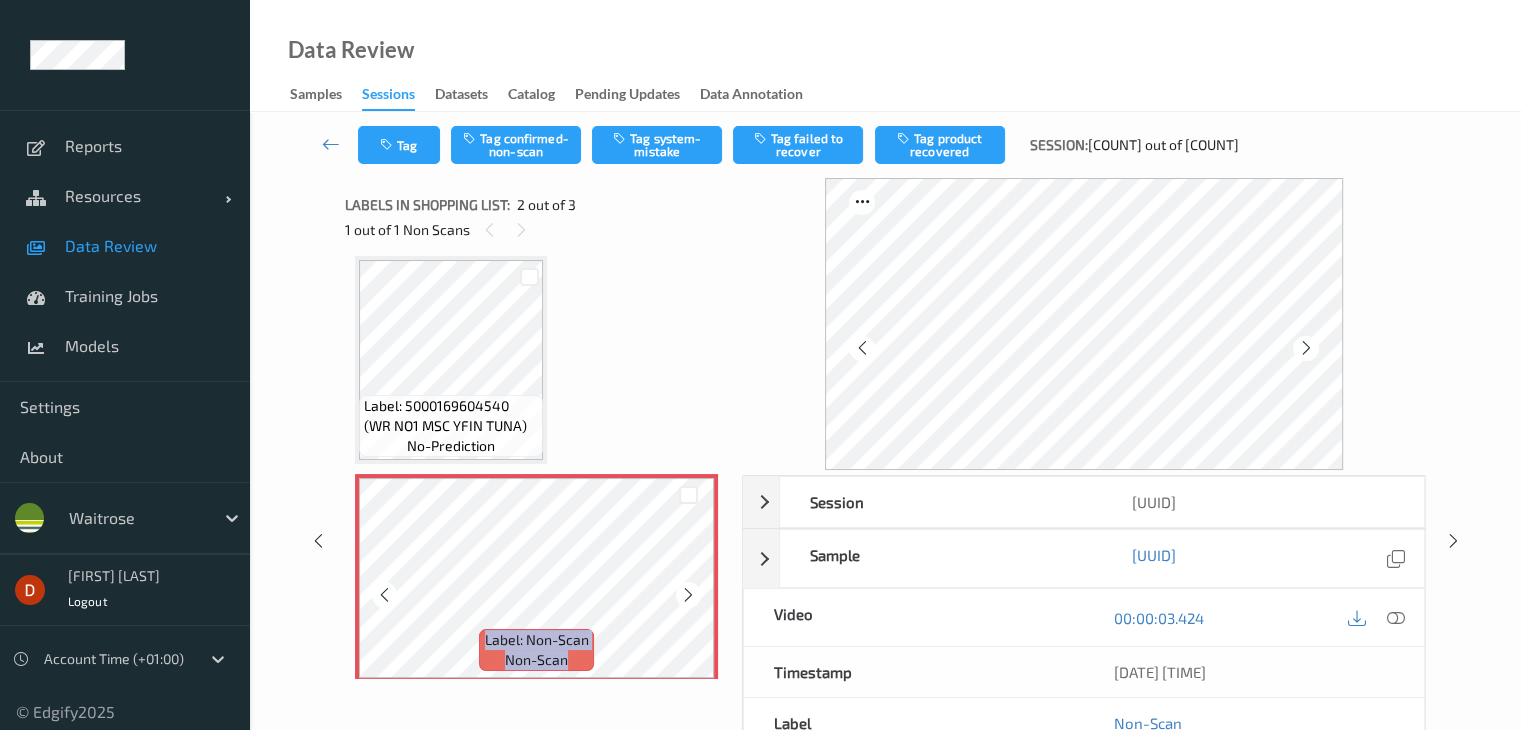 click at bounding box center [688, 594] 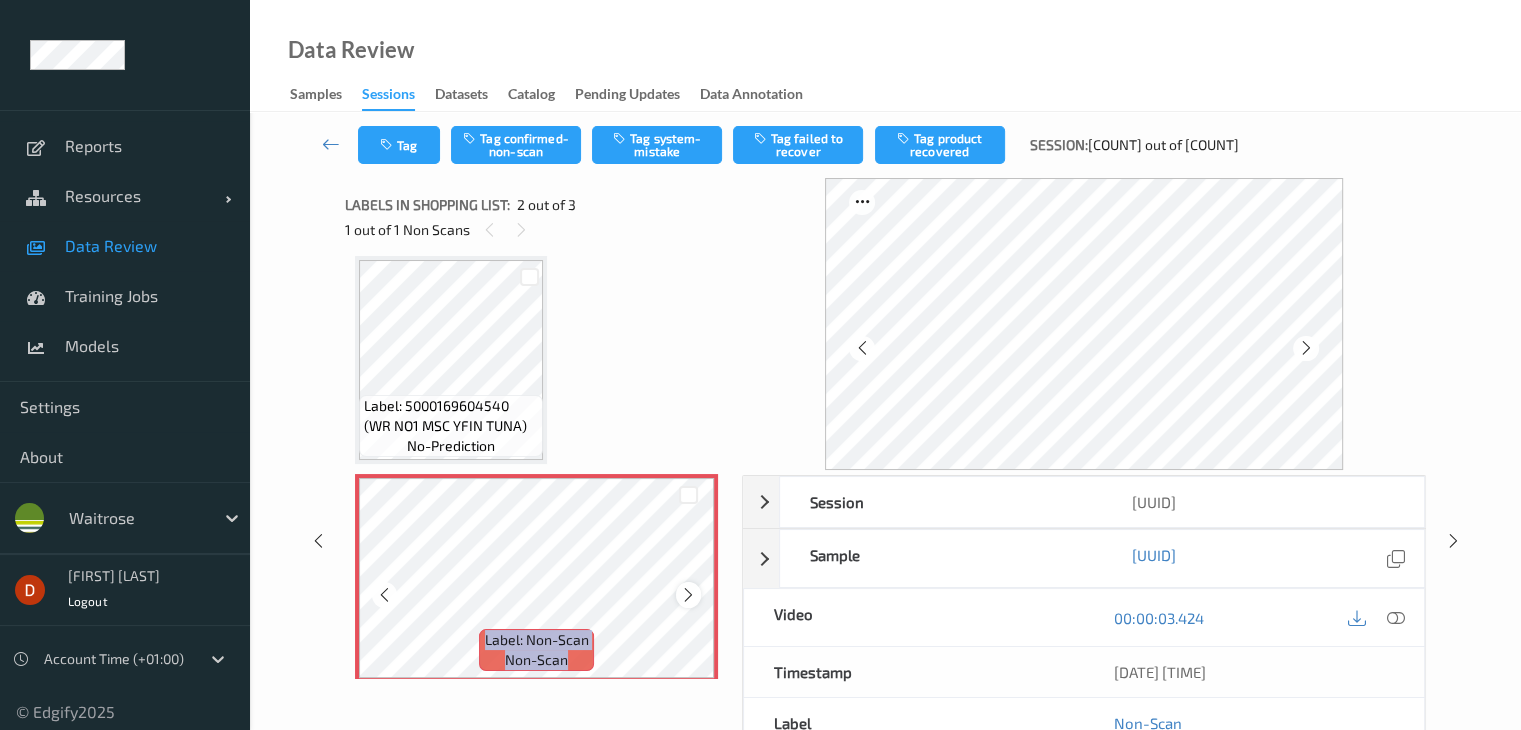 click at bounding box center (688, 594) 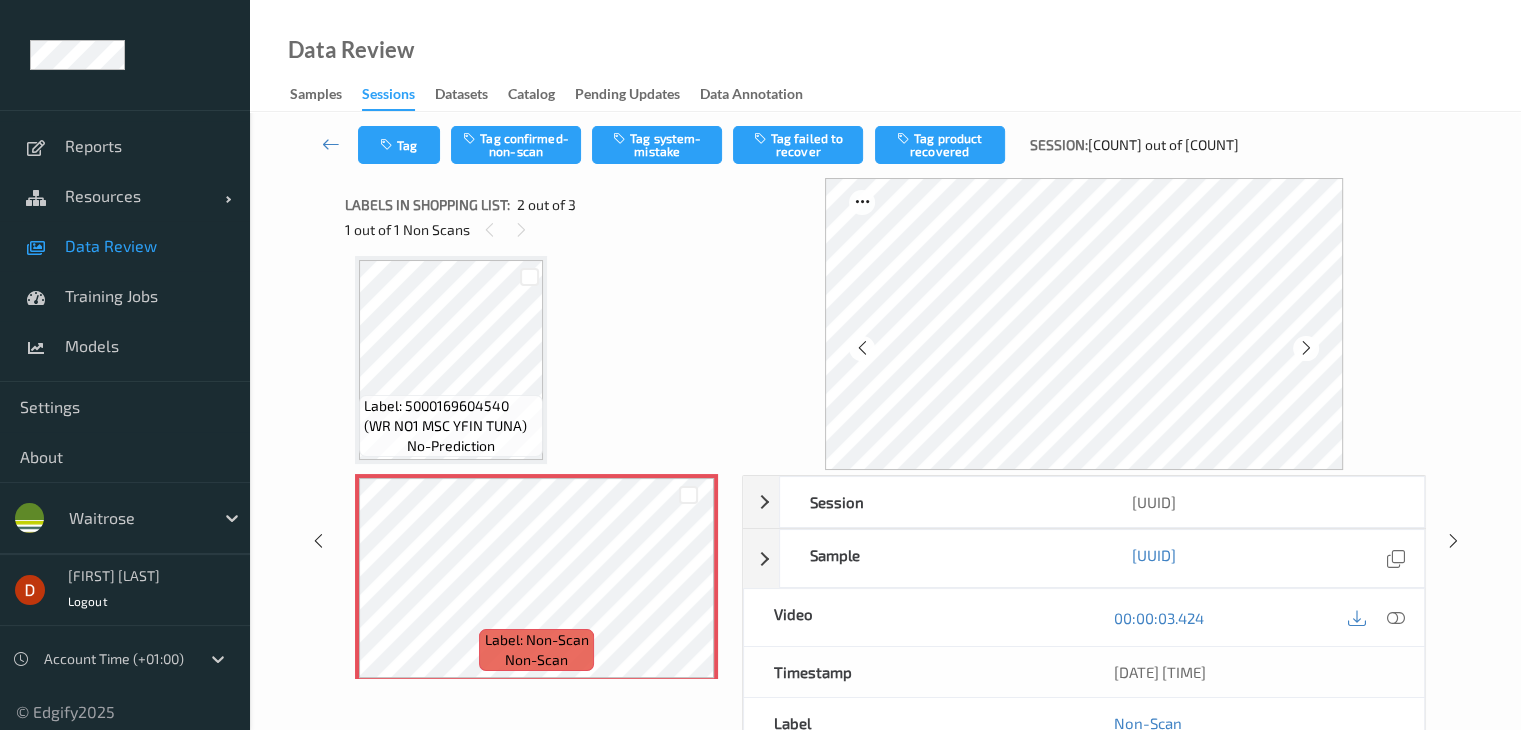 click on "Label: [NUMBER] (WR NO1 MSC YFIN TUNA) no-prediction Label: Non-Scan non-scan Label: Non-Scan non-scan Label: [NUMBER] (ORG SWT POTS 700G) no-prediction" at bounding box center [536, 578] 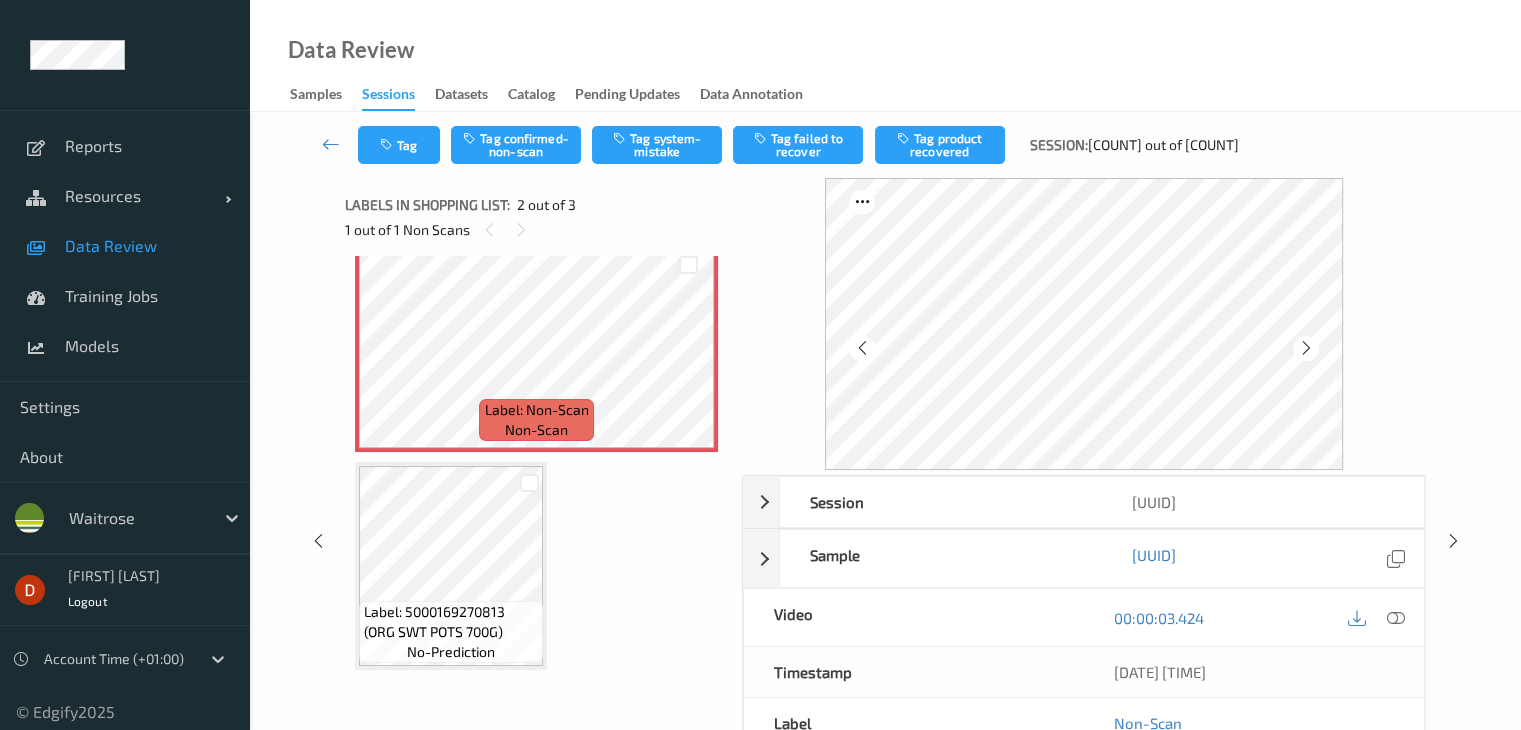 scroll, scrollTop: 241, scrollLeft: 0, axis: vertical 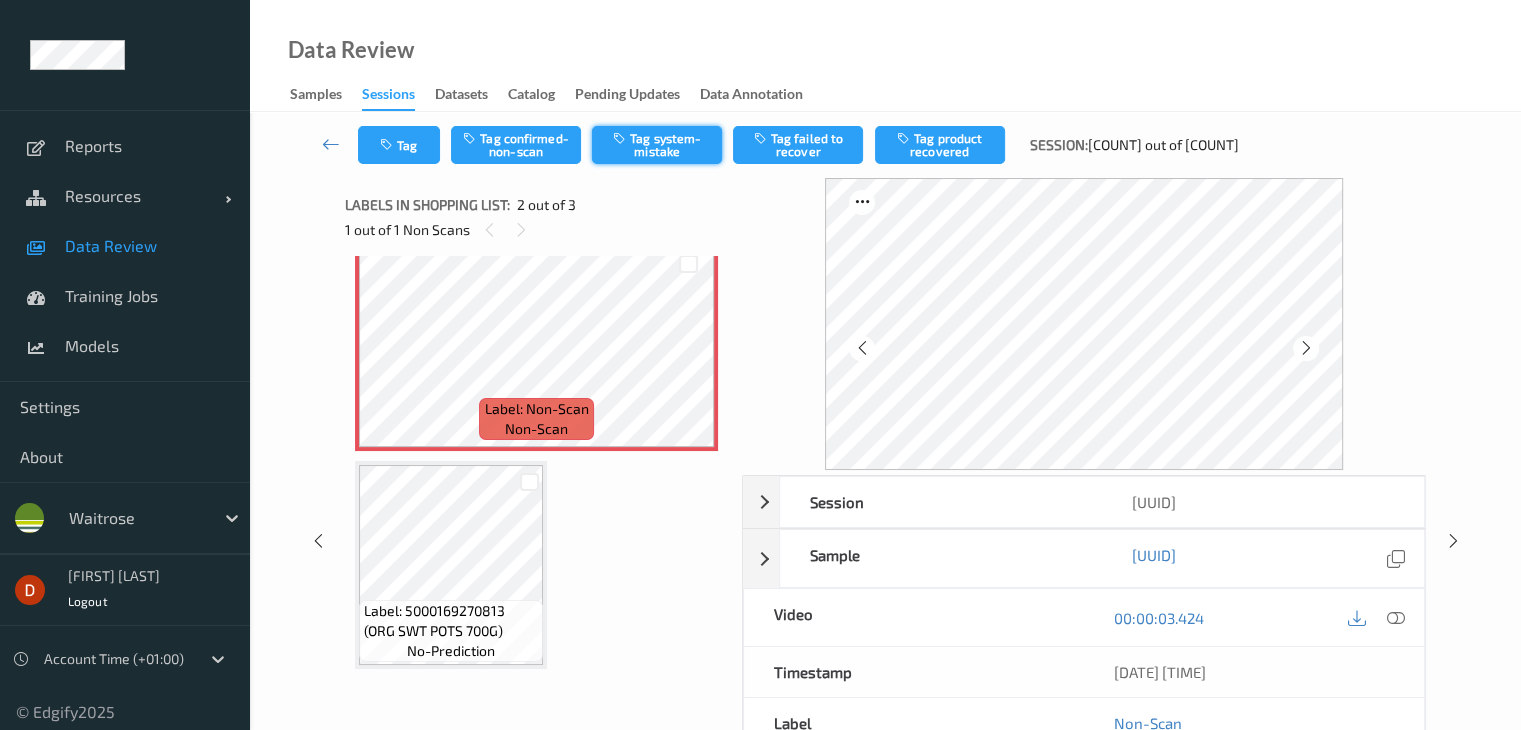 click on "Tag   system-mistake" at bounding box center [657, 145] 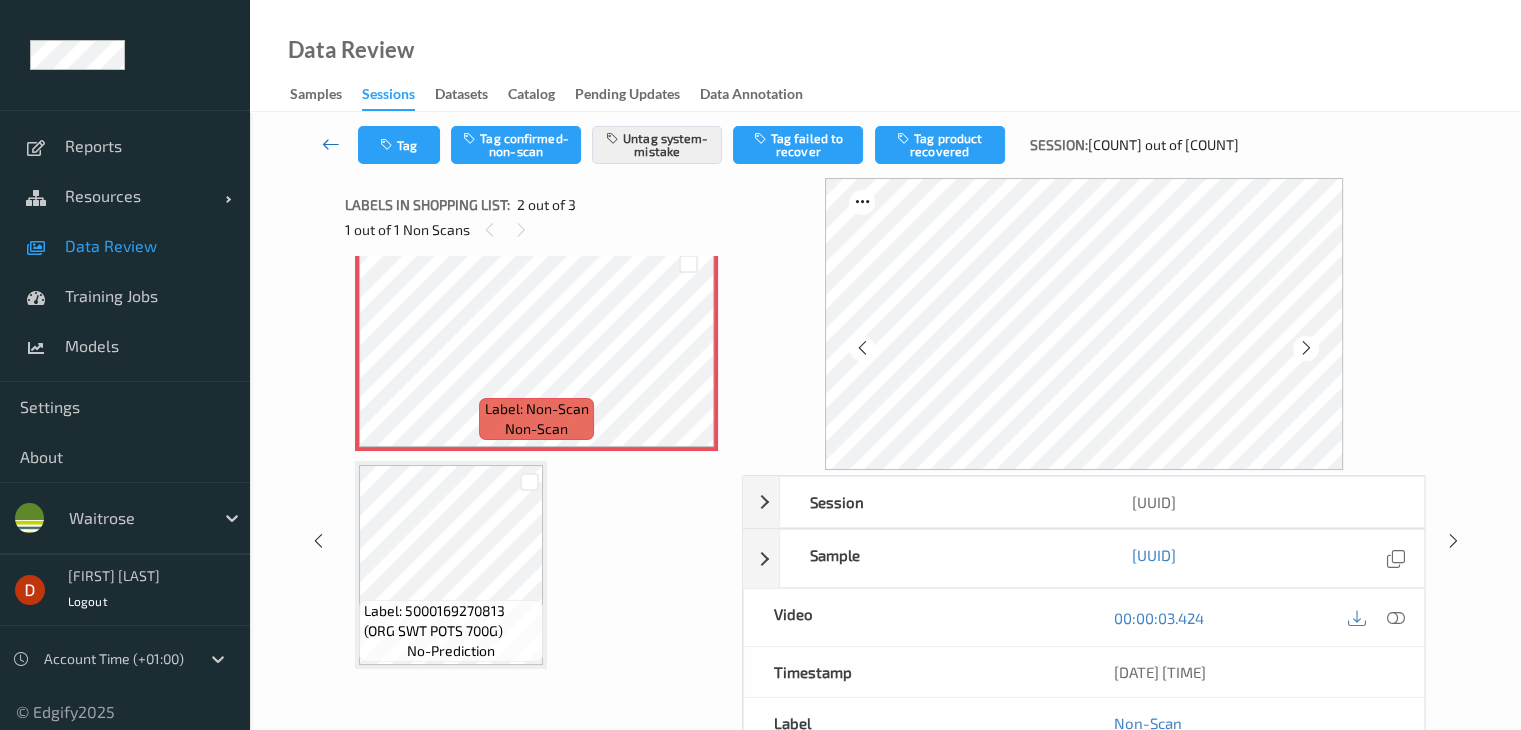 click at bounding box center (331, 144) 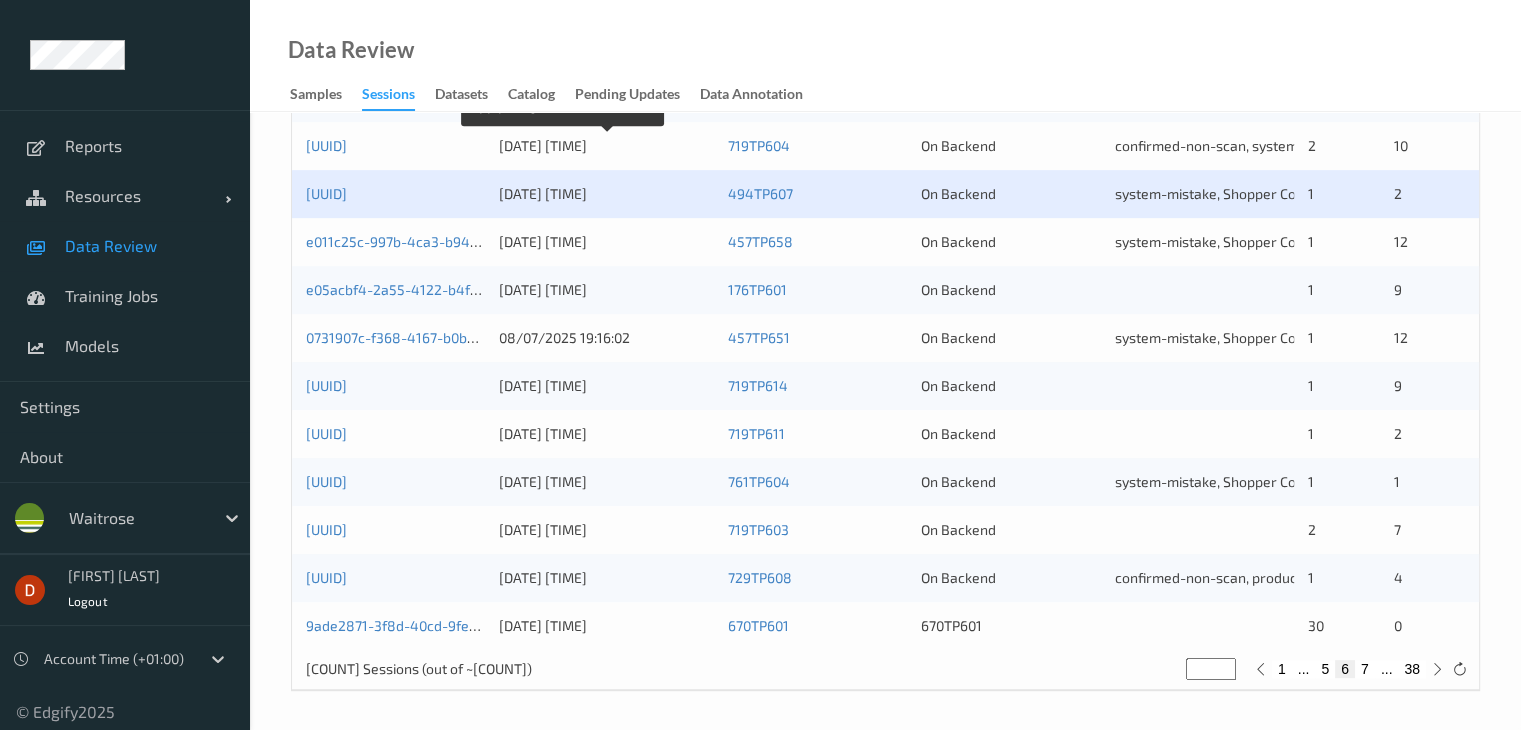 scroll, scrollTop: 932, scrollLeft: 0, axis: vertical 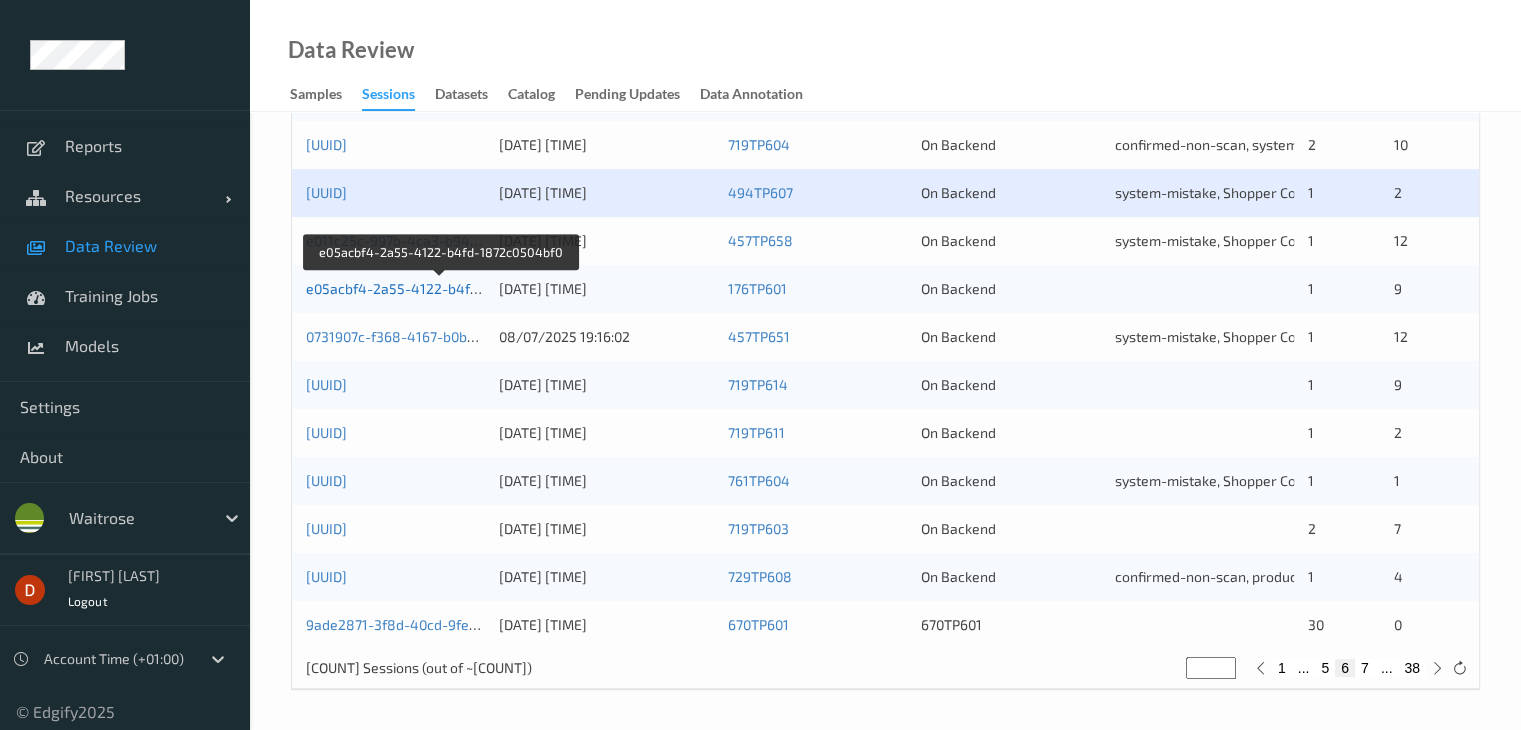 click on "e05acbf4-2a55-4122-b4fd-1872c0504bf0" at bounding box center [440, 288] 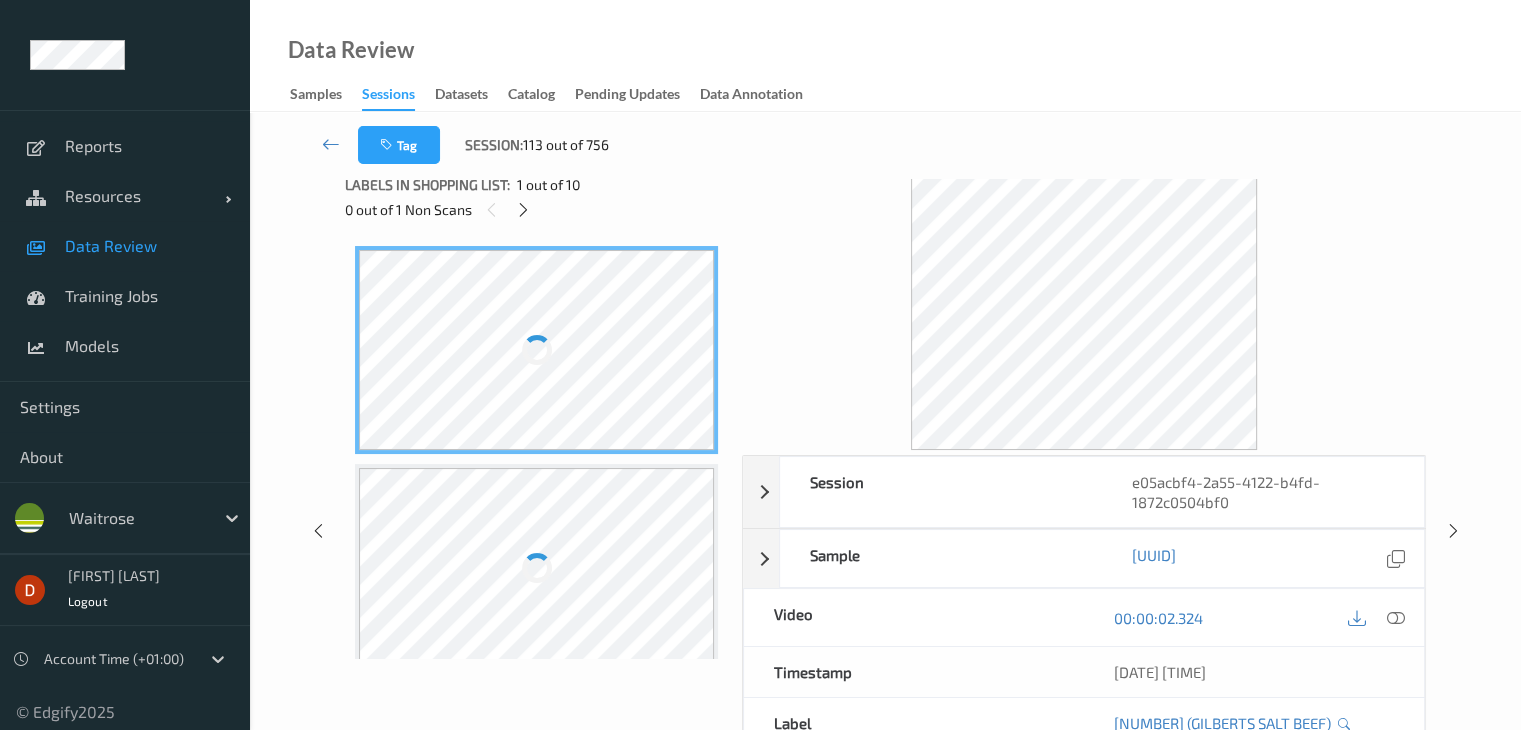 scroll, scrollTop: 0, scrollLeft: 0, axis: both 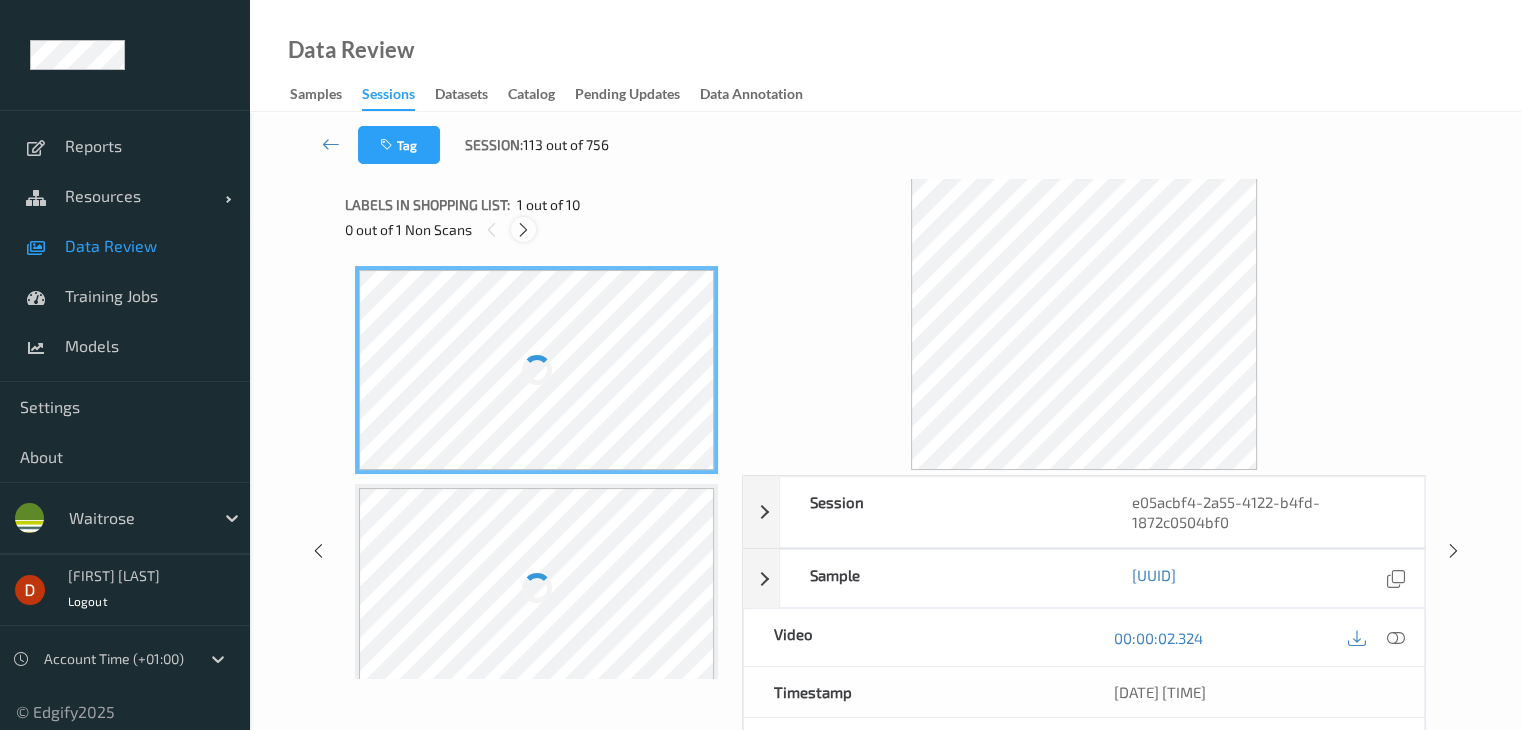 click at bounding box center (523, 229) 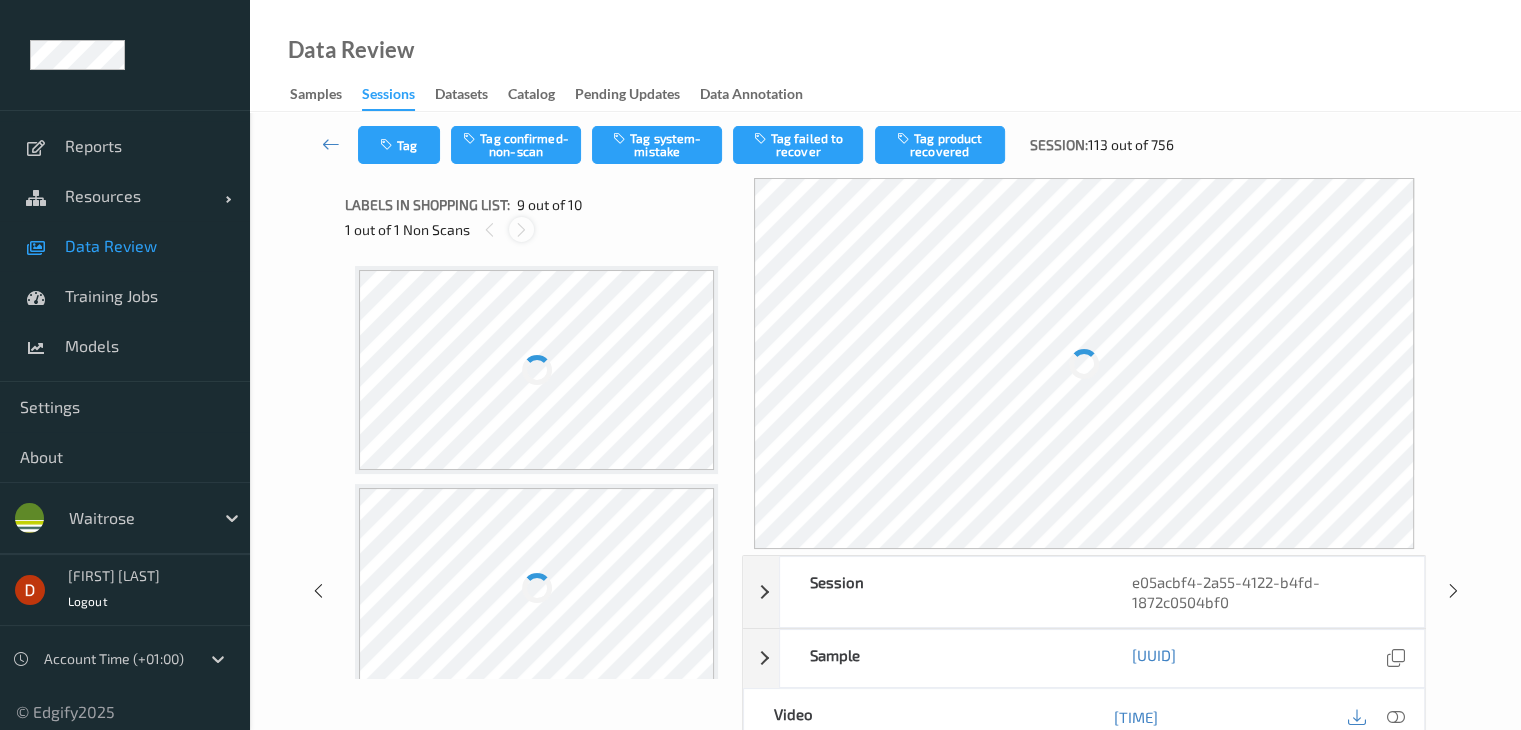 scroll, scrollTop: 1535, scrollLeft: 0, axis: vertical 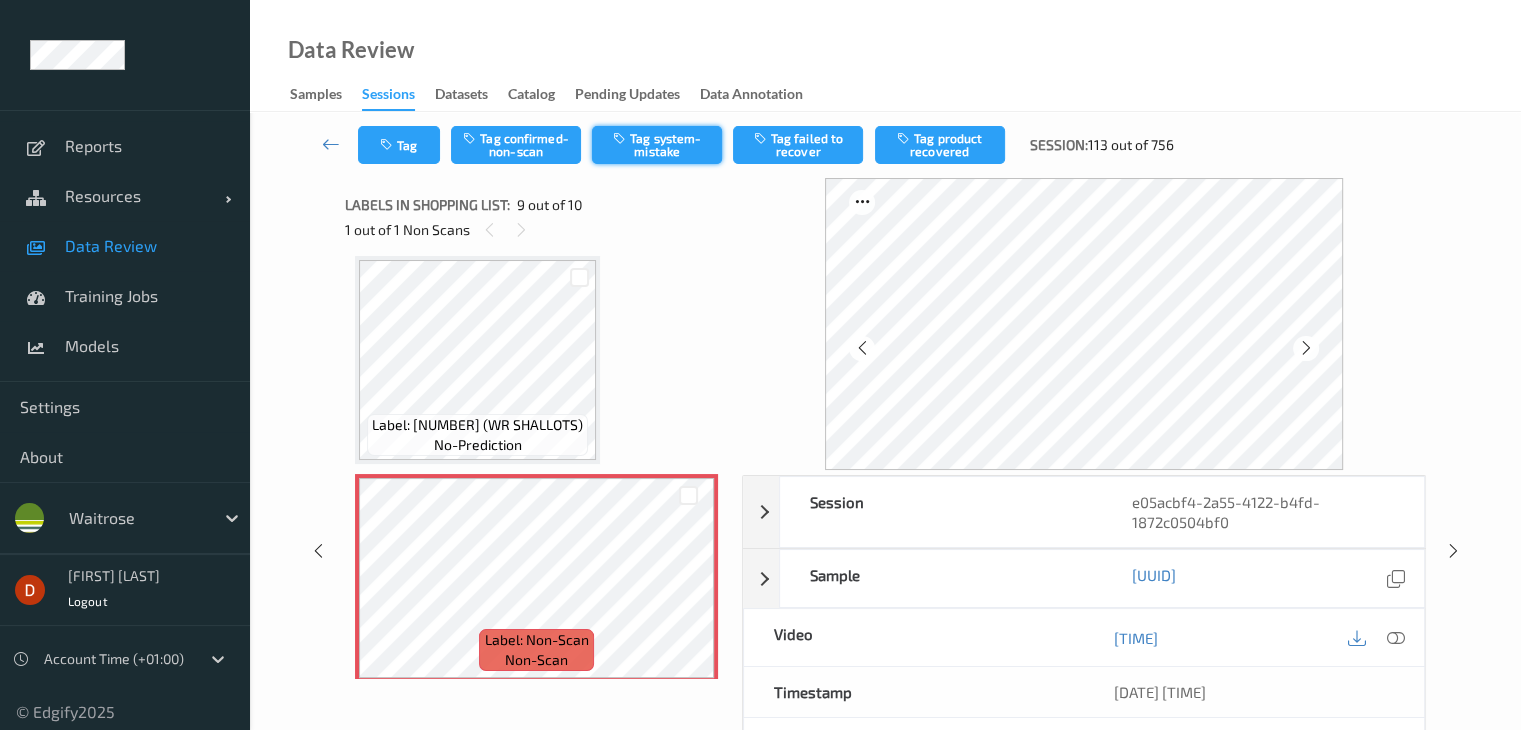 click at bounding box center (621, 138) 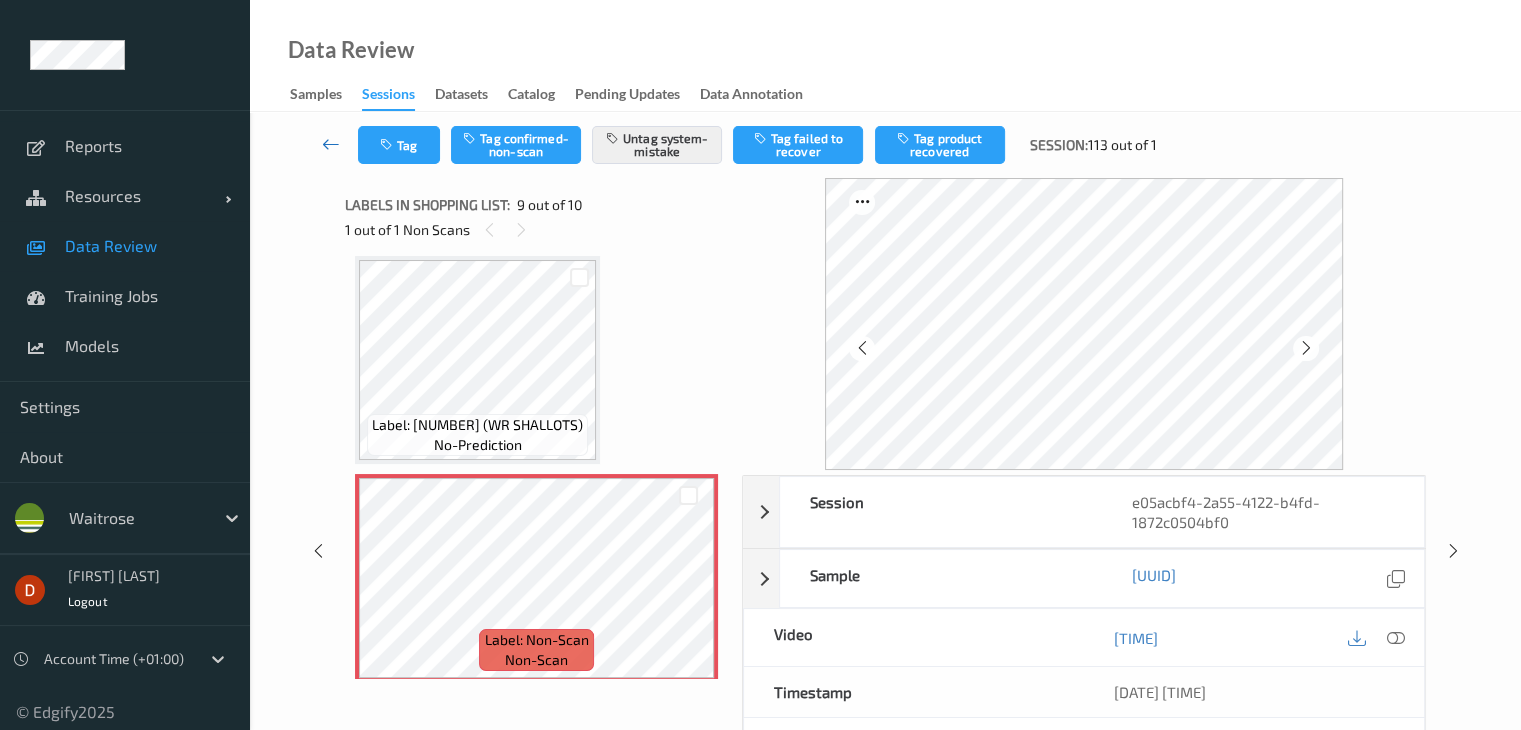 click at bounding box center (331, 145) 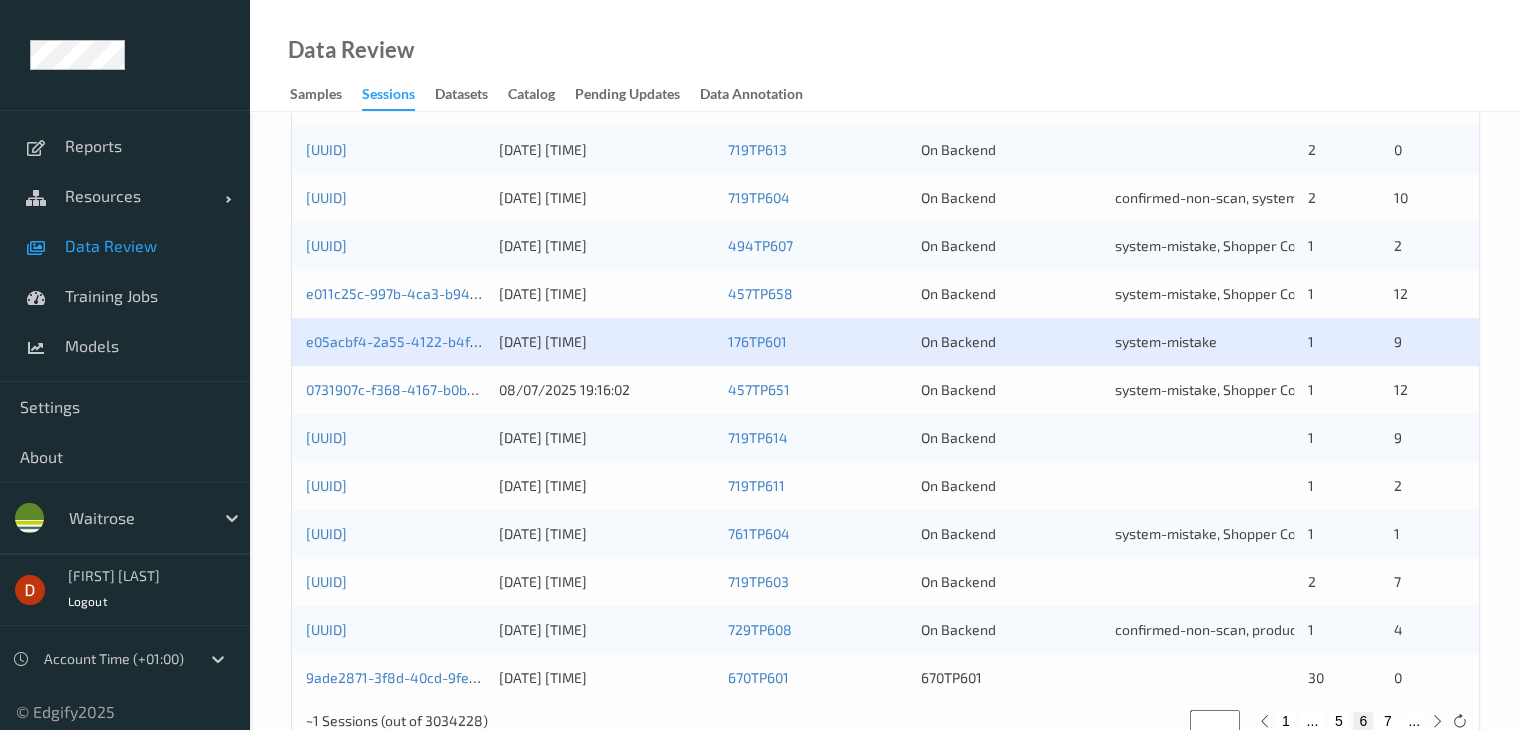 scroll, scrollTop: 932, scrollLeft: 0, axis: vertical 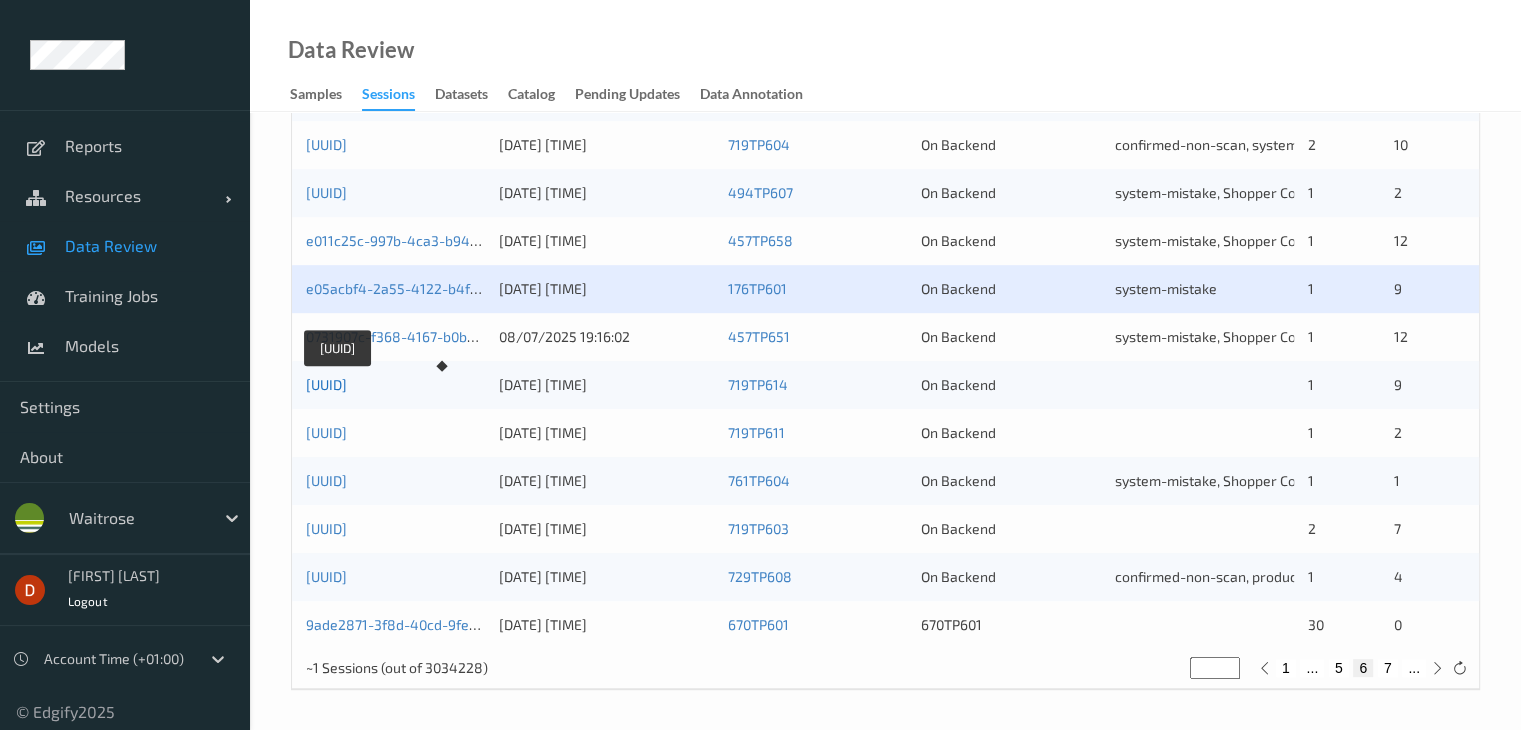 click on "[UUID]" at bounding box center [326, 384] 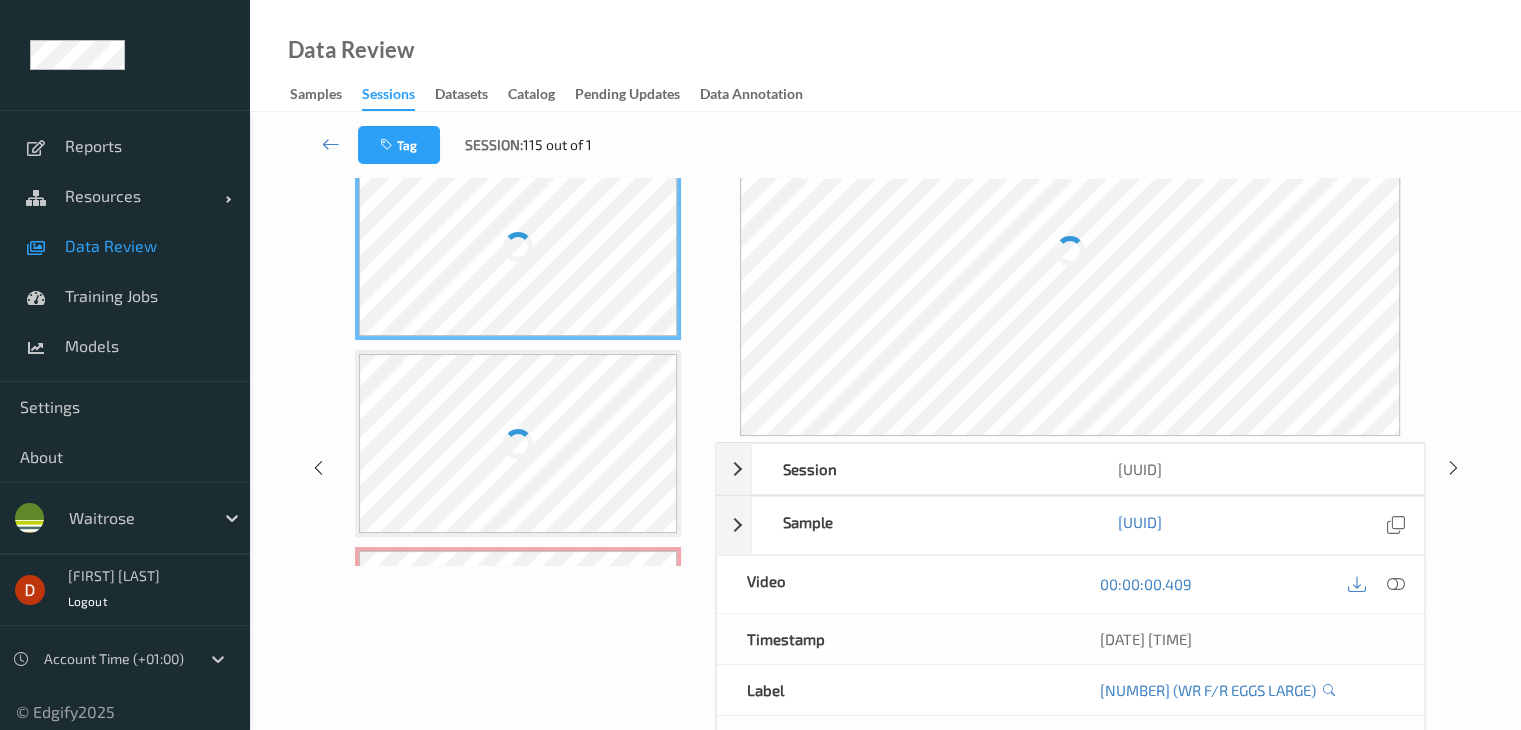 scroll, scrollTop: 0, scrollLeft: 0, axis: both 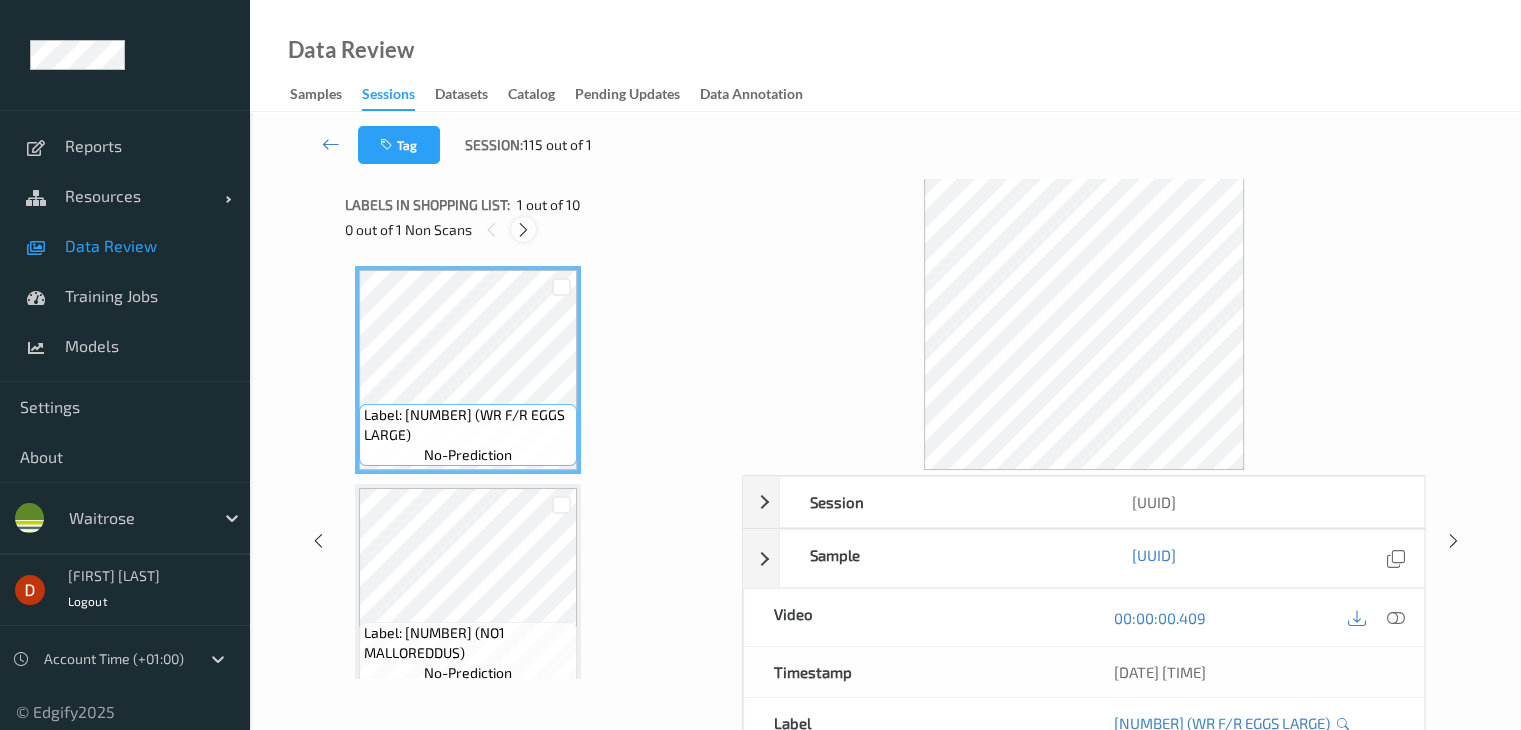 click at bounding box center [523, 230] 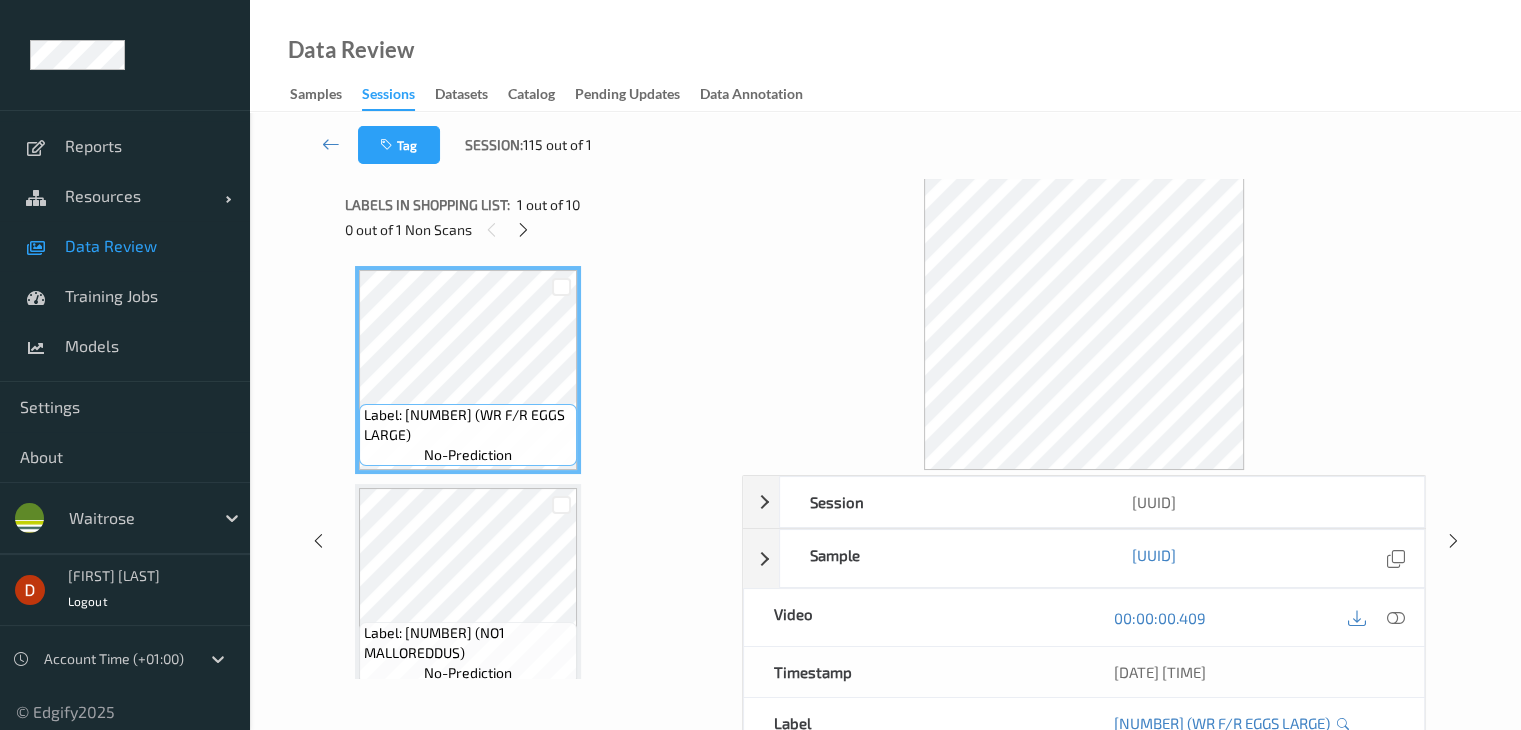 scroll, scrollTop: 228, scrollLeft: 0, axis: vertical 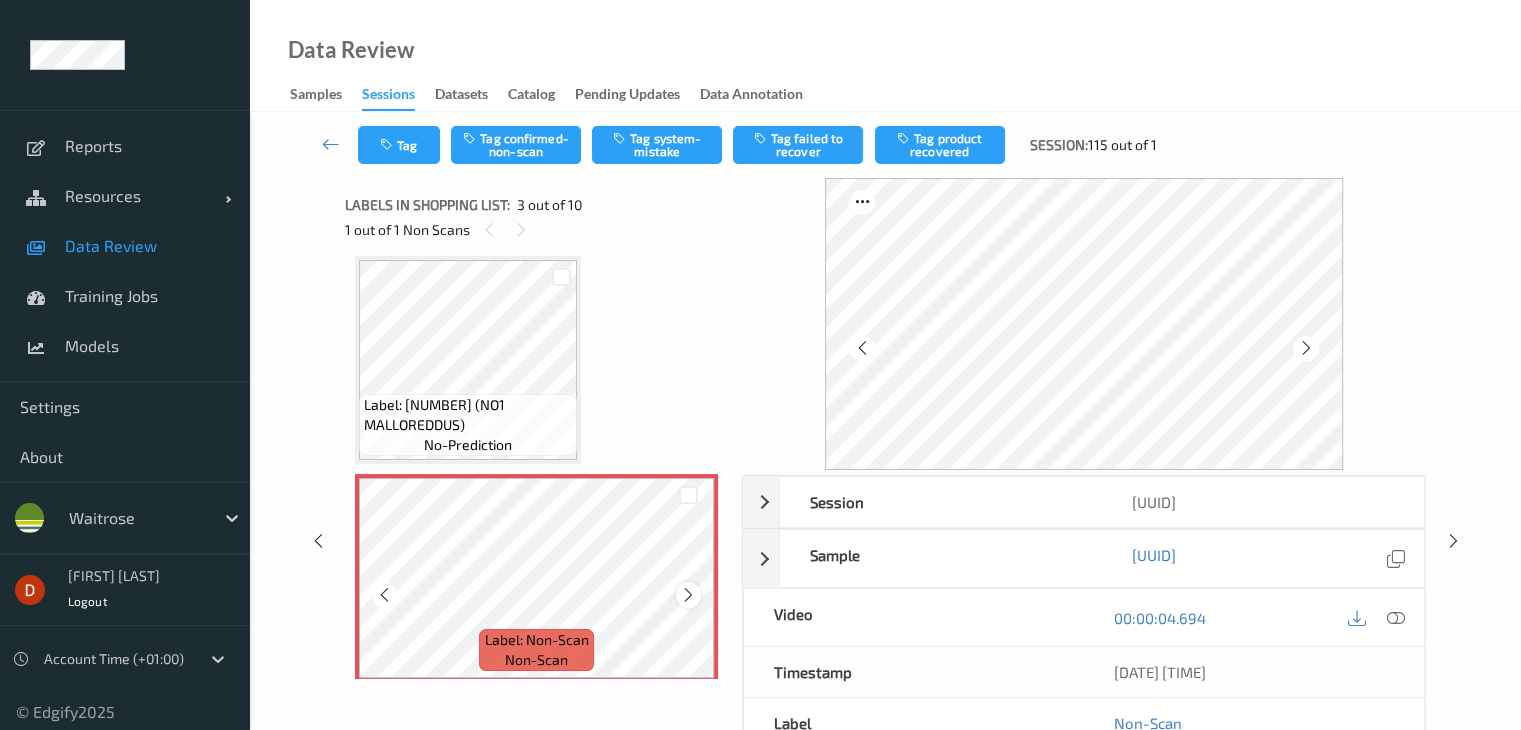 click at bounding box center (688, 595) 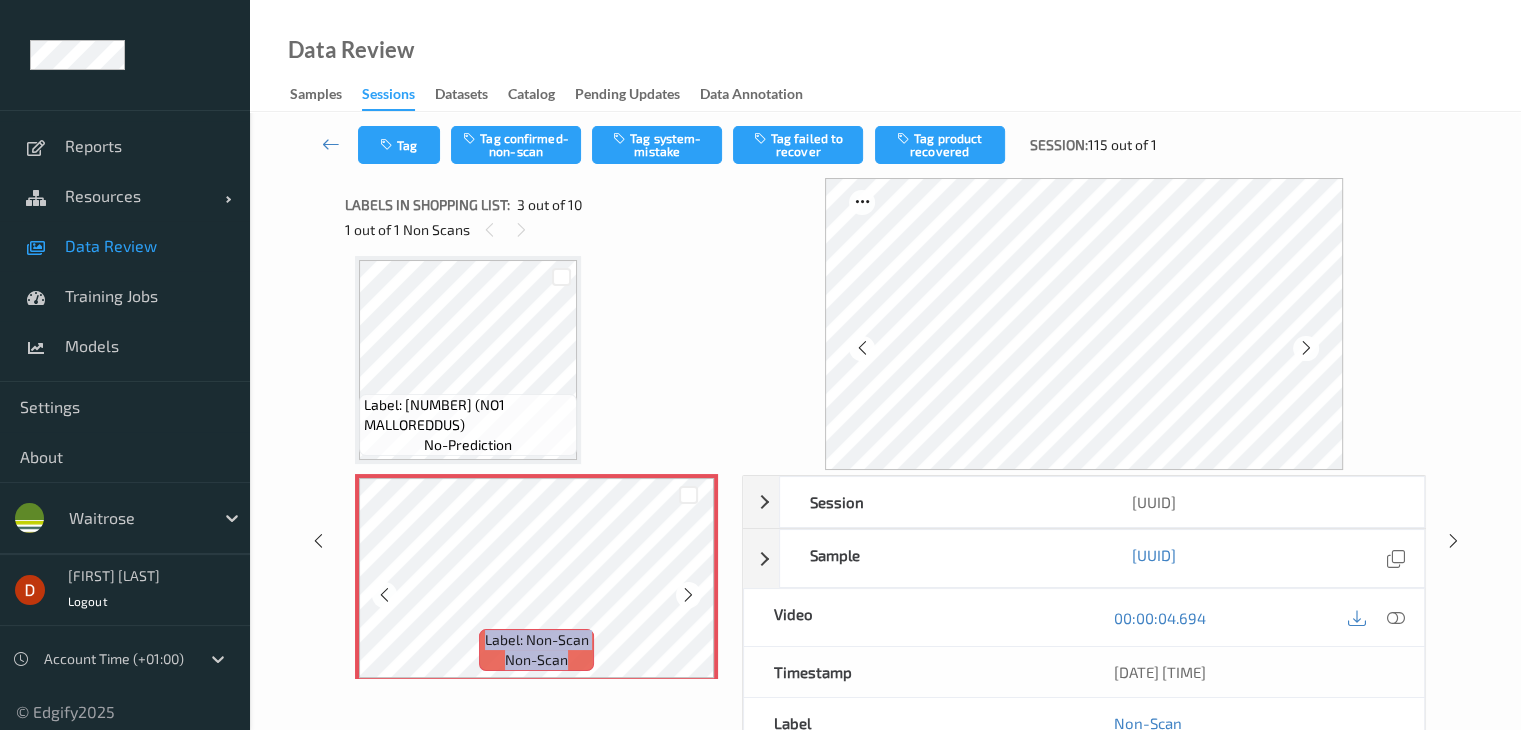 click at bounding box center [688, 595] 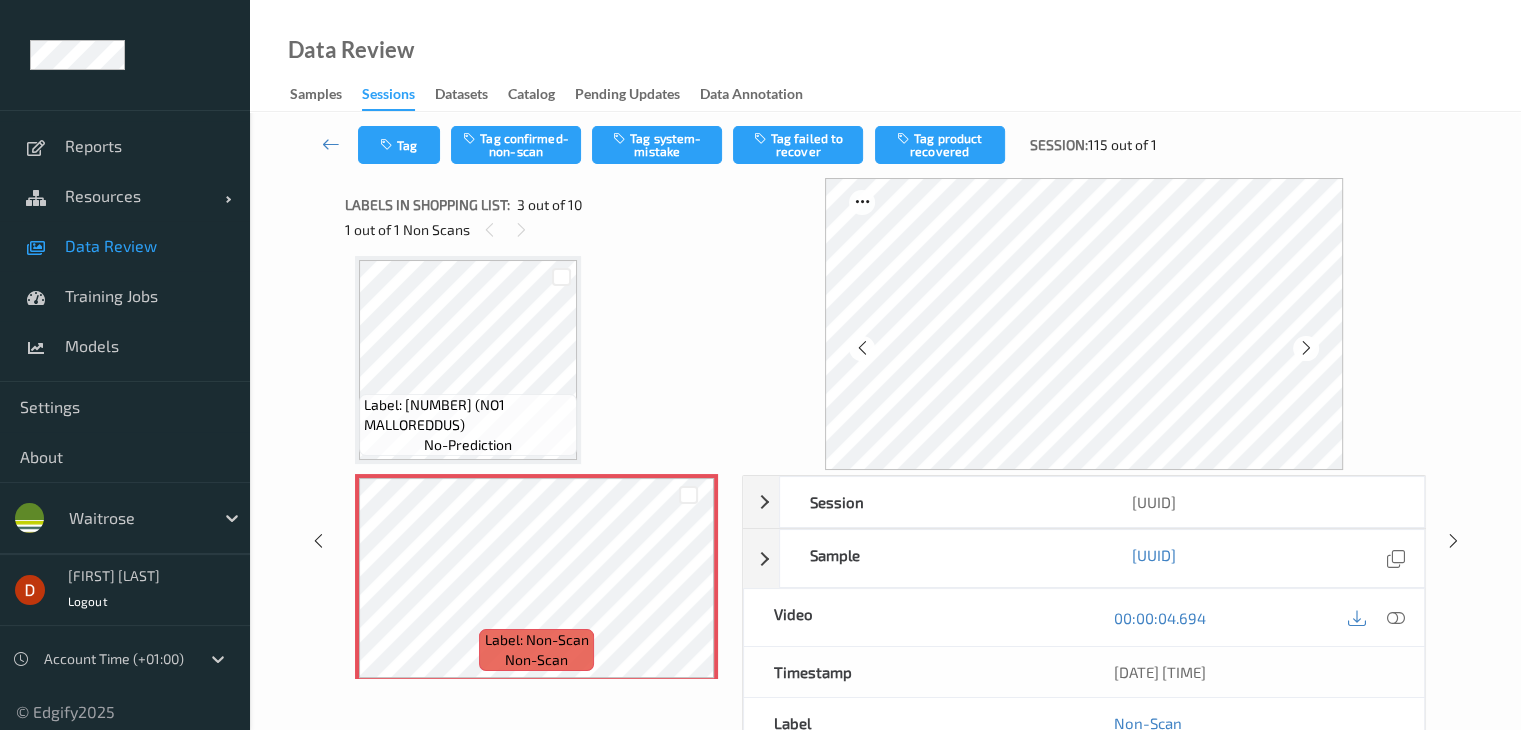 click on "Label: [NUMBER] (NO1 MALLOREDDUS)" at bounding box center (468, 415) 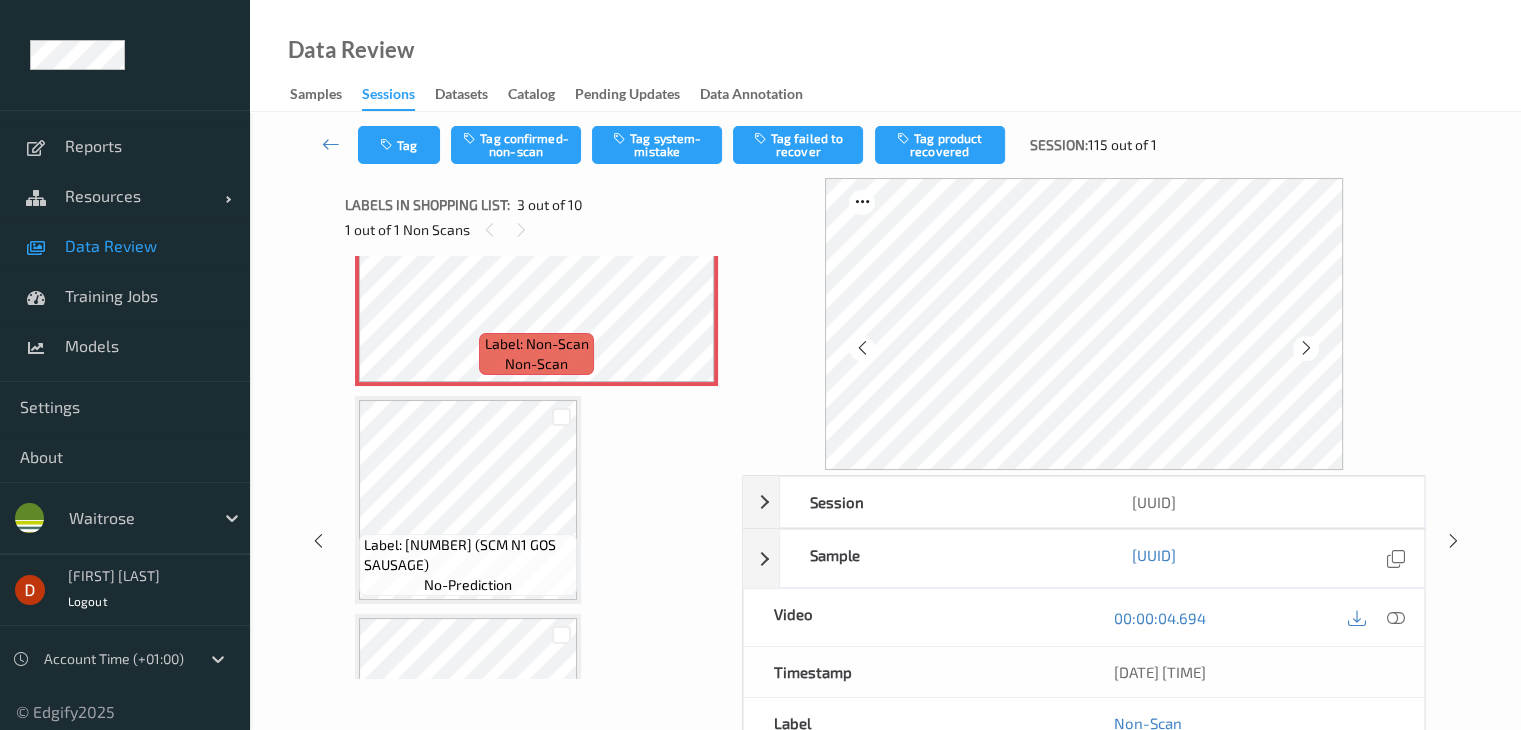 scroll, scrollTop: 528, scrollLeft: 0, axis: vertical 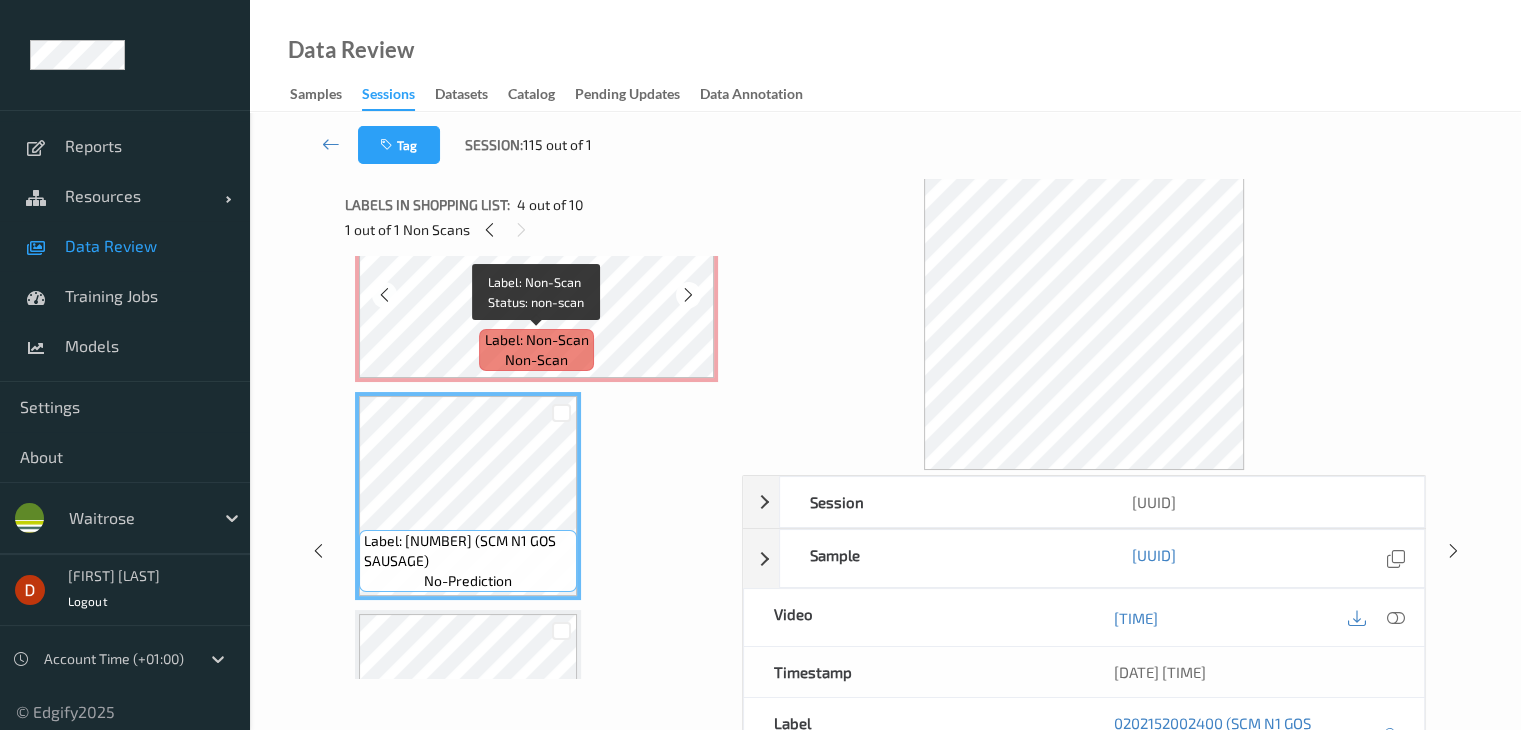 click on "Label: Non-Scan" at bounding box center (537, 340) 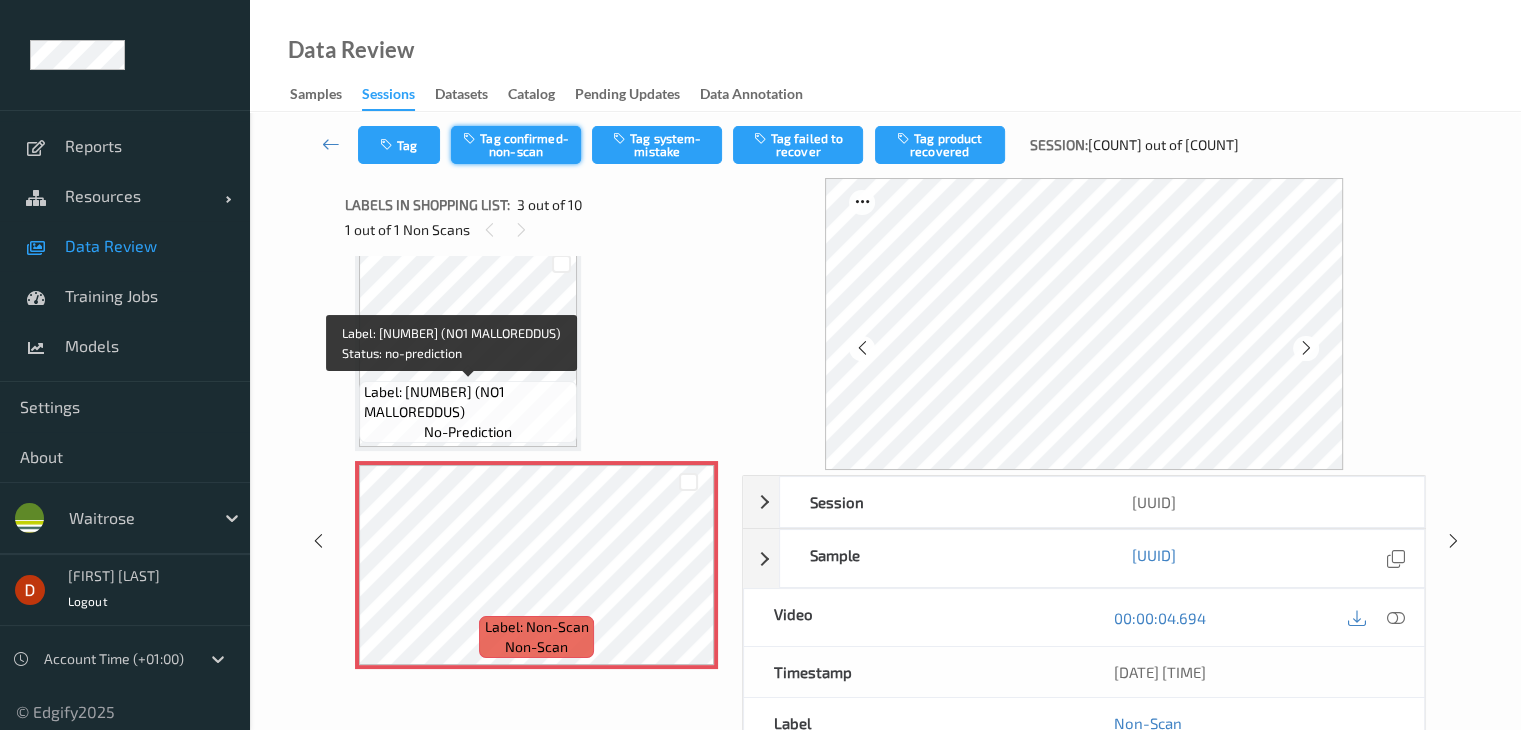 scroll, scrollTop: 228, scrollLeft: 0, axis: vertical 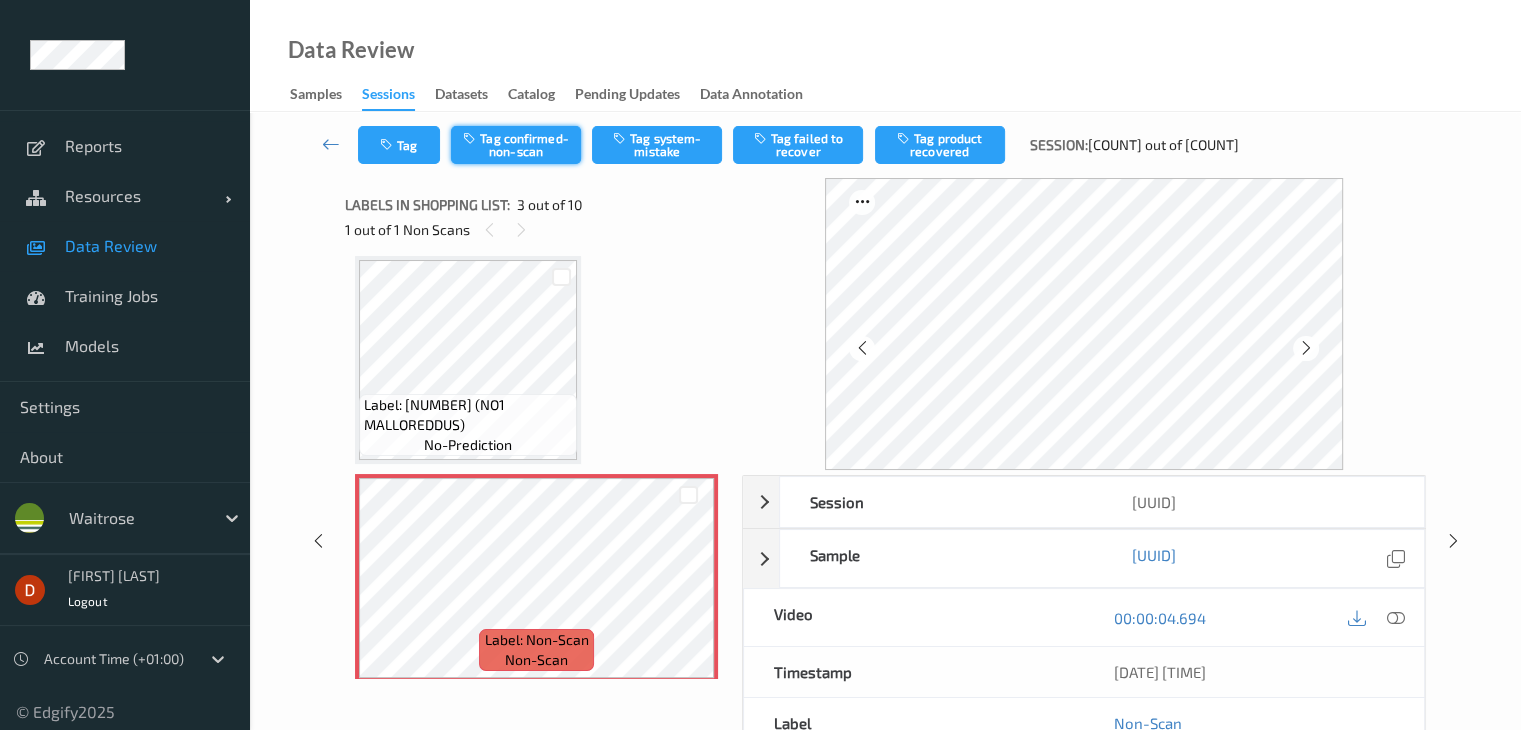click on "Tag   confirmed-non-scan" at bounding box center [516, 145] 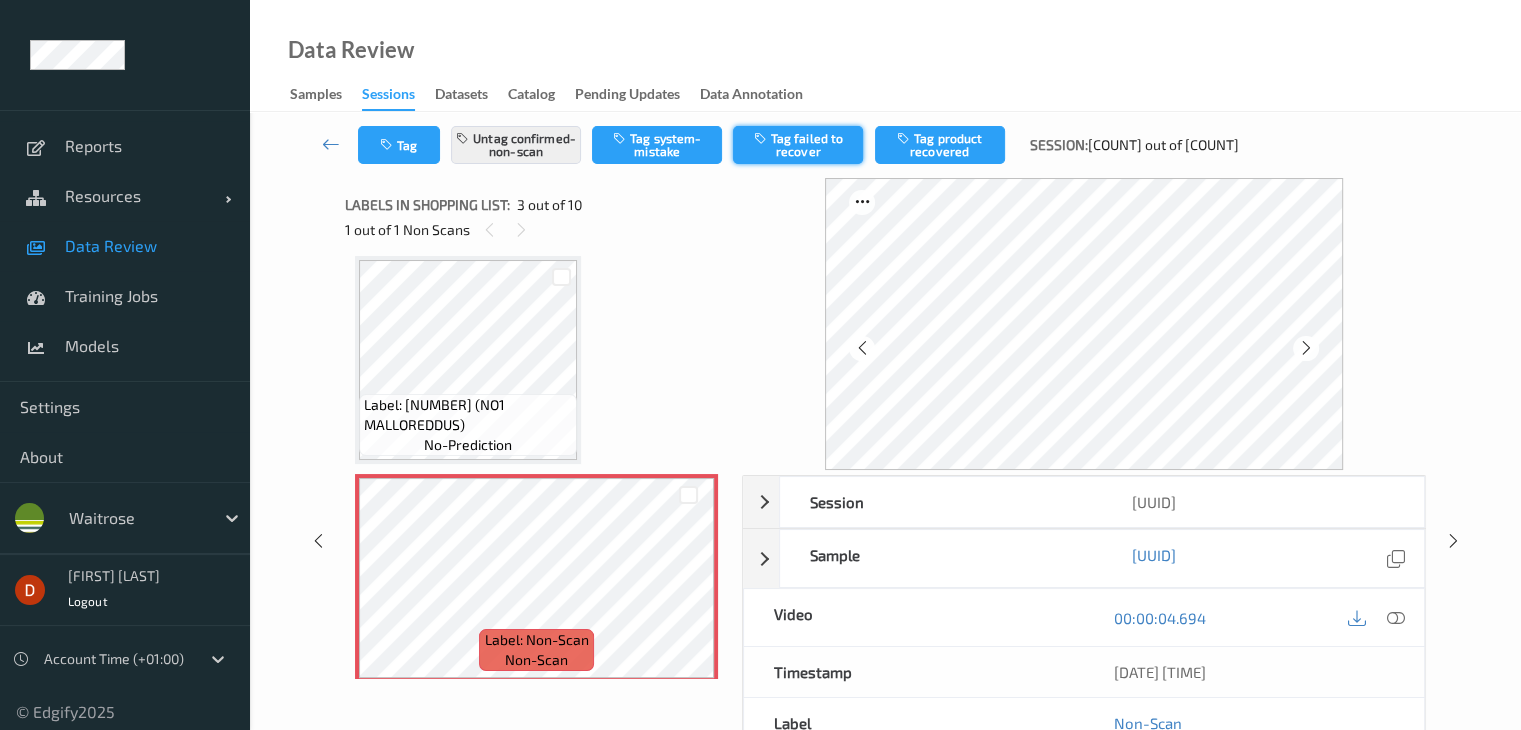 click on "Tag   failed to recover" at bounding box center (798, 145) 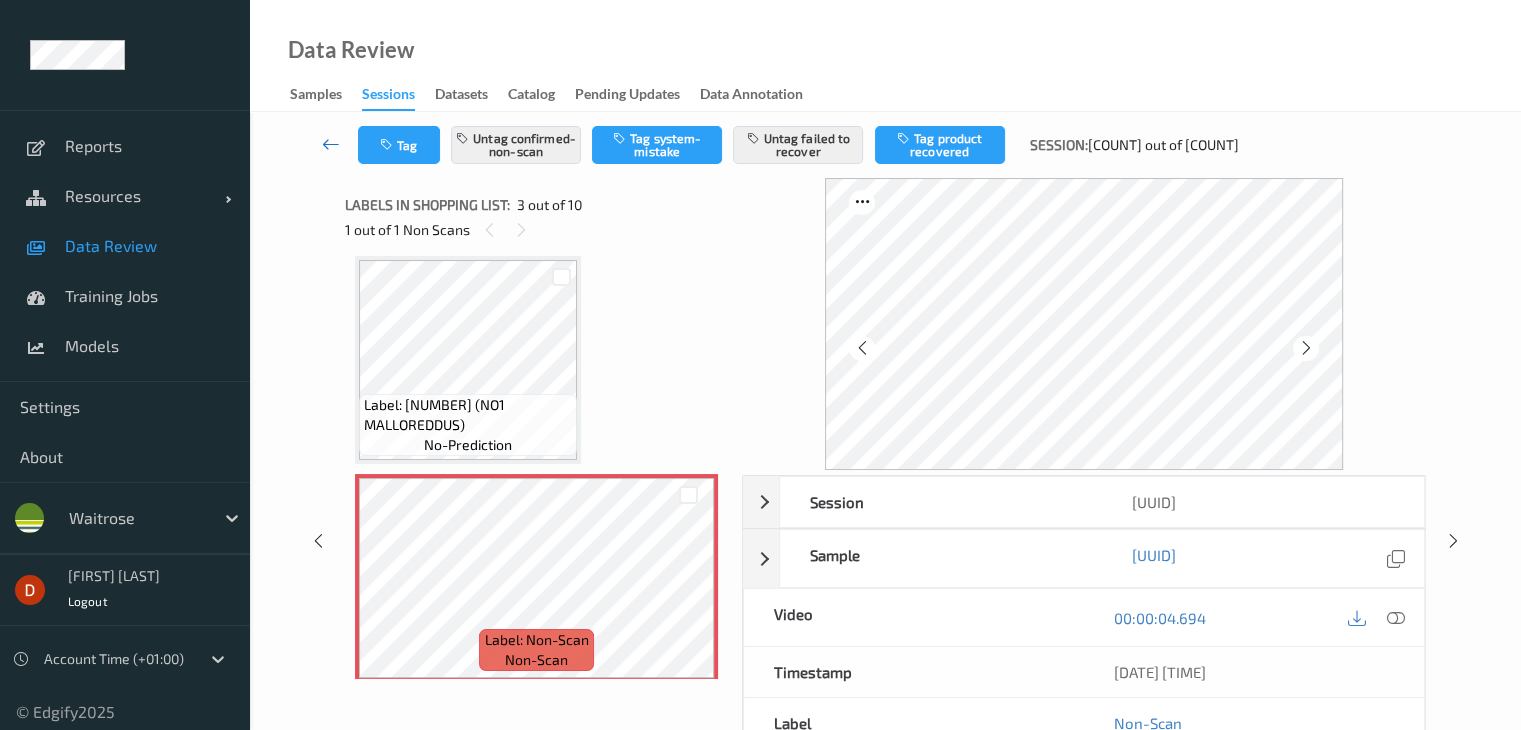 click at bounding box center [331, 145] 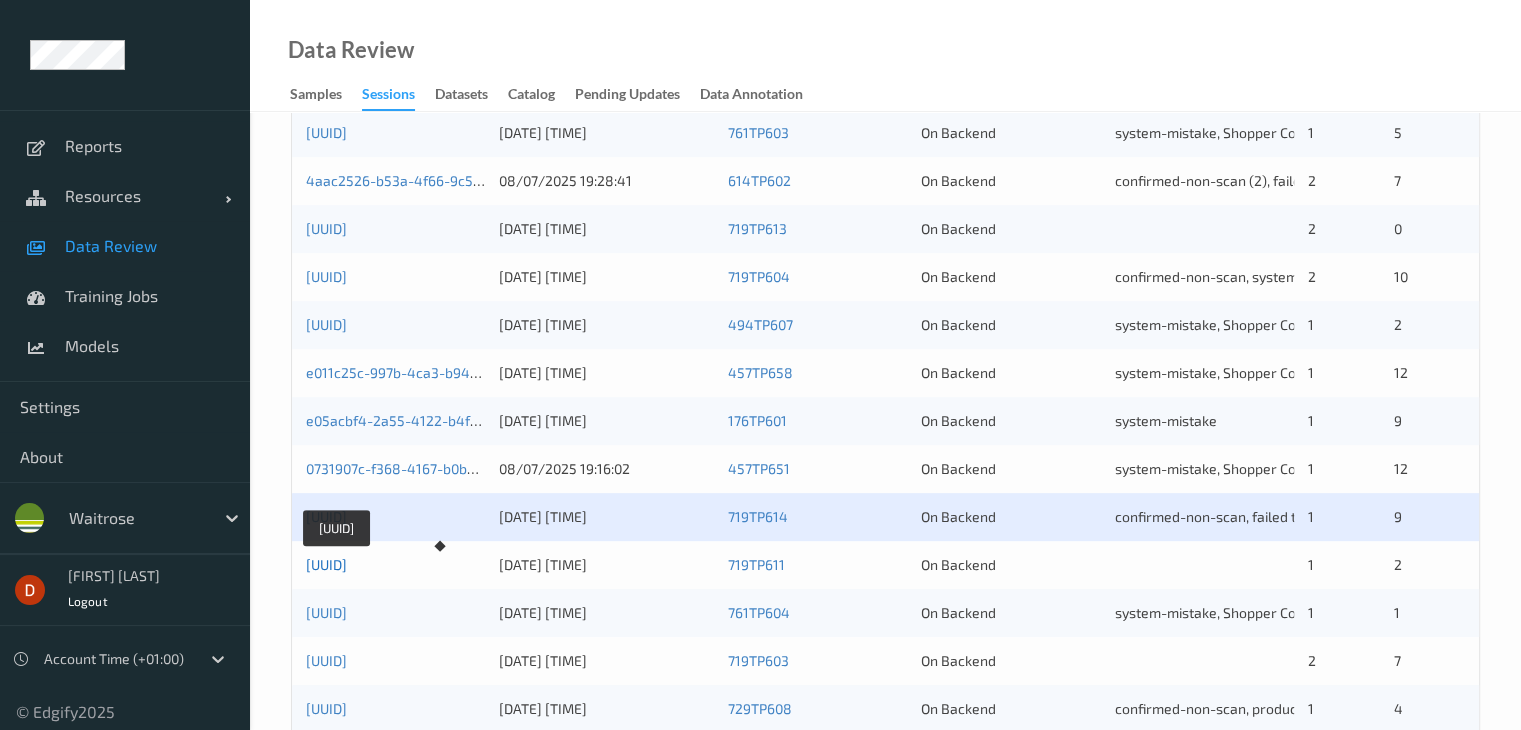 click on "[UUID]" at bounding box center [326, 564] 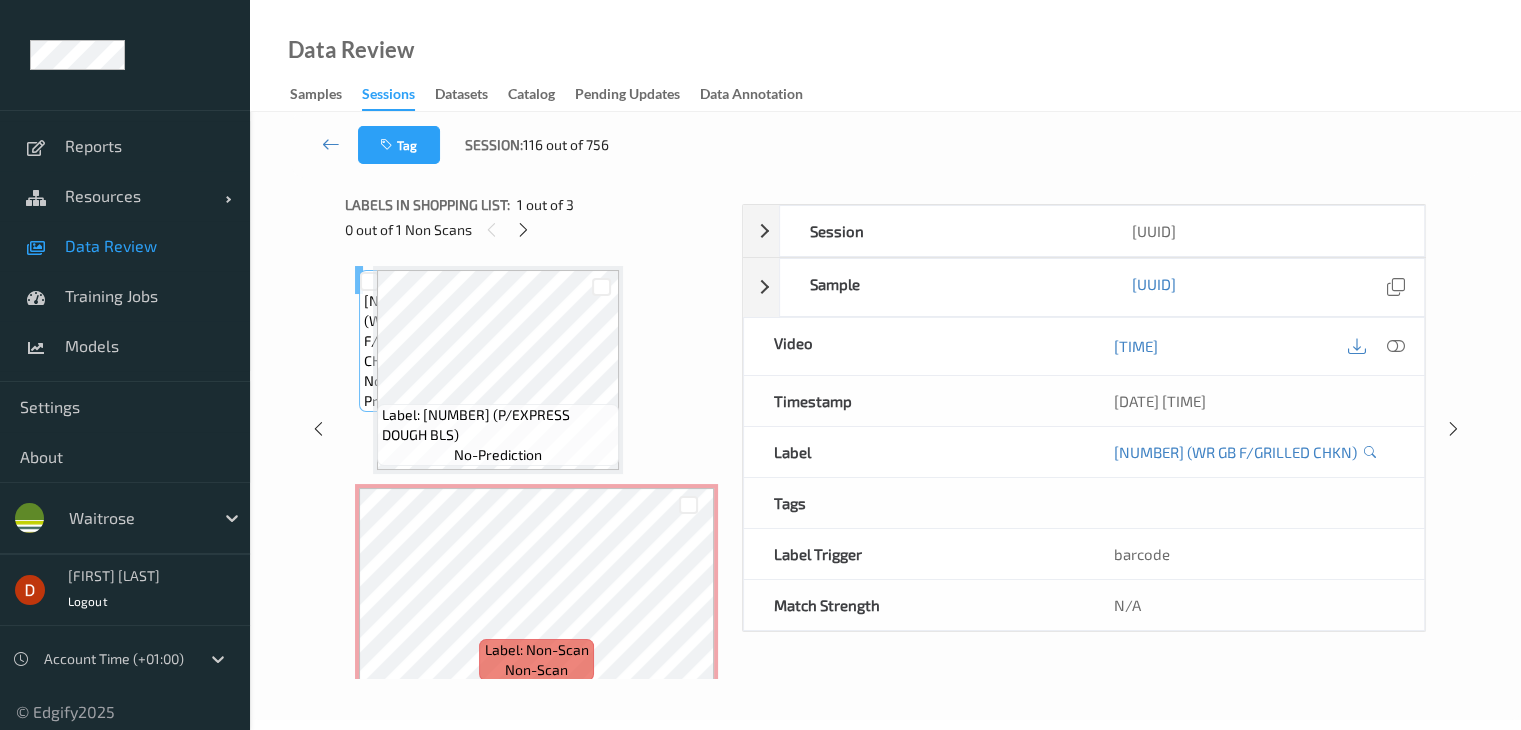 scroll, scrollTop: 0, scrollLeft: 0, axis: both 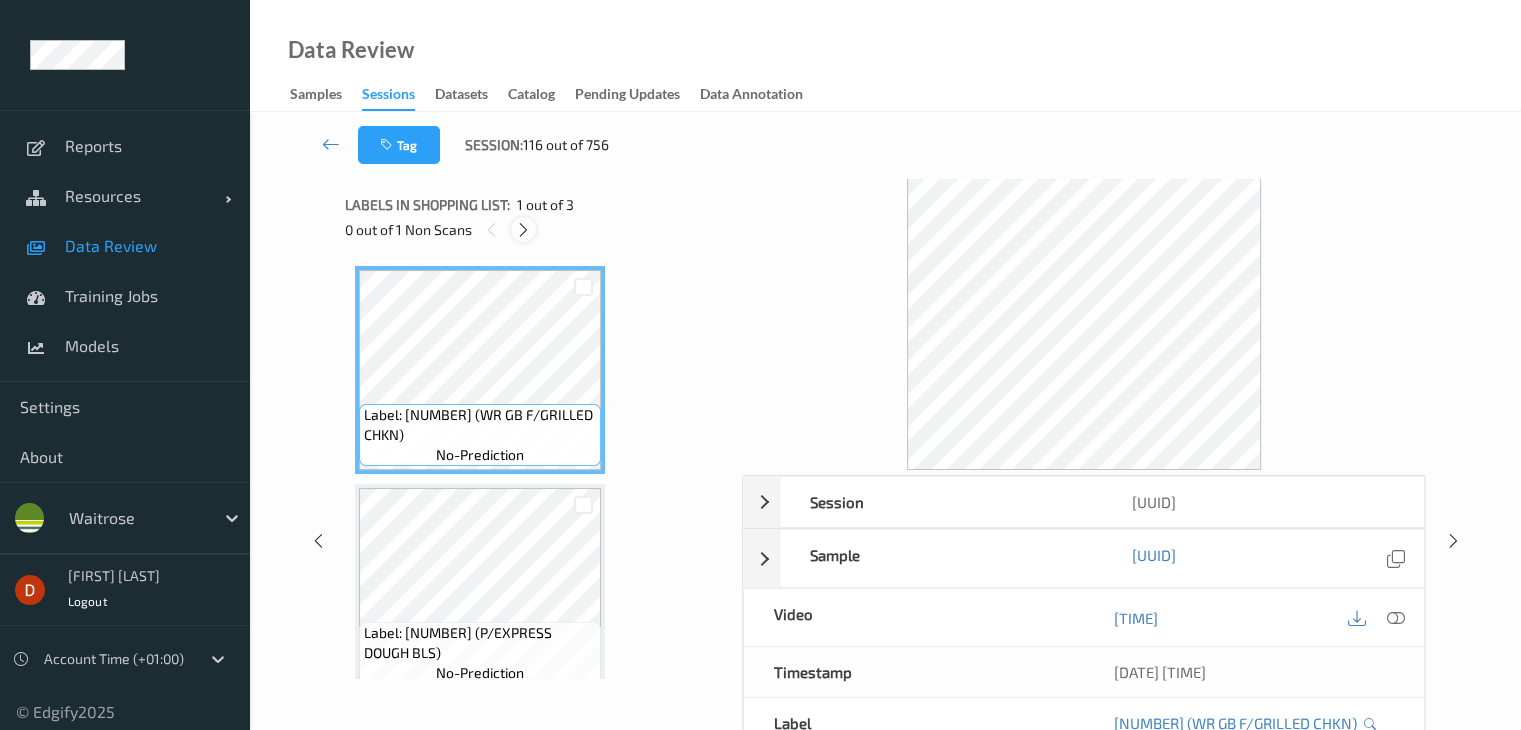 click at bounding box center (523, 230) 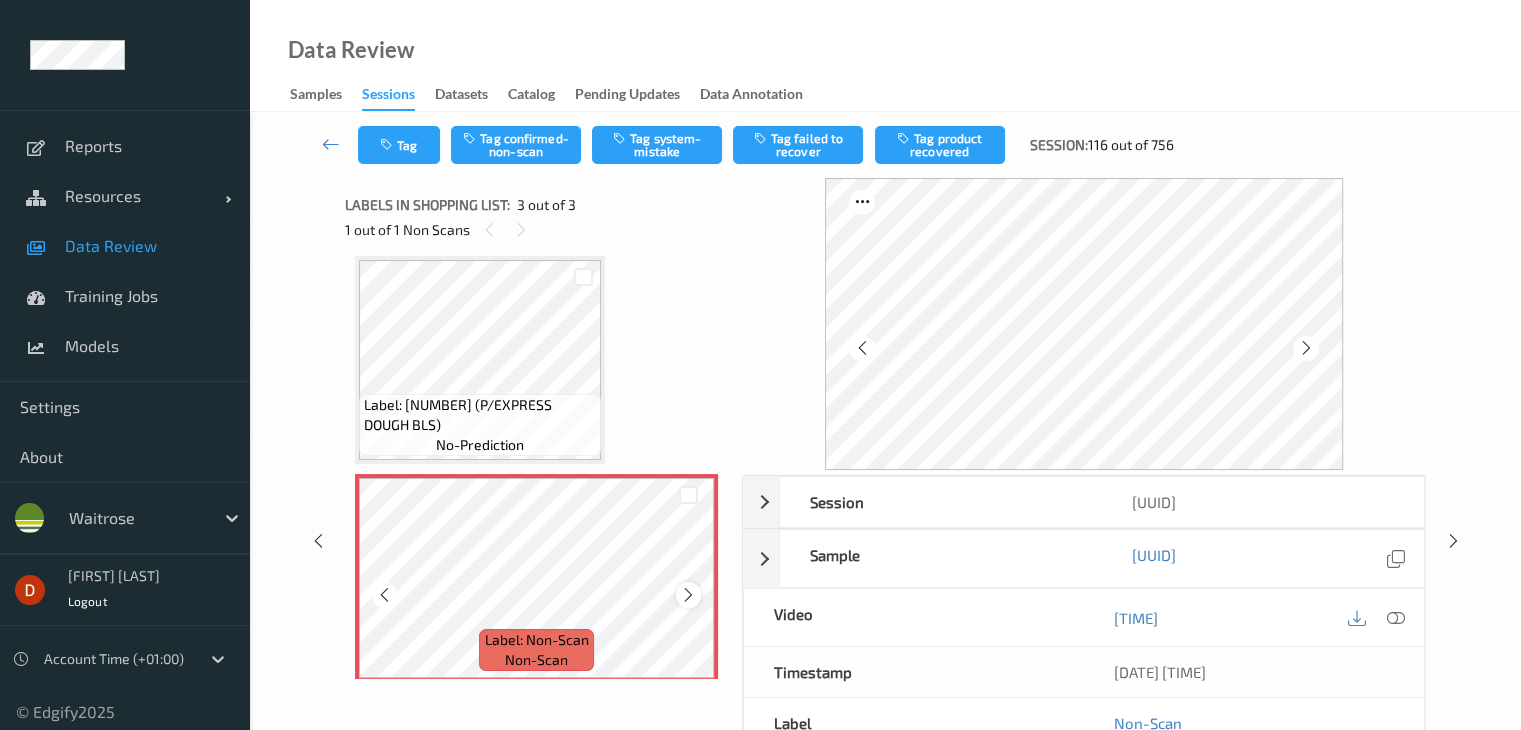 click at bounding box center (688, 595) 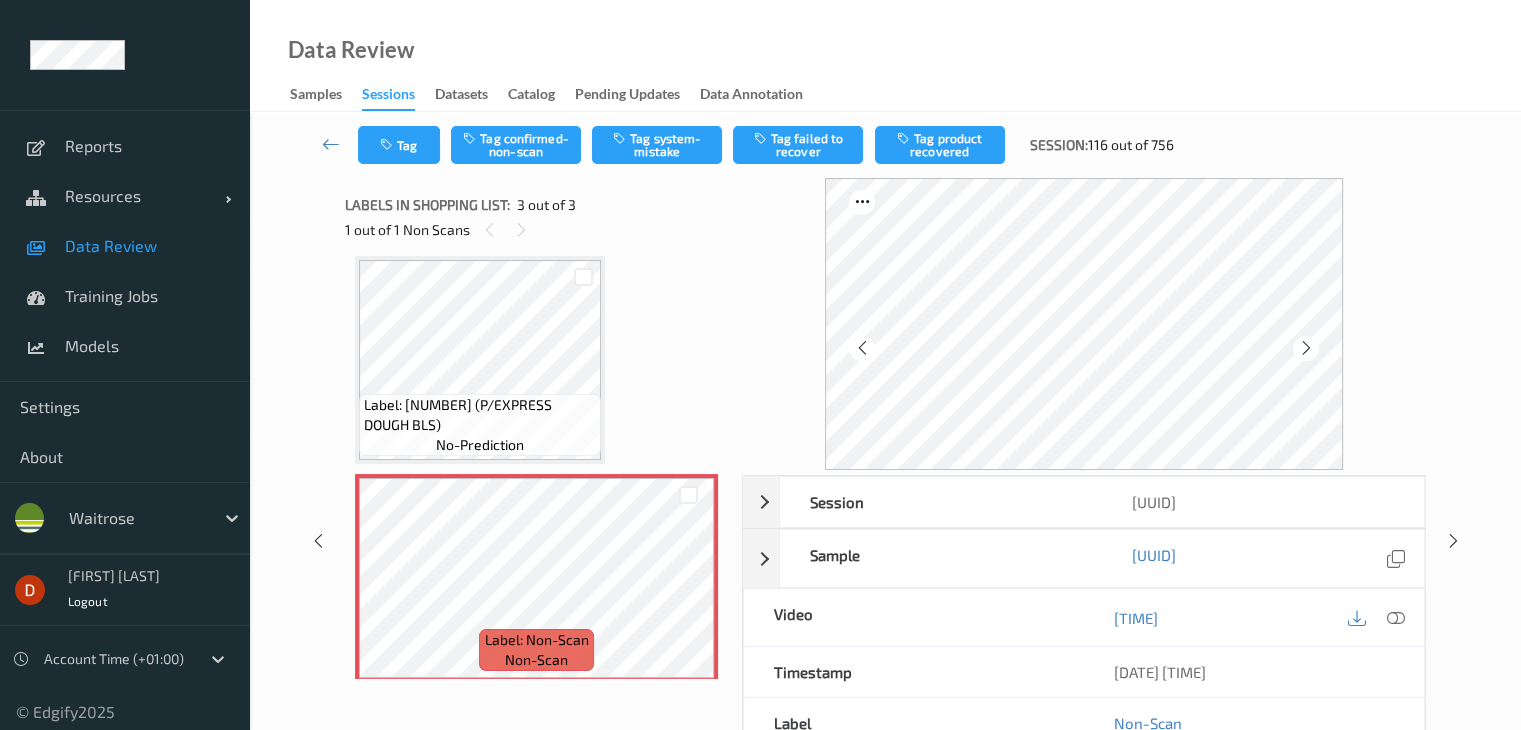 click on "Label: [NUMBER] (P/EXPRESS DOUGH BLS) no-prediction" at bounding box center (480, 425) 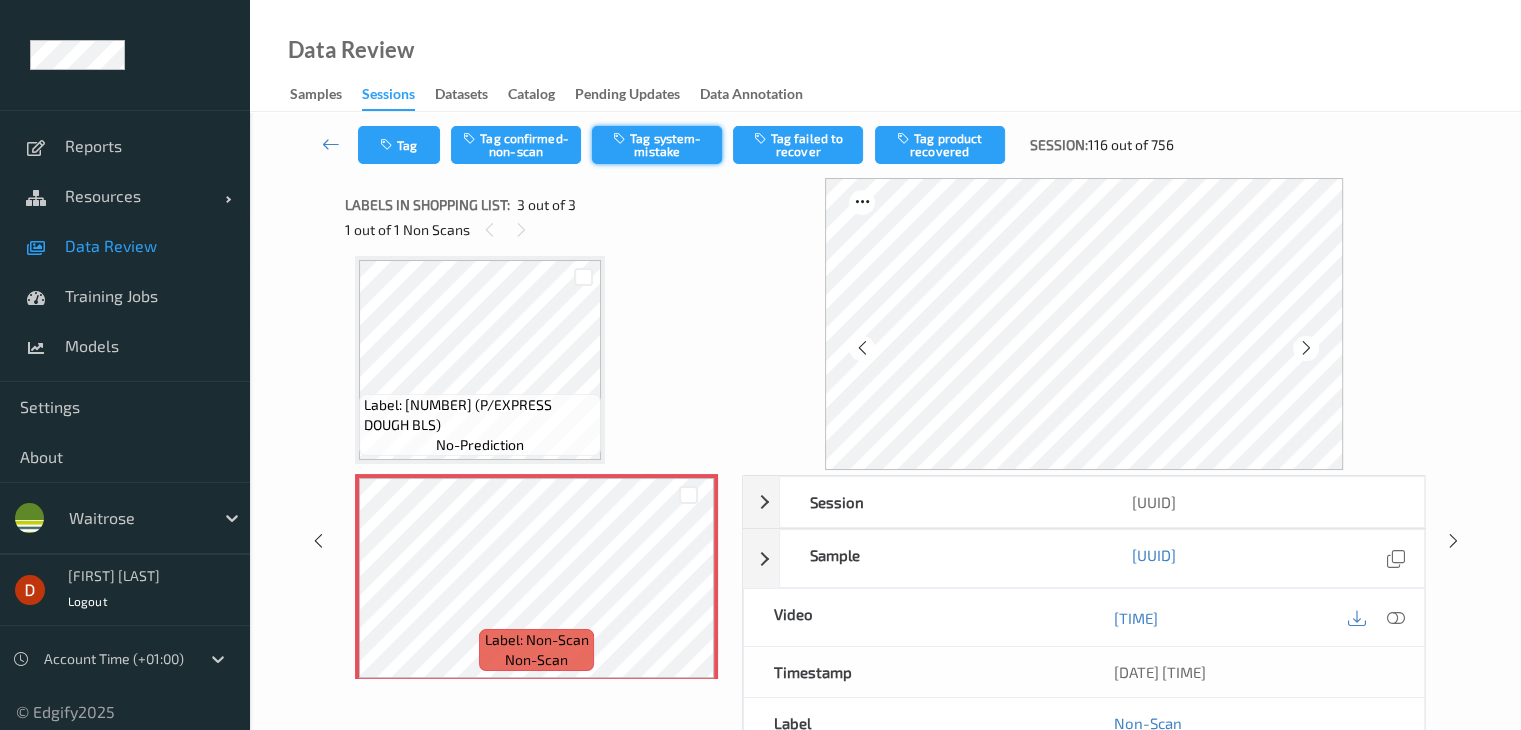 click on "Tag   system-mistake" at bounding box center (657, 145) 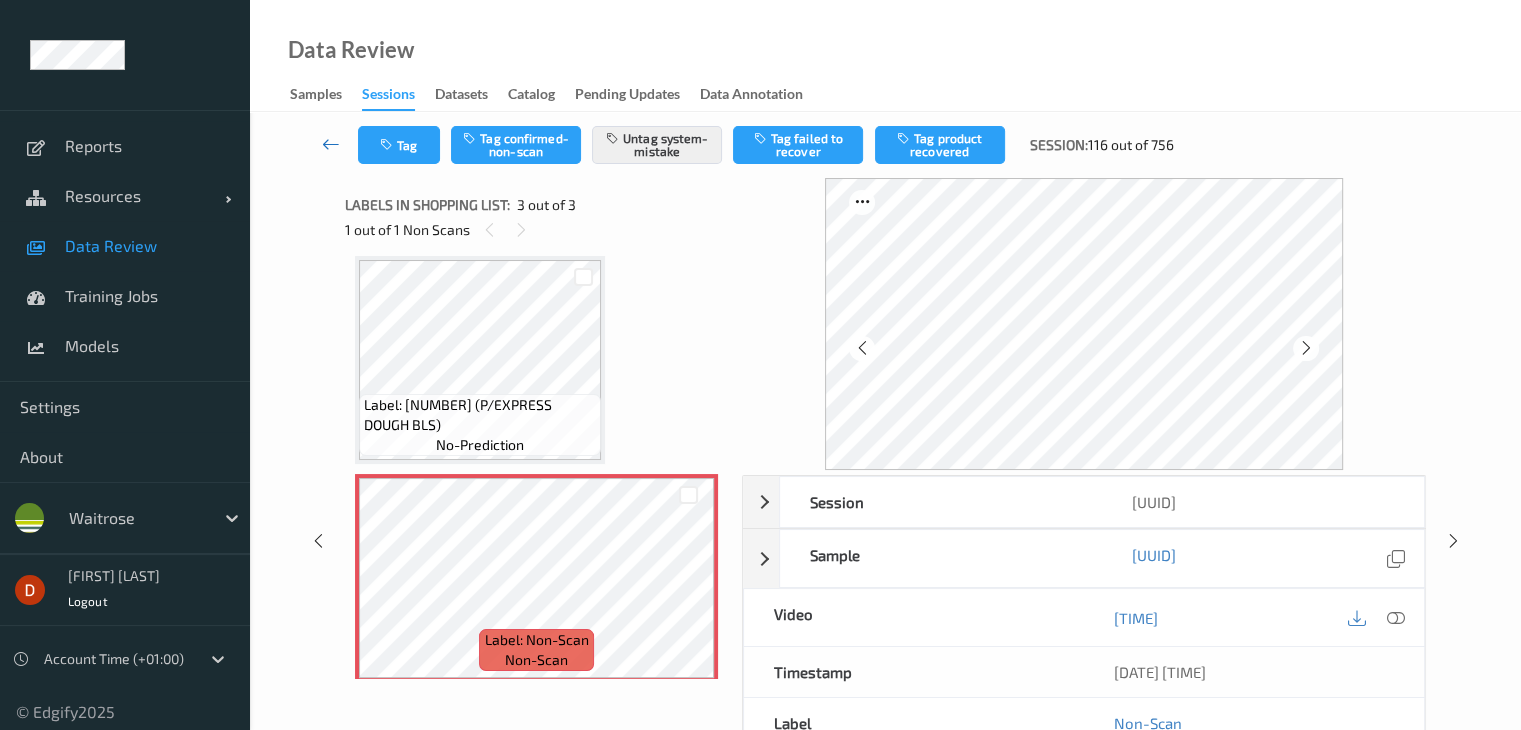 click at bounding box center (331, 144) 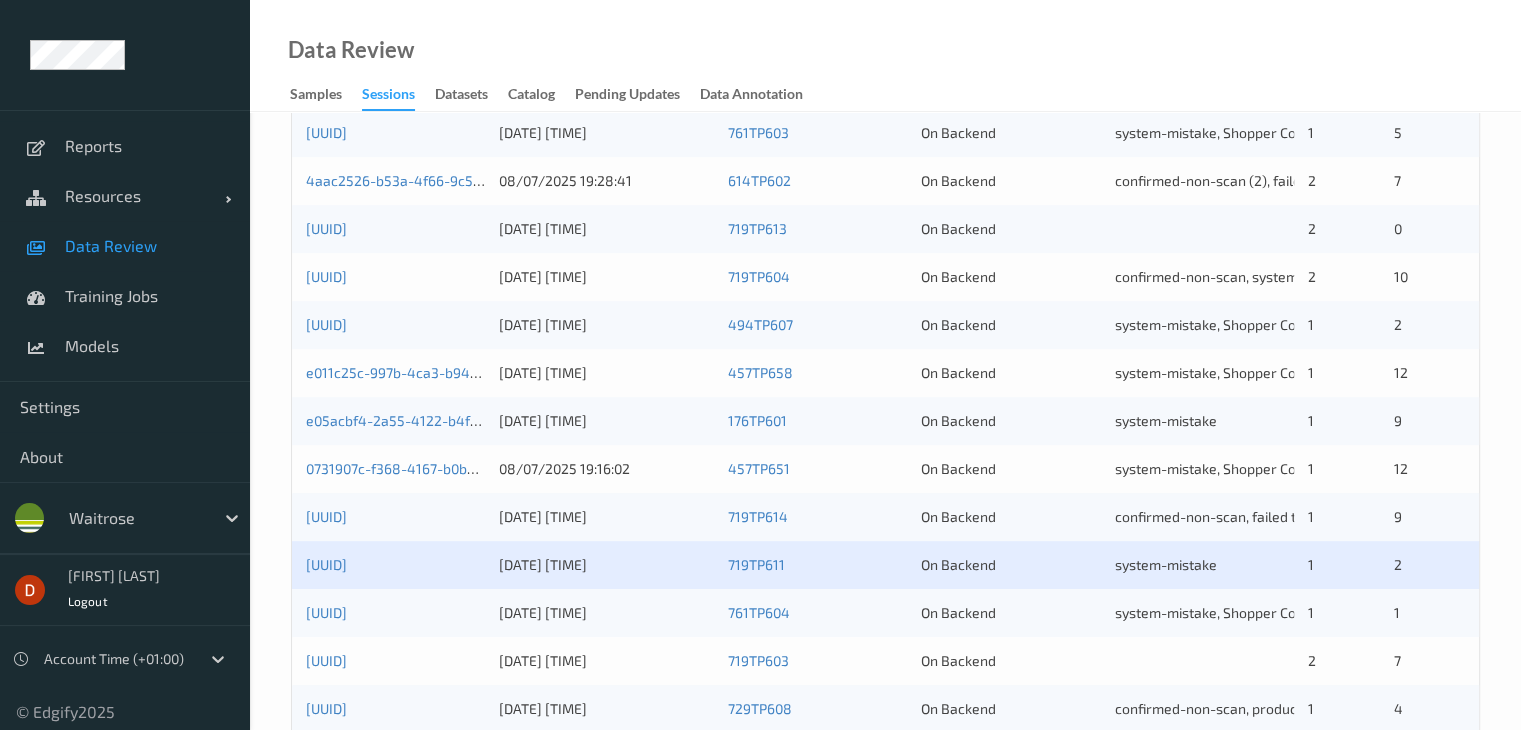 scroll, scrollTop: 932, scrollLeft: 0, axis: vertical 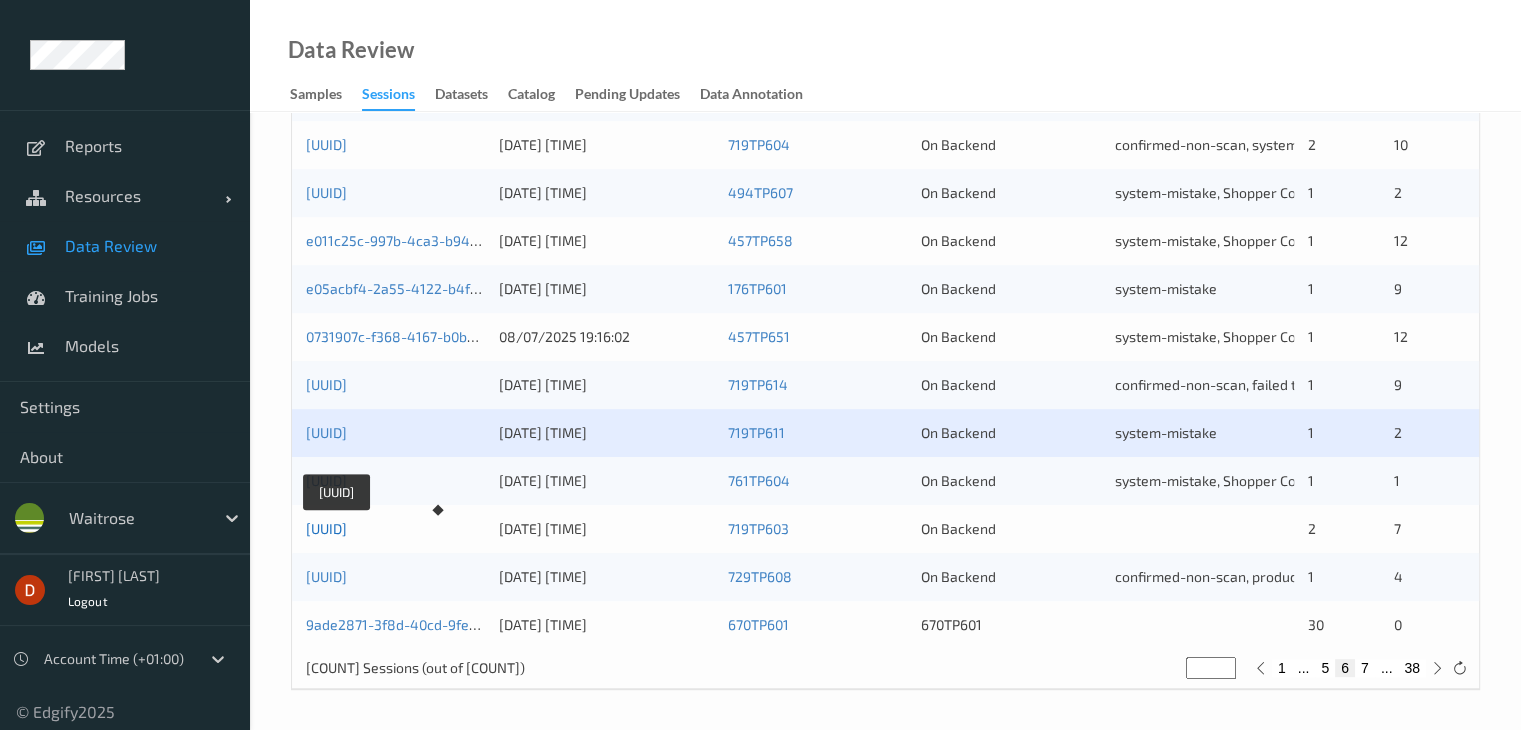 click on "[UUID]" at bounding box center (326, 528) 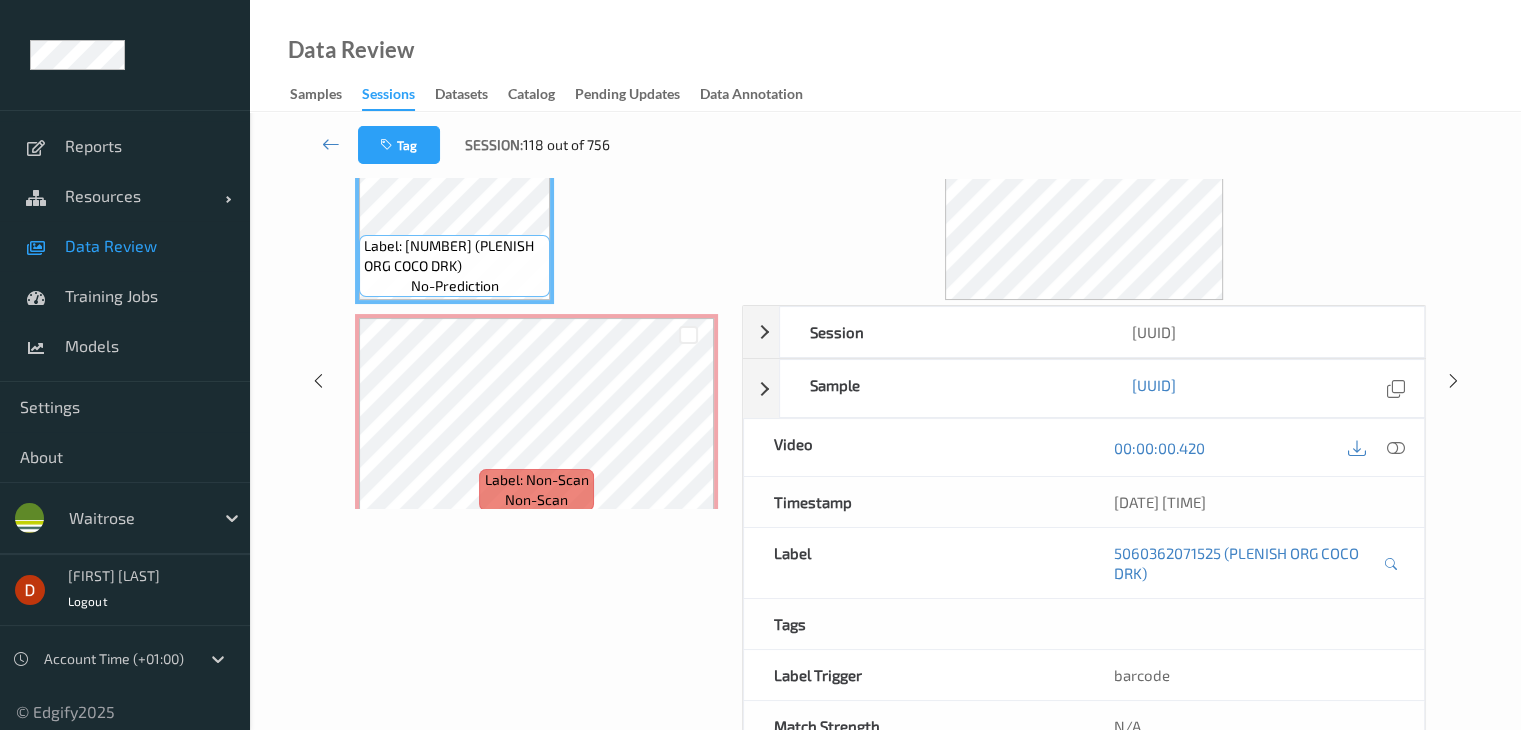 scroll, scrollTop: 0, scrollLeft: 0, axis: both 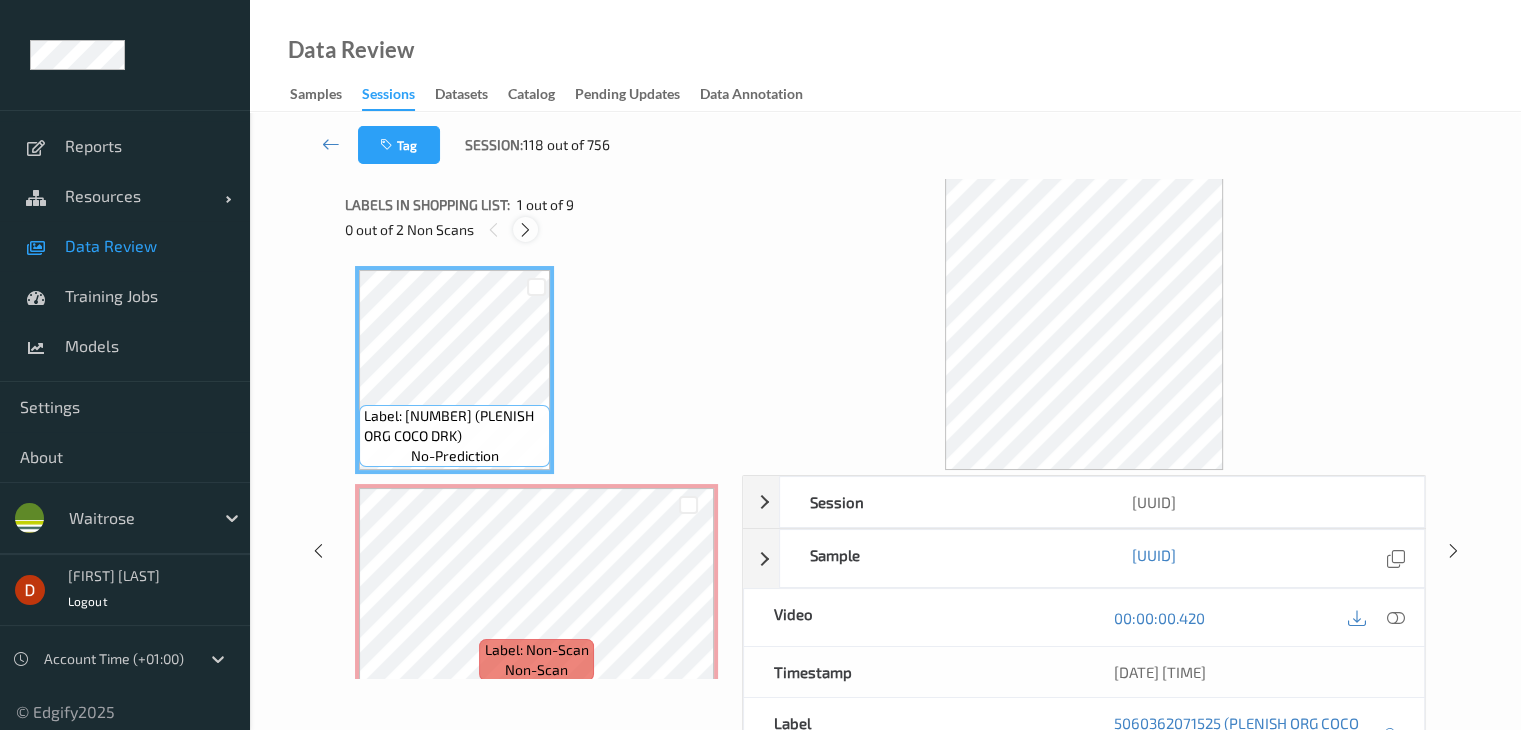 click at bounding box center (525, 230) 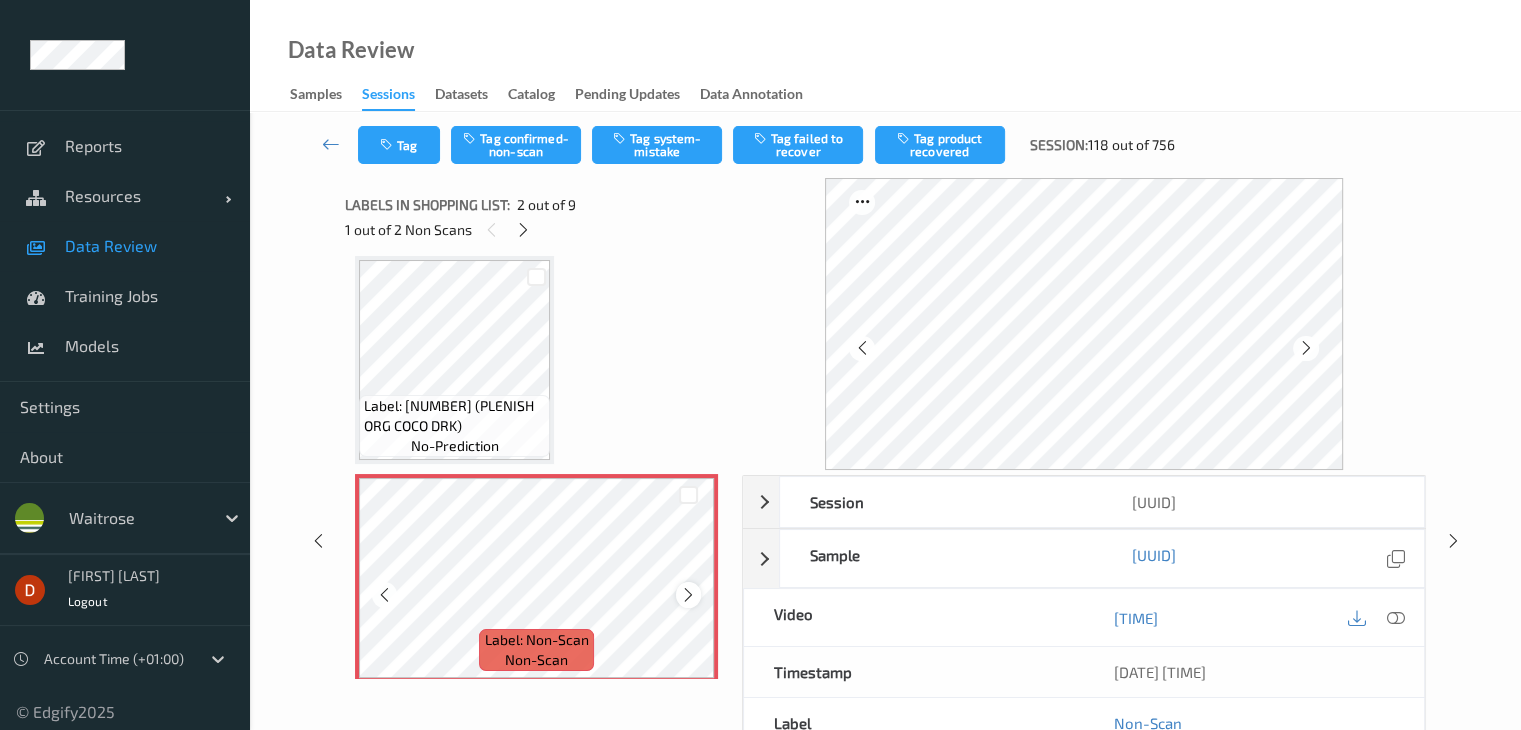 click at bounding box center (688, 595) 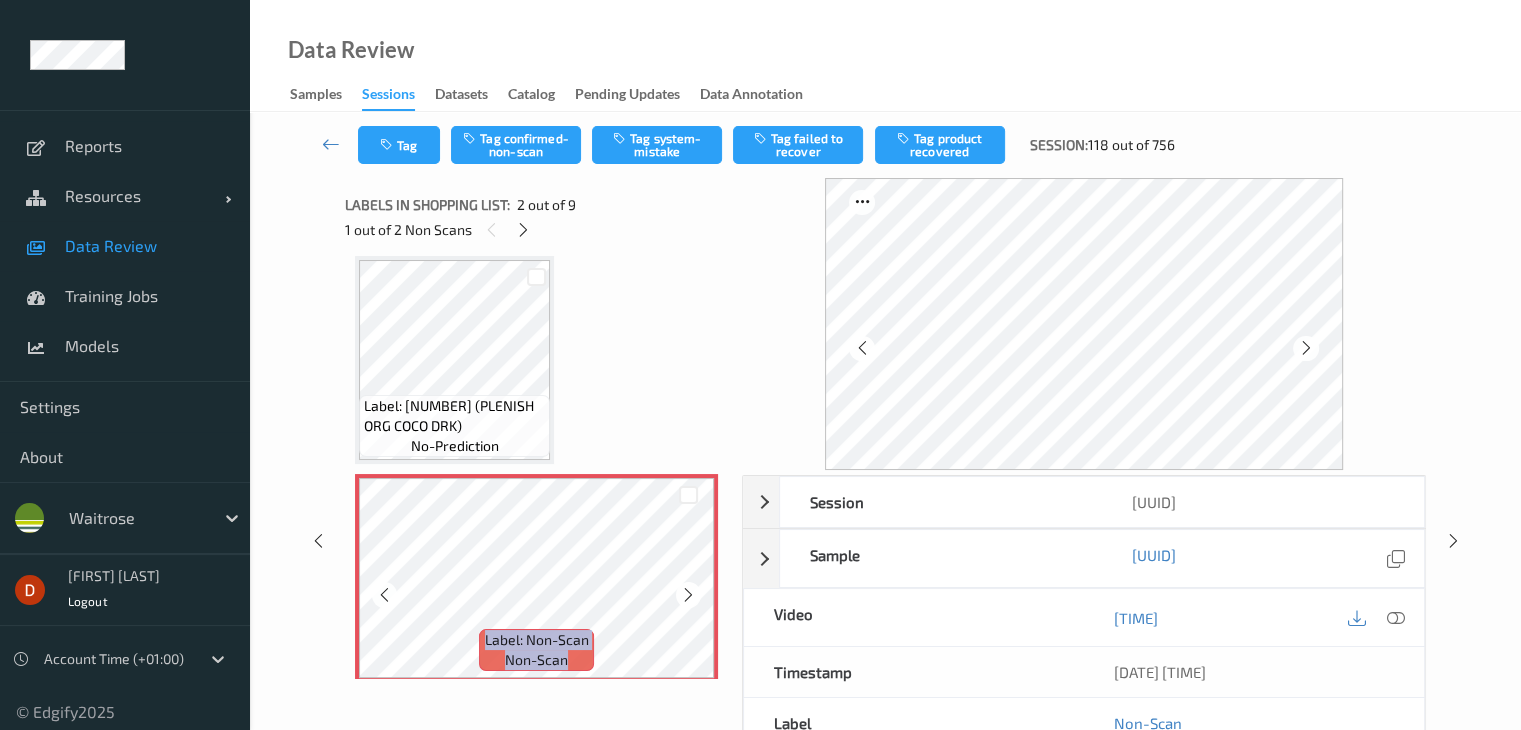 click at bounding box center [688, 595] 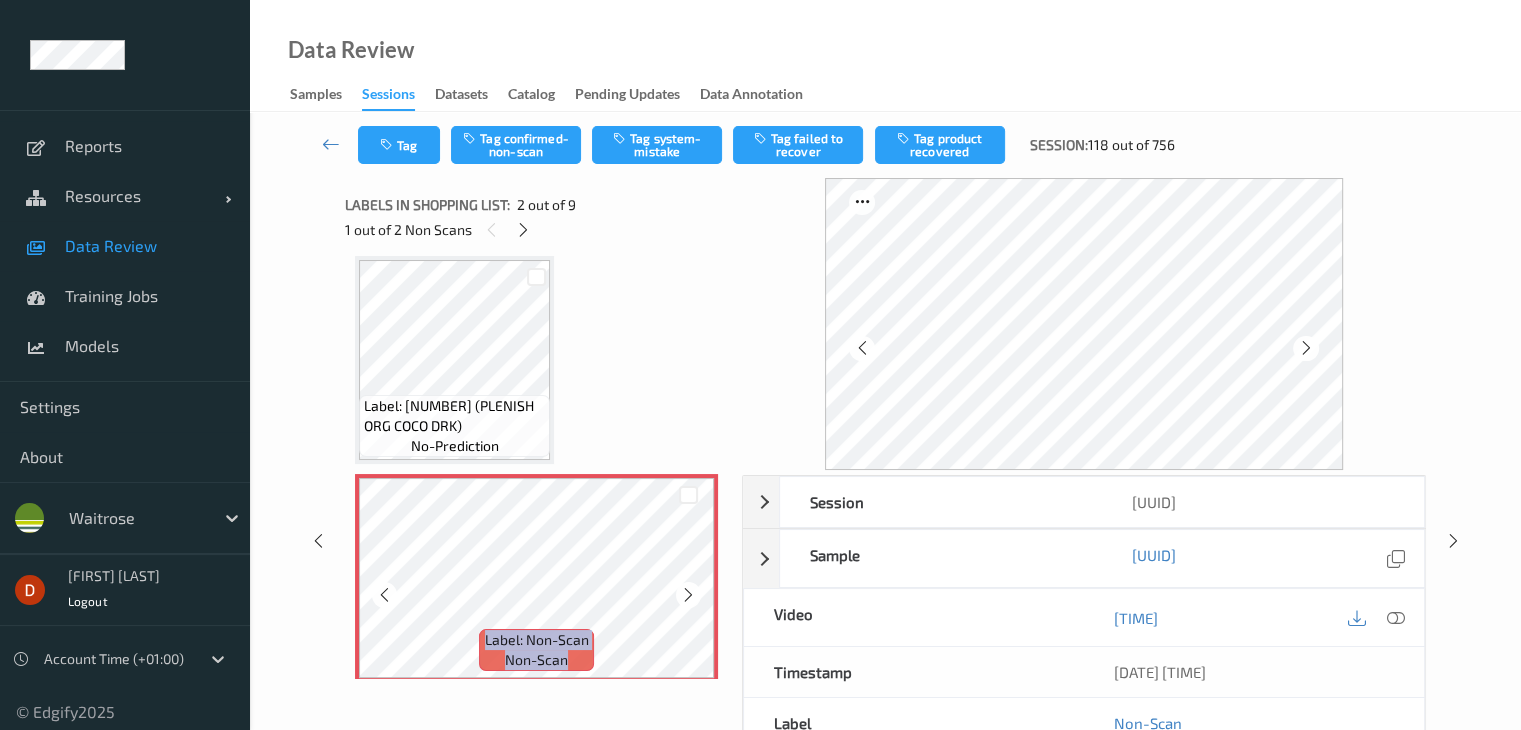 click at bounding box center (688, 595) 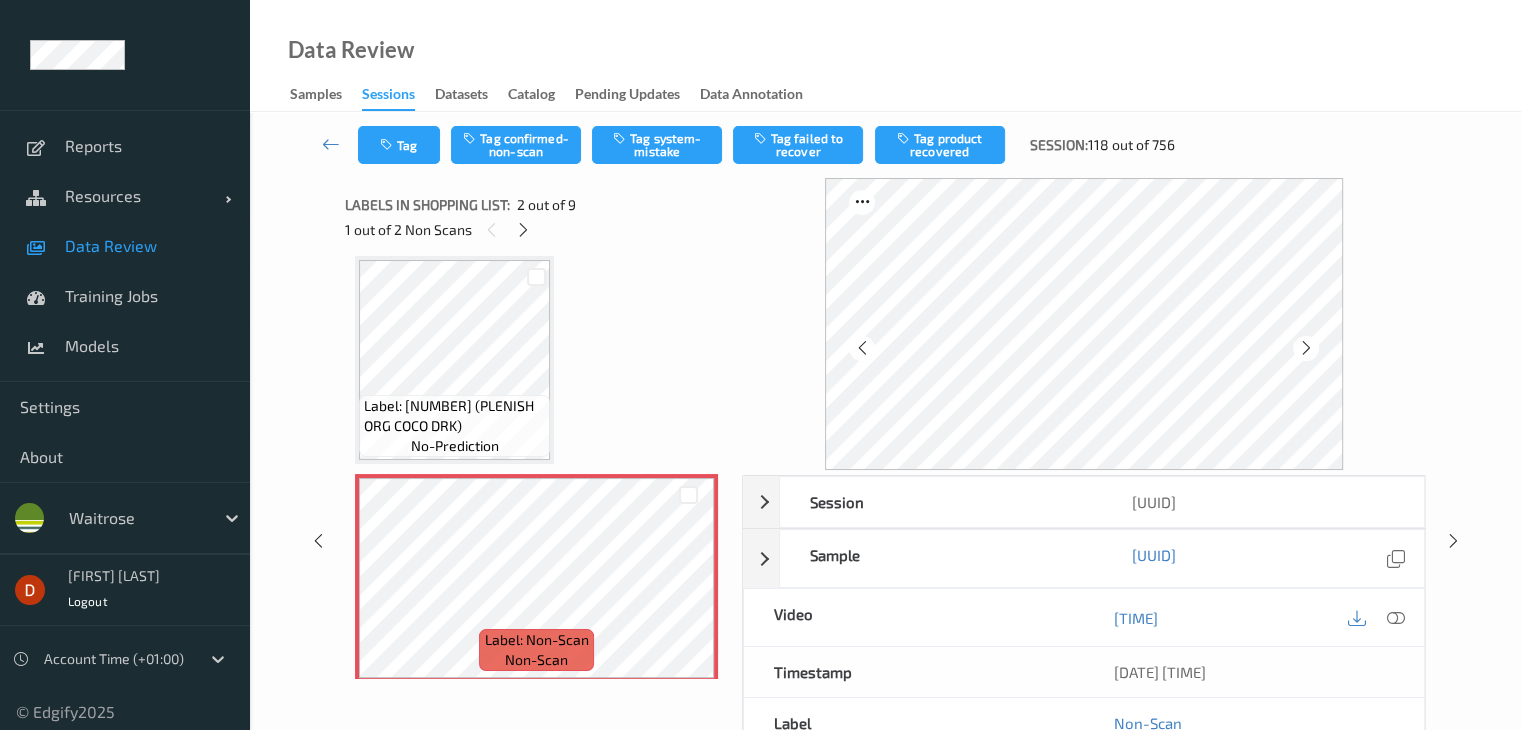 click on "Label: [NUMBER] (PLENISH ORG COCO DRK)" at bounding box center (454, 416) 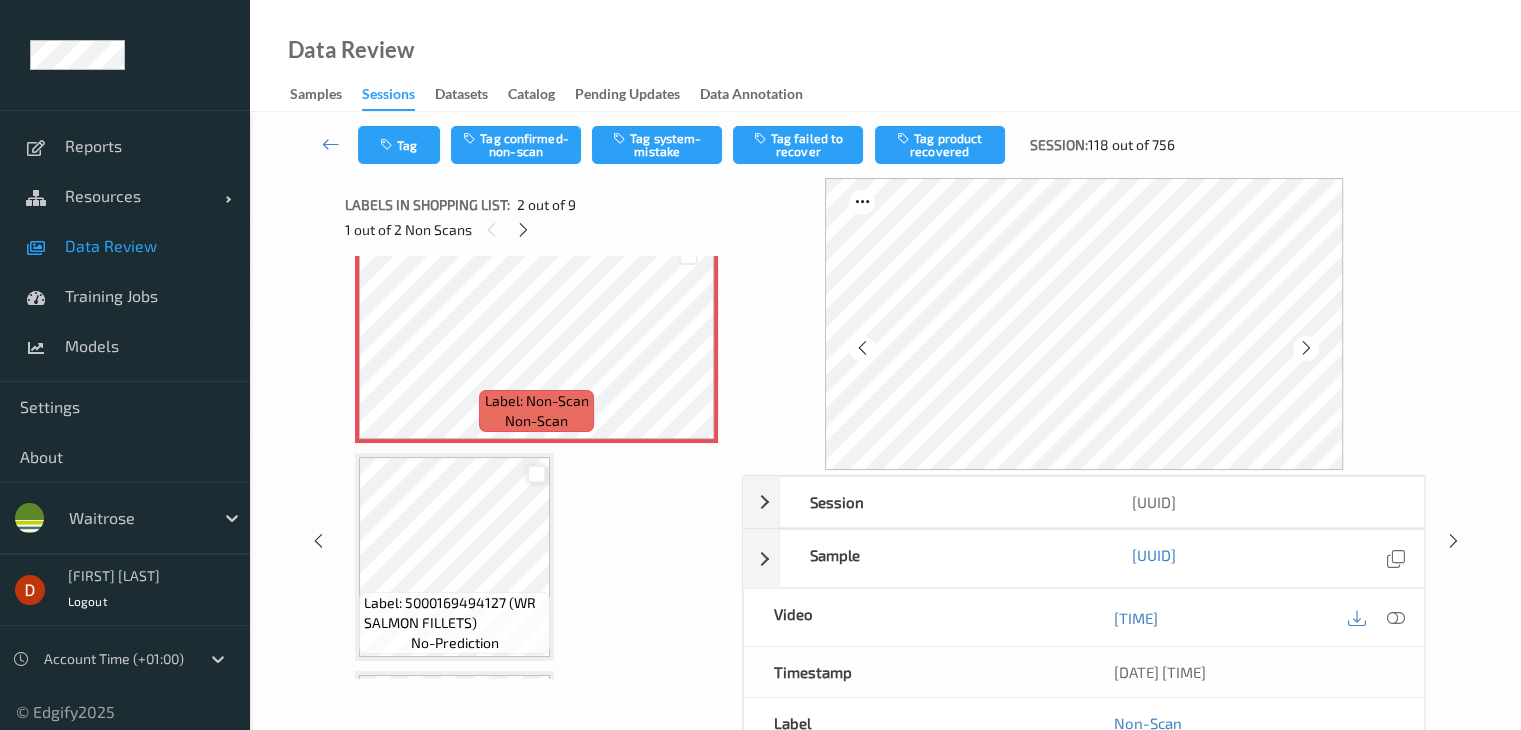 scroll, scrollTop: 310, scrollLeft: 0, axis: vertical 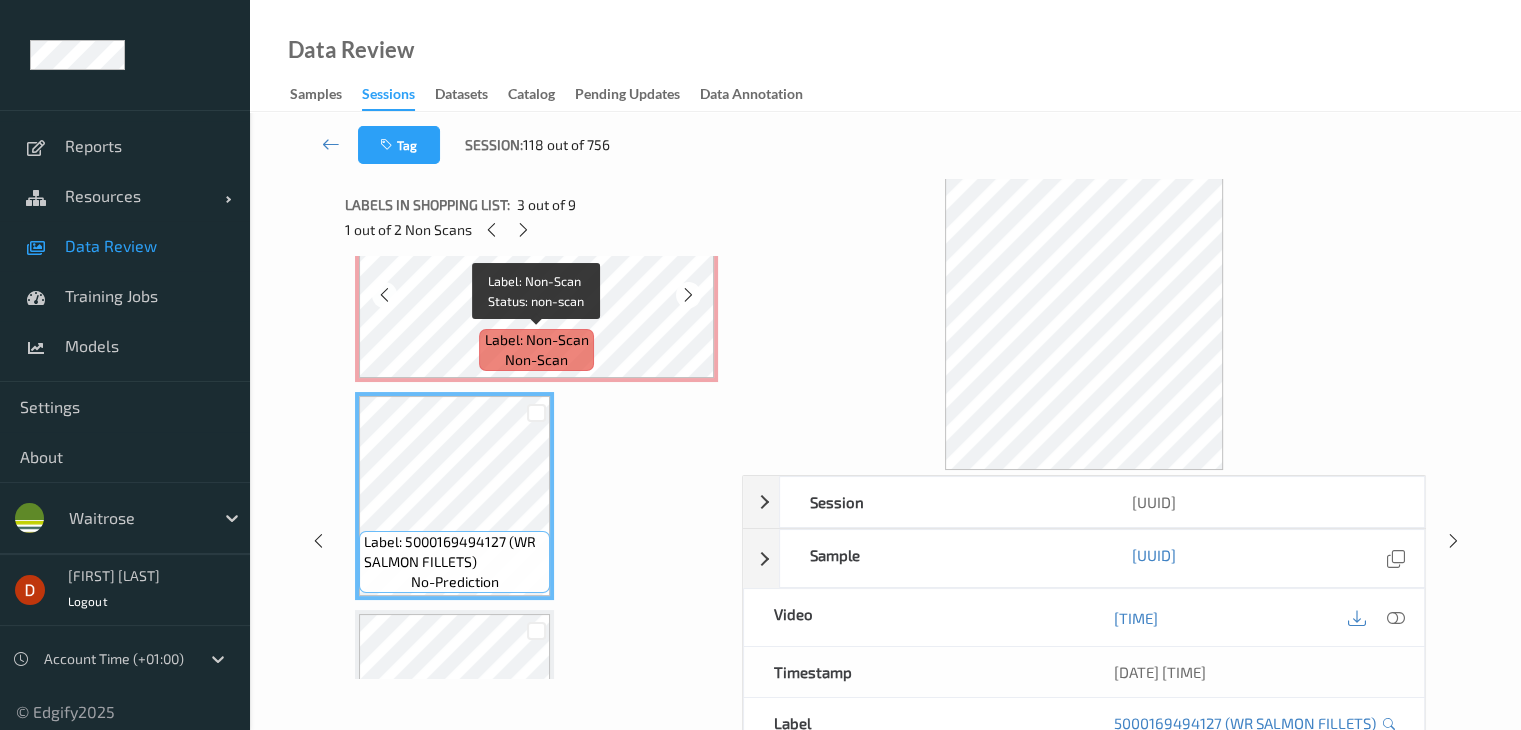 click on "non-scan" at bounding box center [536, 360] 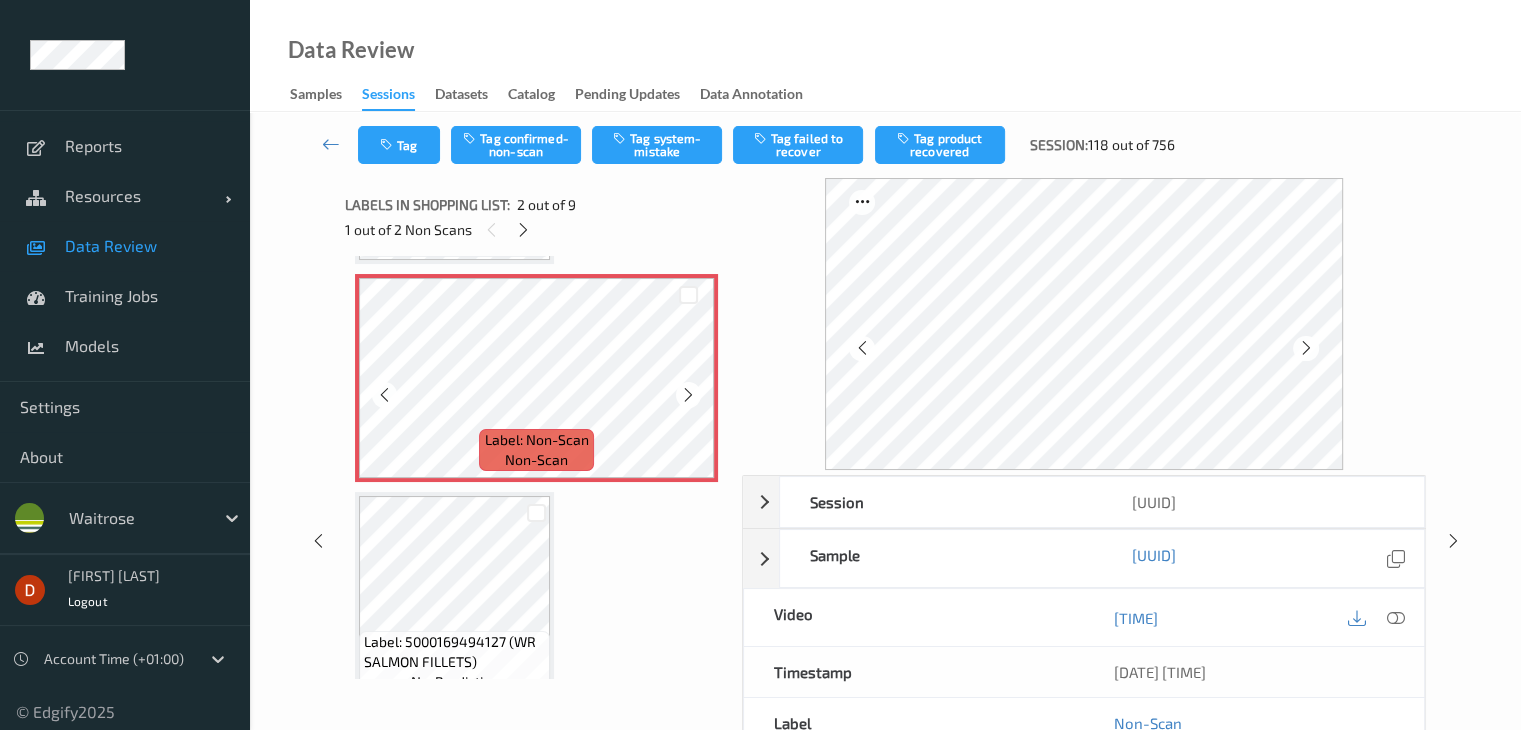 scroll, scrollTop: 110, scrollLeft: 0, axis: vertical 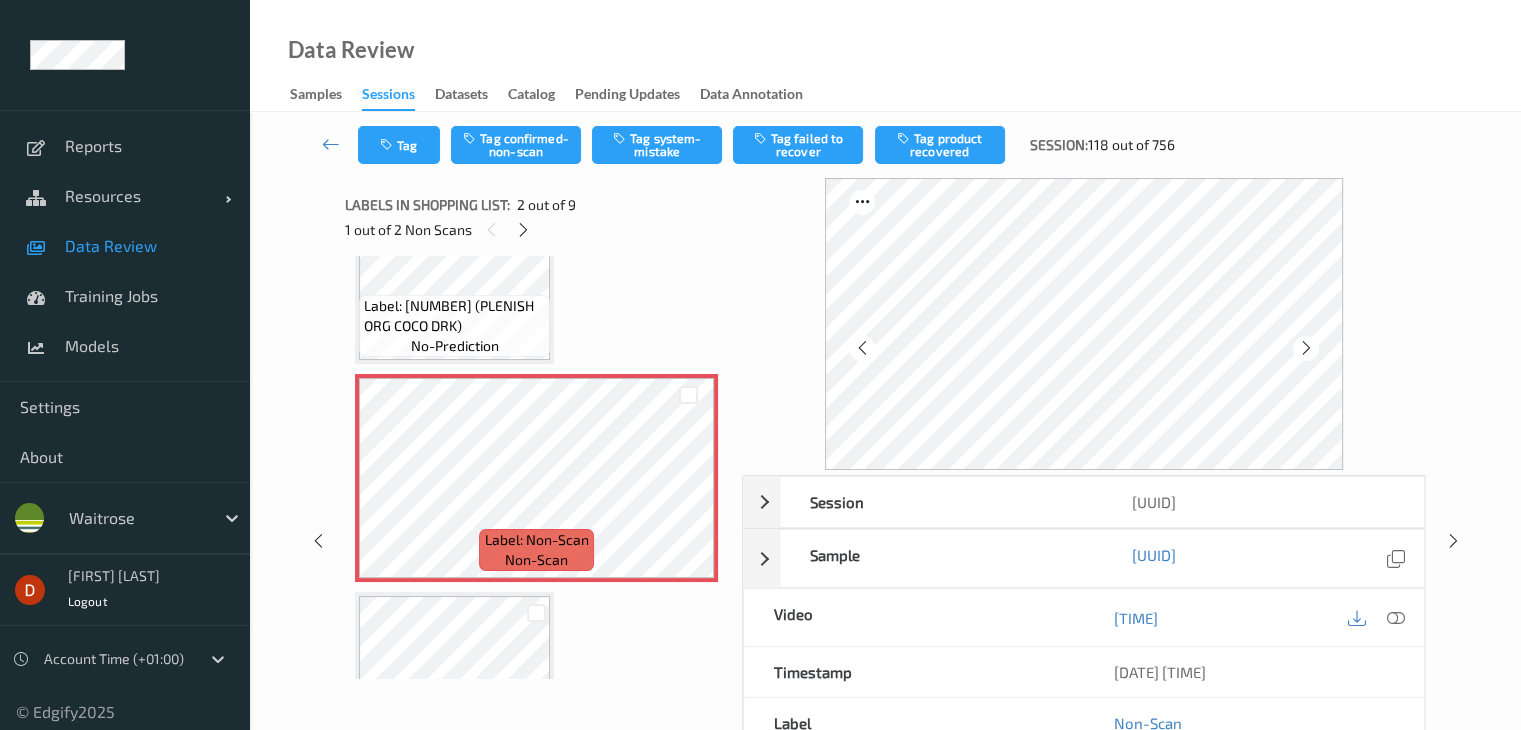click on "no-prediction" at bounding box center (455, 346) 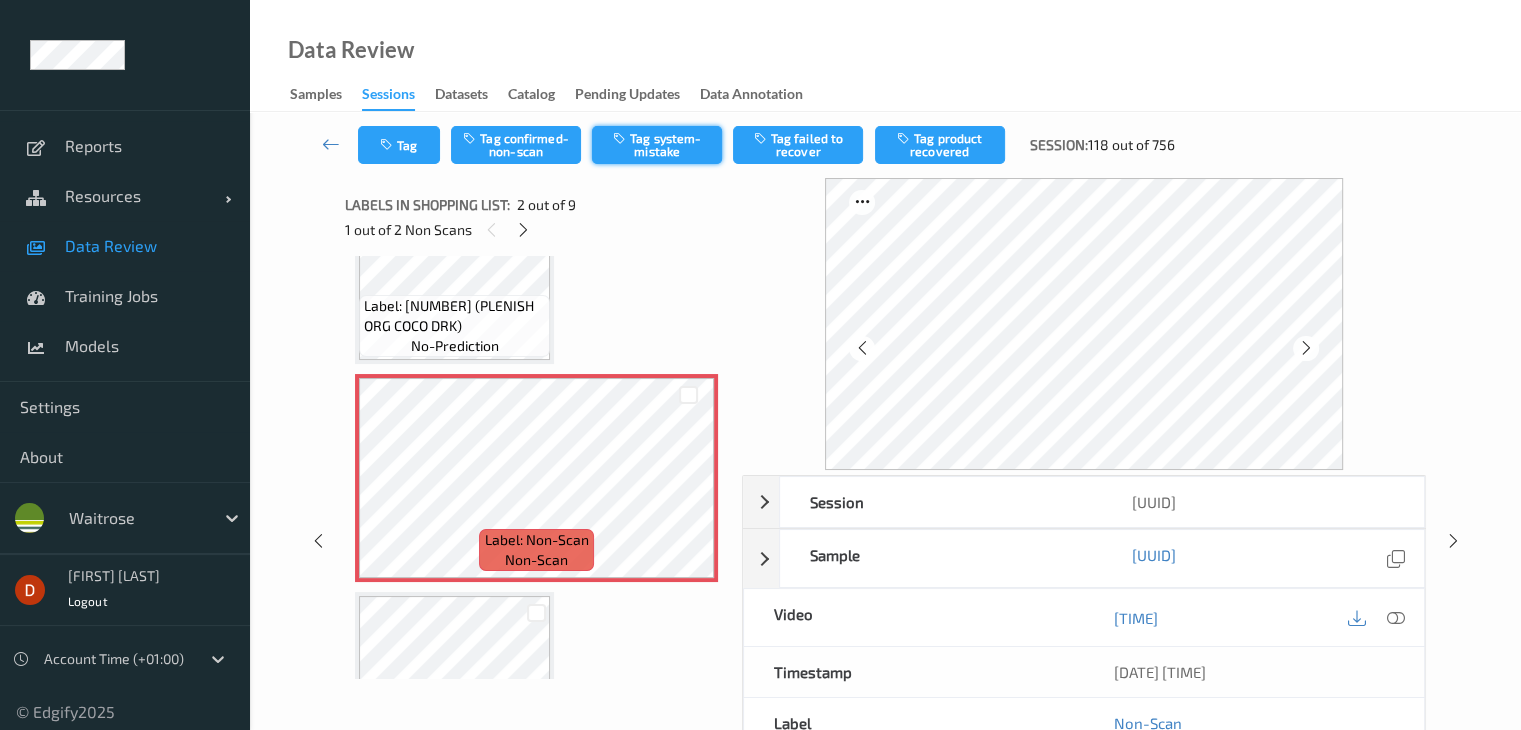 click on "Tag   system-mistake" at bounding box center [657, 145] 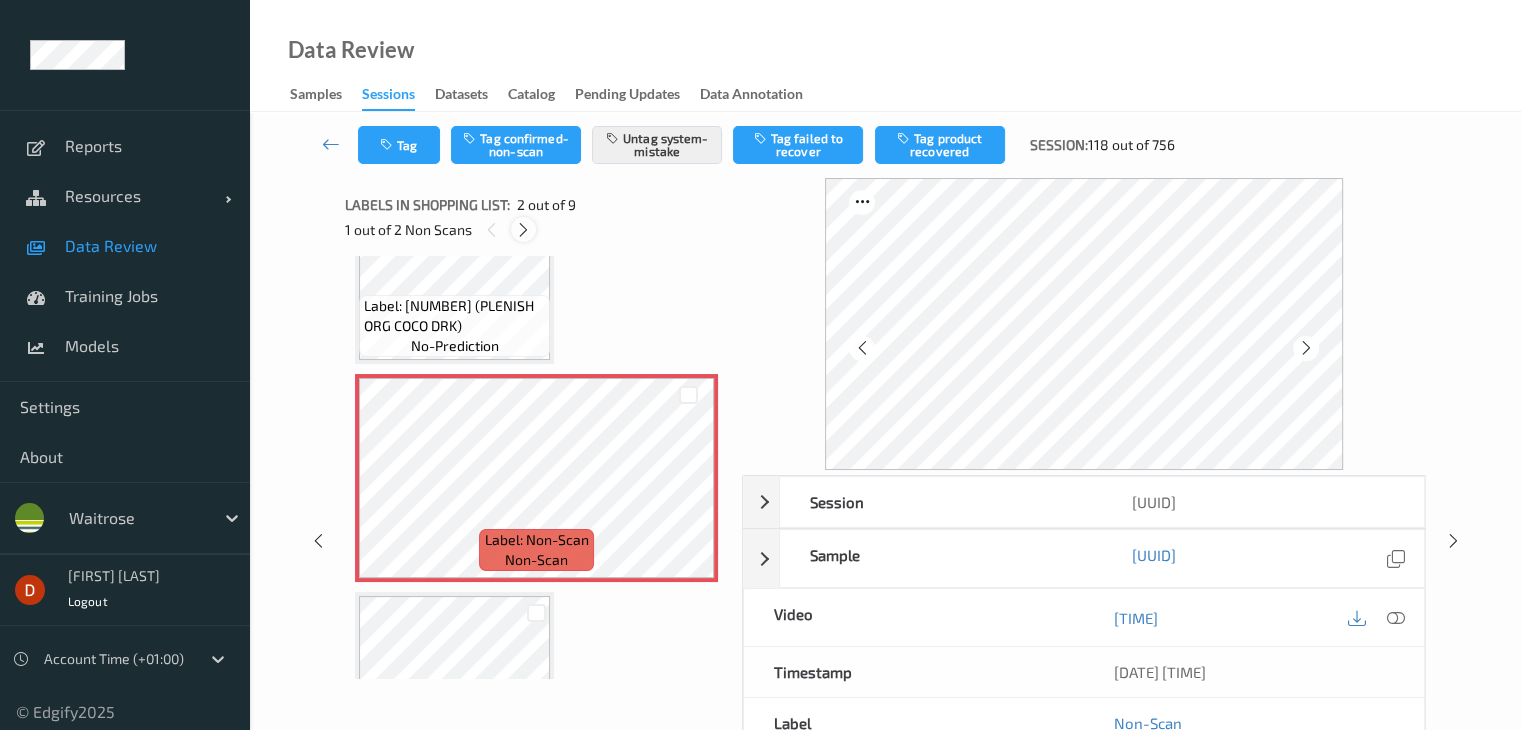 click at bounding box center [523, 229] 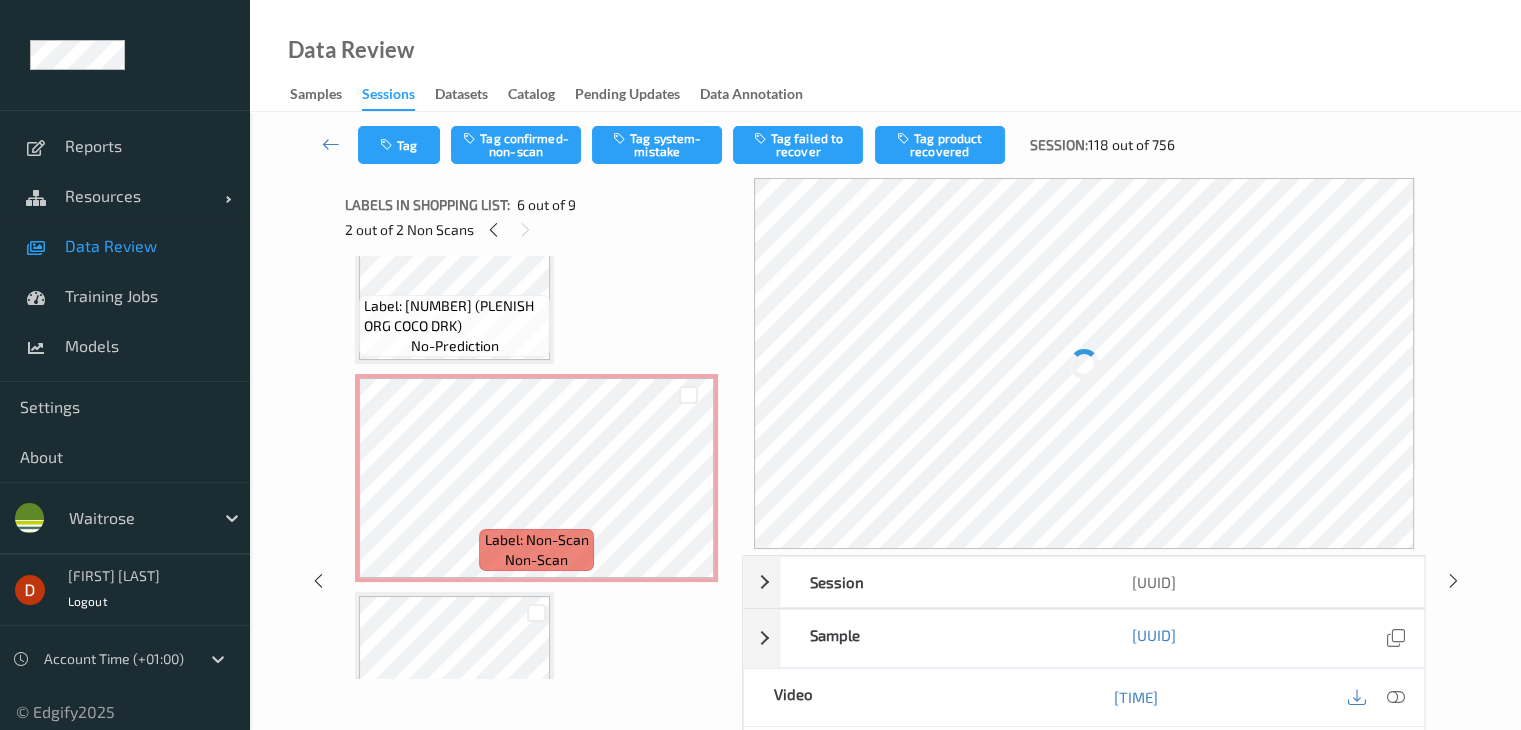 scroll, scrollTop: 882, scrollLeft: 0, axis: vertical 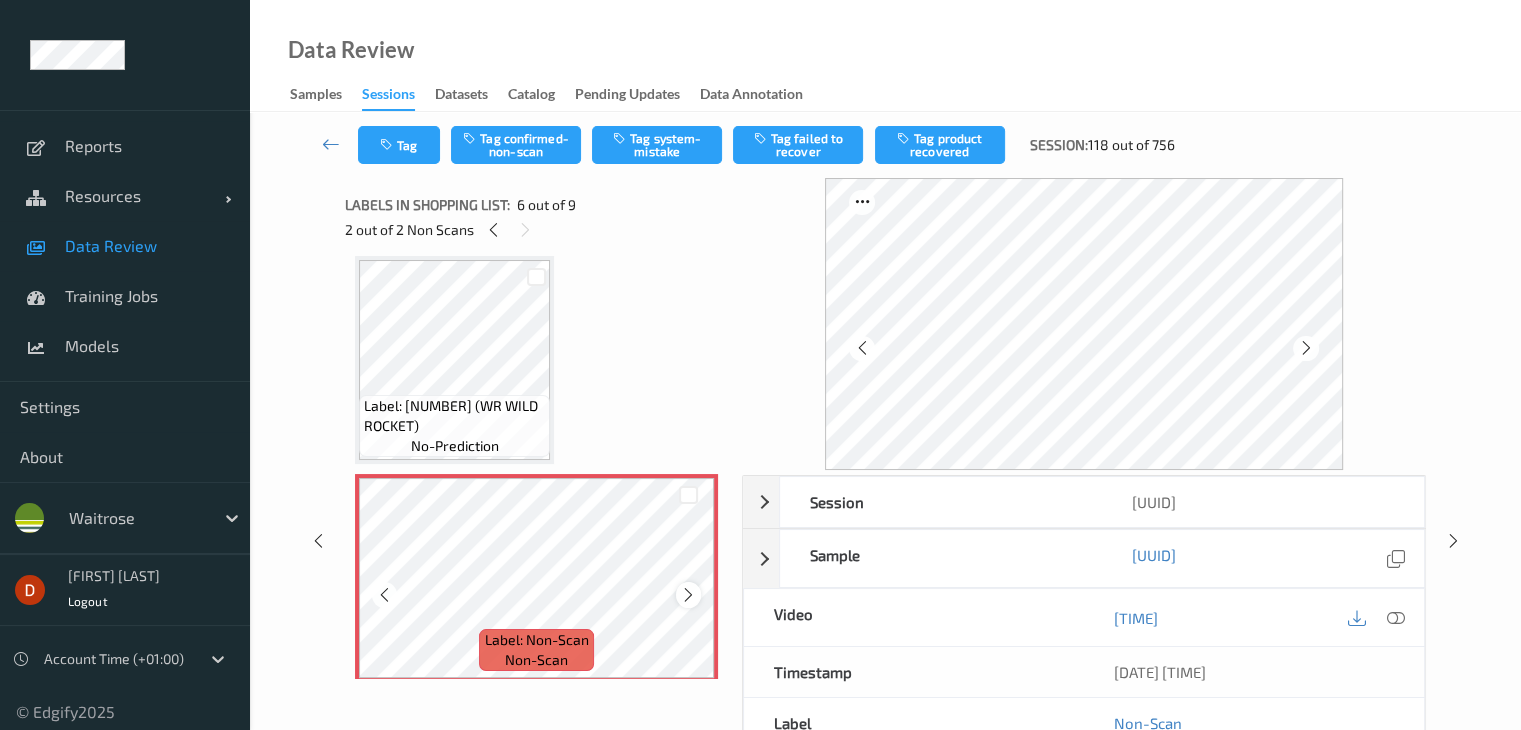 click at bounding box center [688, 595] 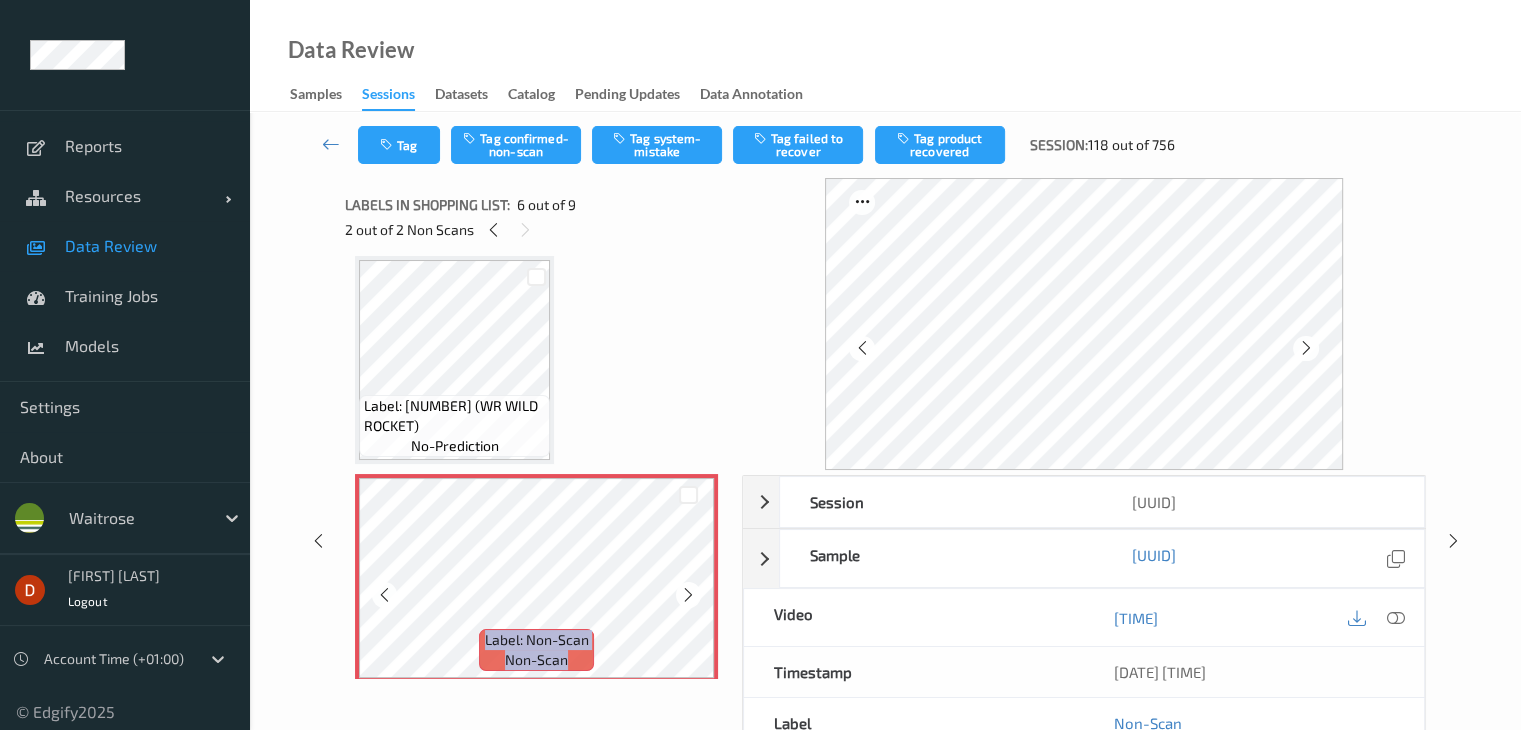 click at bounding box center (688, 595) 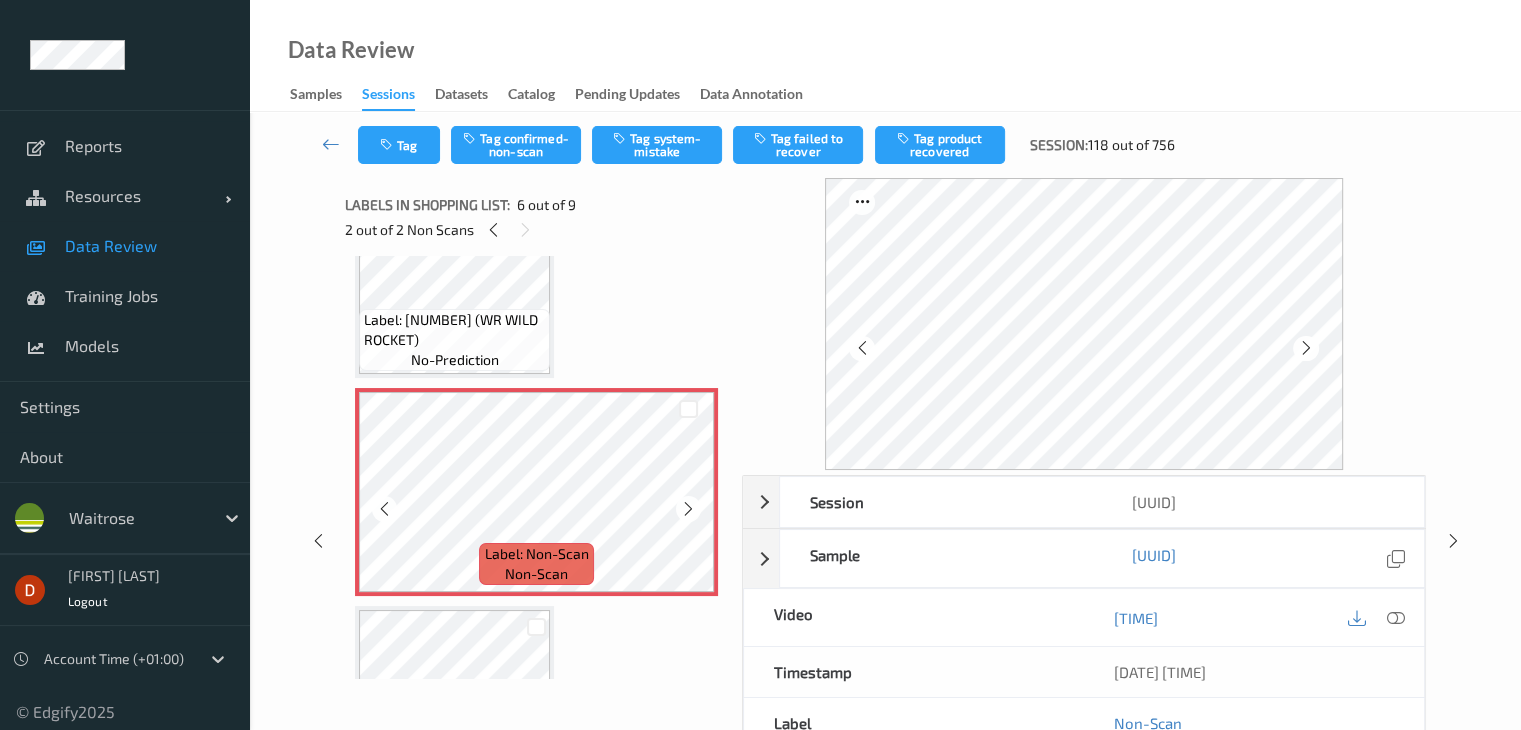 scroll, scrollTop: 1082, scrollLeft: 0, axis: vertical 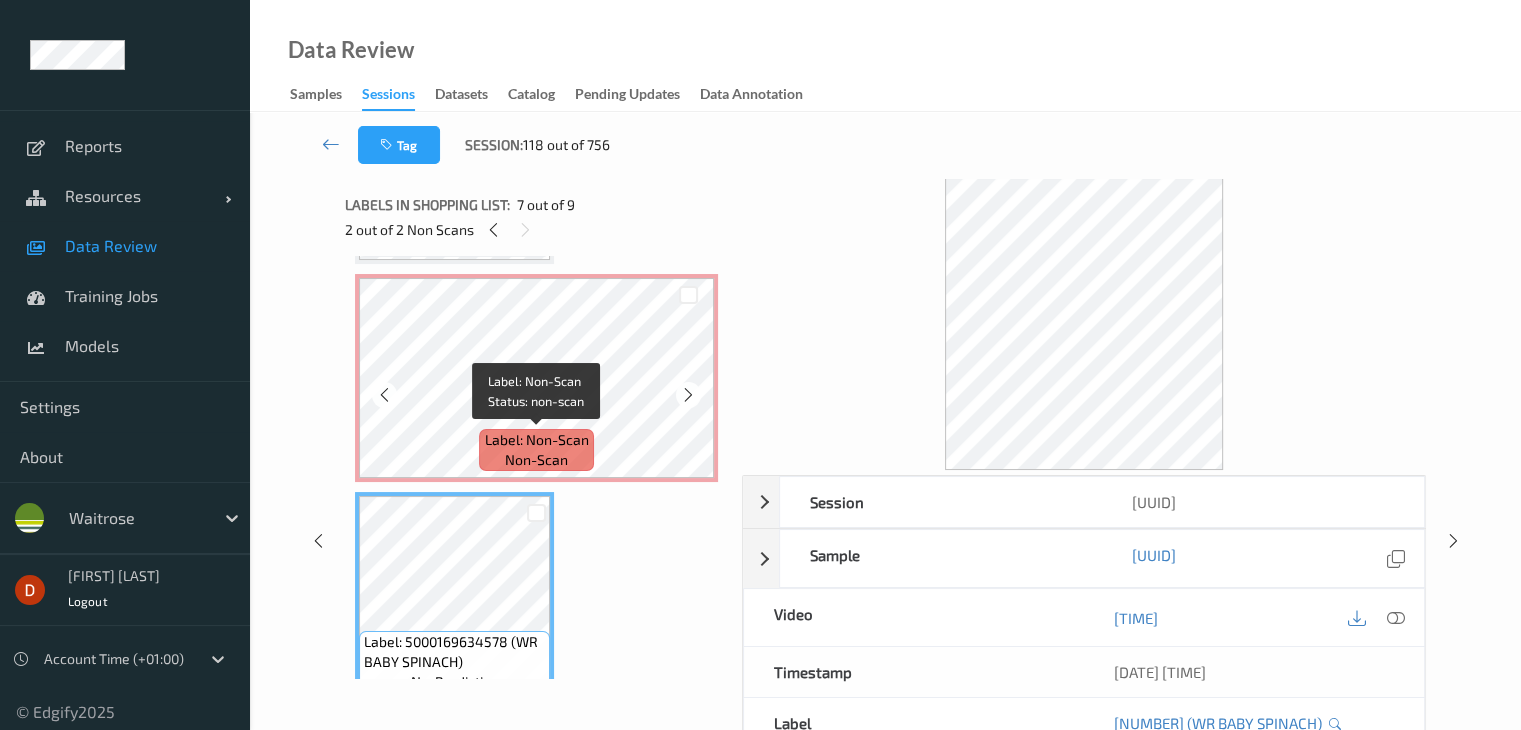 click on "Label: Non-Scan" at bounding box center (537, 440) 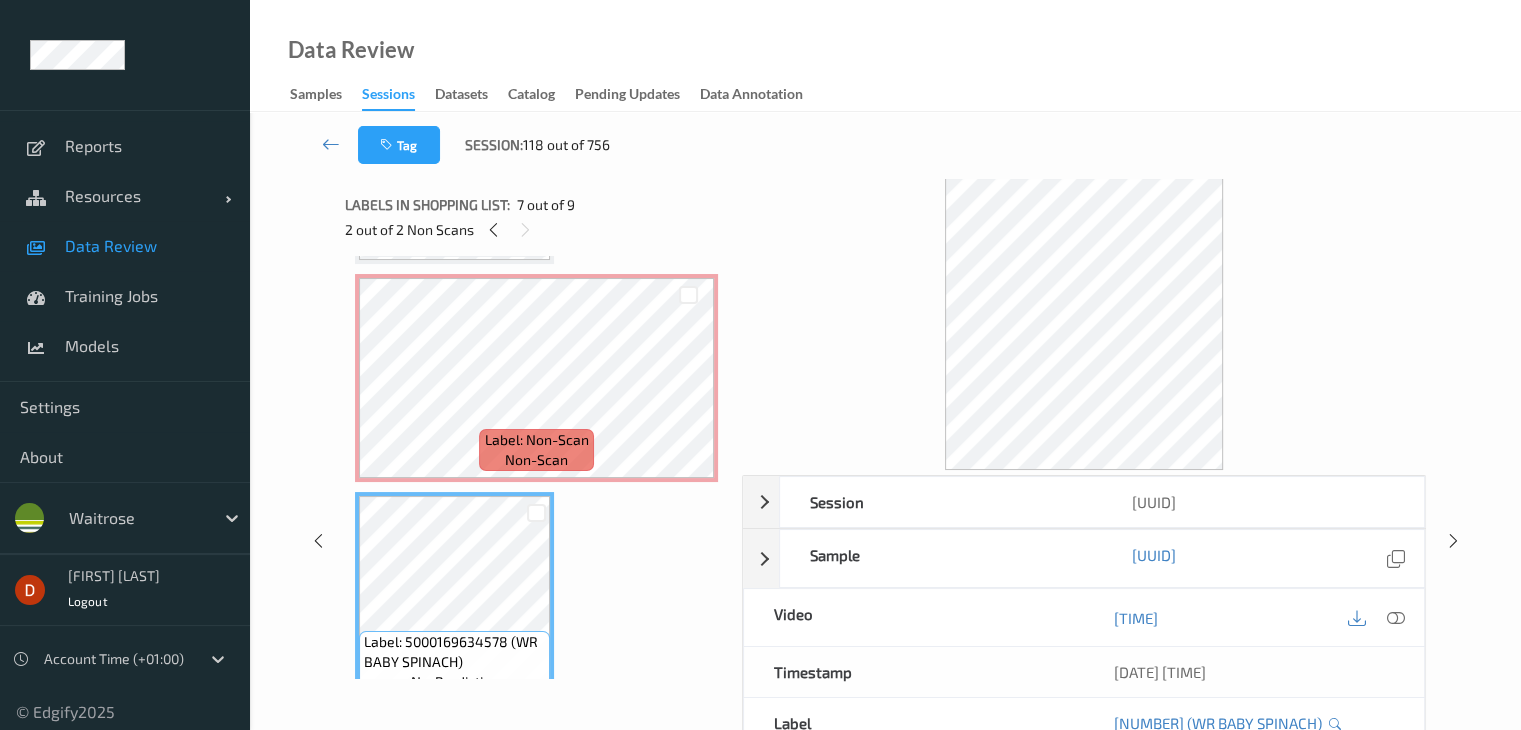 click on "non-scan" at bounding box center (536, 460) 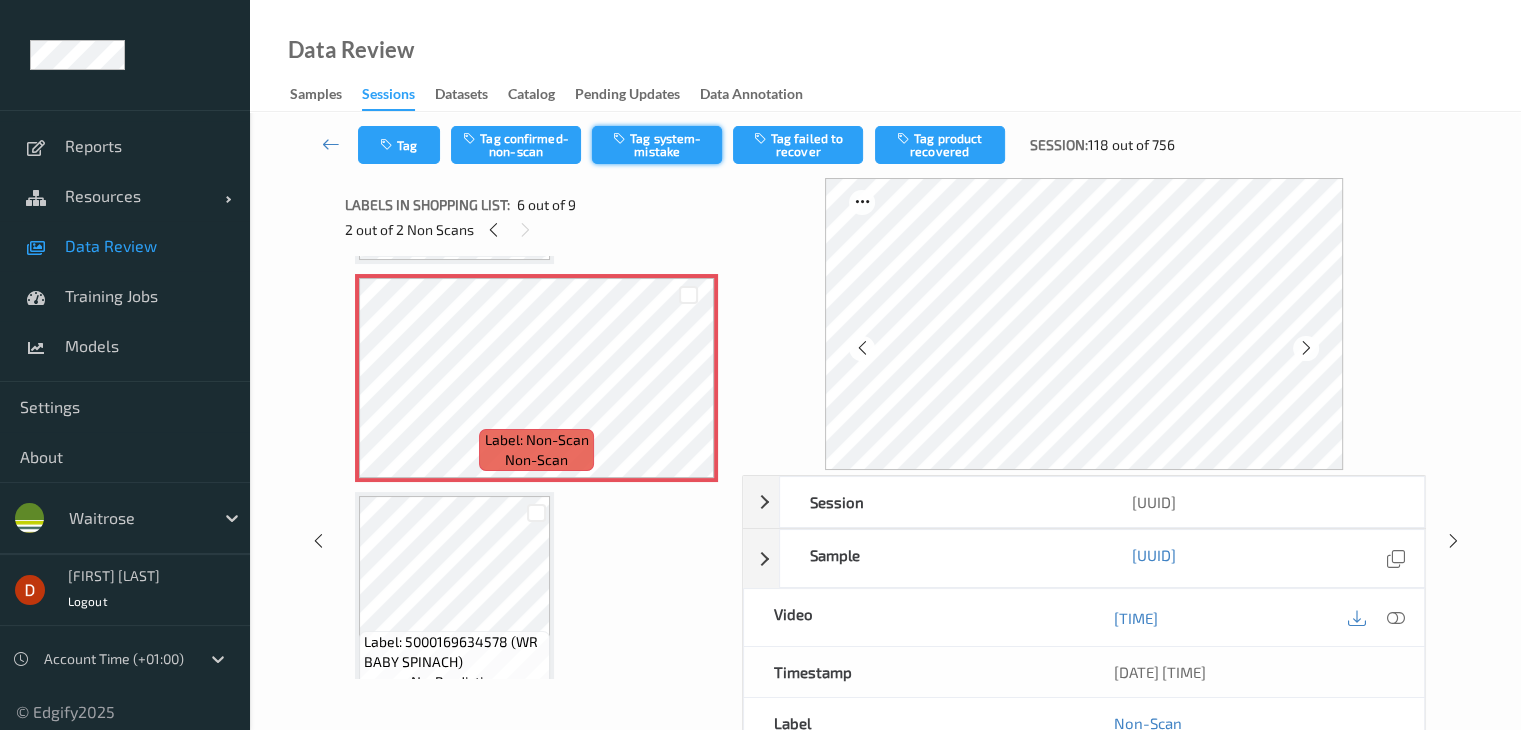 click on "Tag   system-mistake" at bounding box center [657, 145] 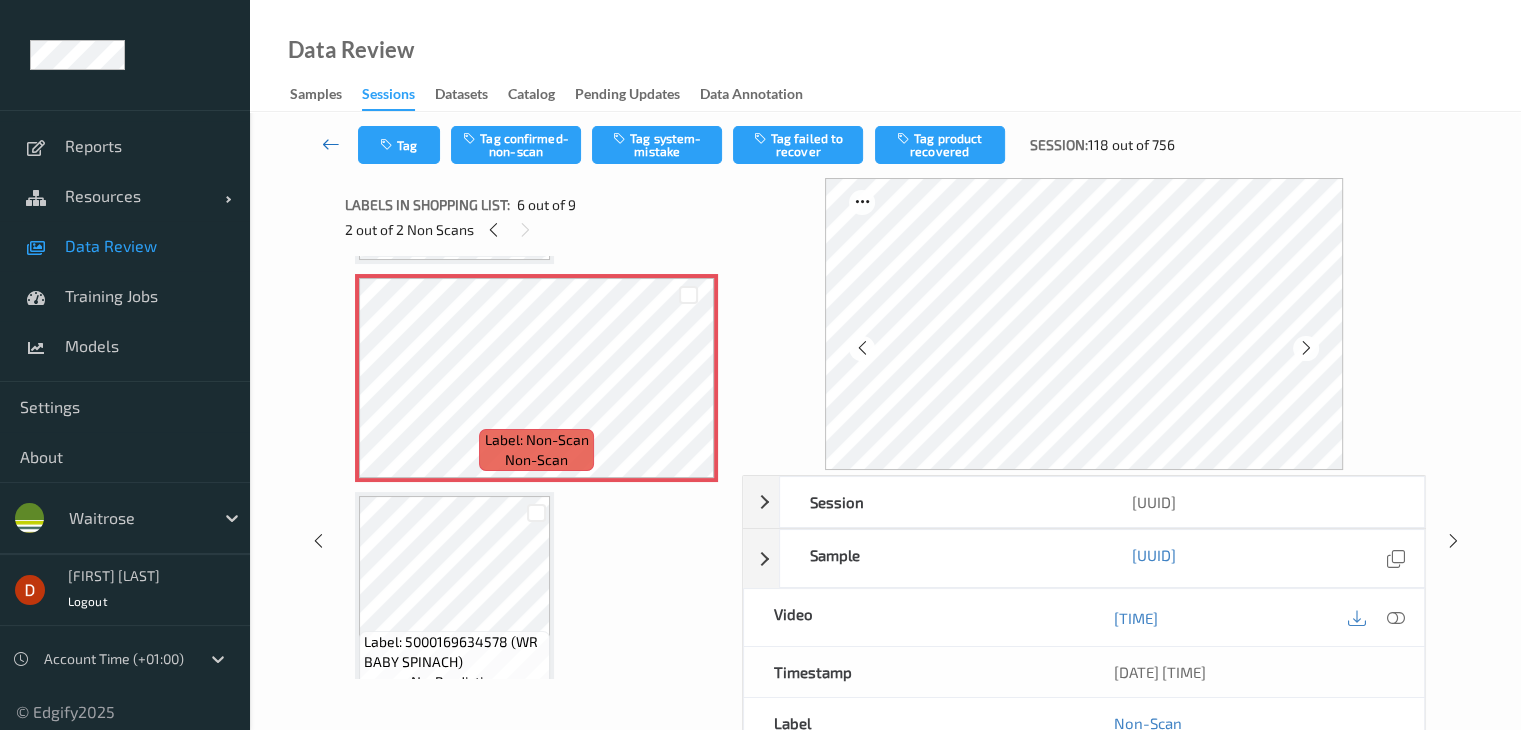 click at bounding box center (331, 144) 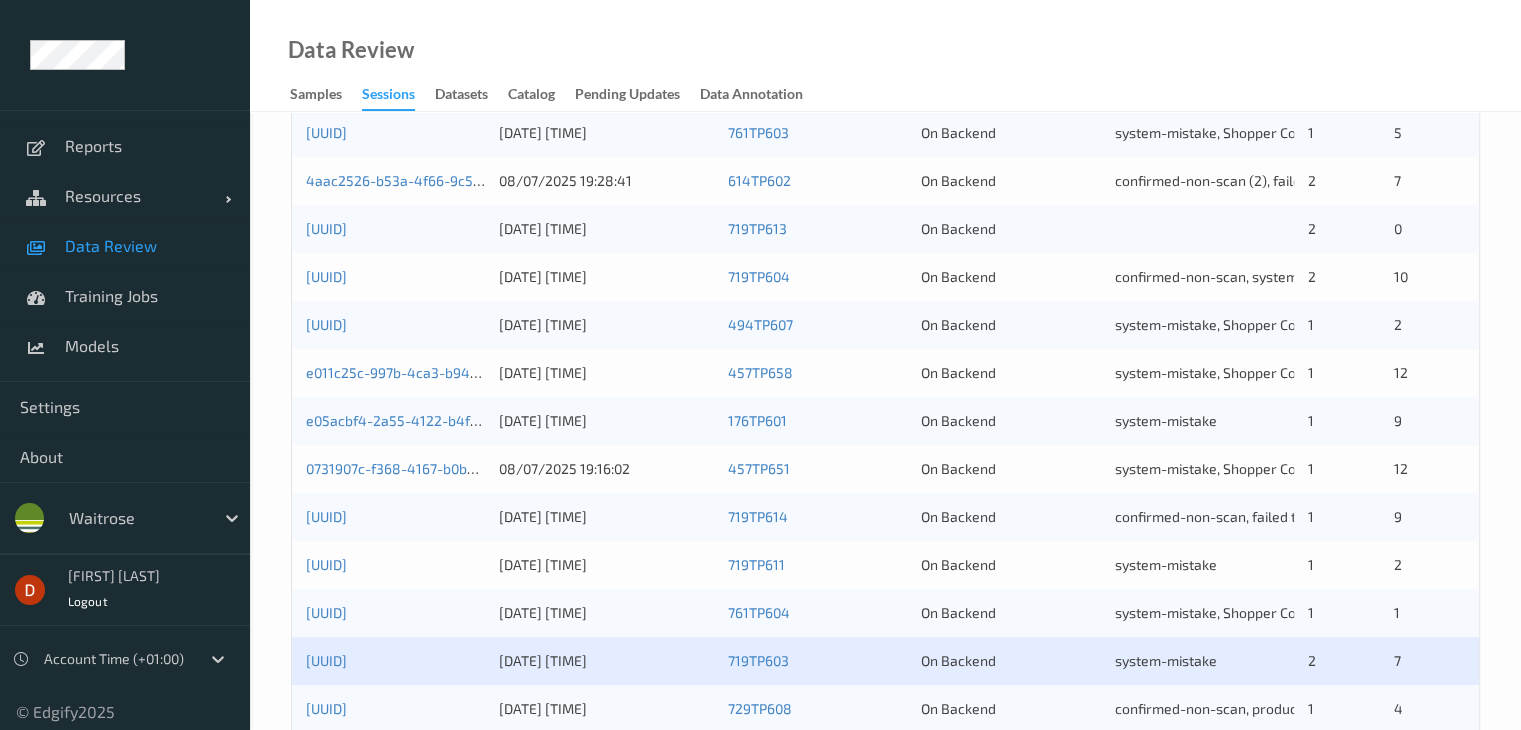 scroll, scrollTop: 932, scrollLeft: 0, axis: vertical 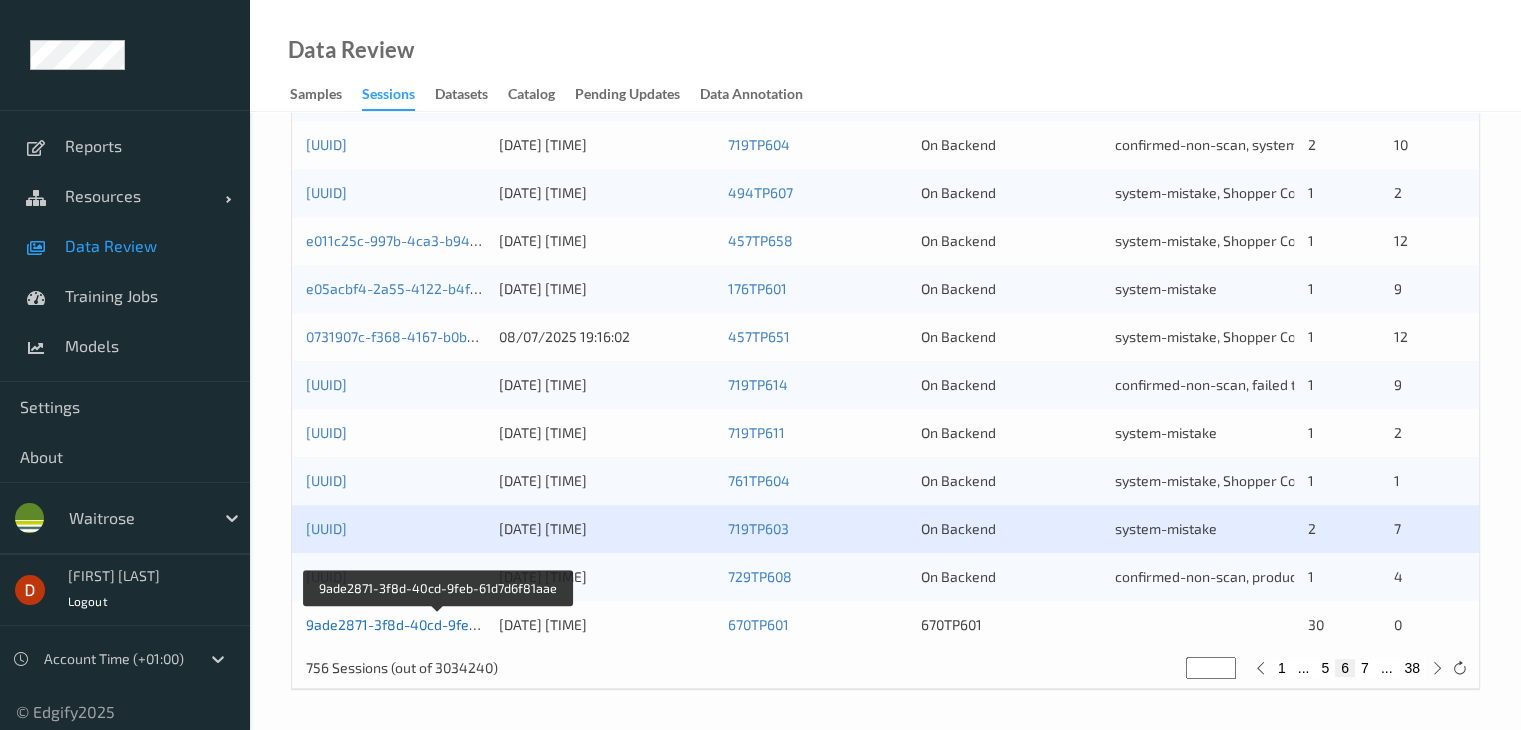 click on "9ade2871-3f8d-40cd-9feb-61d7d6f81aae" at bounding box center [439, 624] 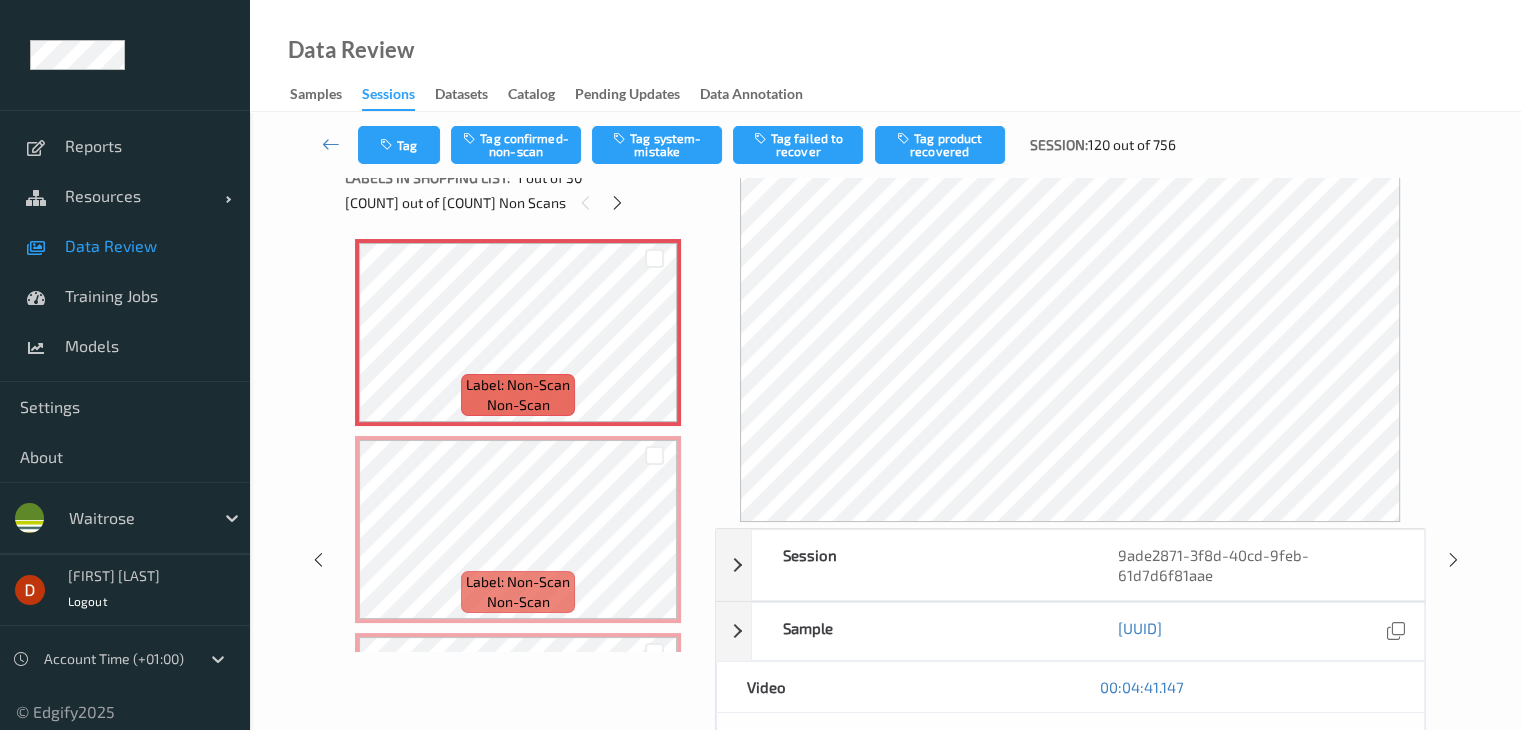 scroll, scrollTop: 0, scrollLeft: 0, axis: both 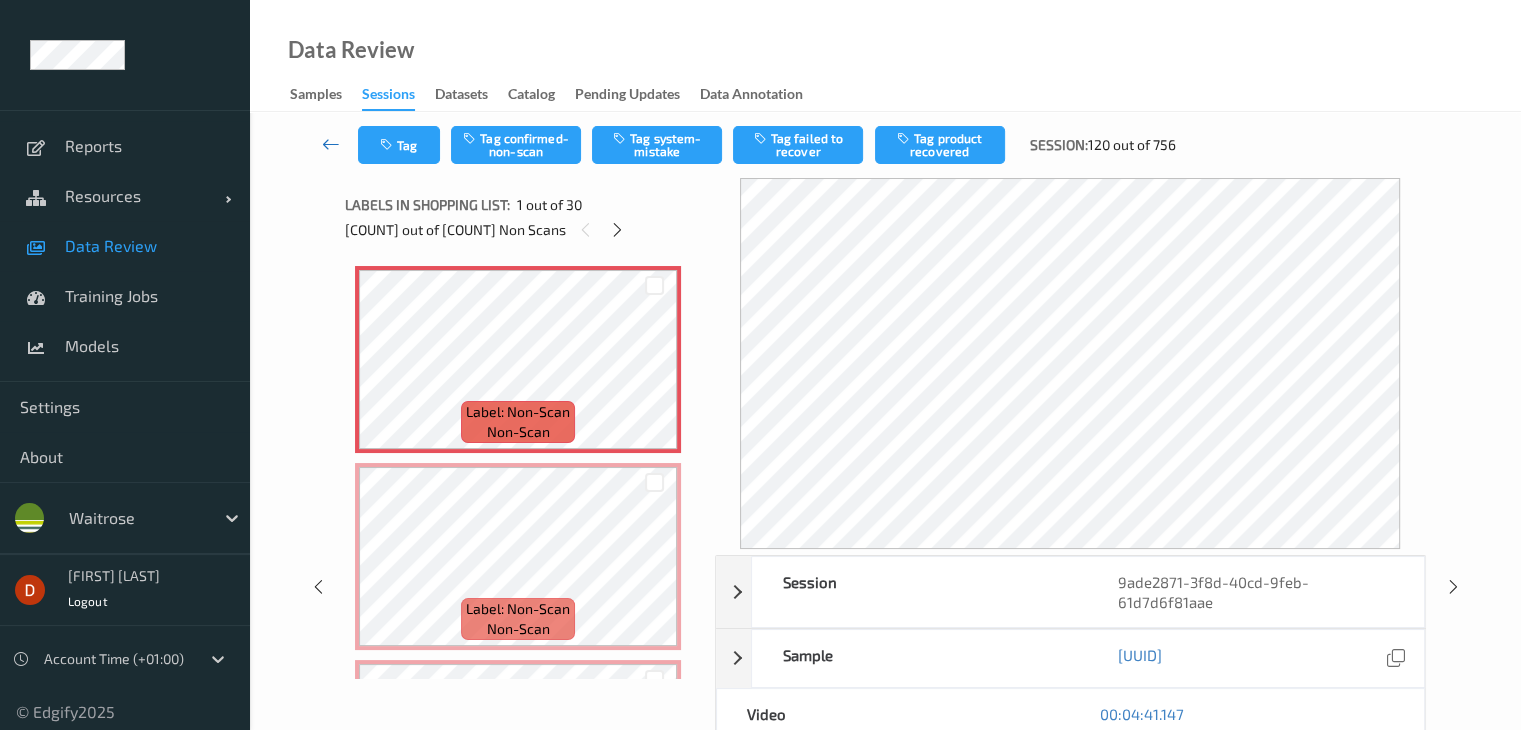 click at bounding box center [331, 144] 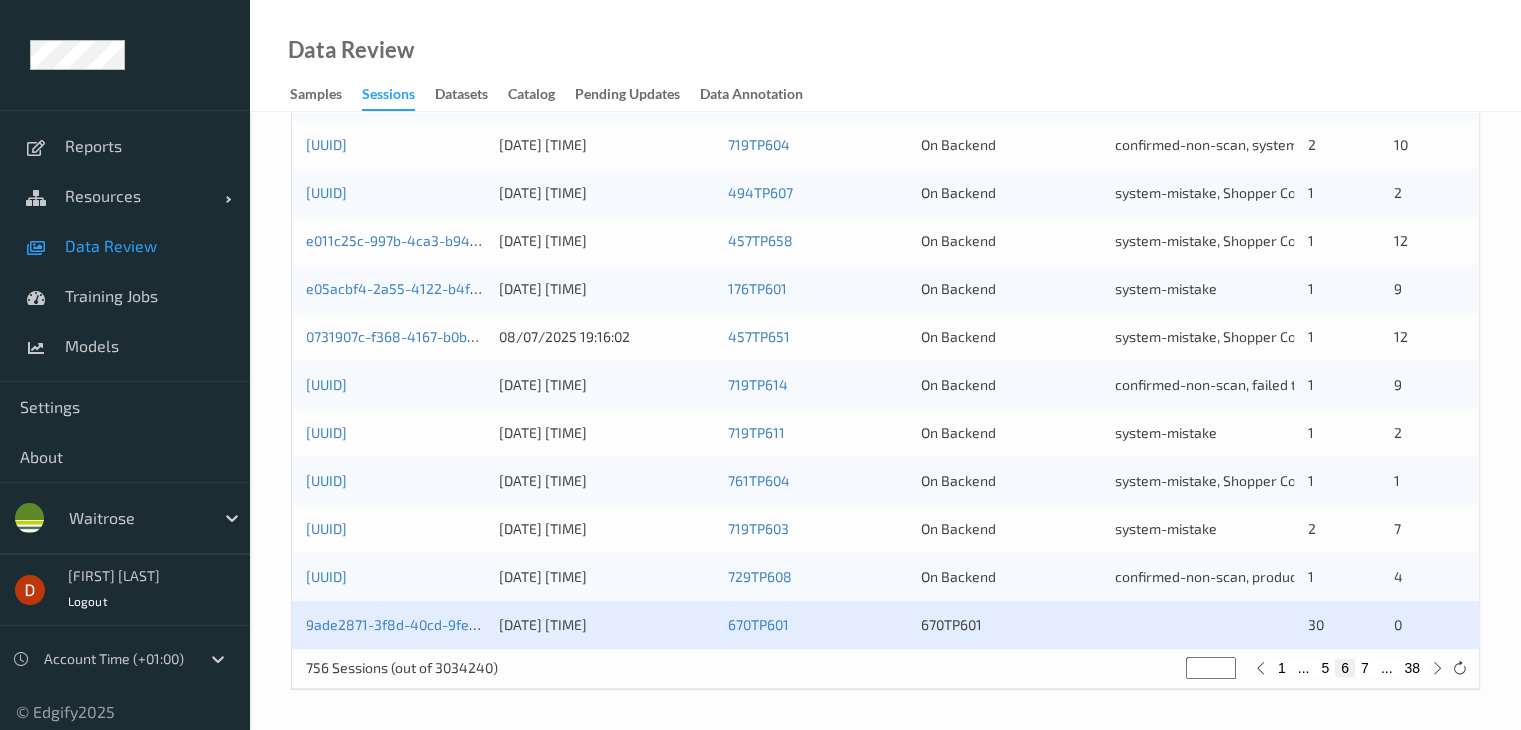 click on "7" at bounding box center (1365, 668) 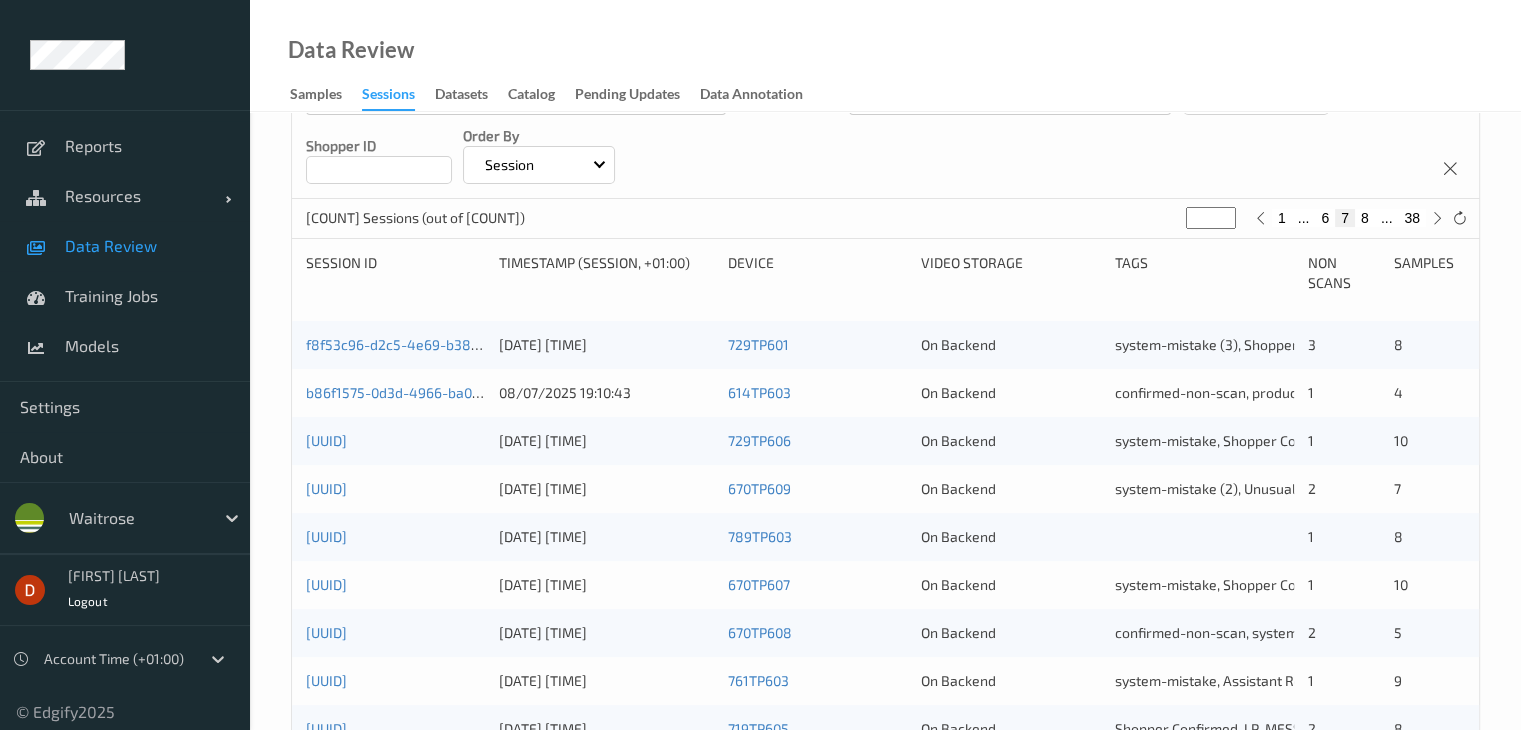 scroll, scrollTop: 400, scrollLeft: 0, axis: vertical 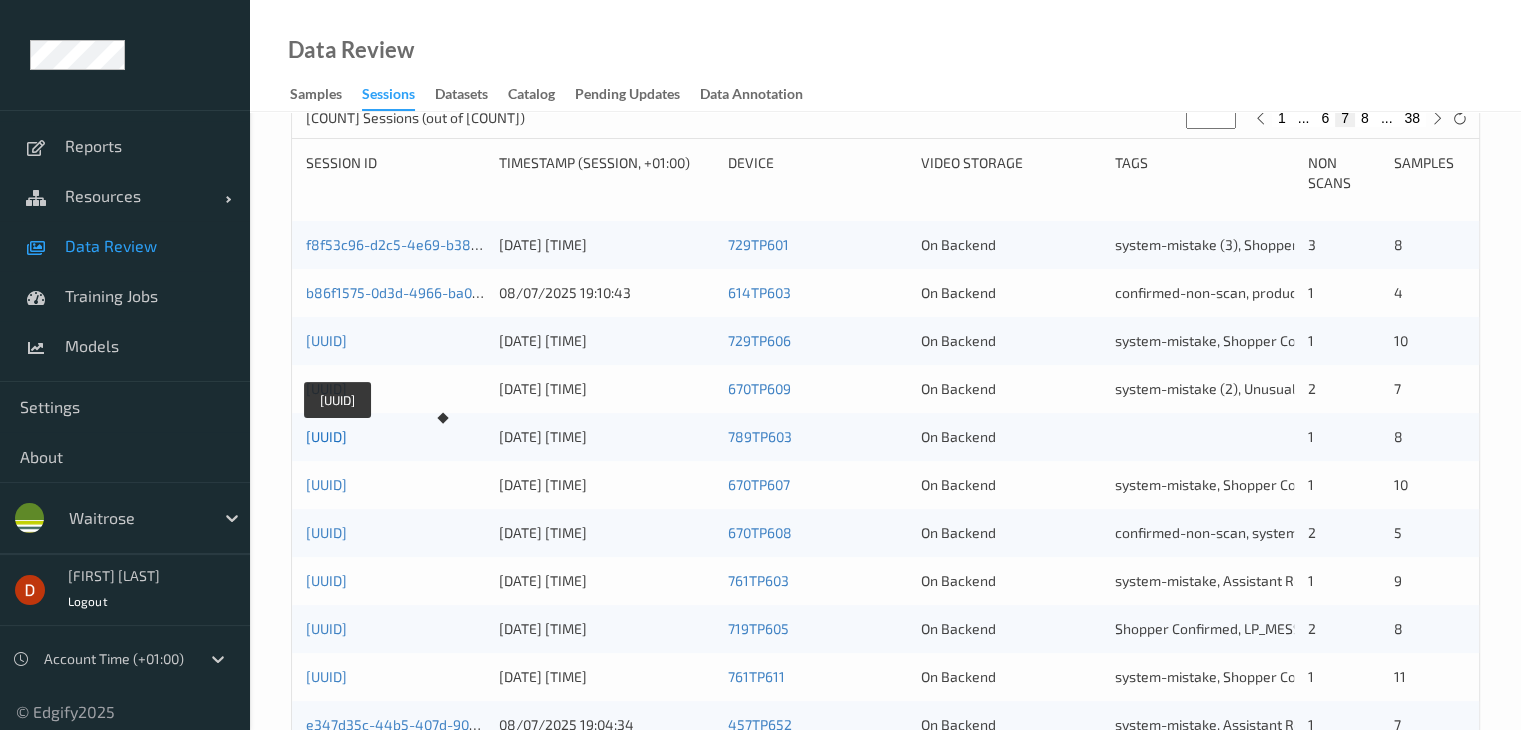 click on "[UUID]" at bounding box center [326, 436] 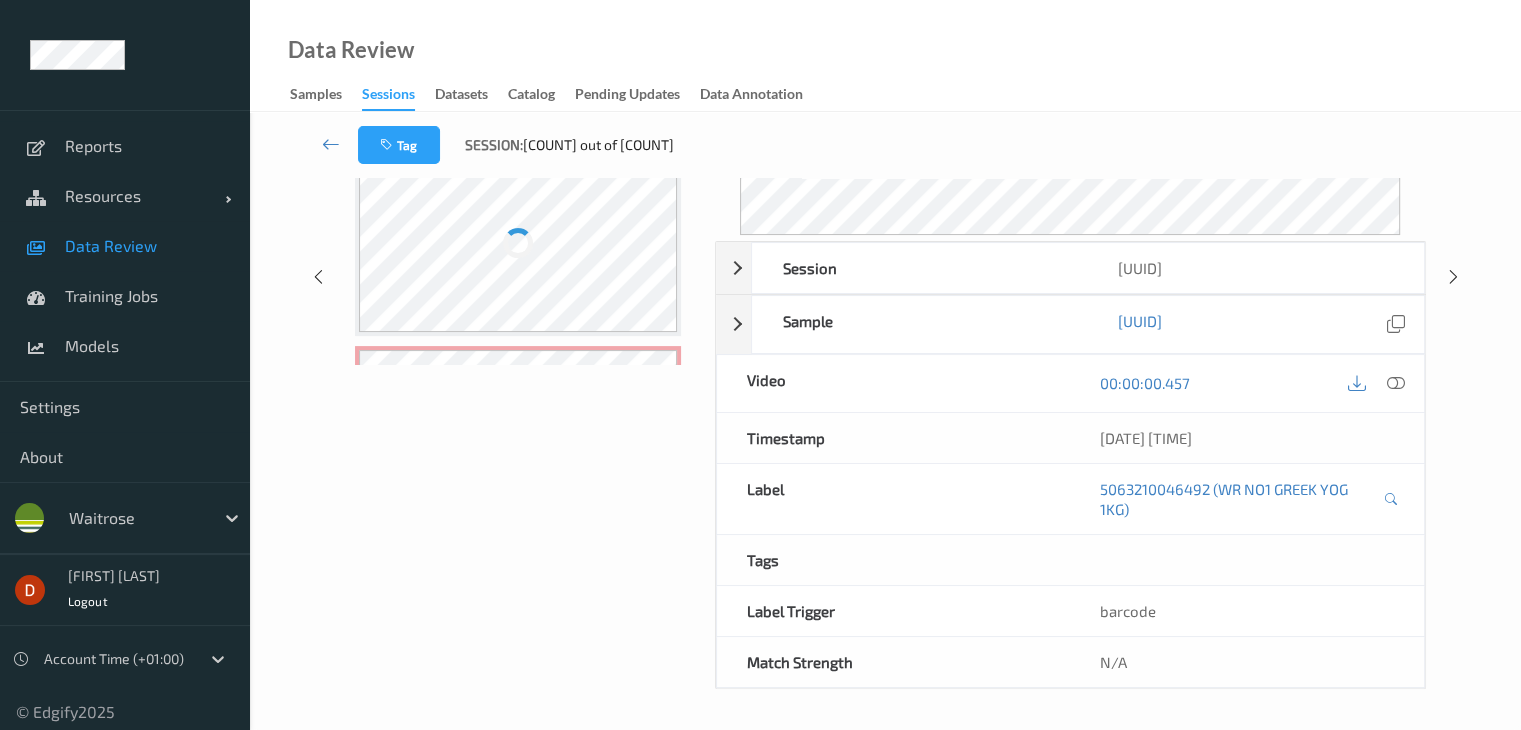 scroll, scrollTop: 264, scrollLeft: 0, axis: vertical 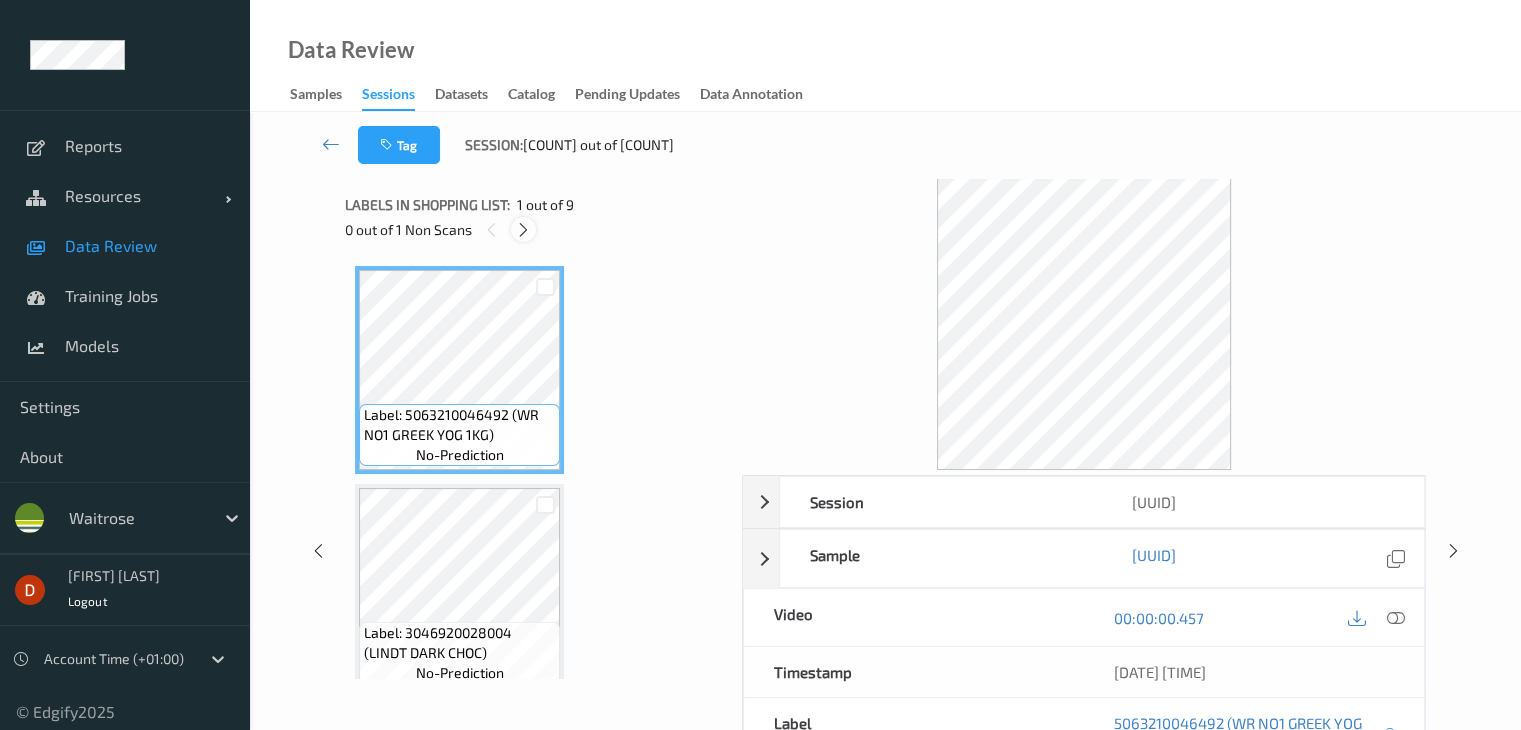 click at bounding box center [523, 230] 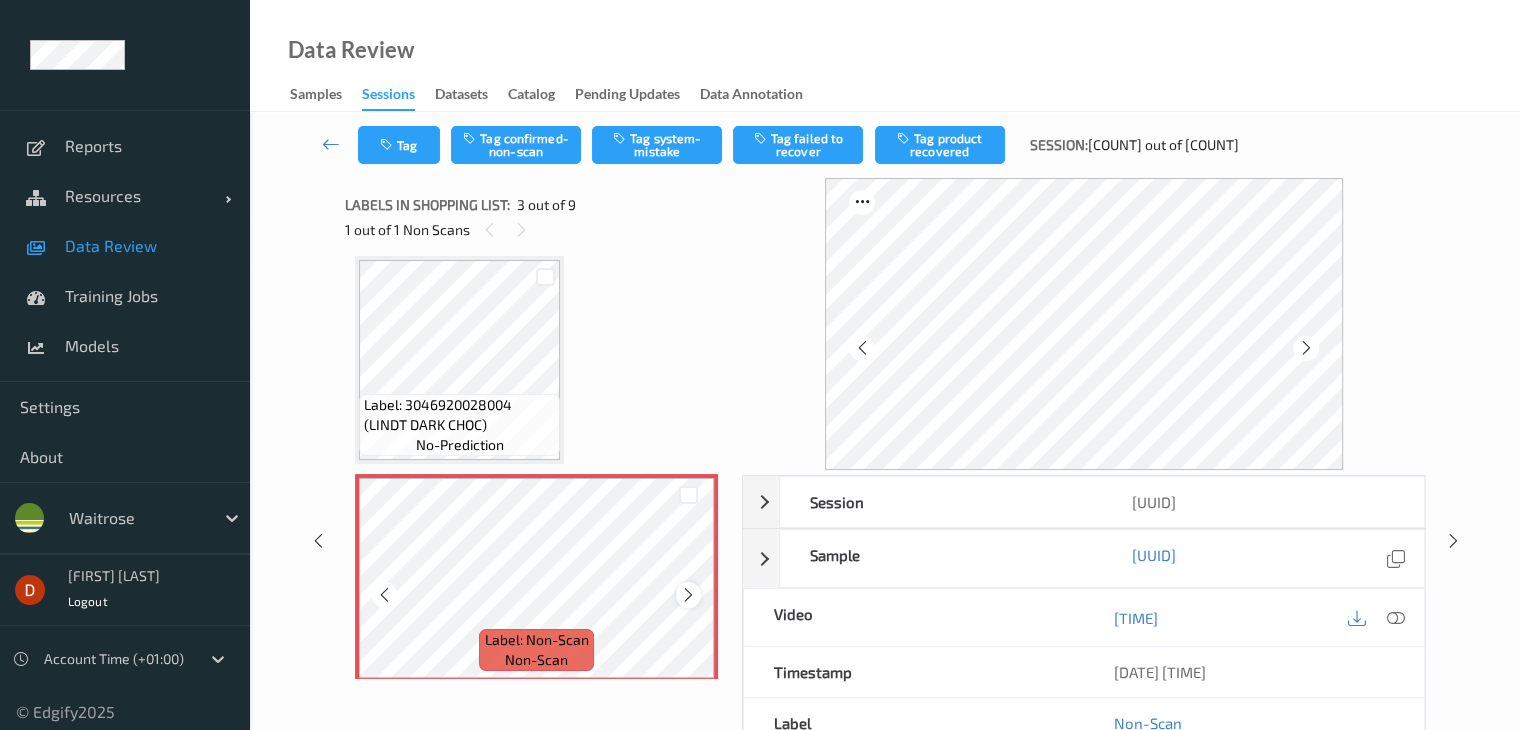 click at bounding box center (688, 594) 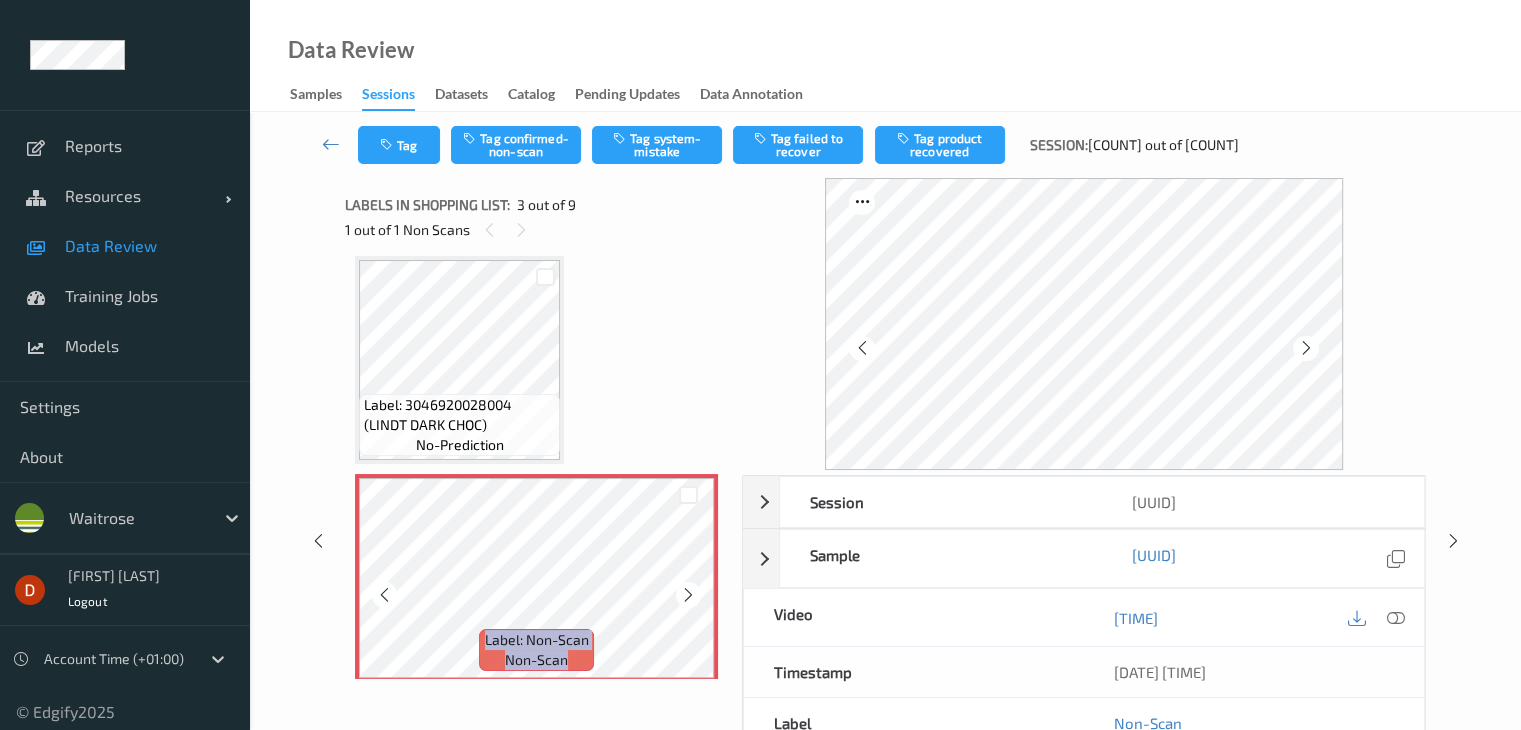 click at bounding box center [688, 594] 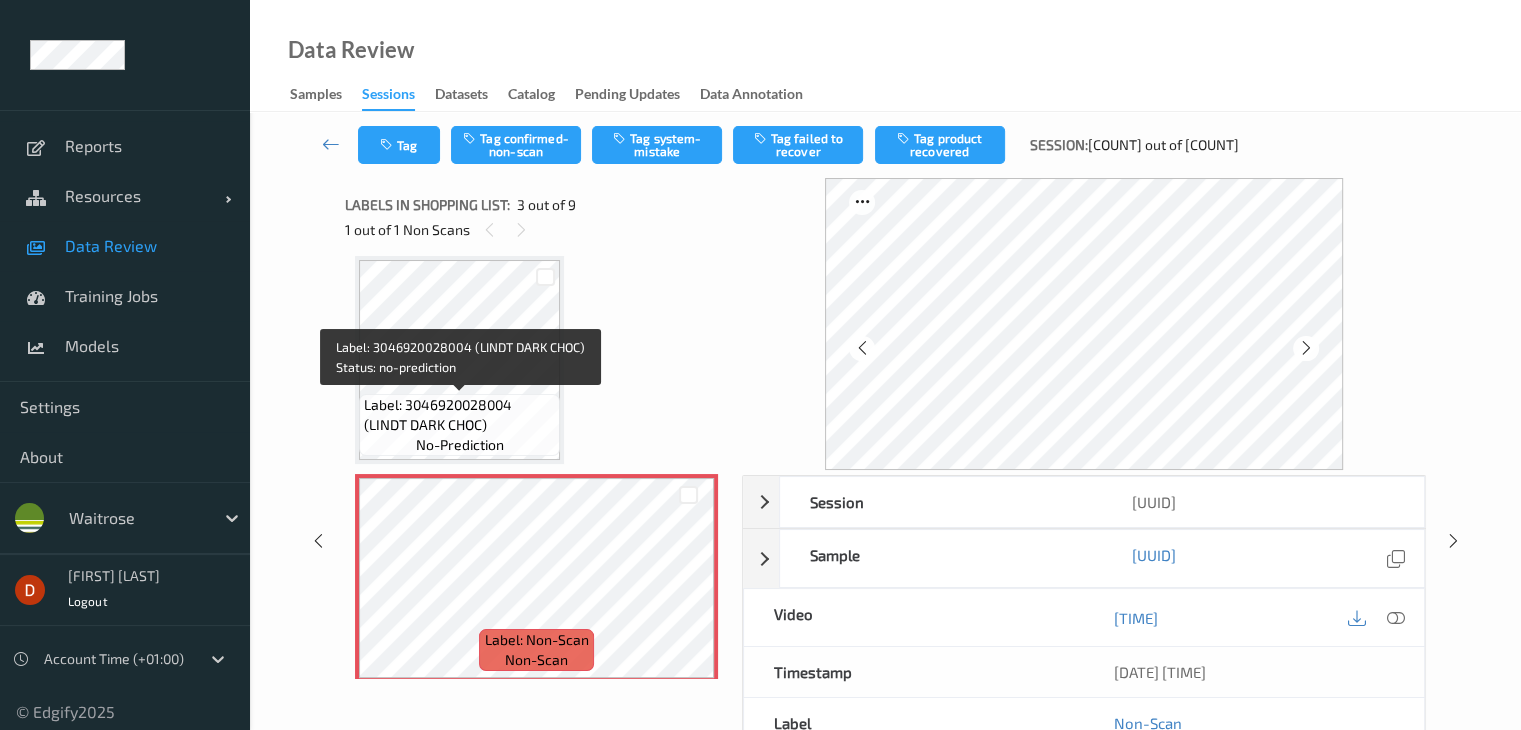 click on "Label: 3046920028004 (LINDT DARK CHOC)" at bounding box center (459, 415) 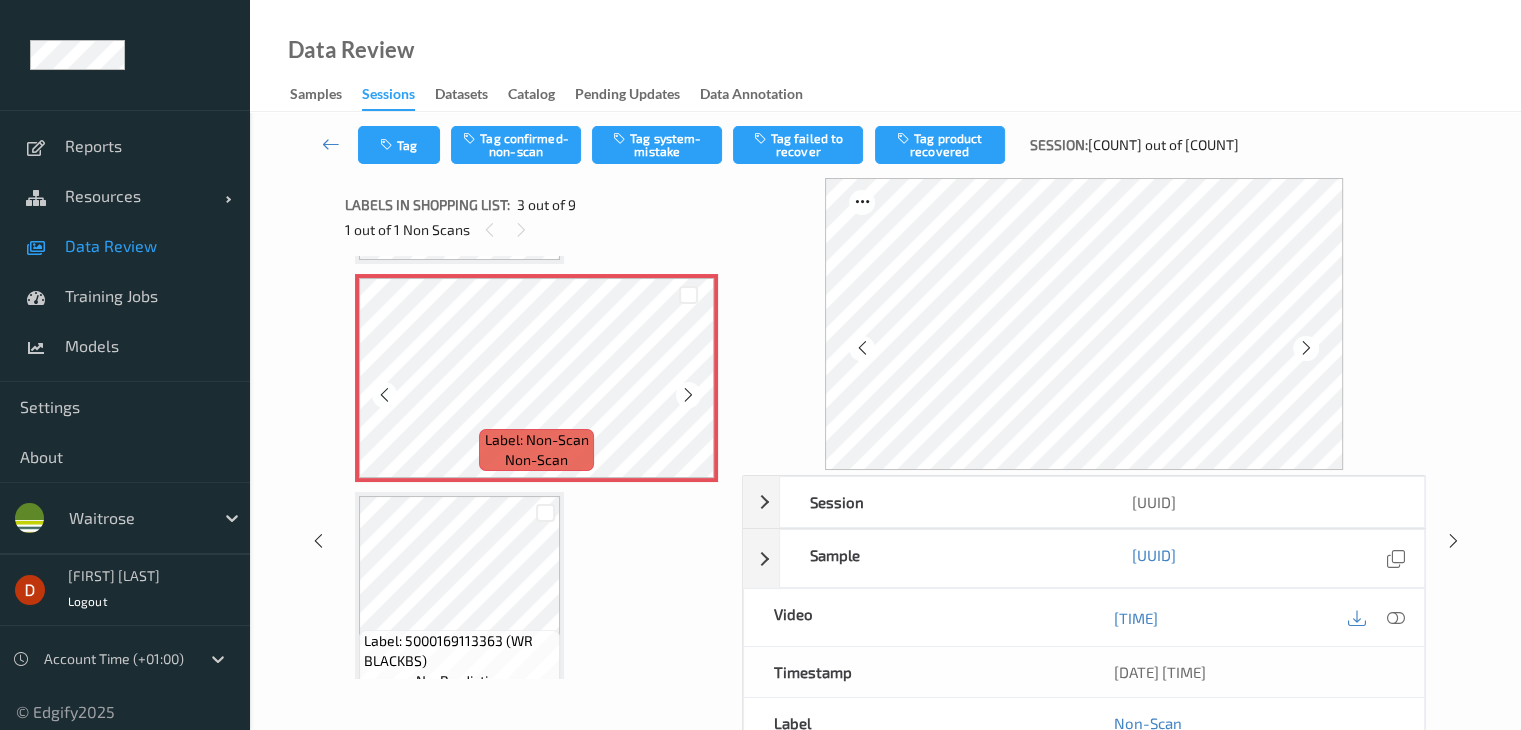 scroll, scrollTop: 328, scrollLeft: 0, axis: vertical 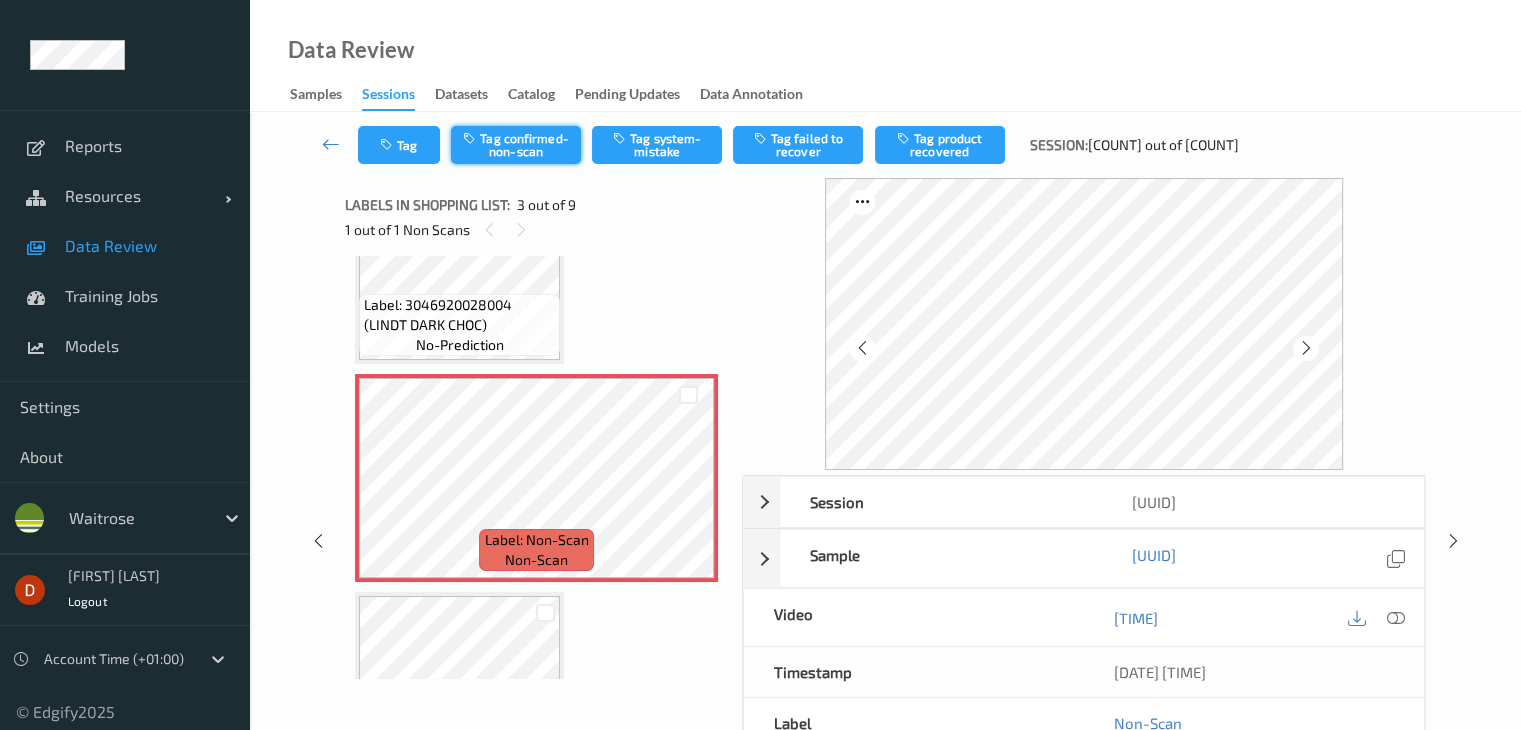 click on "Tag   confirmed-non-scan" at bounding box center (516, 145) 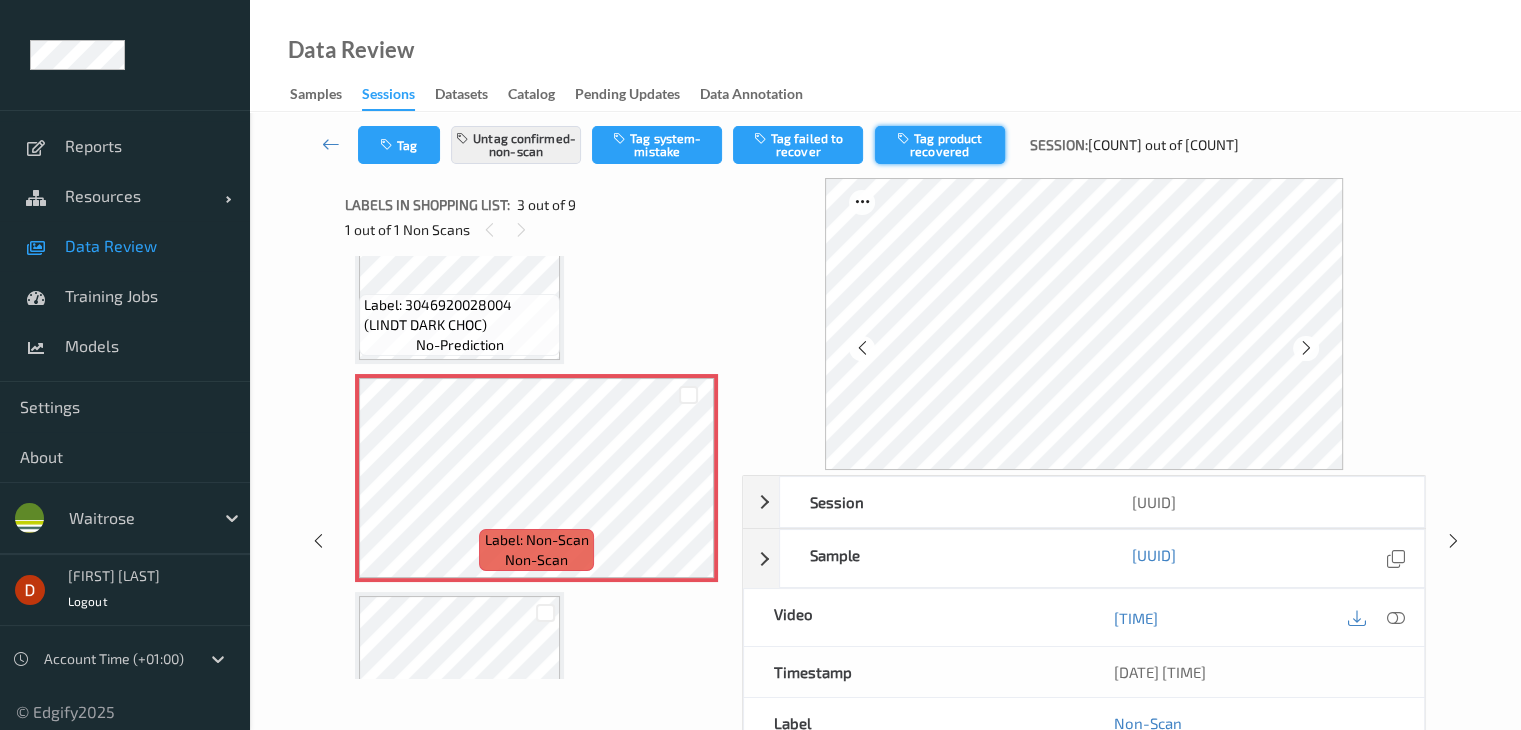 click on "Tag   product recovered" at bounding box center (940, 145) 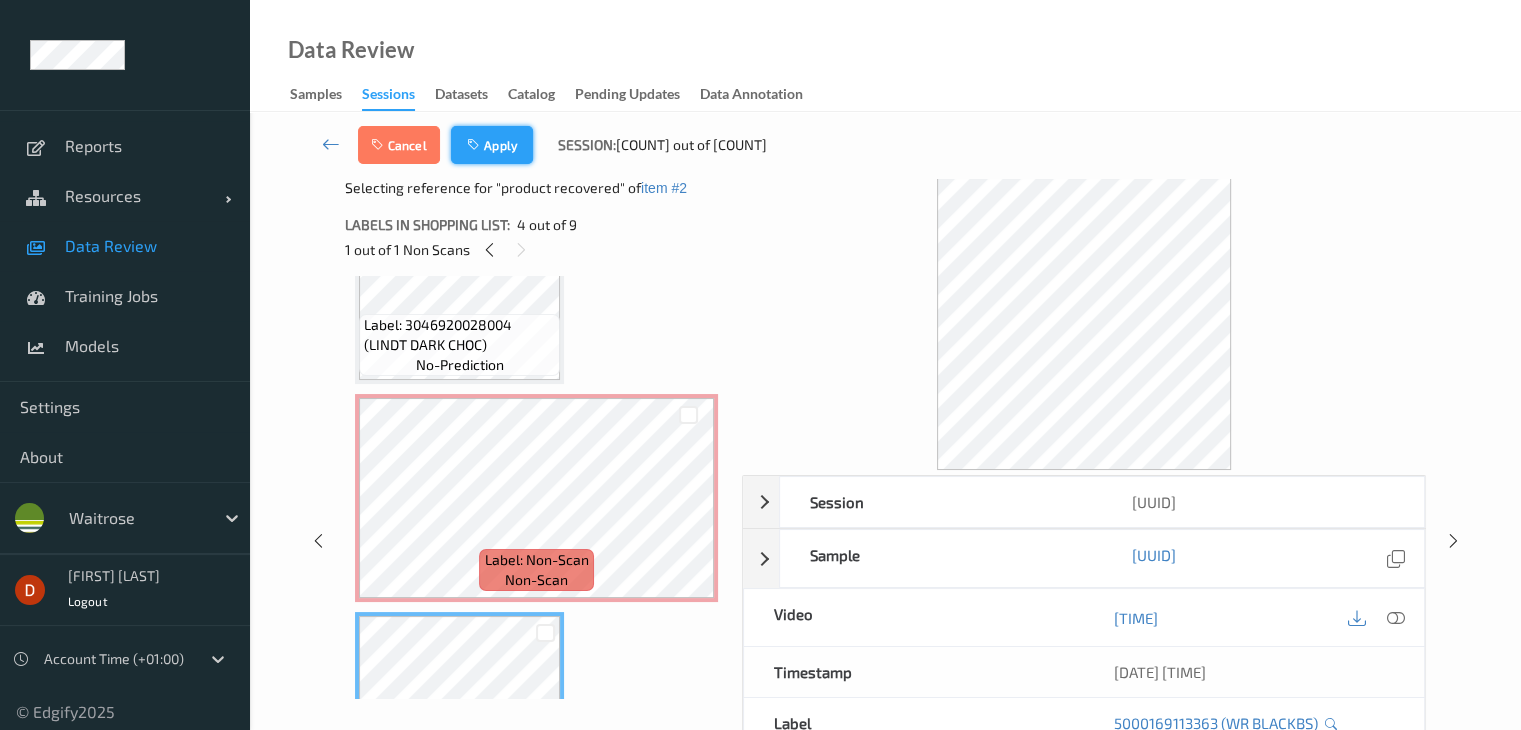 click at bounding box center (475, 145) 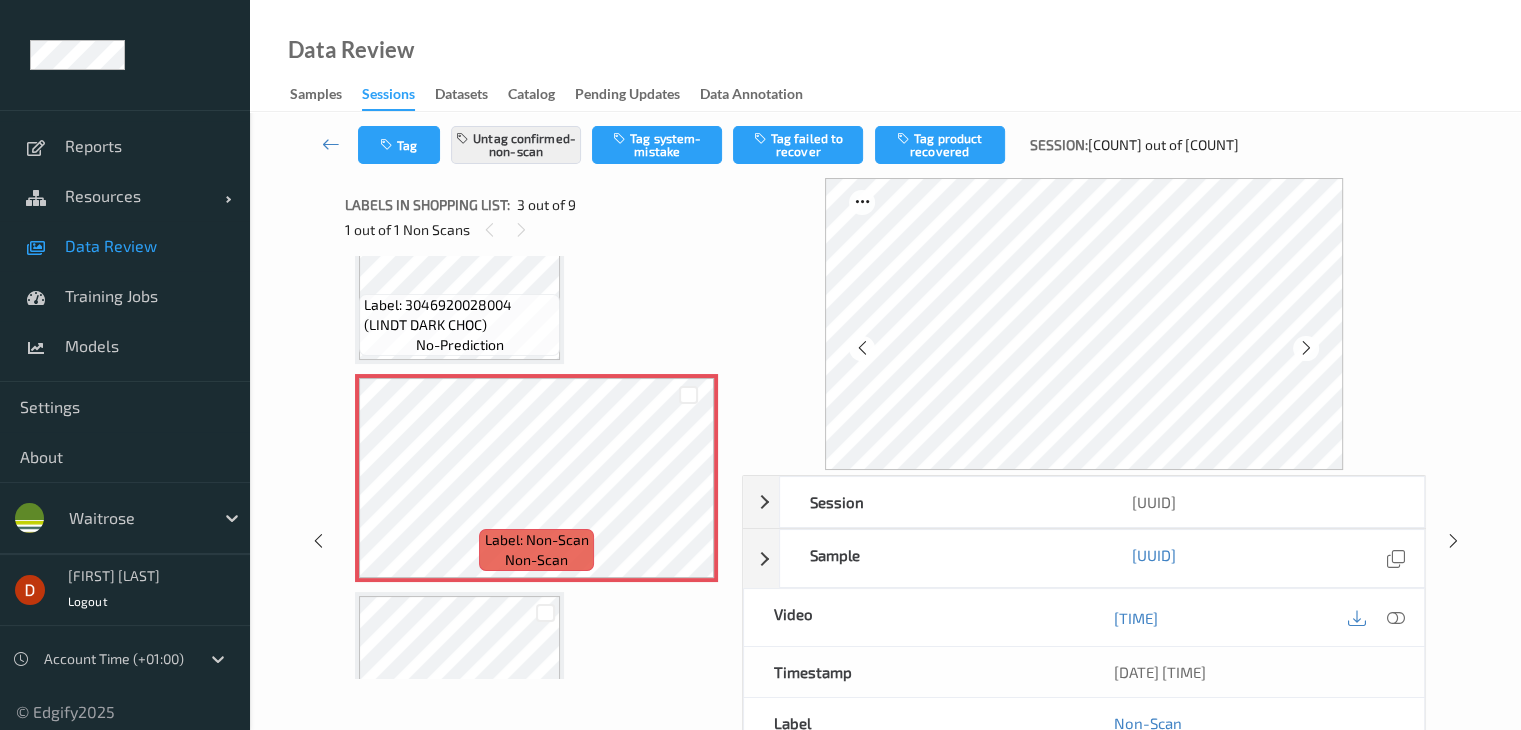 scroll, scrollTop: 228, scrollLeft: 0, axis: vertical 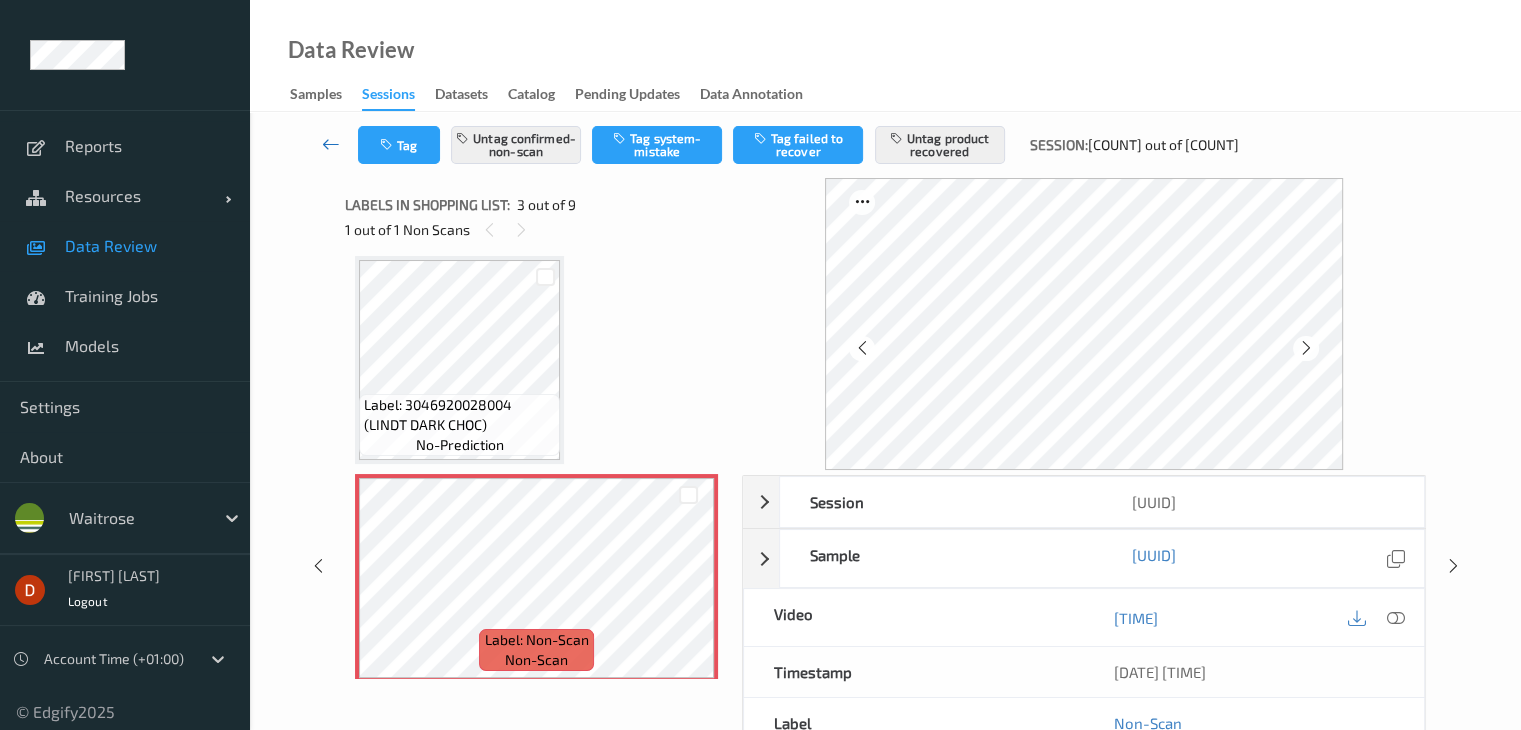 click at bounding box center (331, 145) 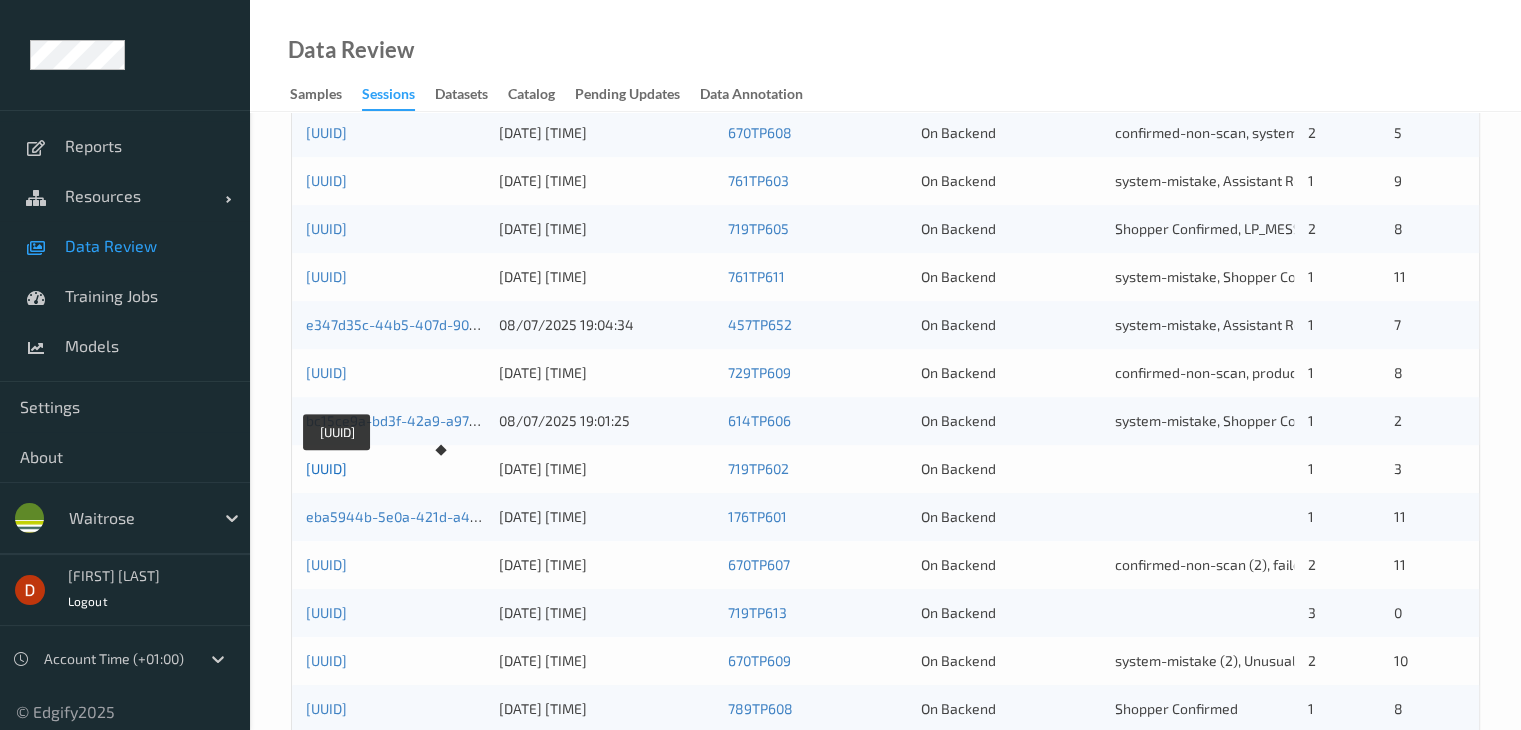 click on "[UUID]" at bounding box center [326, 468] 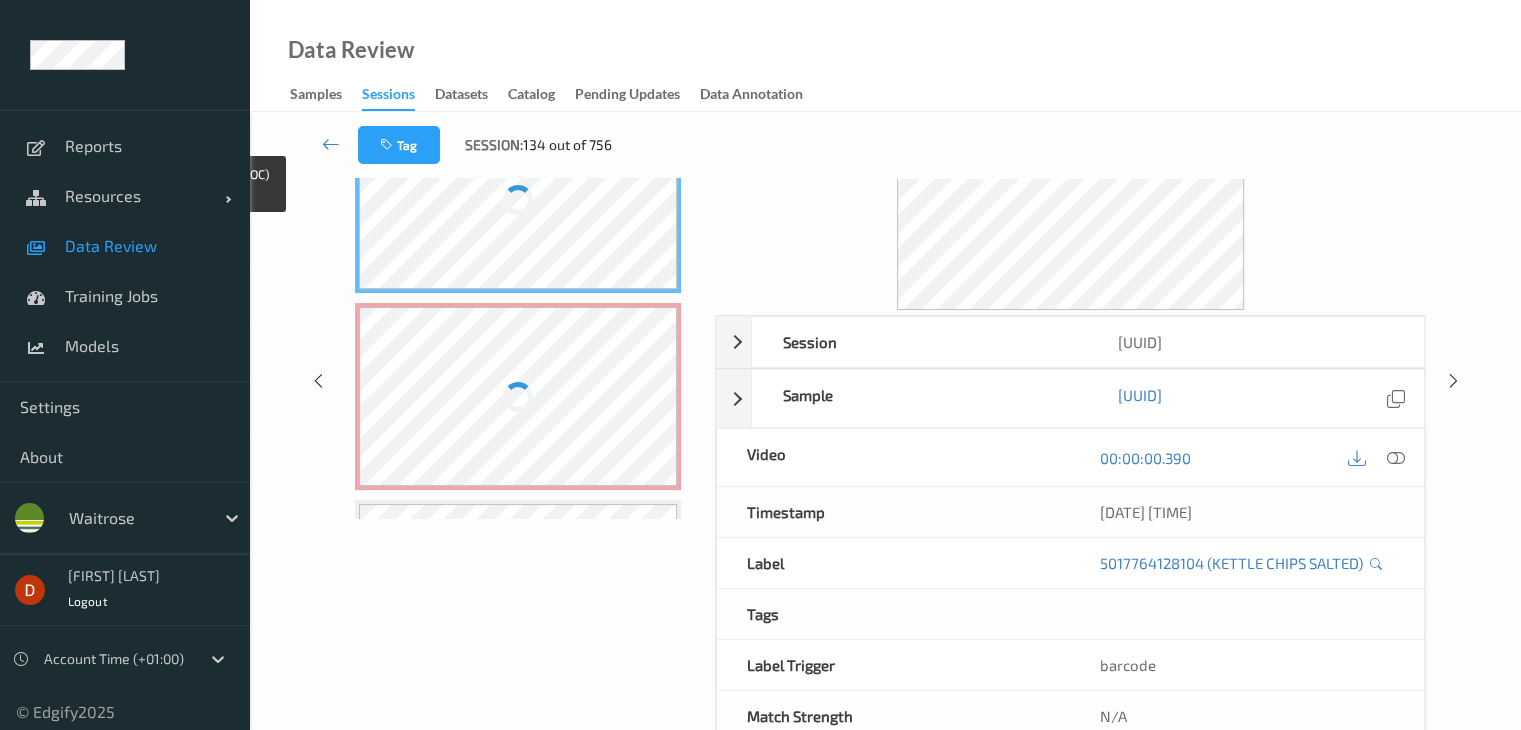 scroll, scrollTop: 0, scrollLeft: 0, axis: both 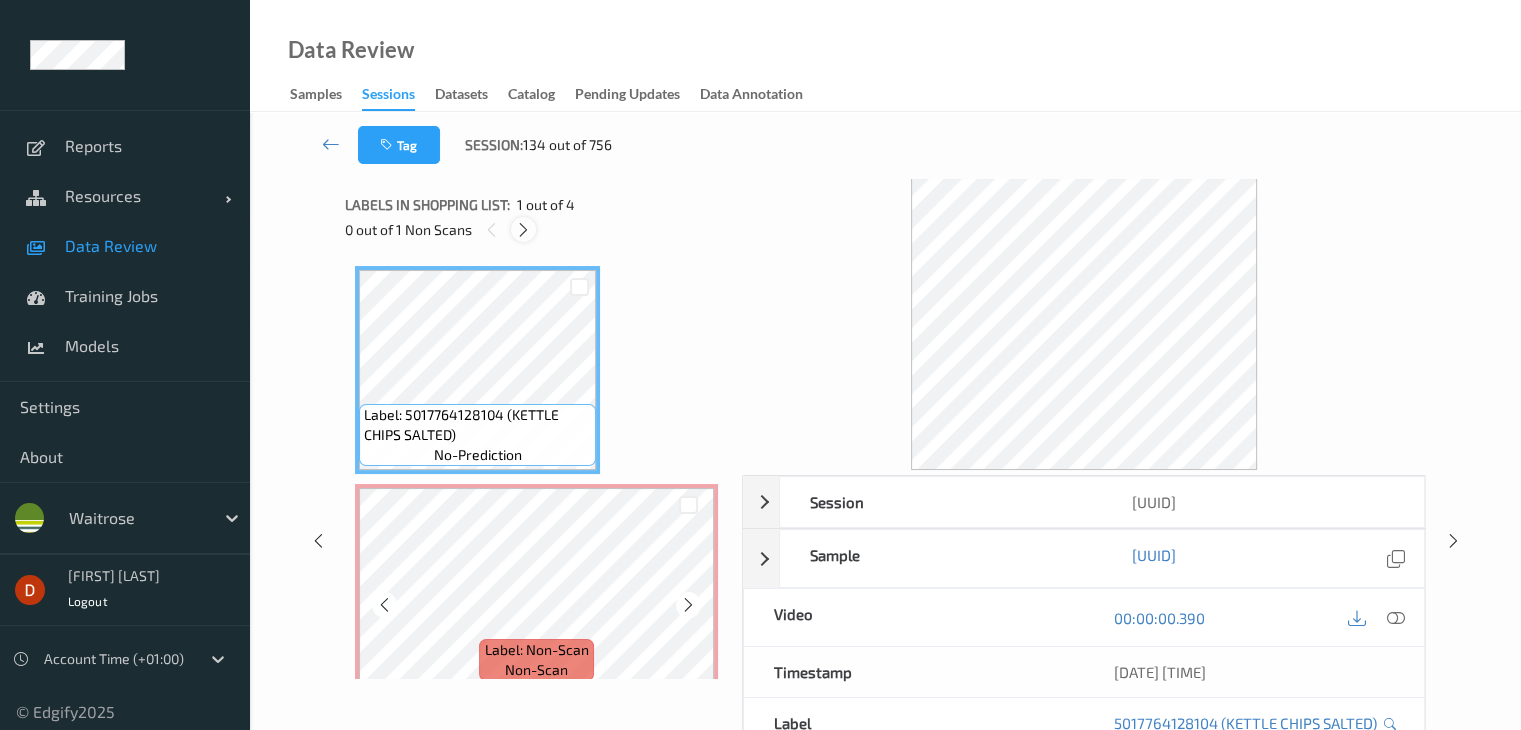 click at bounding box center [523, 229] 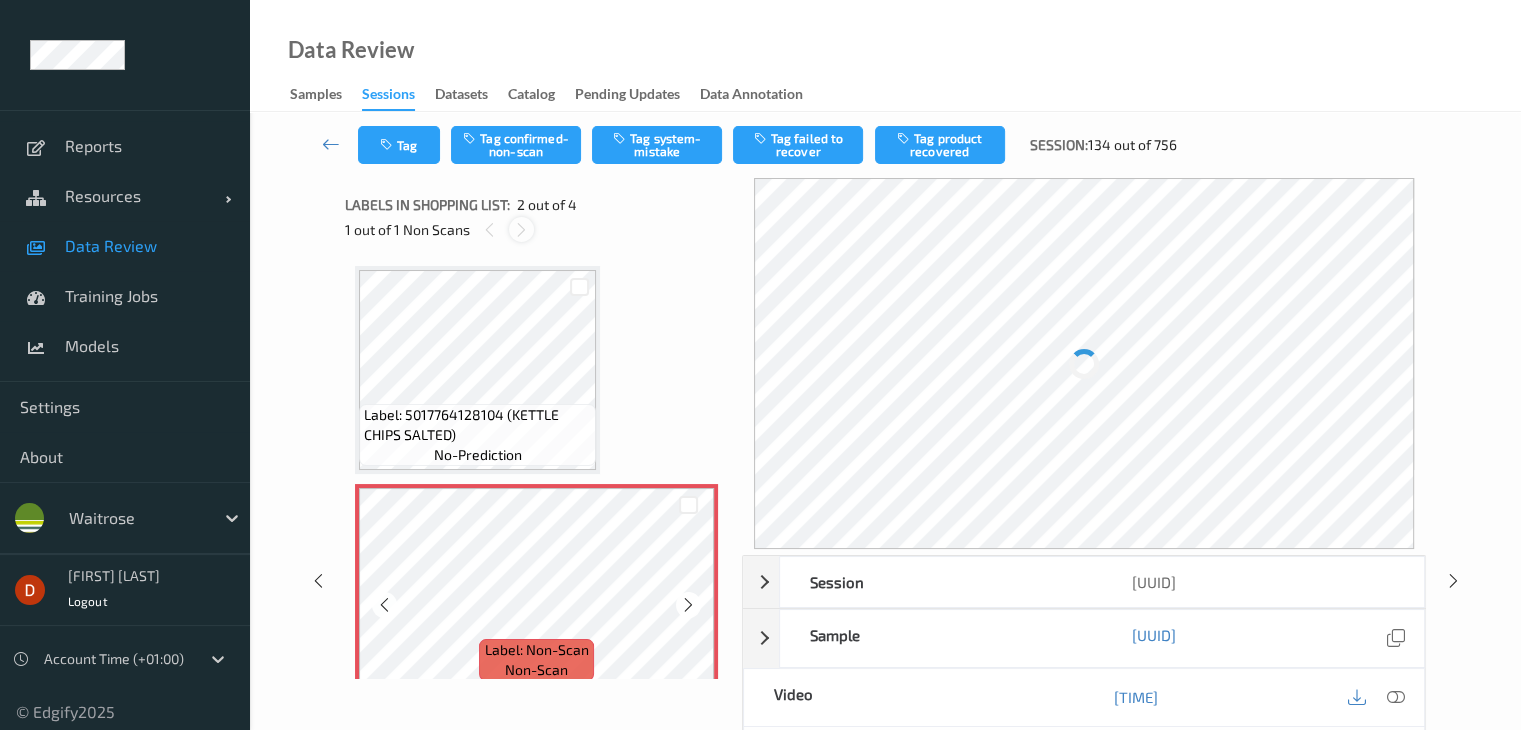 scroll, scrollTop: 10, scrollLeft: 0, axis: vertical 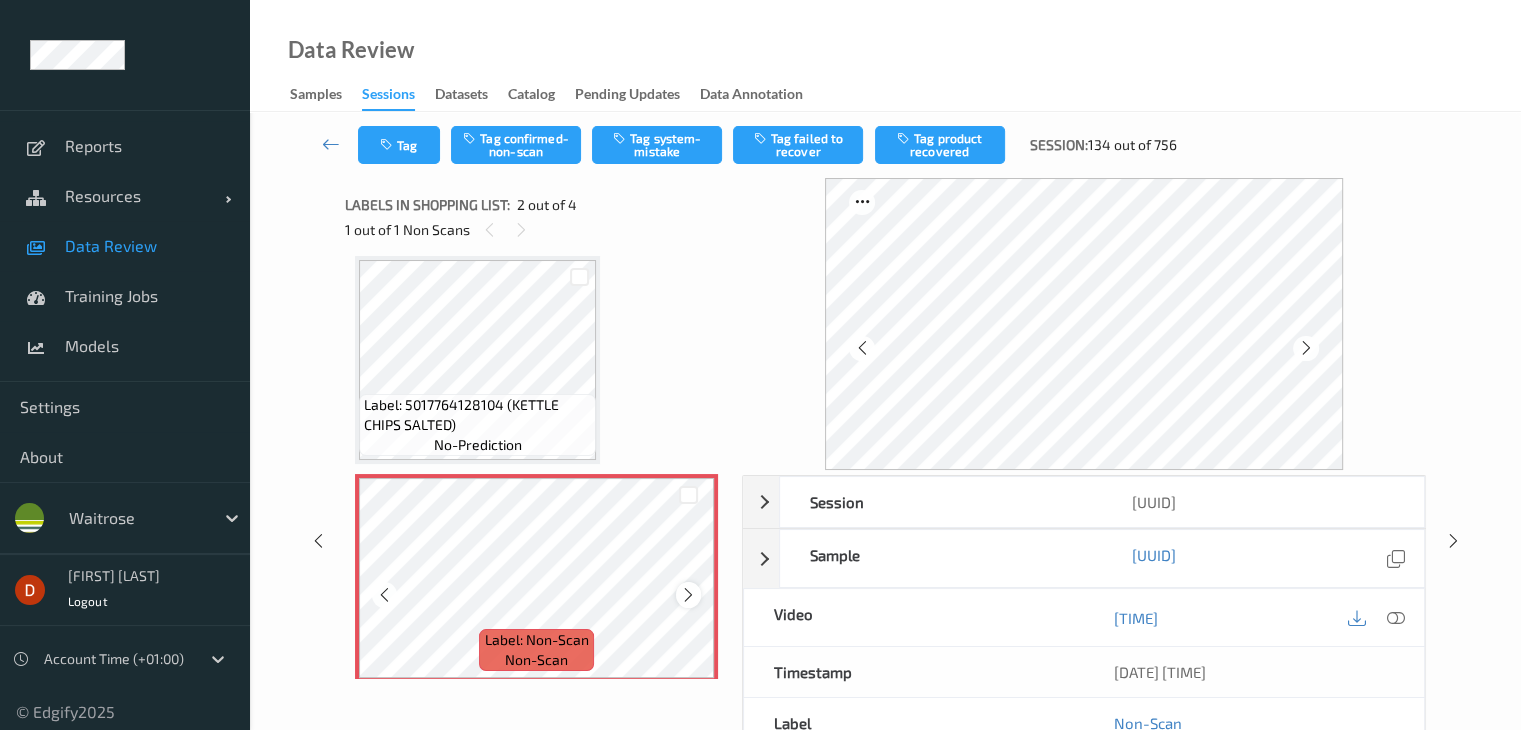 click at bounding box center [688, 595] 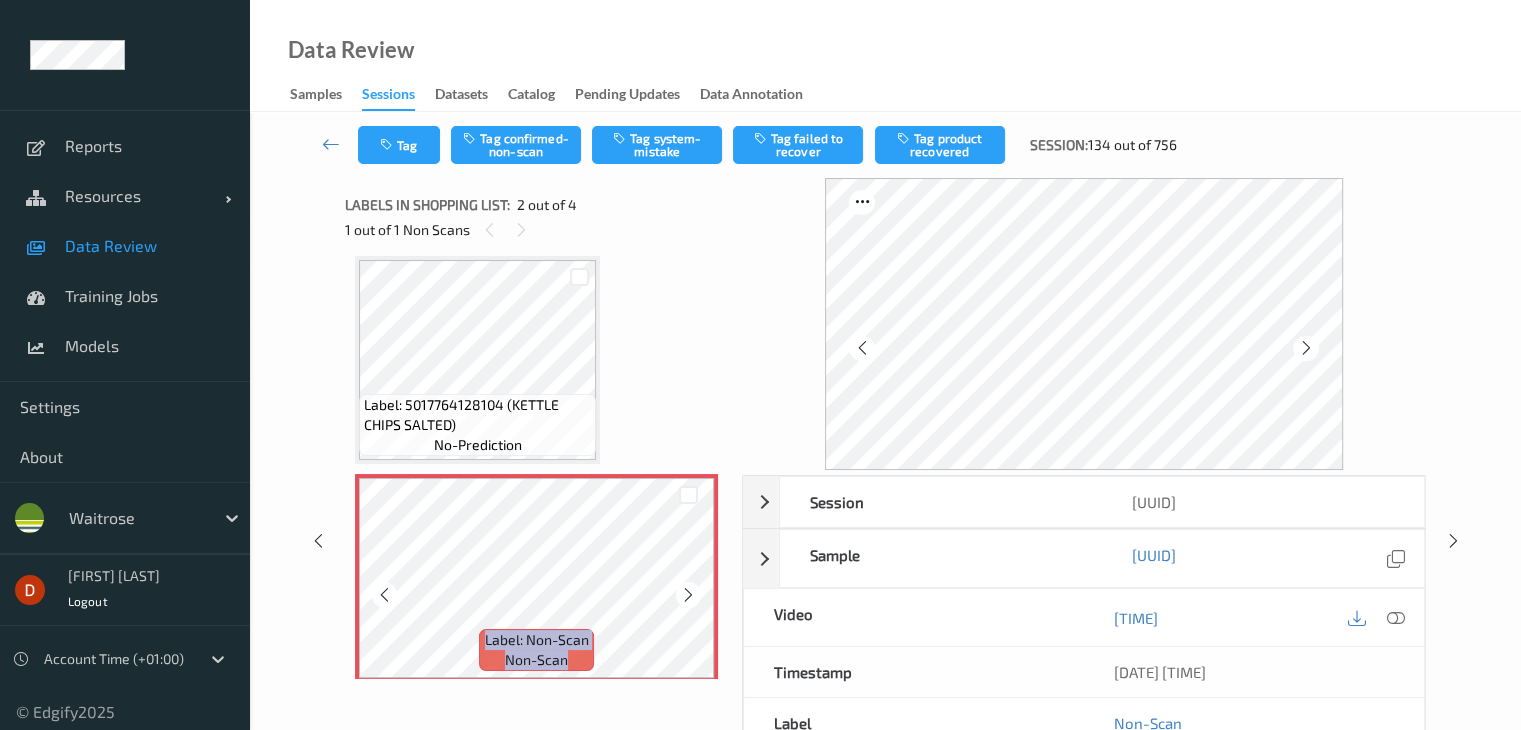 click at bounding box center [688, 595] 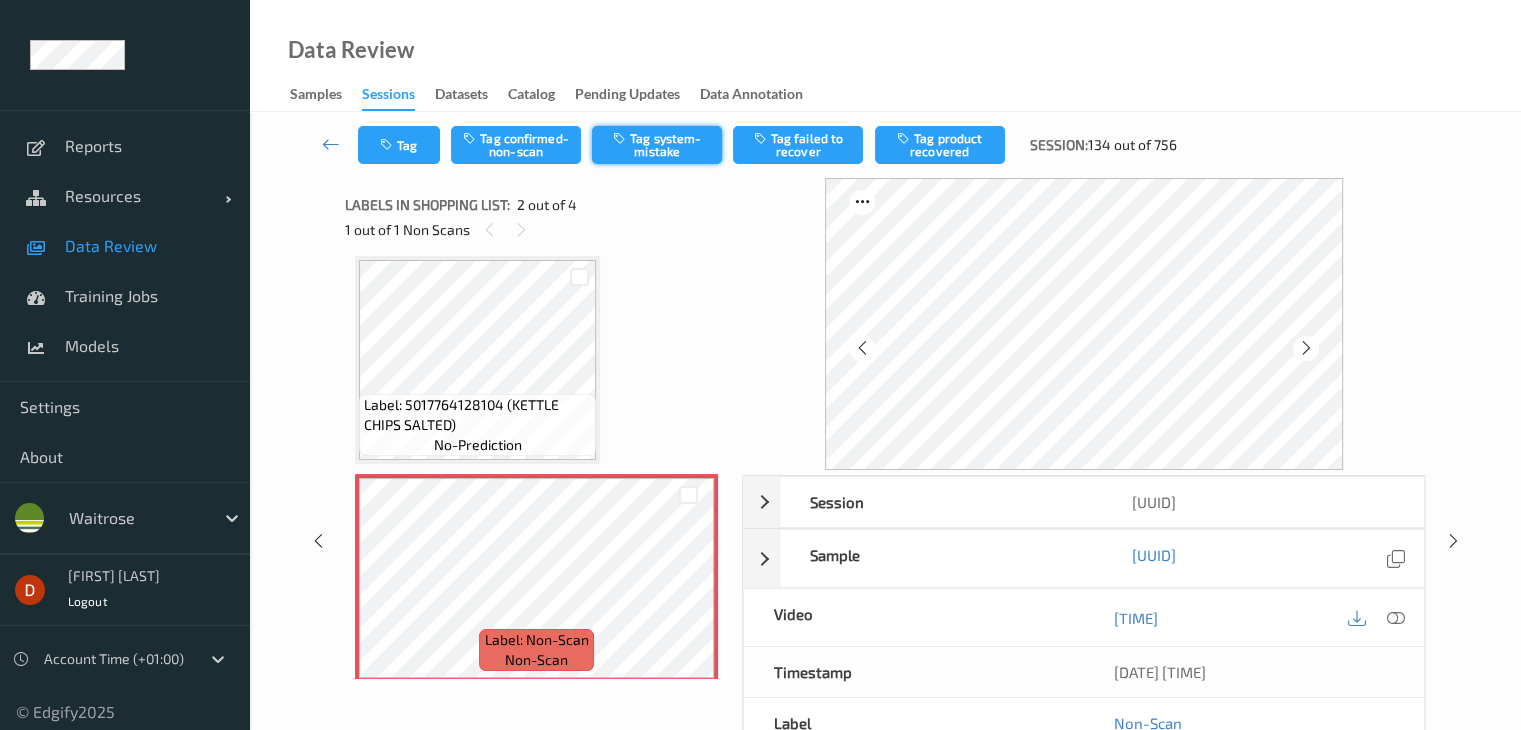 click on "Tag   system-mistake" at bounding box center [657, 145] 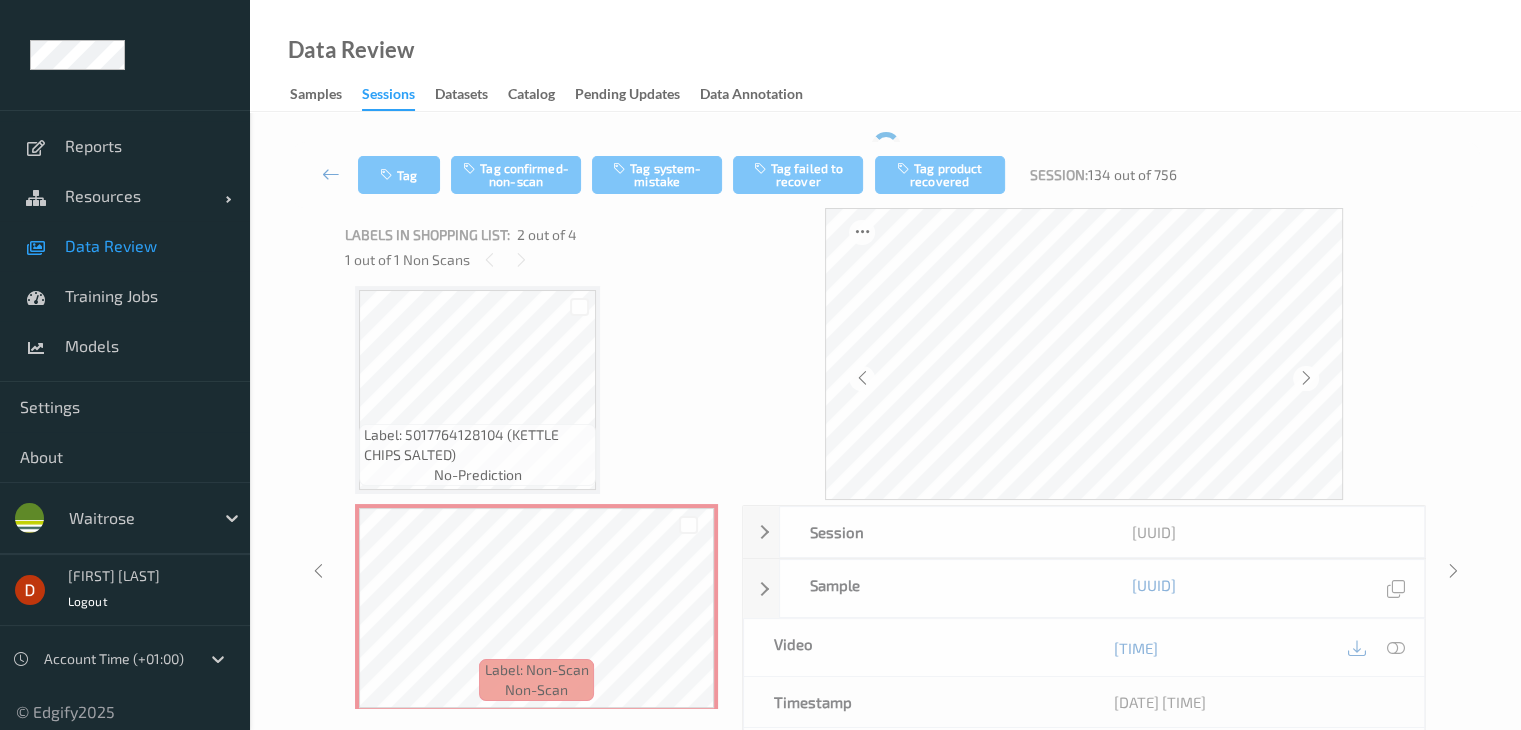 click at bounding box center [331, 174] 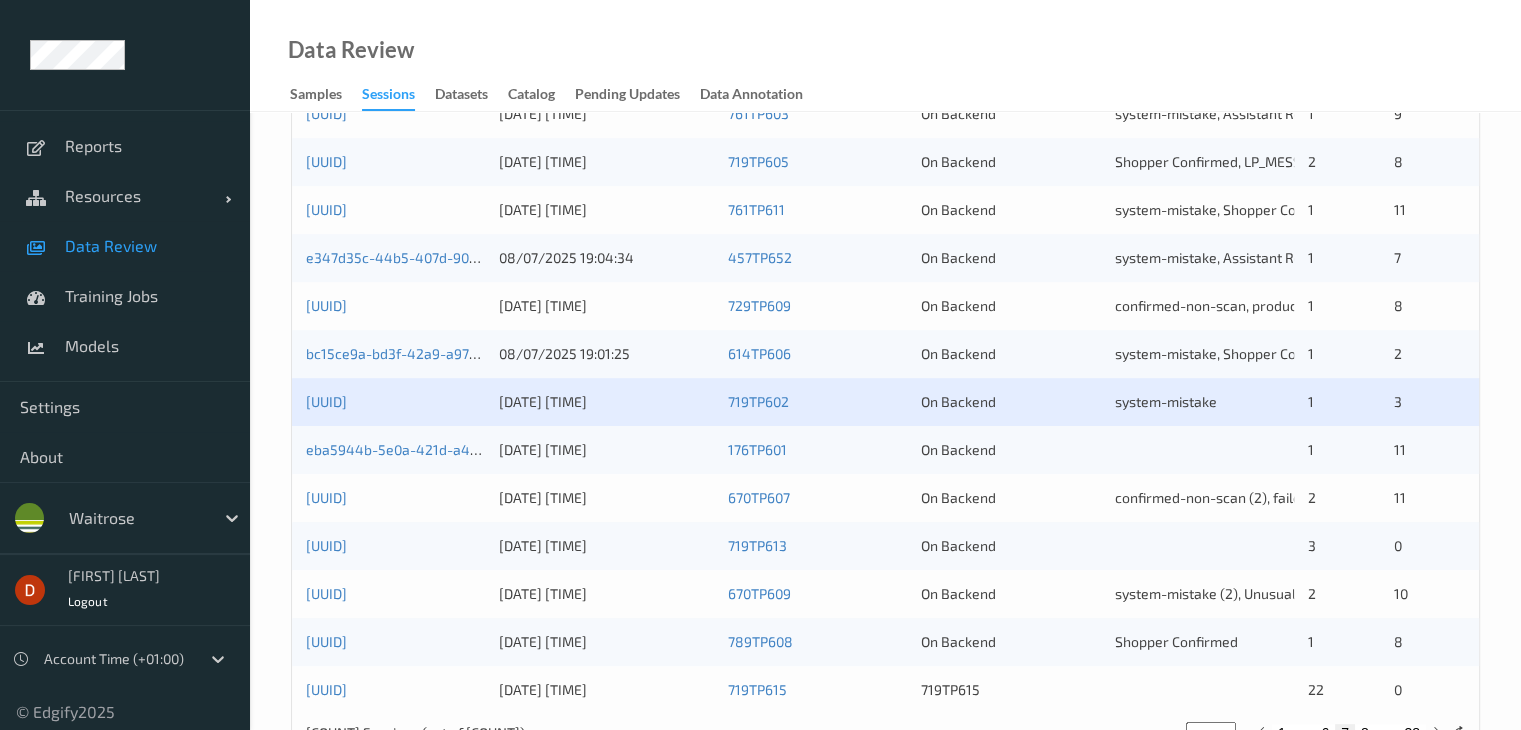 scroll, scrollTop: 900, scrollLeft: 0, axis: vertical 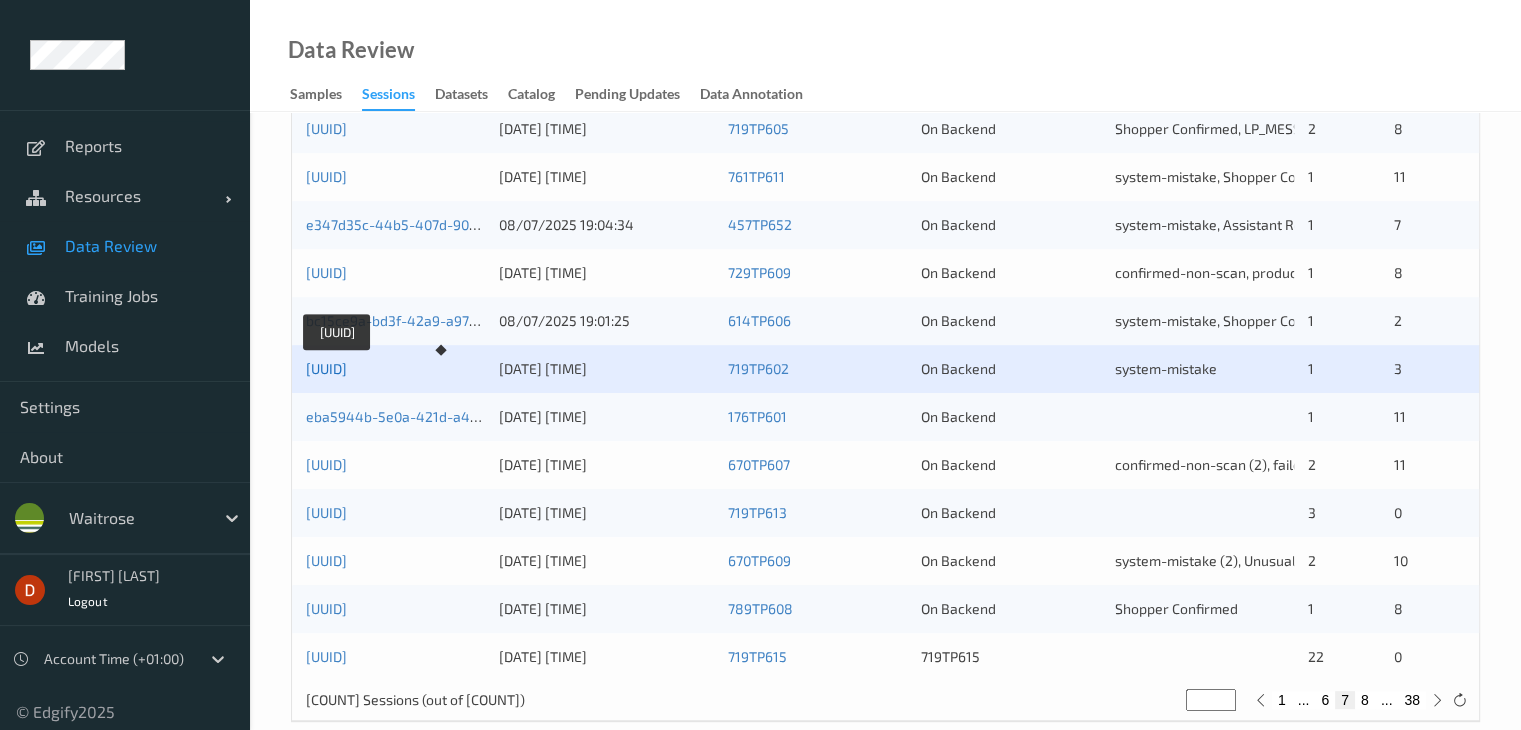 click on "[UUID]" at bounding box center [326, 368] 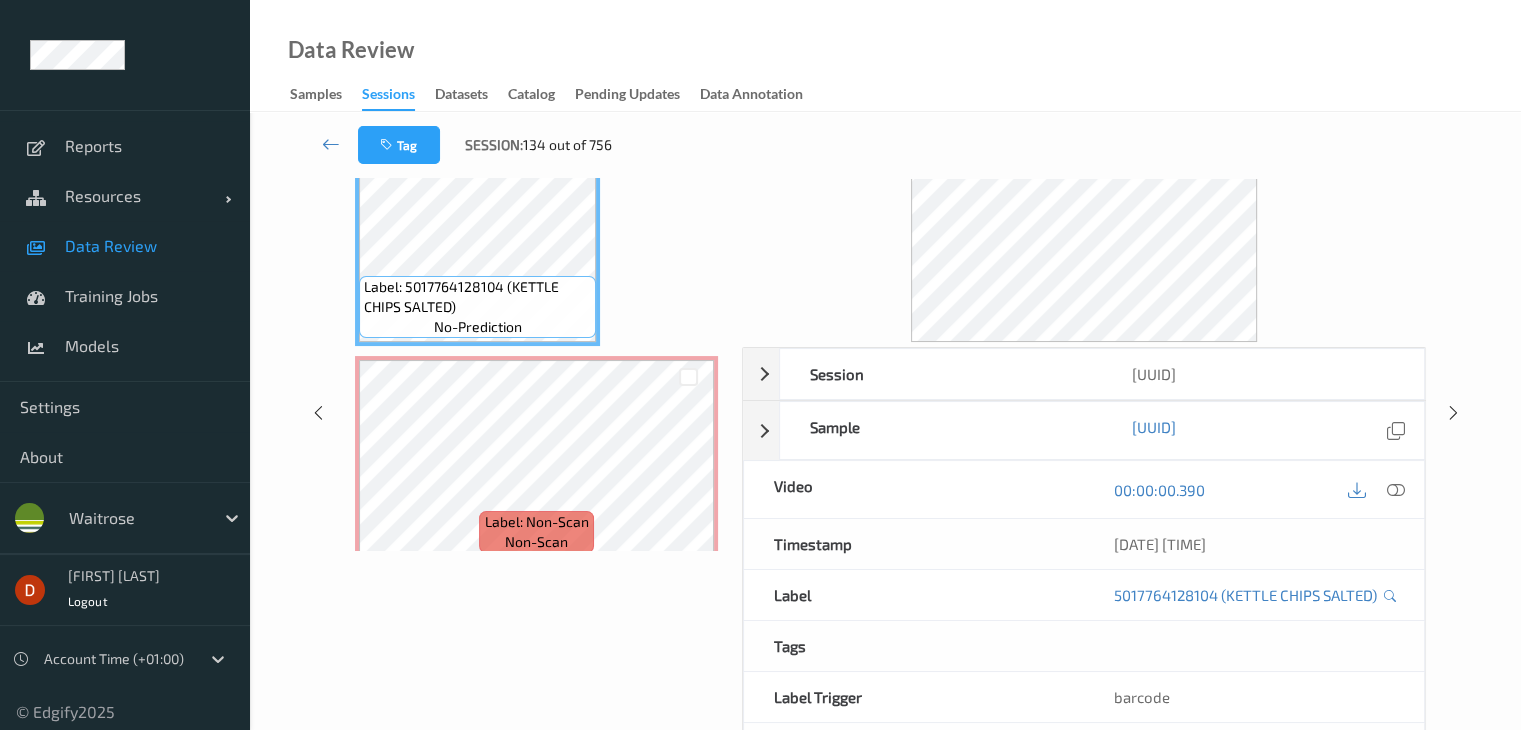 scroll, scrollTop: 0, scrollLeft: 0, axis: both 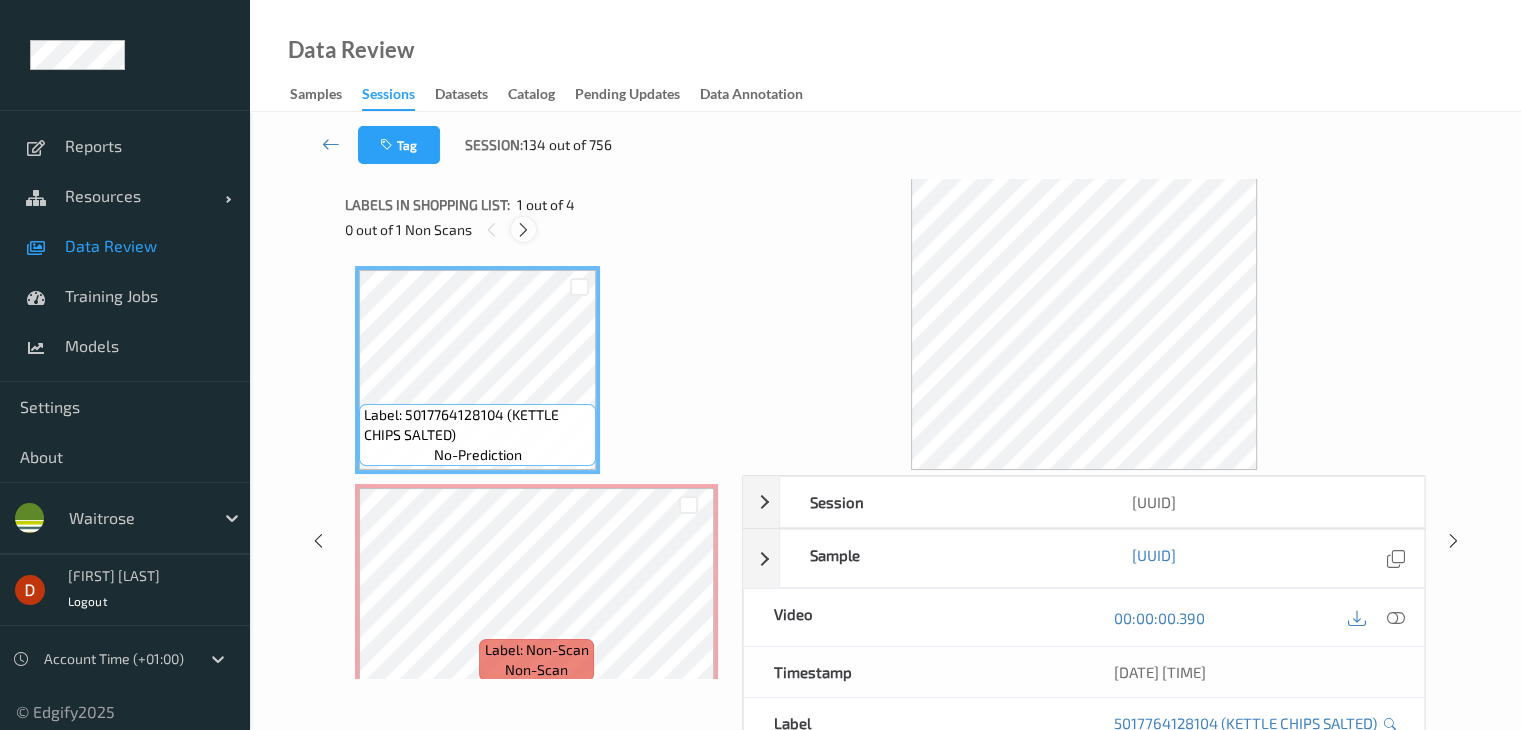 click at bounding box center (523, 230) 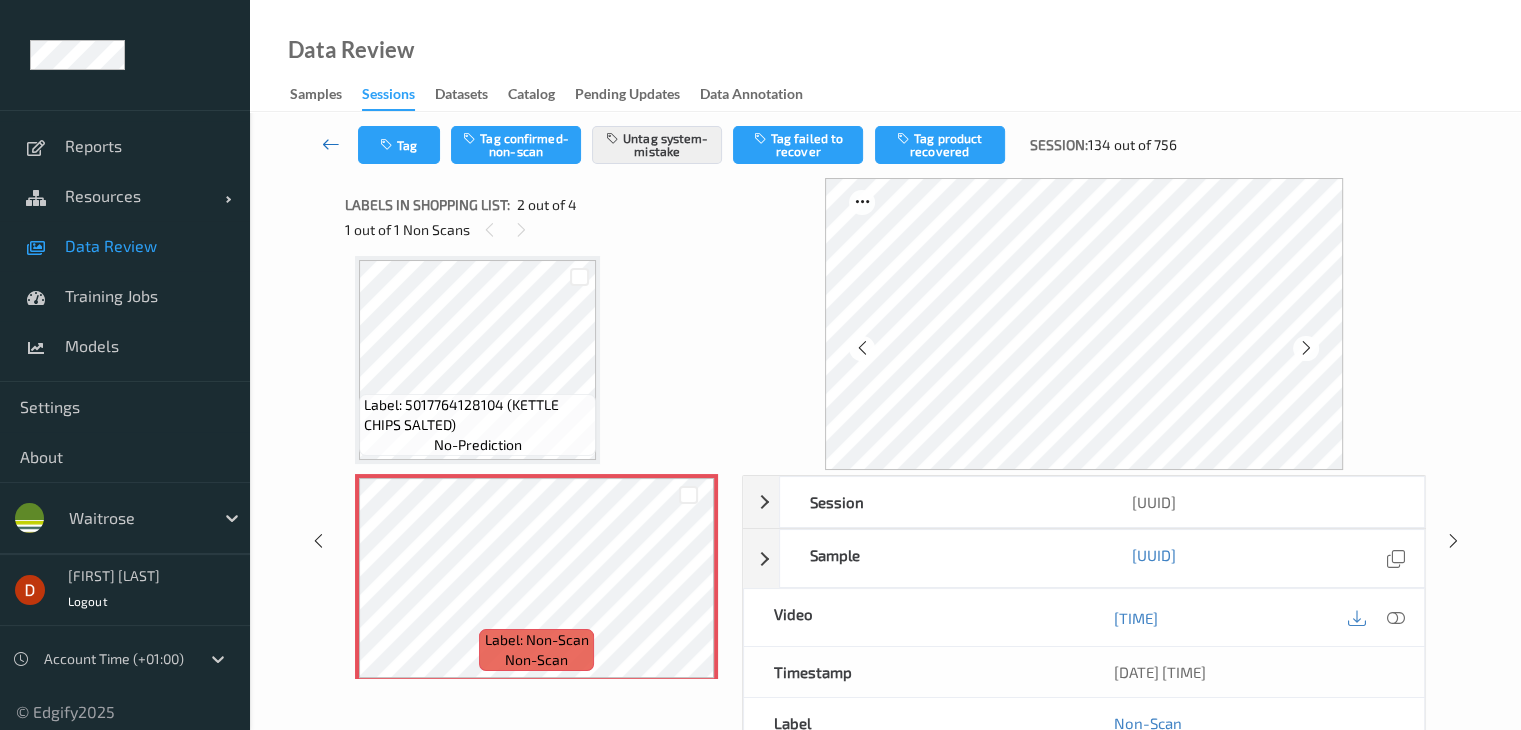 click at bounding box center (331, 144) 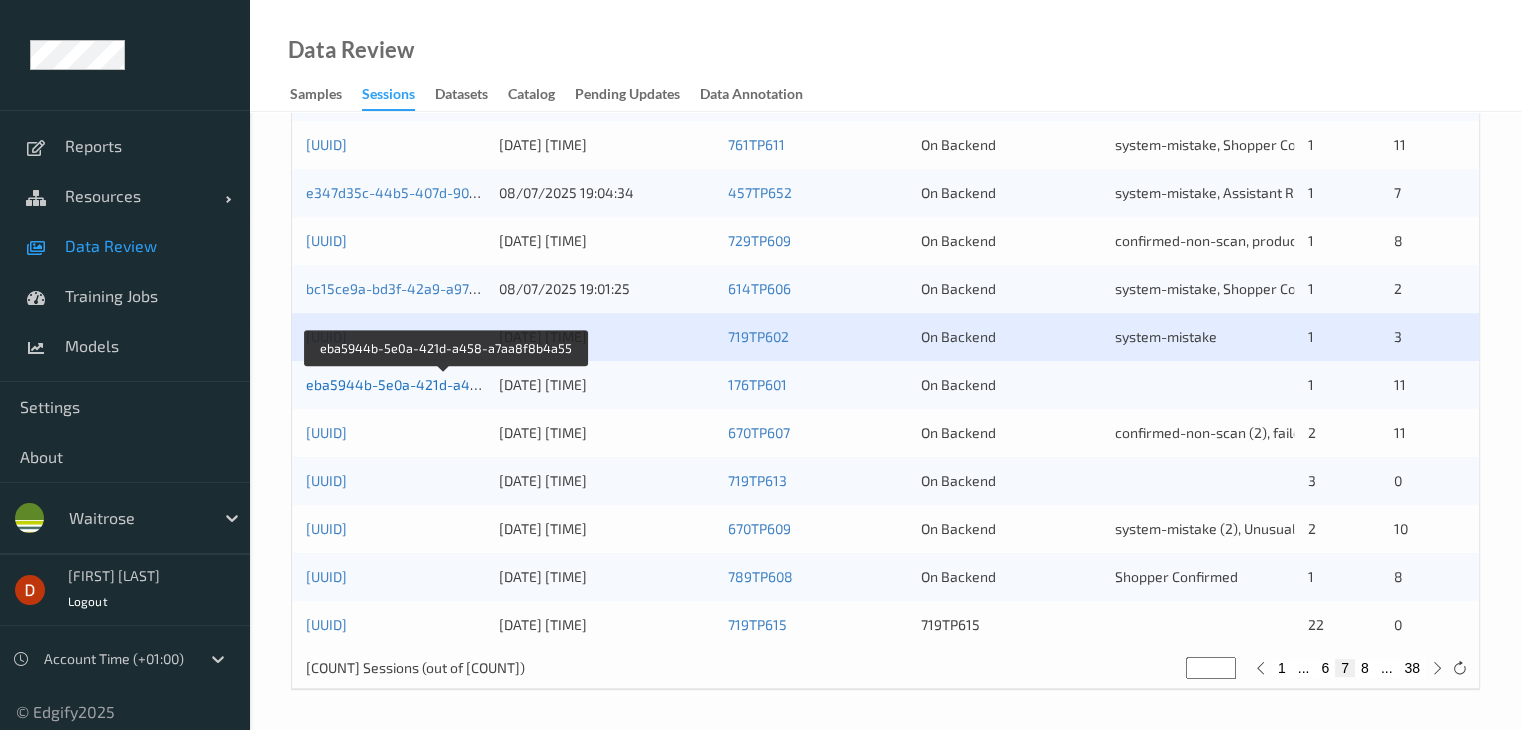 click on "eba5944b-5e0a-421d-a458-a7aa8f8b4a55" at bounding box center [447, 384] 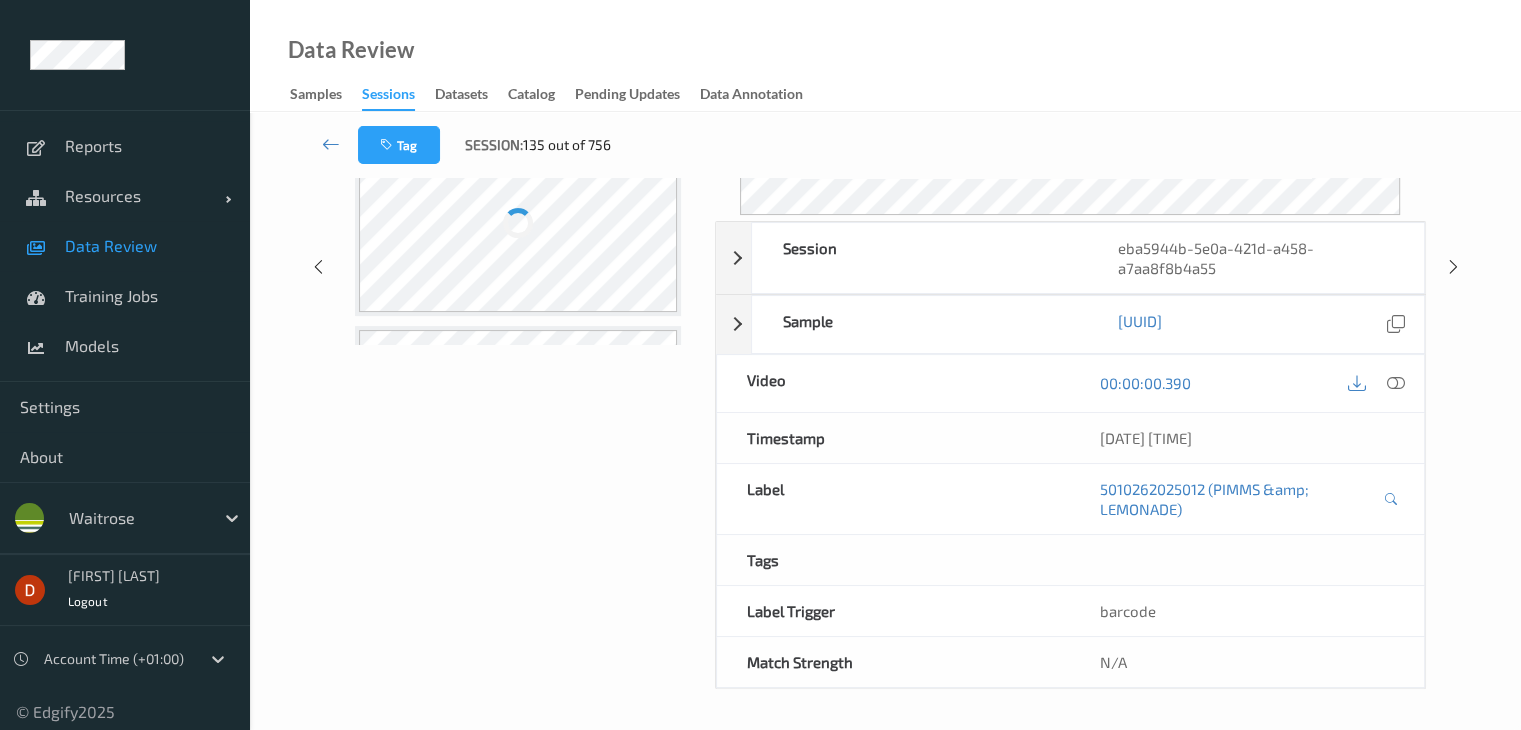 scroll, scrollTop: 0, scrollLeft: 0, axis: both 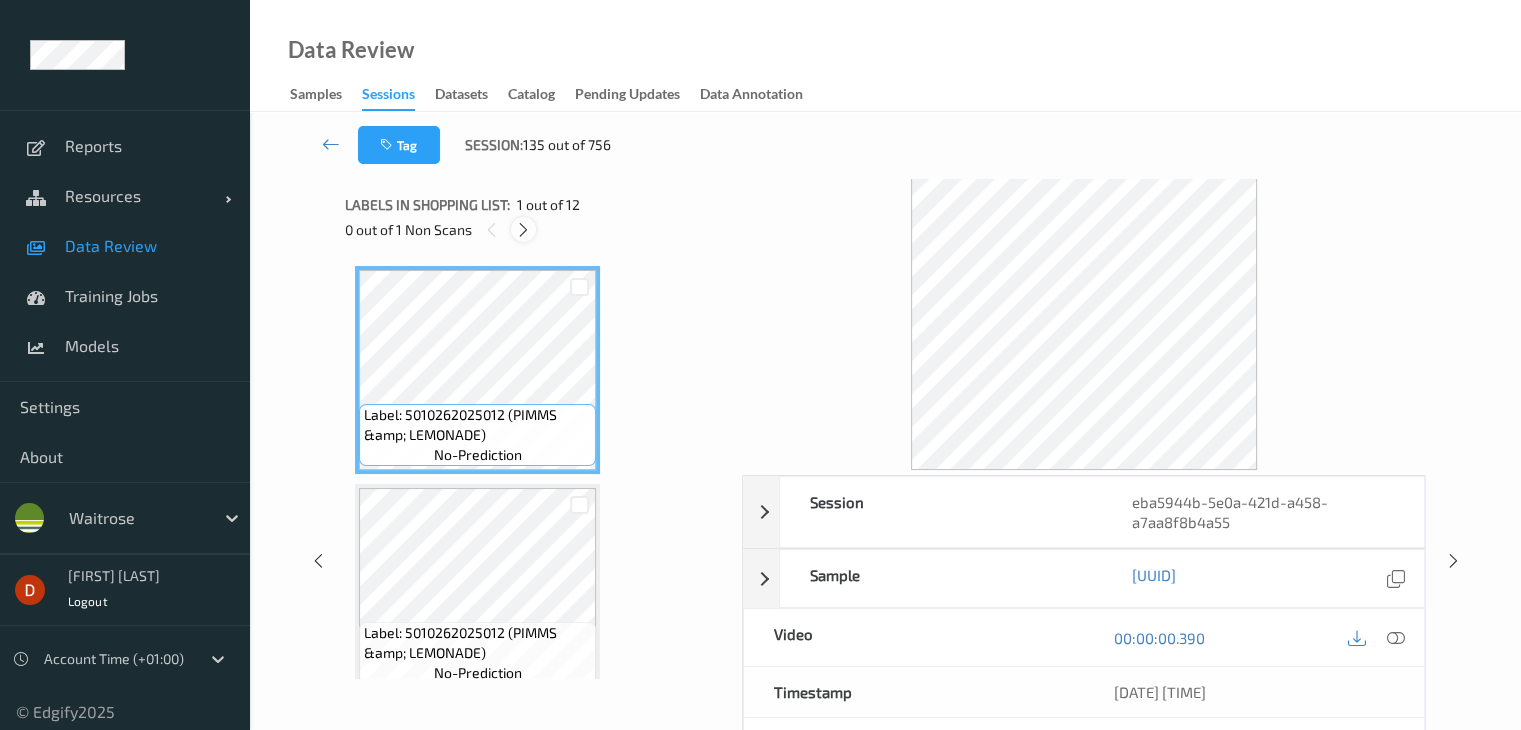 click at bounding box center (523, 230) 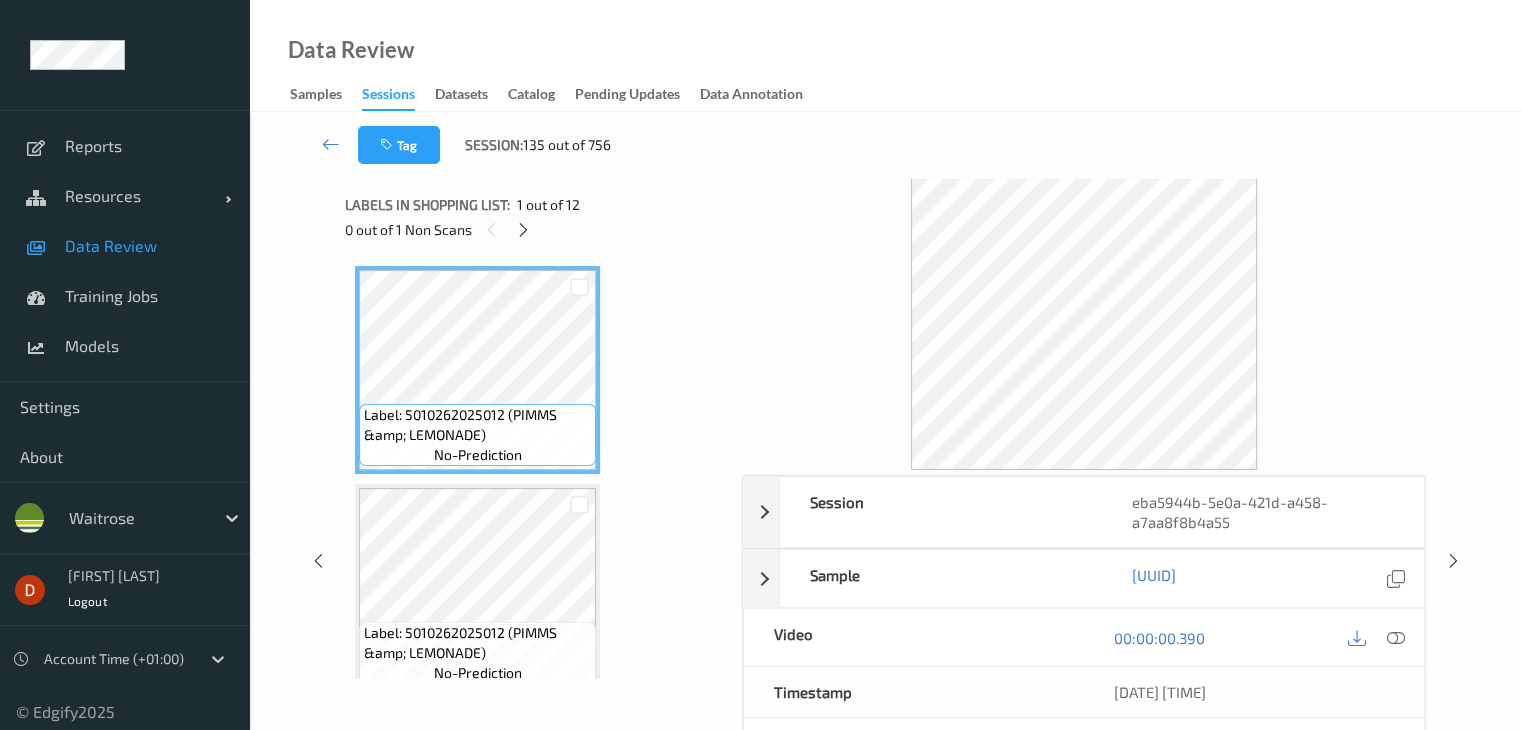 scroll, scrollTop: 2190, scrollLeft: 0, axis: vertical 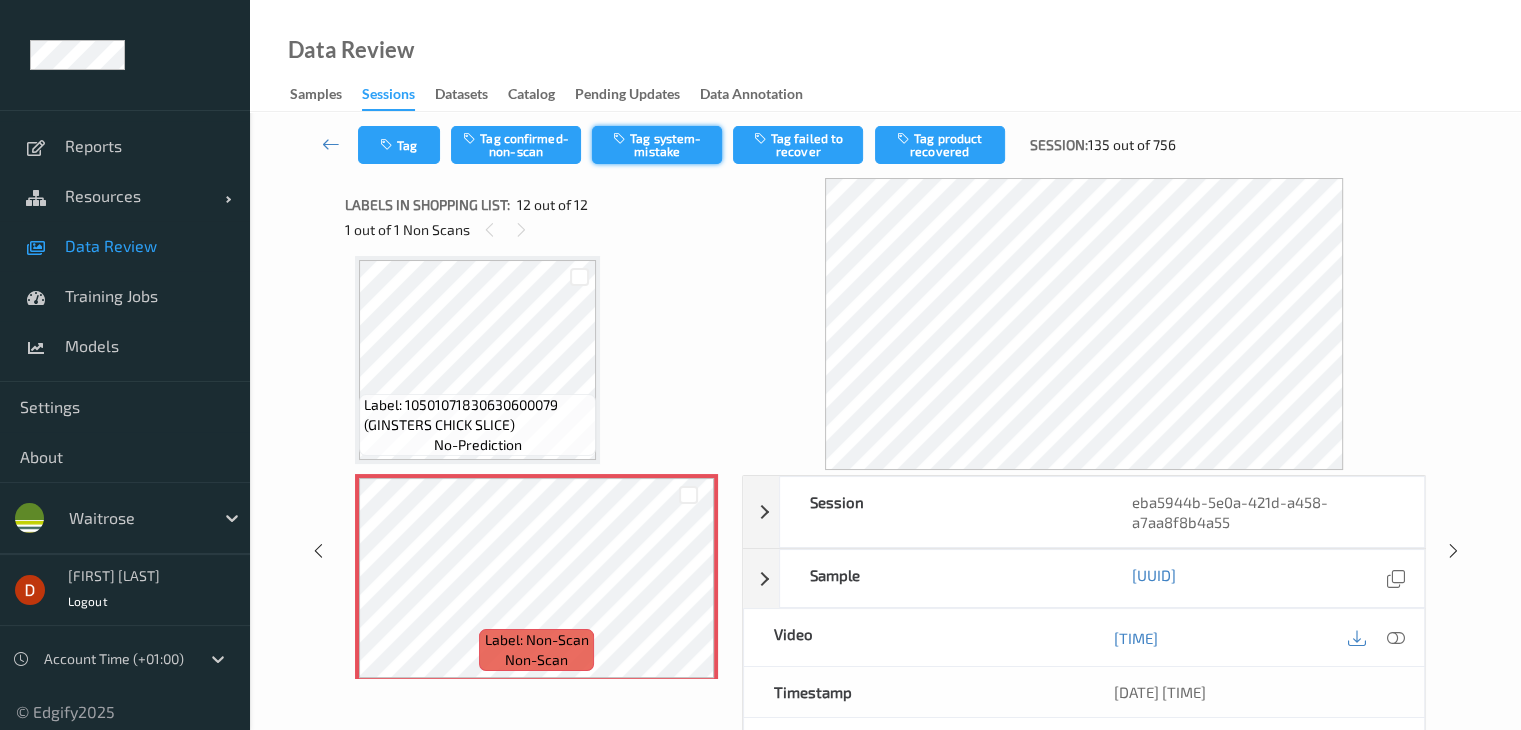 click at bounding box center [621, 138] 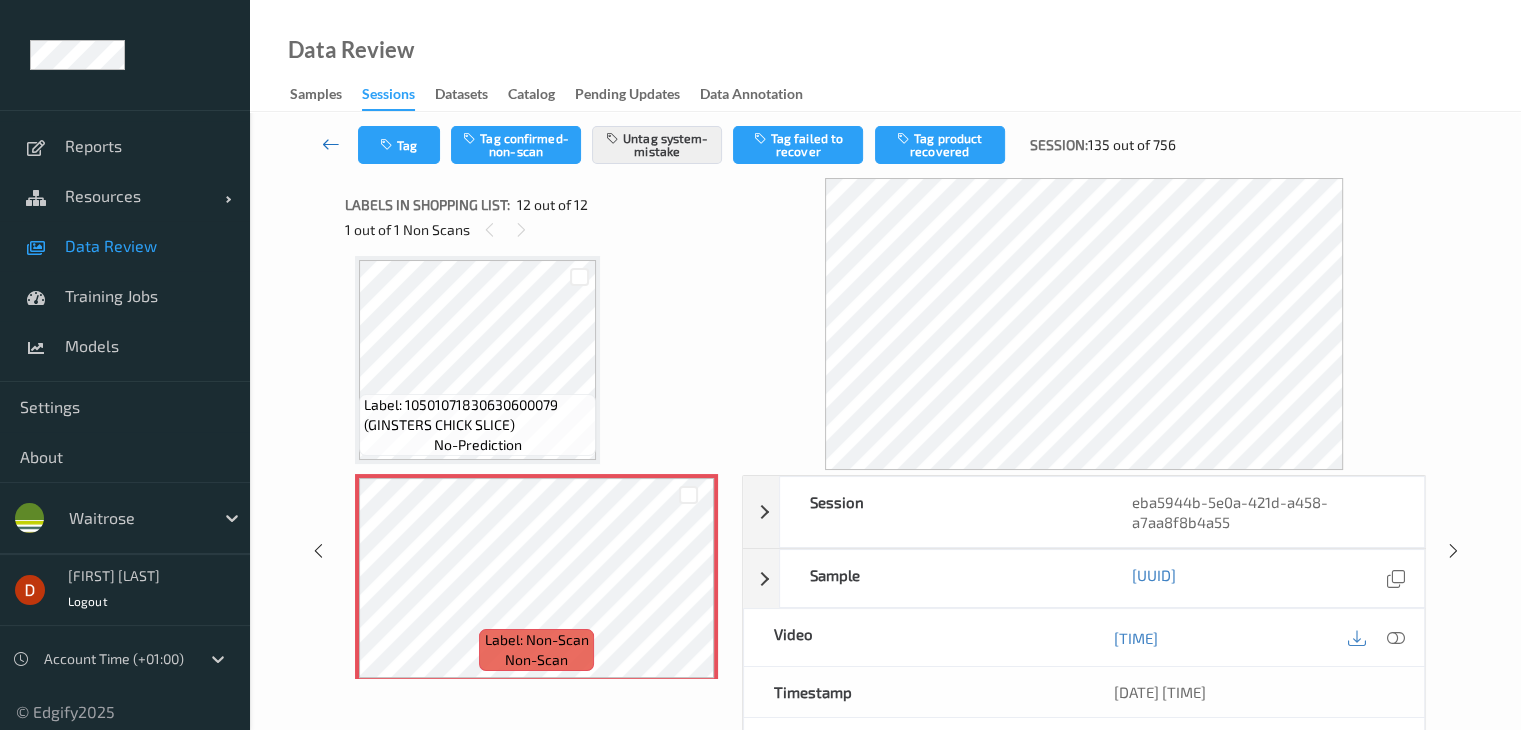 click at bounding box center [331, 145] 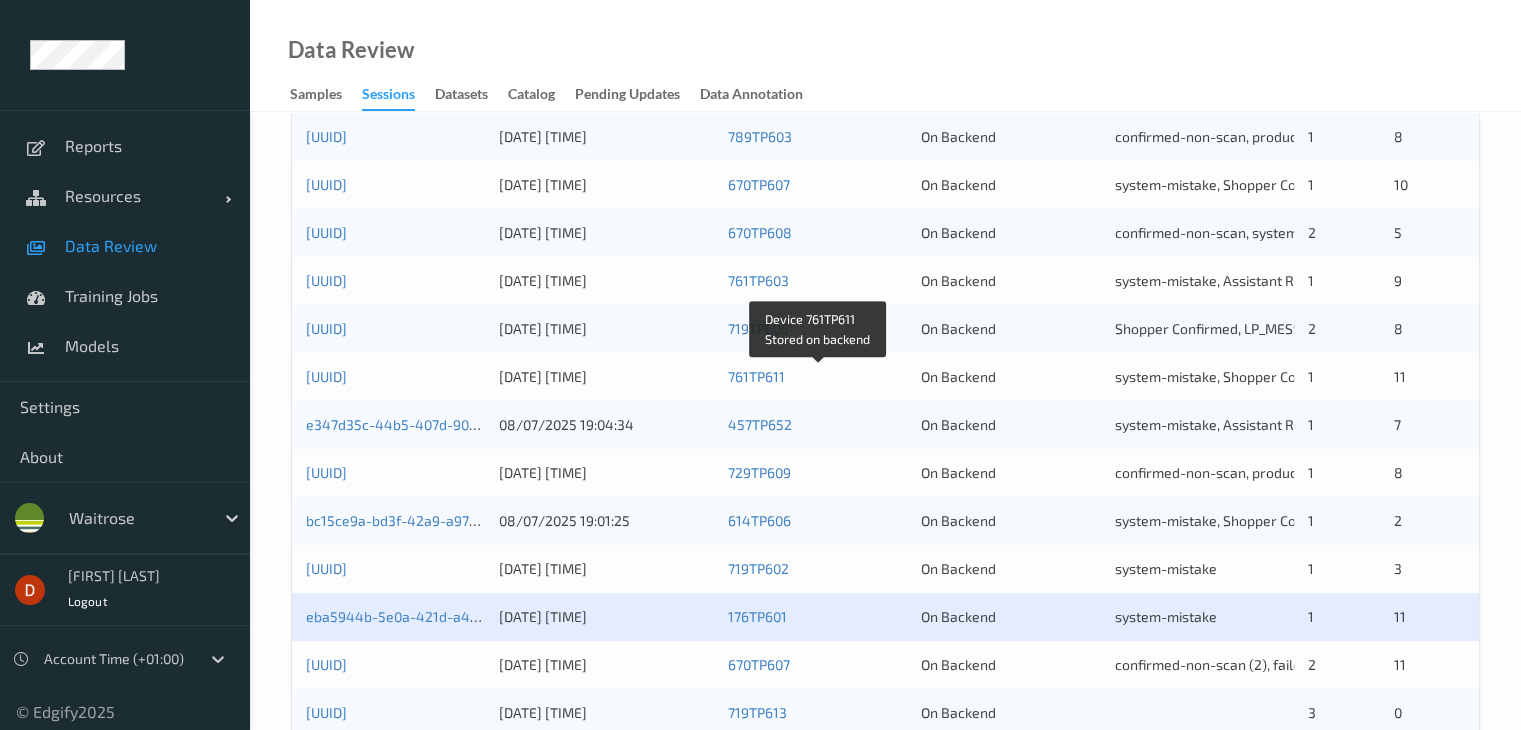 scroll, scrollTop: 900, scrollLeft: 0, axis: vertical 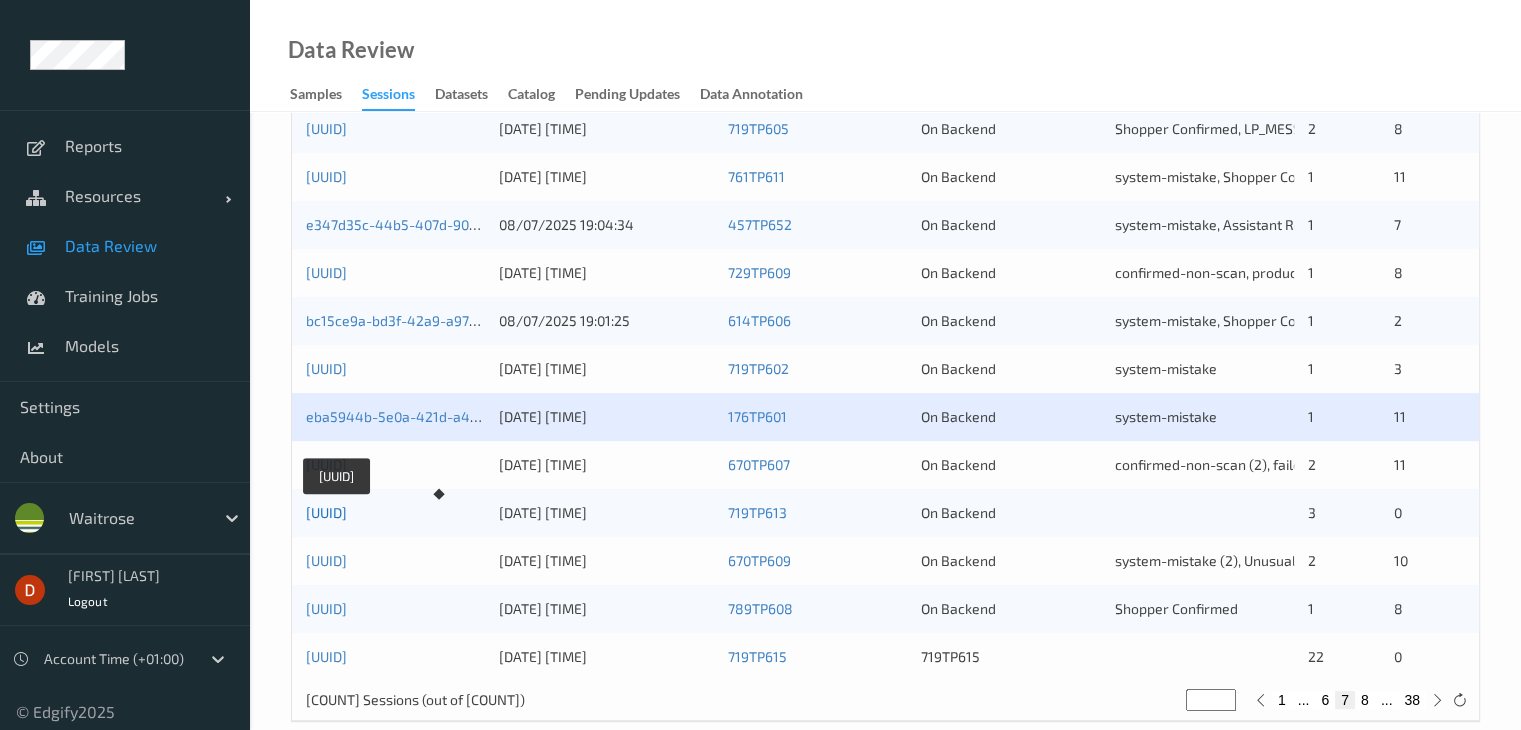 click on "[UUID]" at bounding box center [326, 512] 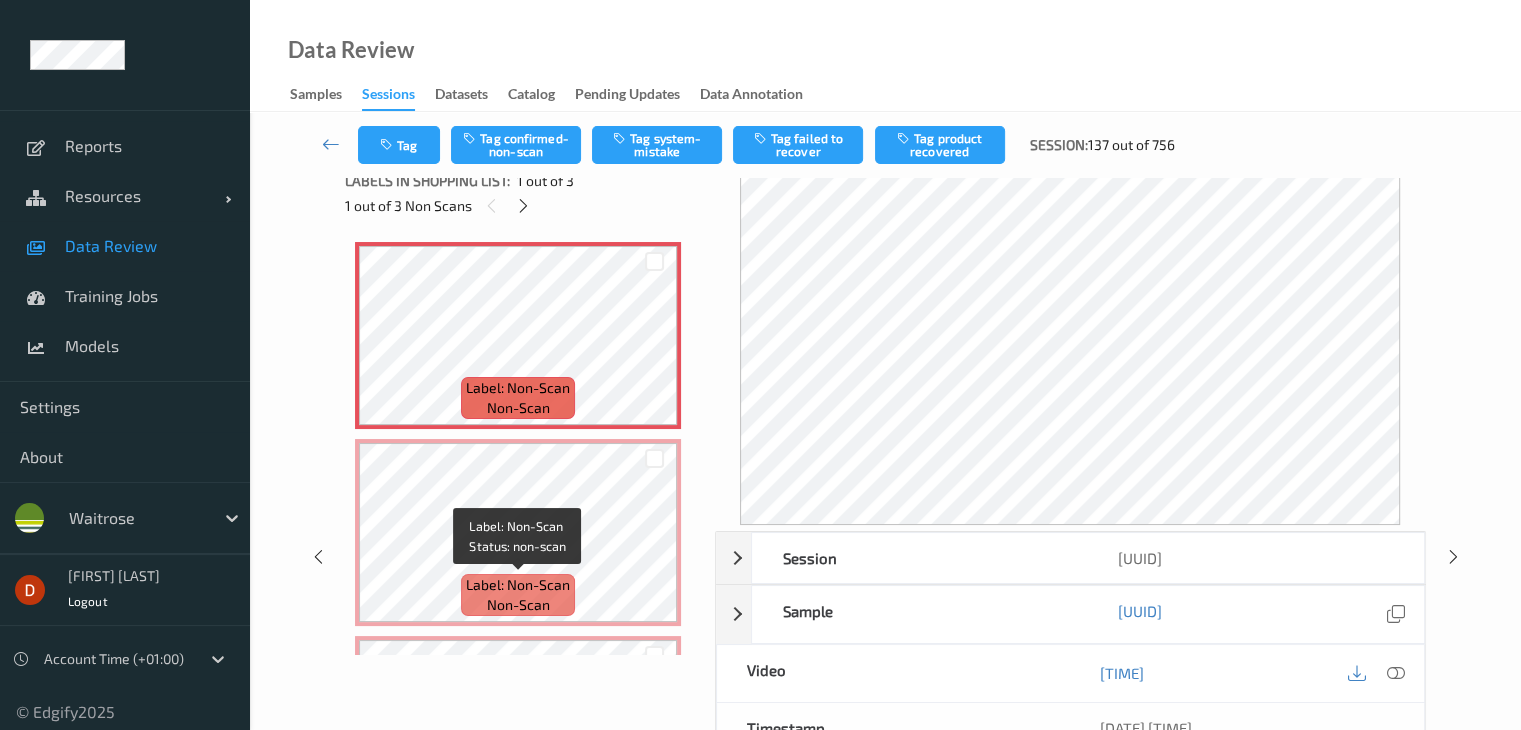 scroll, scrollTop: 0, scrollLeft: 0, axis: both 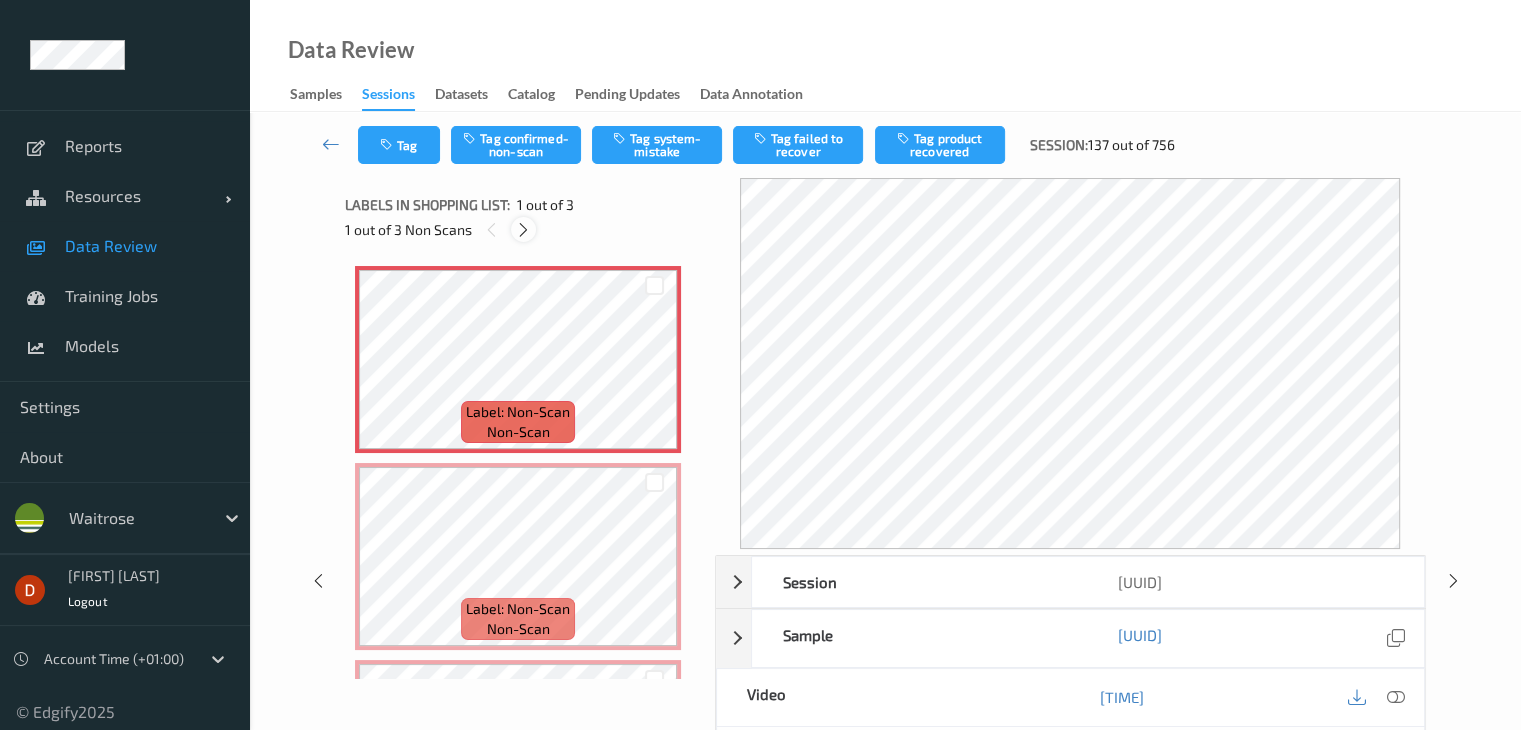 click at bounding box center [523, 230] 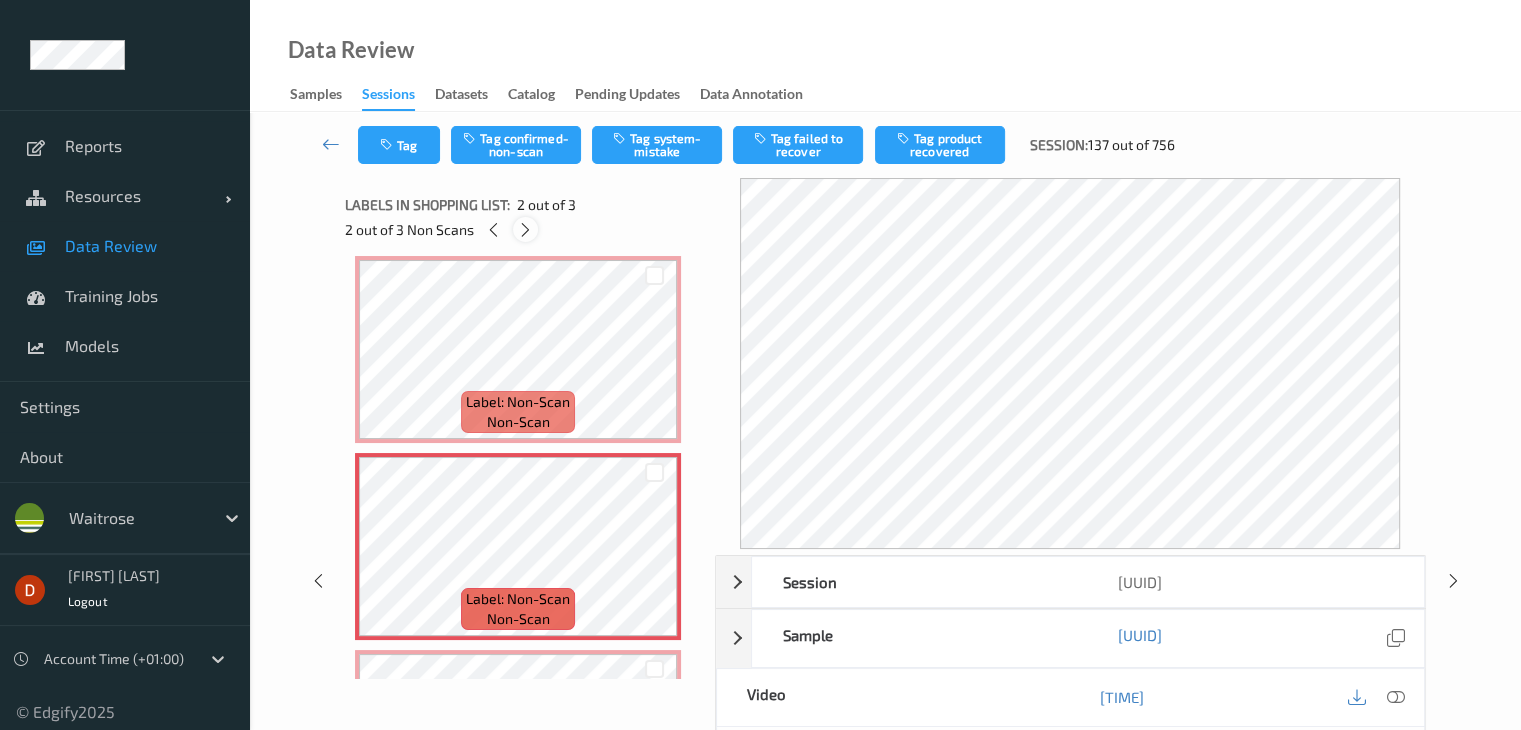 click at bounding box center [525, 230] 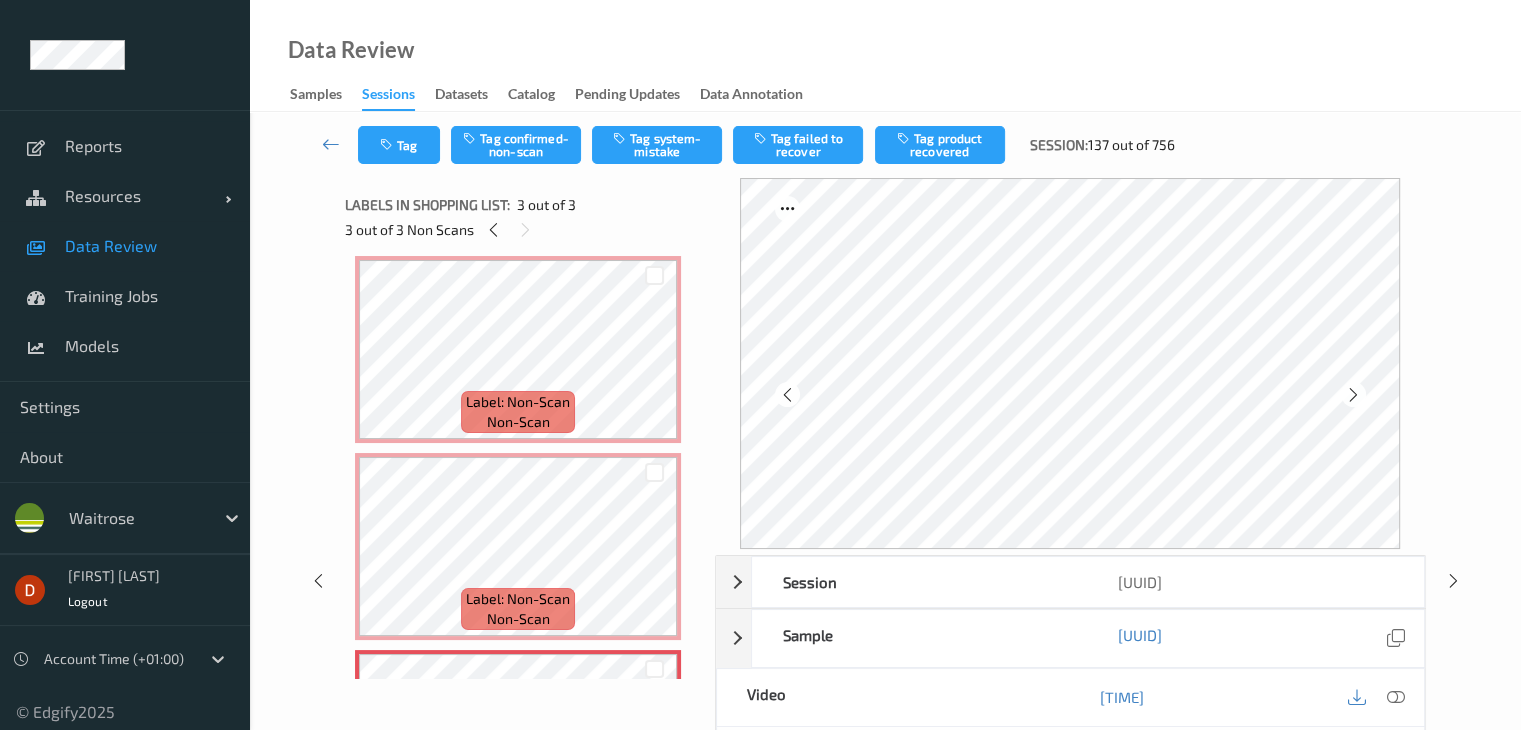 scroll, scrollTop: 178, scrollLeft: 0, axis: vertical 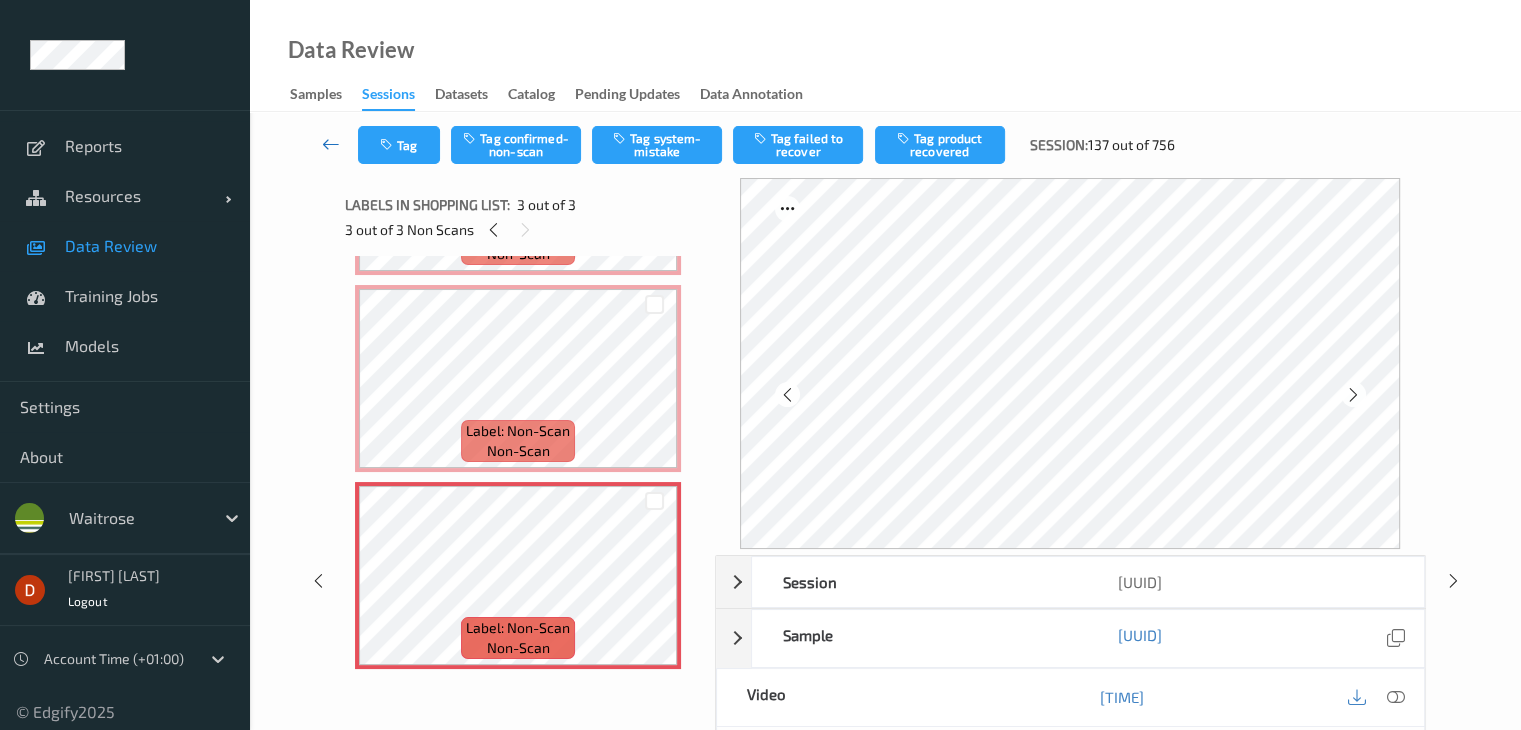 click at bounding box center [331, 144] 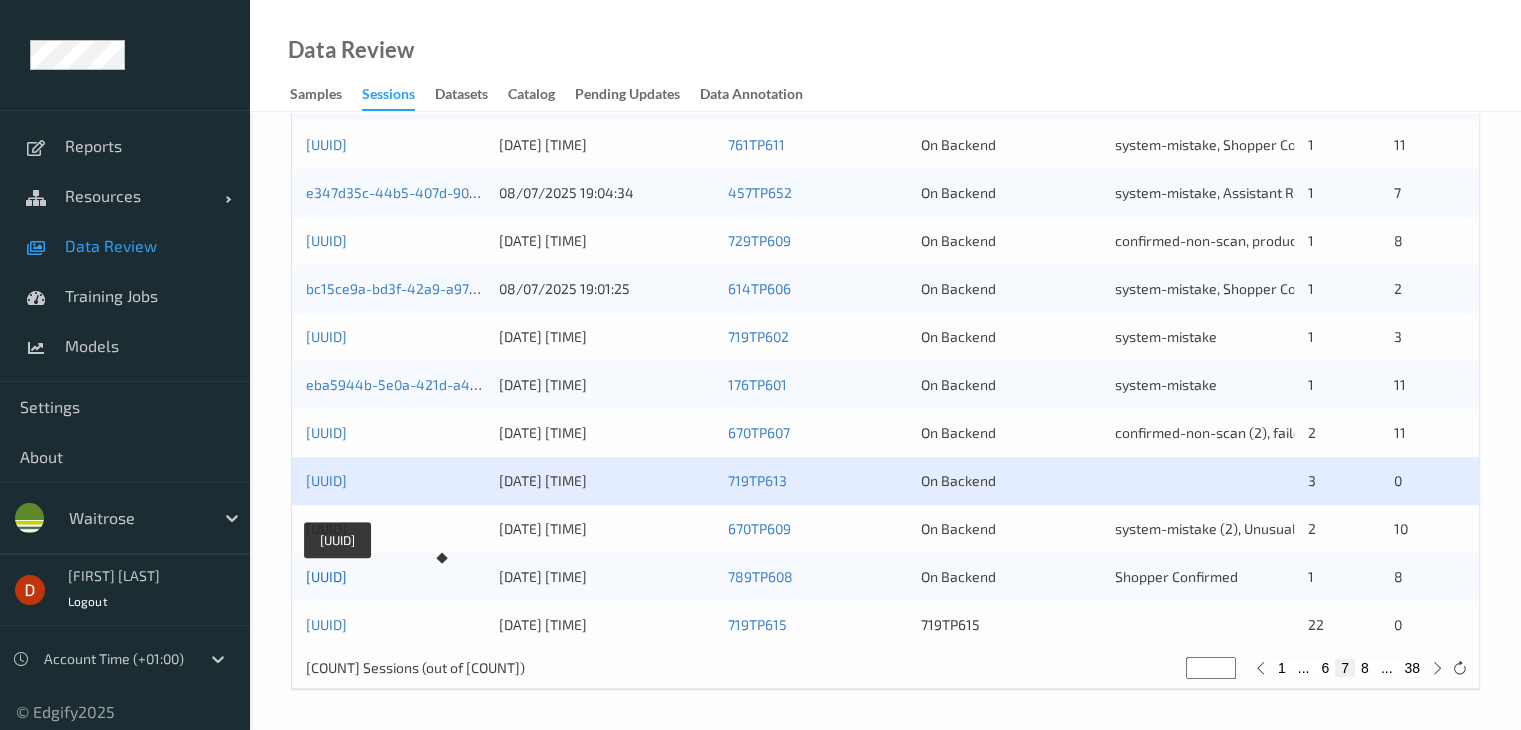 click on "[UUID]" at bounding box center [326, 576] 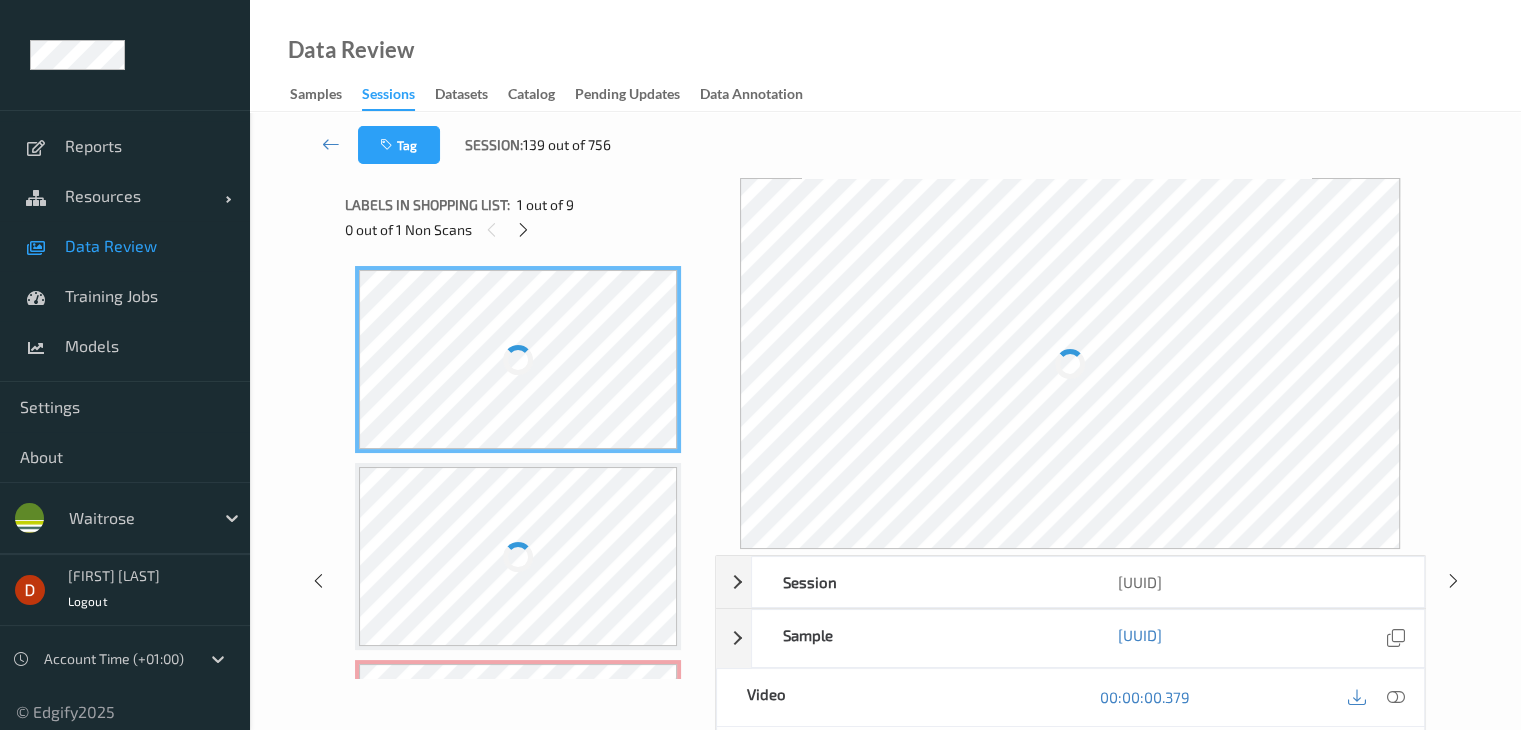 scroll, scrollTop: 0, scrollLeft: 0, axis: both 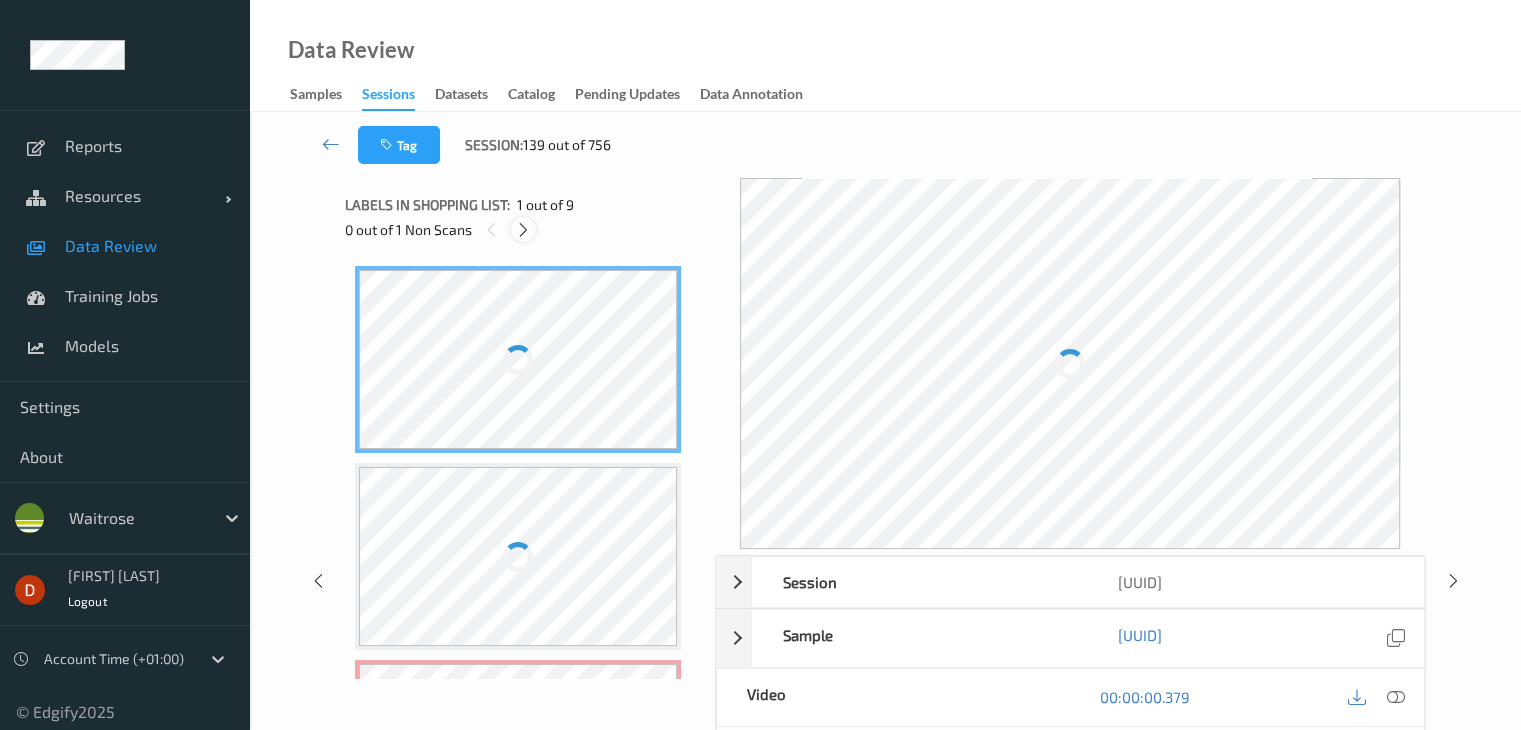 click at bounding box center (523, 229) 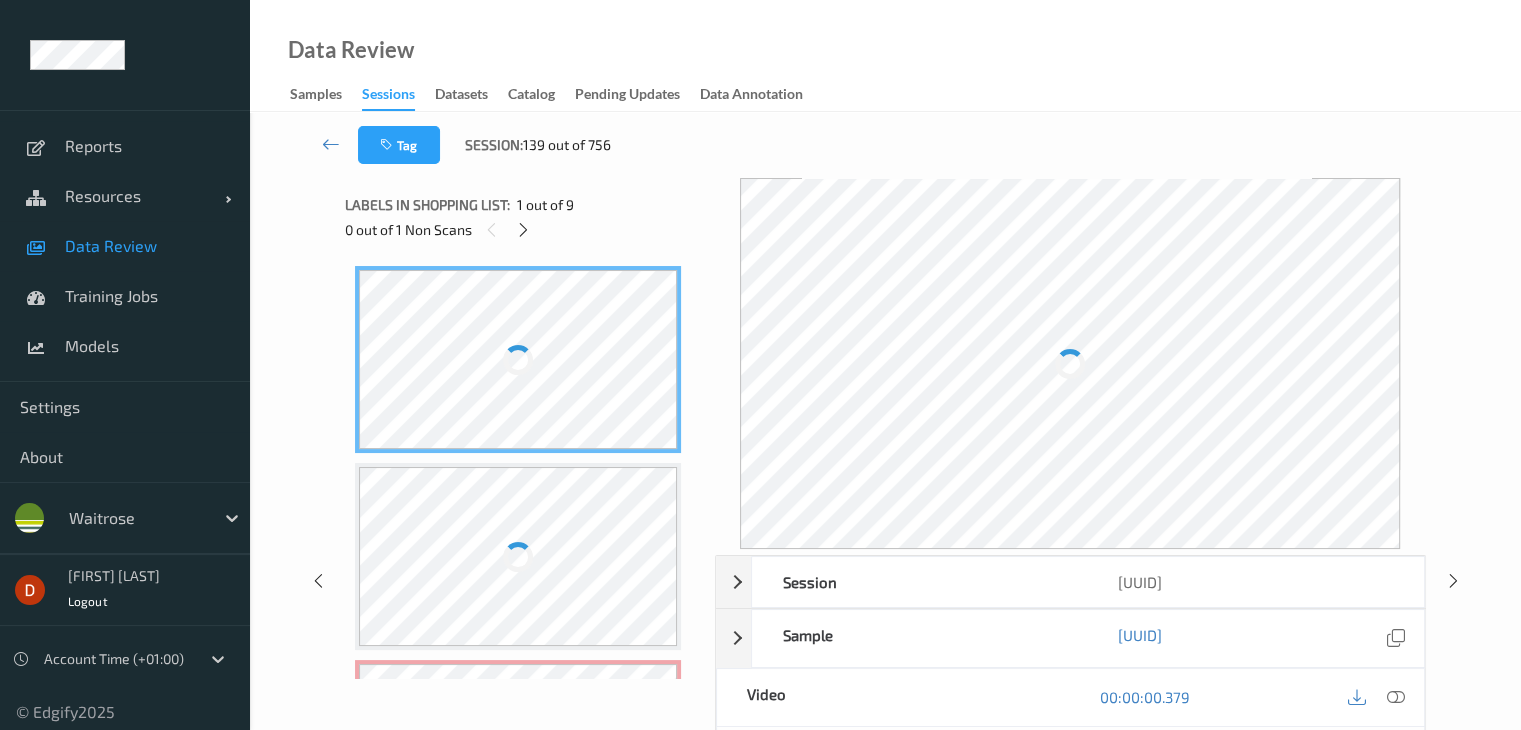 scroll, scrollTop: 207, scrollLeft: 0, axis: vertical 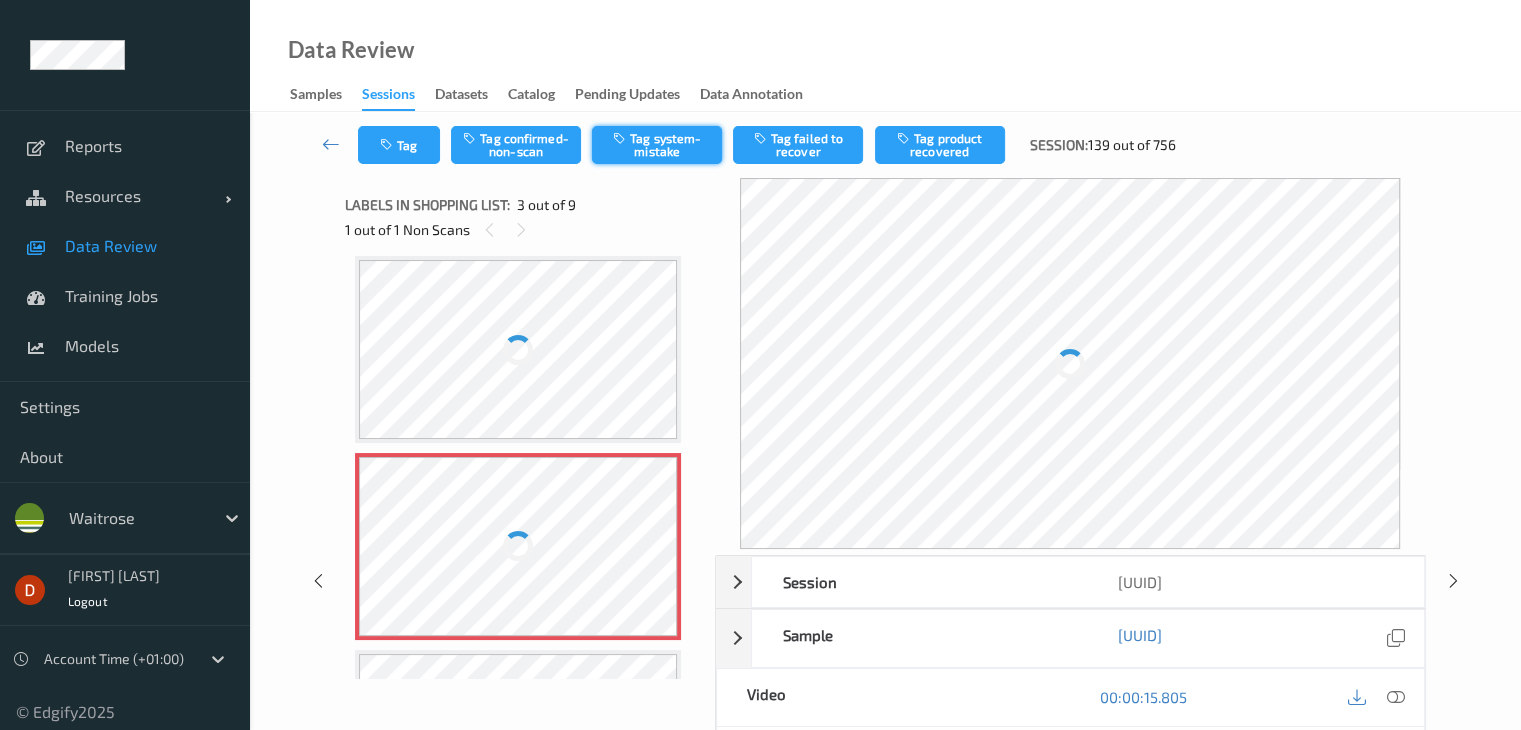 click on "Tag   system-mistake" at bounding box center (657, 145) 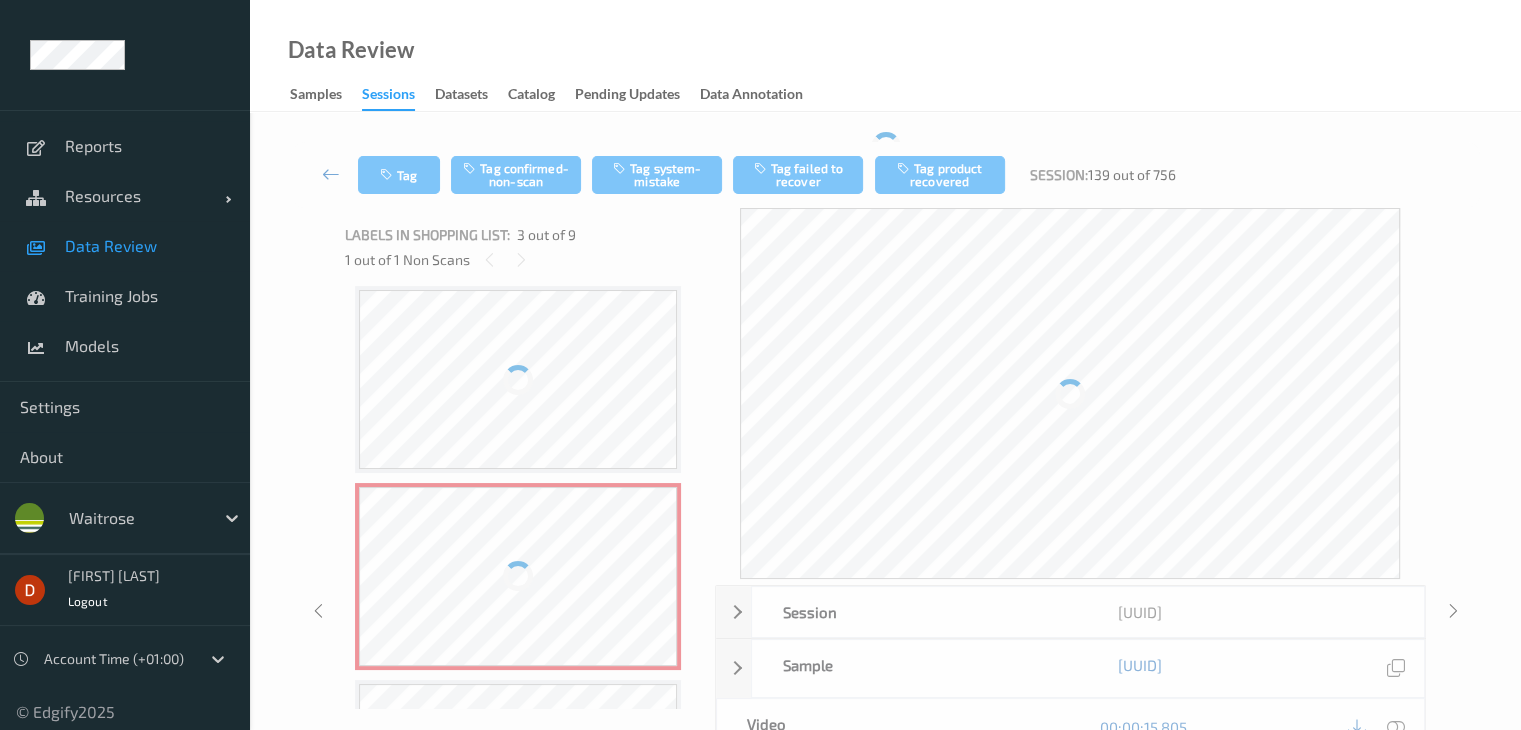 click at bounding box center [331, 174] 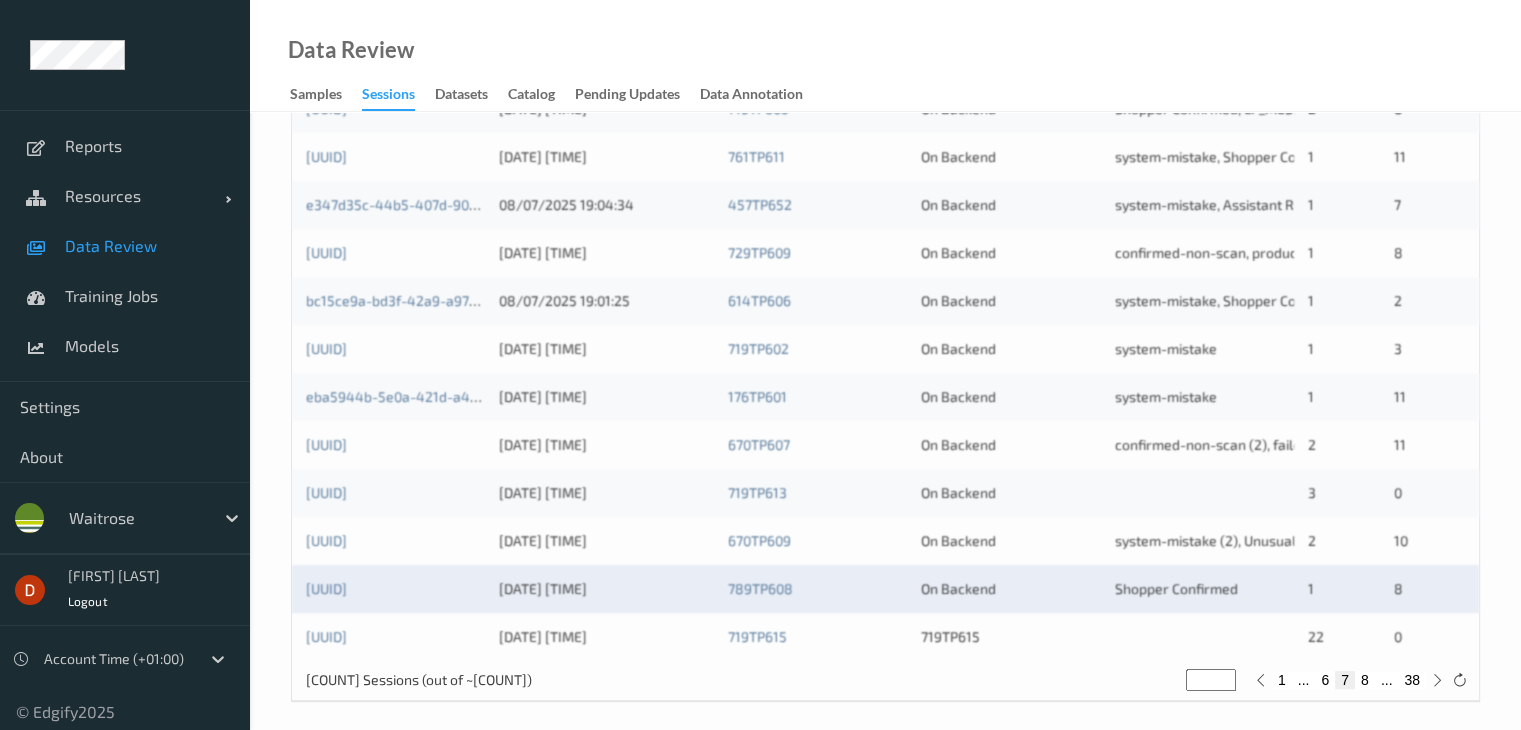 scroll, scrollTop: 932, scrollLeft: 0, axis: vertical 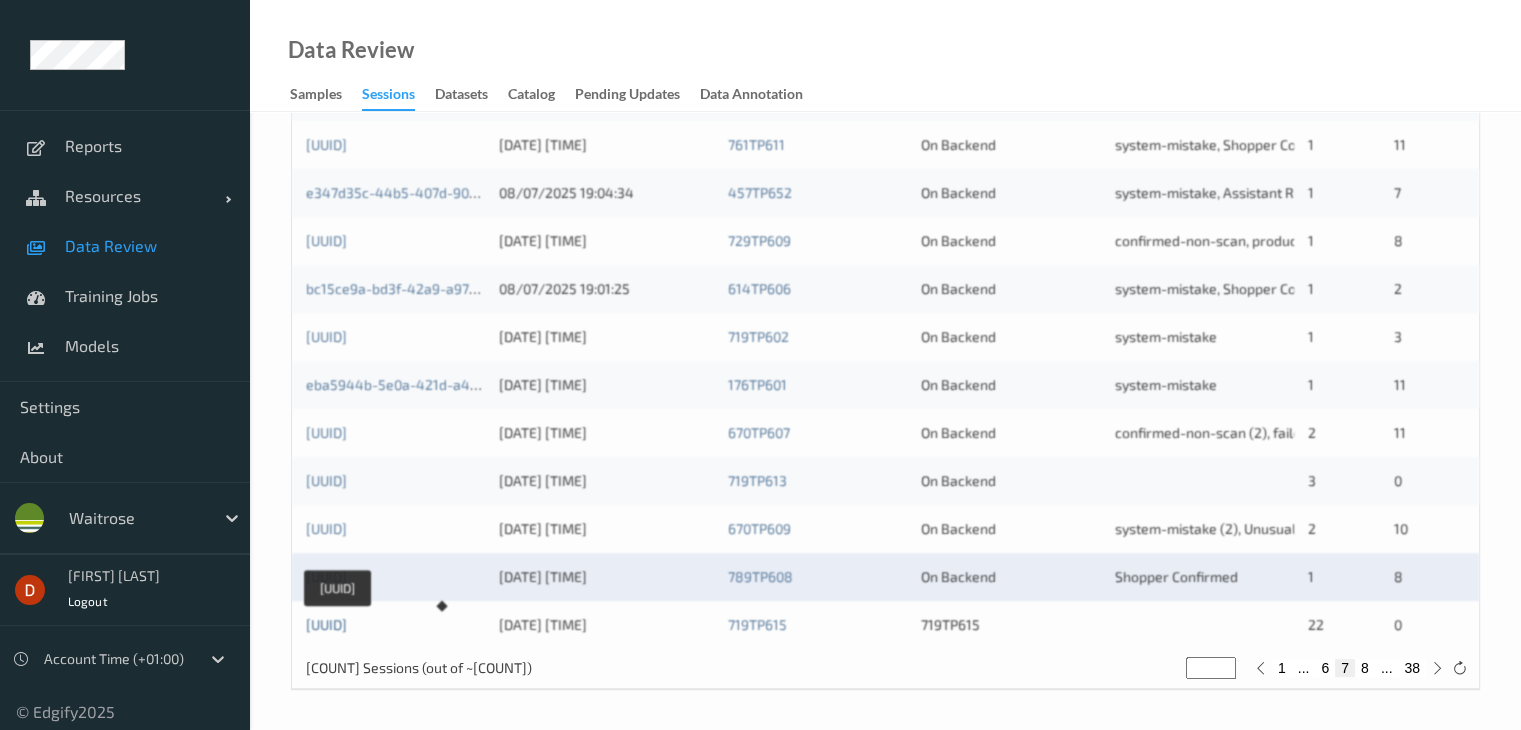 click on "[UUID]" at bounding box center [326, 624] 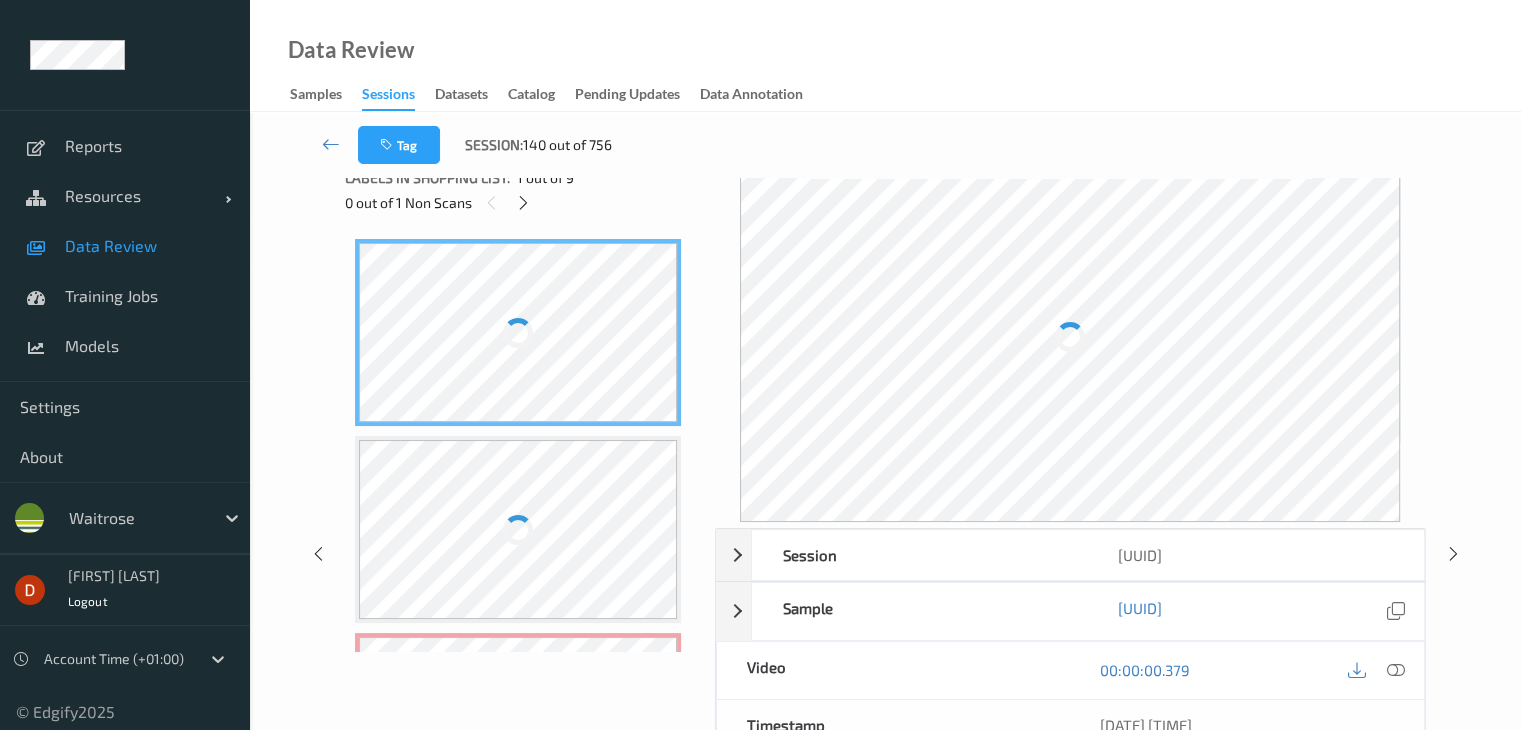 scroll, scrollTop: 0, scrollLeft: 0, axis: both 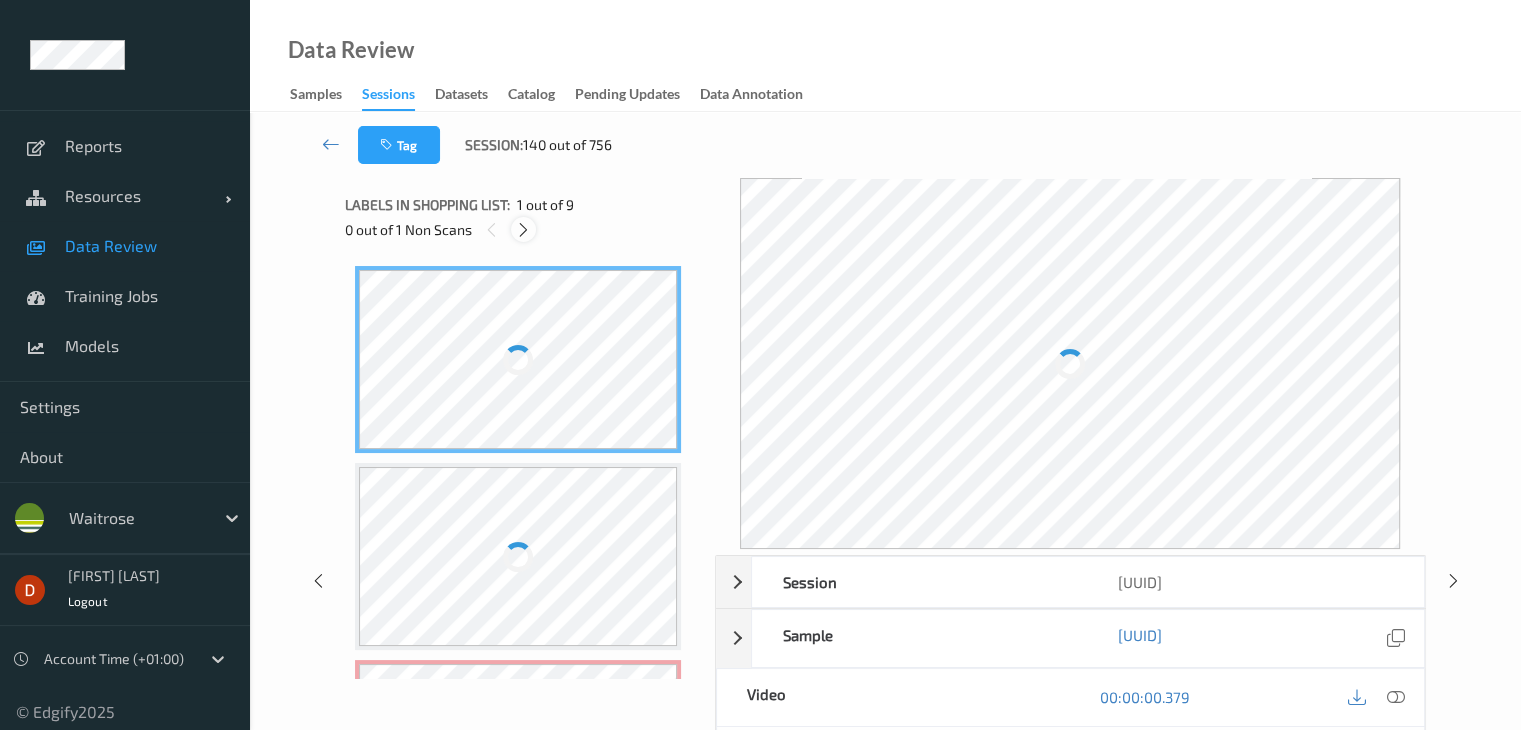 click at bounding box center [523, 230] 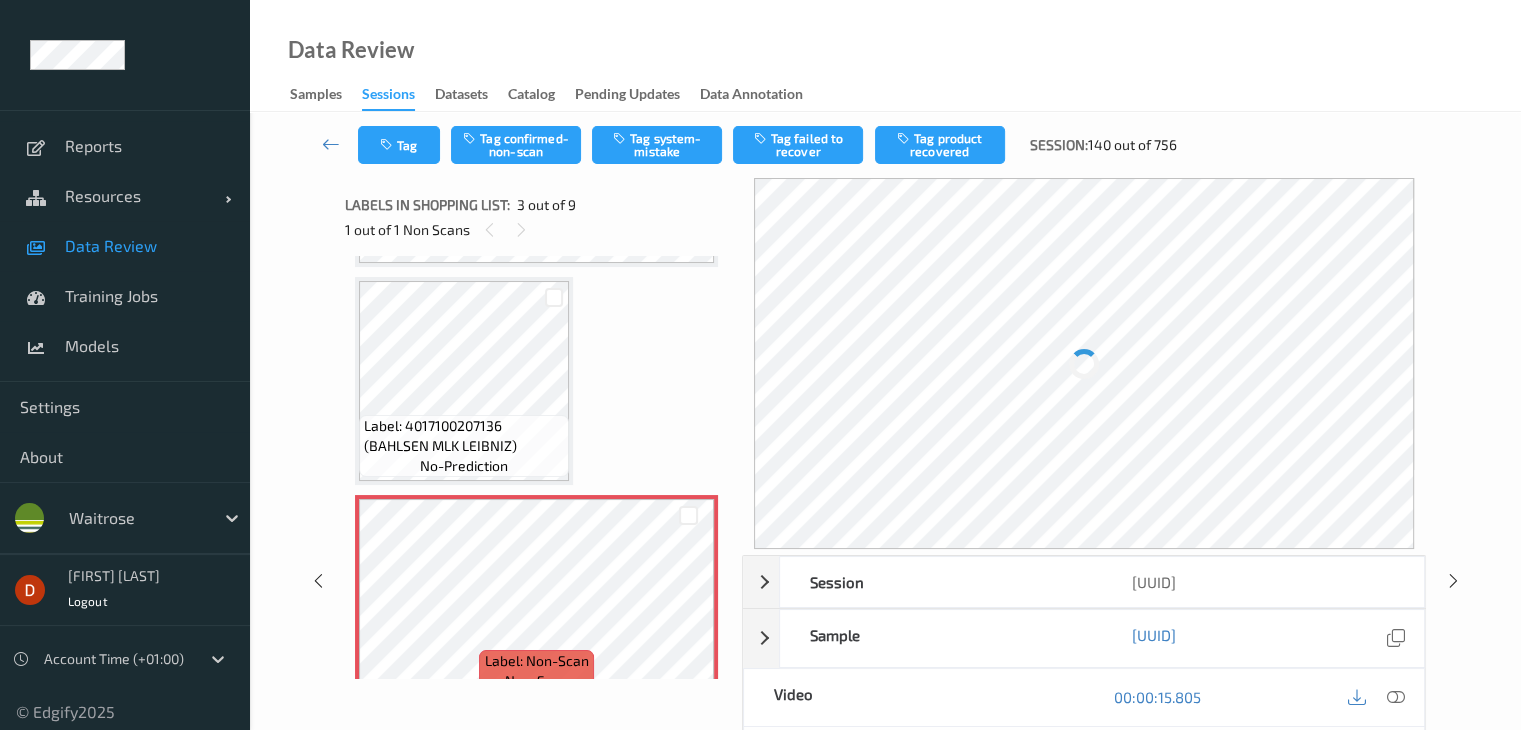 scroll, scrollTop: 228, scrollLeft: 0, axis: vertical 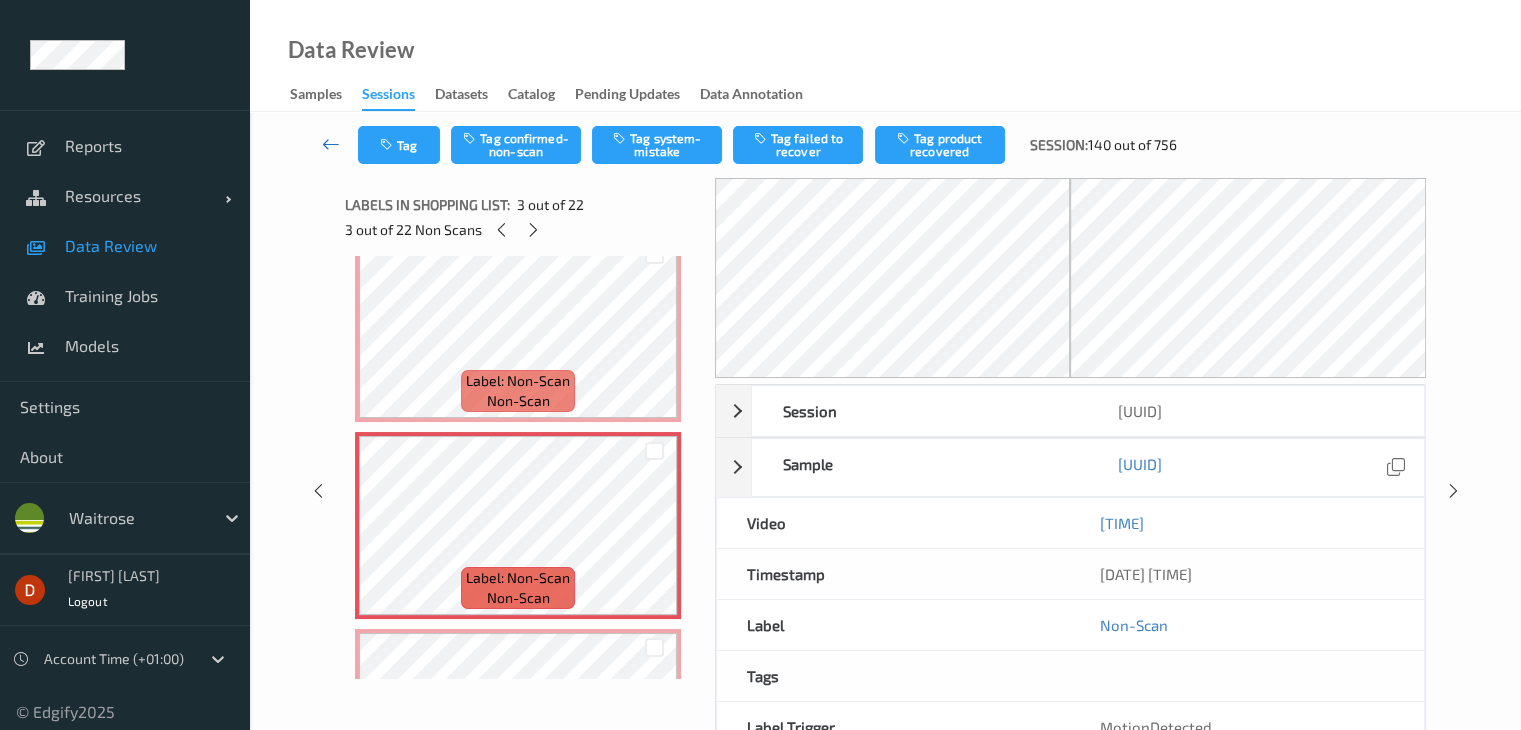 click at bounding box center (331, 144) 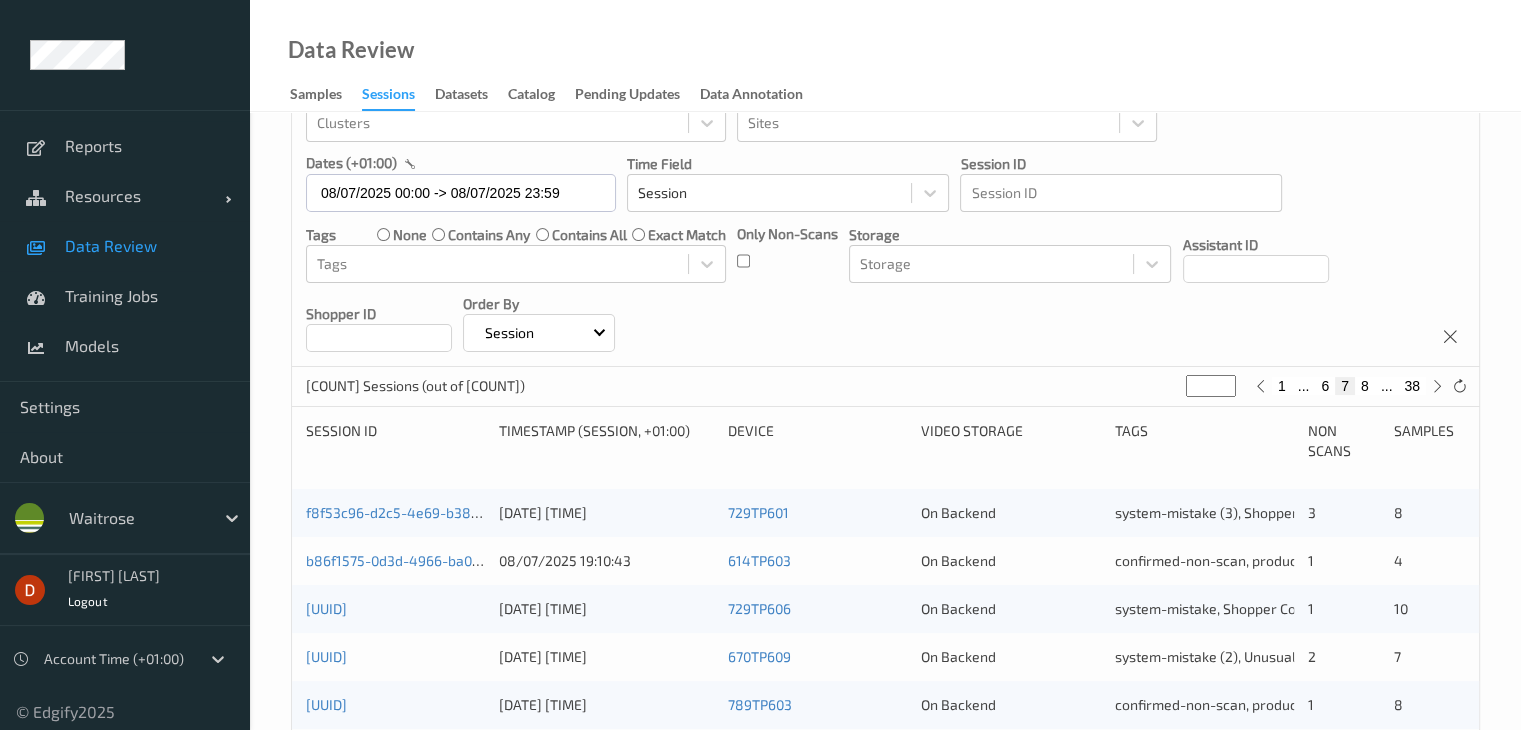 scroll, scrollTop: 0, scrollLeft: 0, axis: both 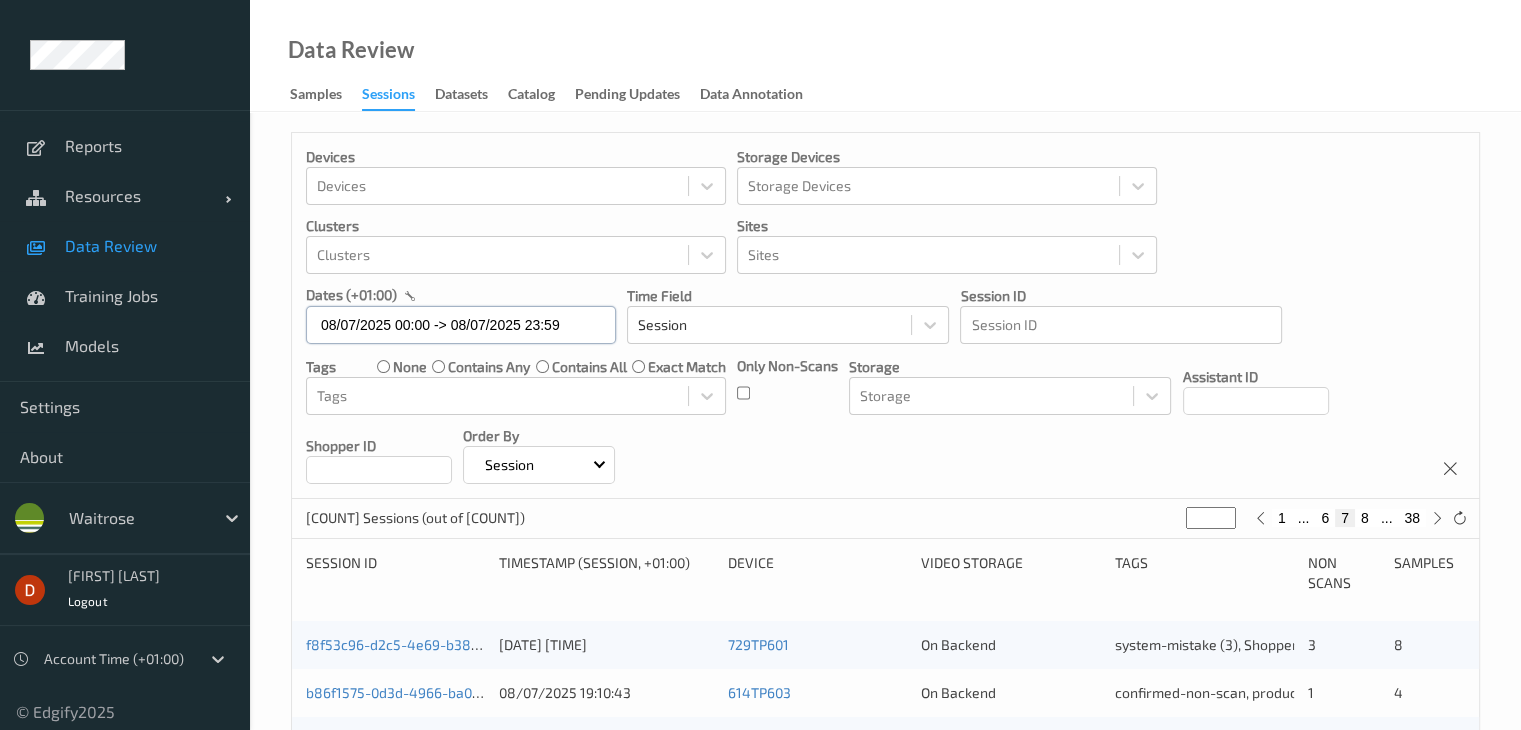 click on "08/07/2025 00:00 -> 08/07/2025 23:59" at bounding box center (461, 325) 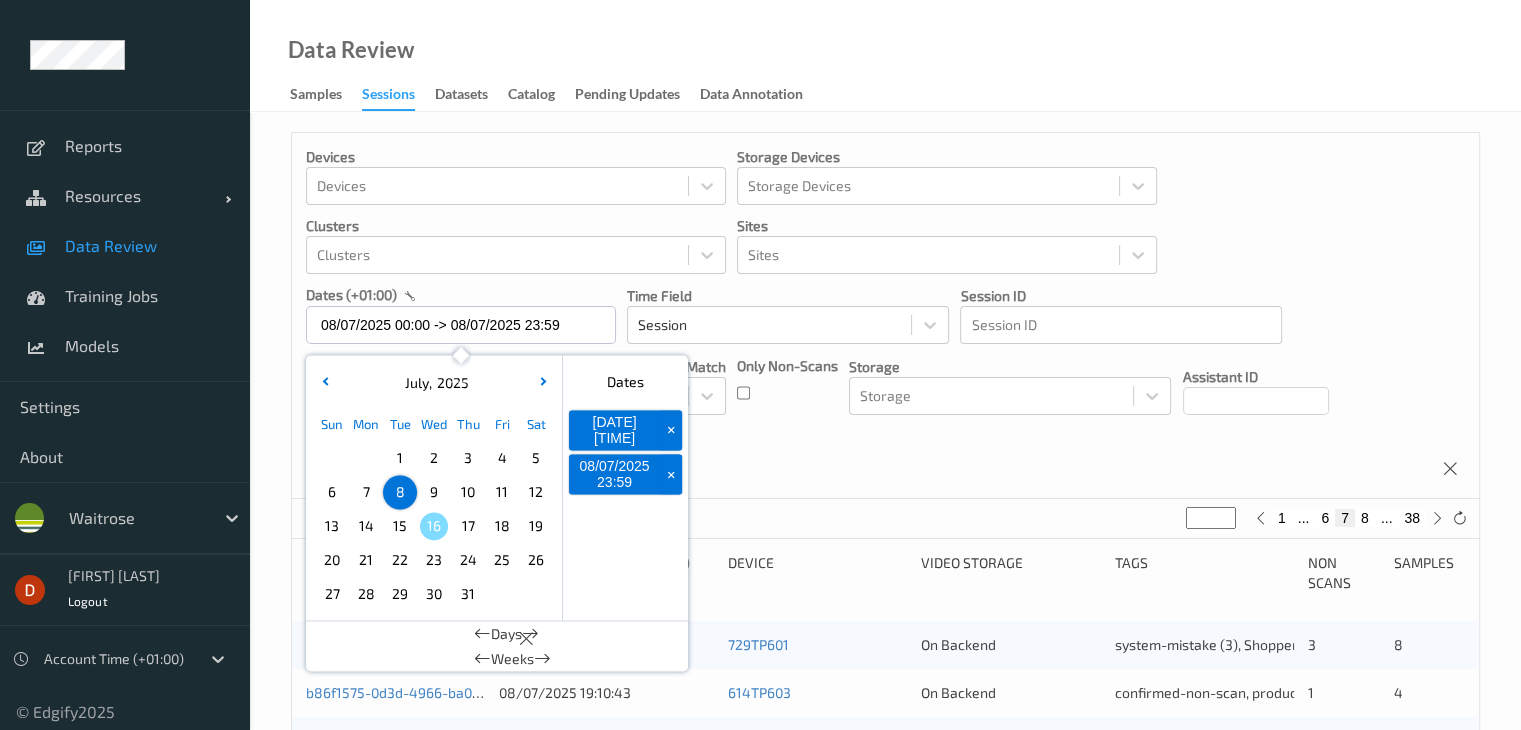 click on "9" at bounding box center (434, 492) 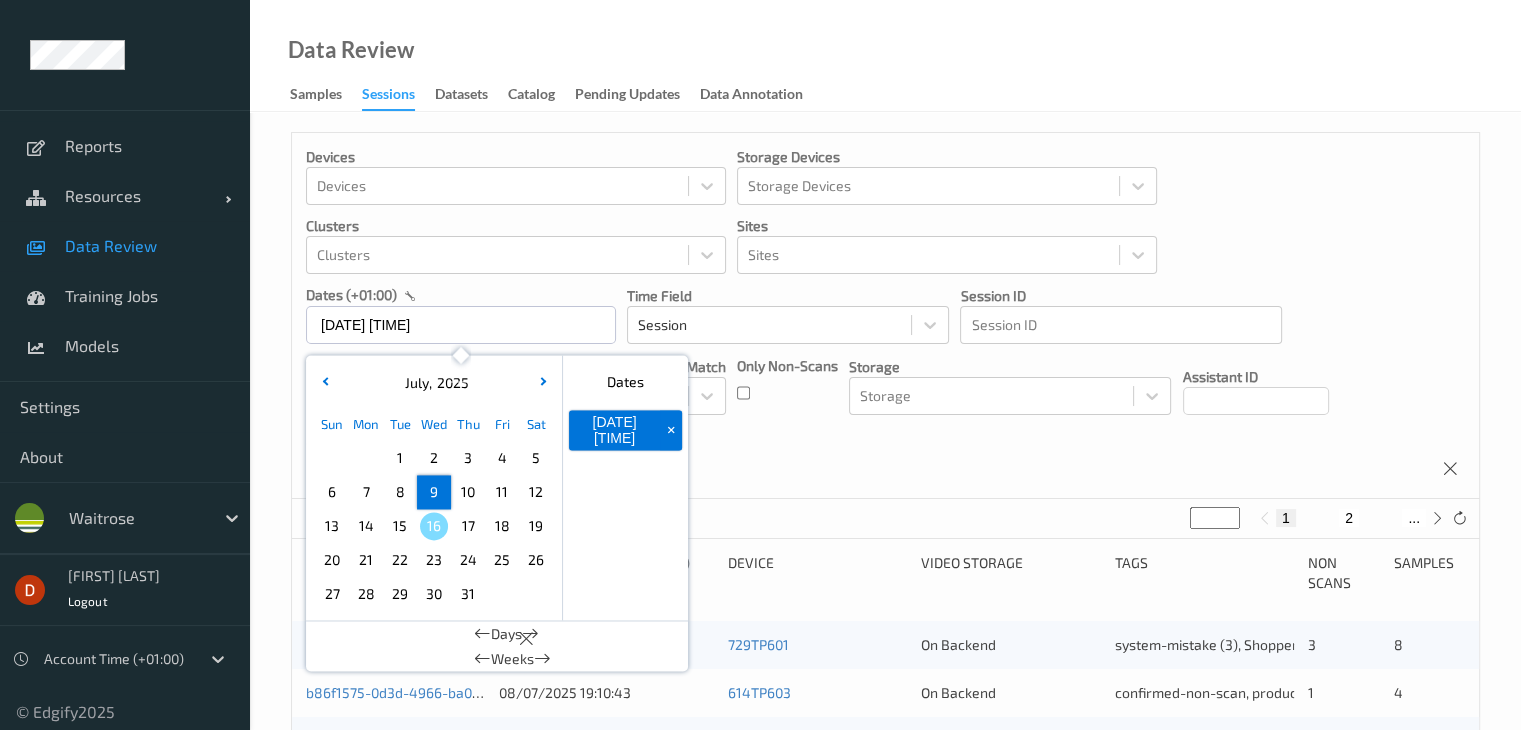 click on "9" at bounding box center [434, 492] 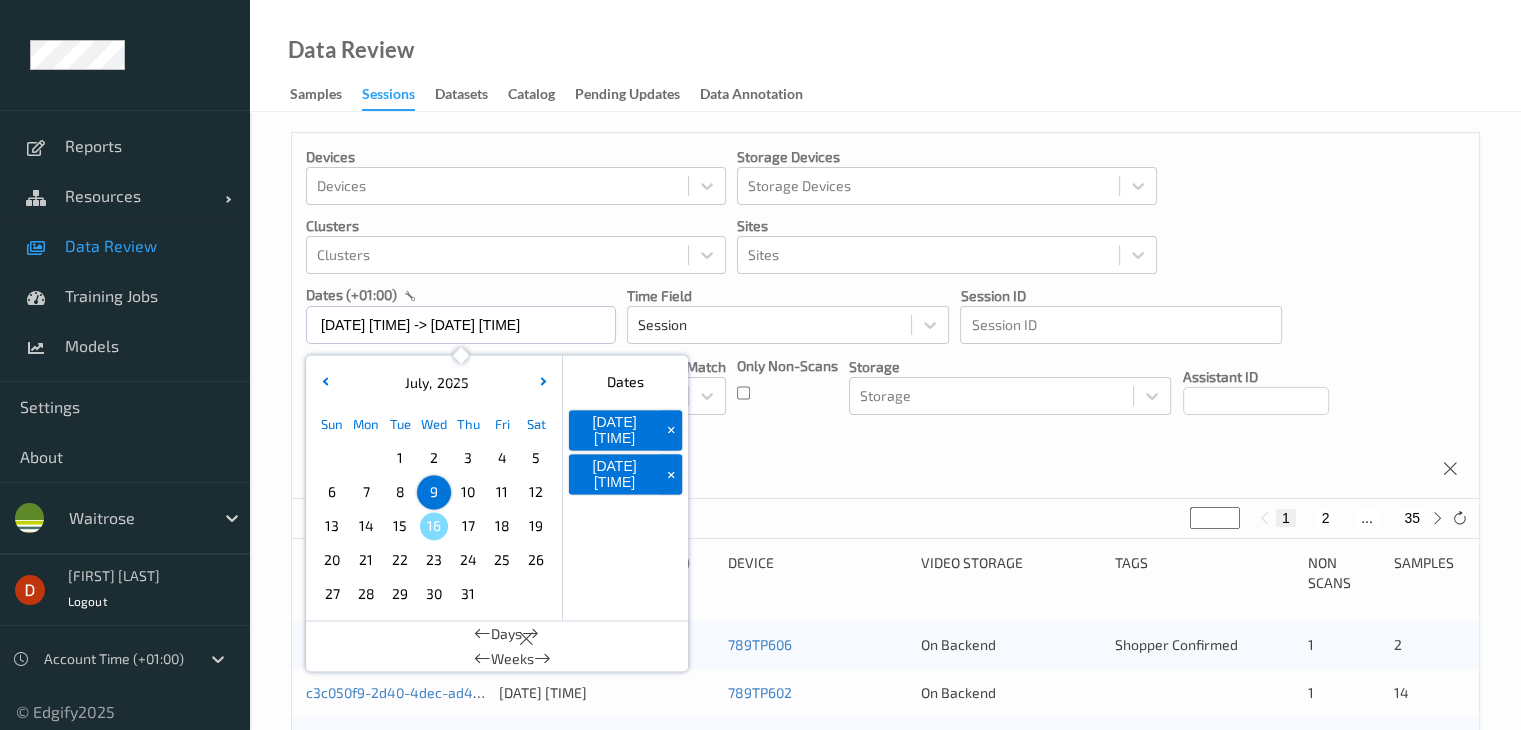 click on "Devices Devices Storage Devices Storage Devices Clusters Clusters Sites Sites dates (+01:00) [DATE] 00:00 -> [DATE] 23:59 July , 2025 Sun Mon Tue Wed Thu Fri Sat 1 2 3 4 5 6 7 8 9 10 11 12 13 14 15 16 17 18 19 20 21 22 23 24 25 26 27 28 29 30 31 January February March April May June July August September October November December 2021 2022 2023 2024 2025 2026 2027 2028 2029 2030 2031 2032 Dates [DATE] 00:00 + [DATE] 23:59 + Days Weeks Time Field Session Session ID Session ID Tags none contains any contains all exact match Tags Only Non-Scans Storage Storage Assistant ID Shopper ID Order By Session" at bounding box center [885, 316] 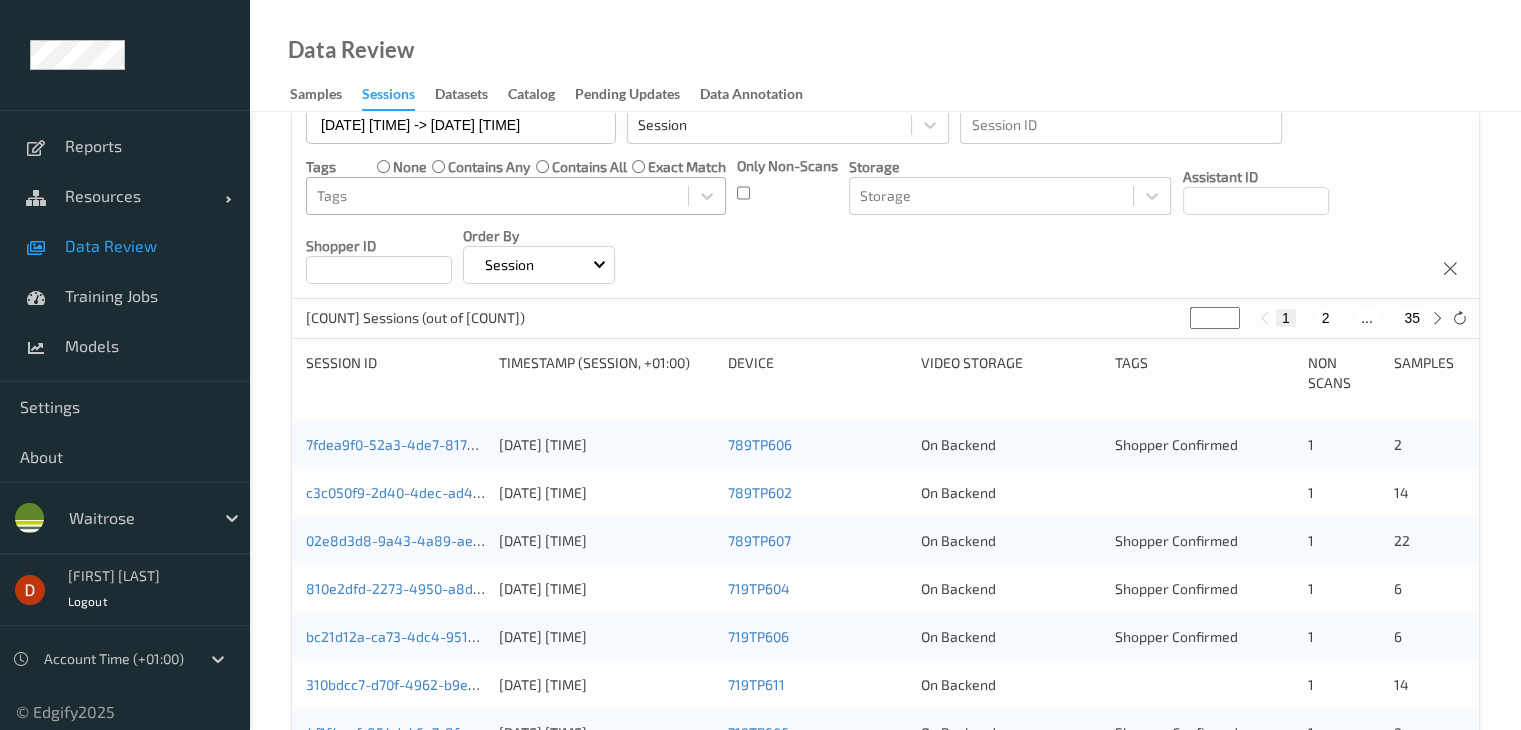 scroll, scrollTop: 0, scrollLeft: 0, axis: both 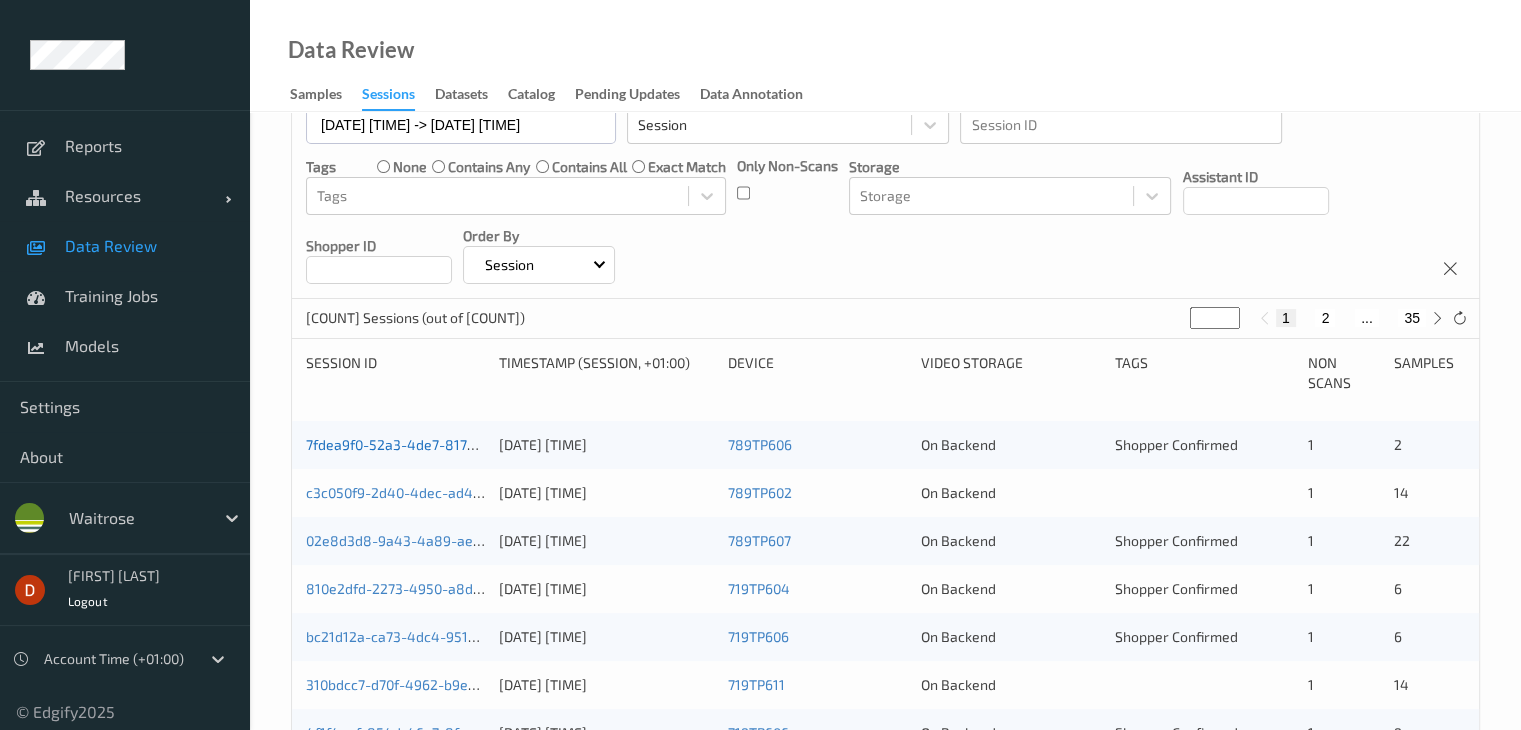 click on "7fdea9f0-52a3-4de7-8175-0d4f172d40e5" at bounding box center (439, 444) 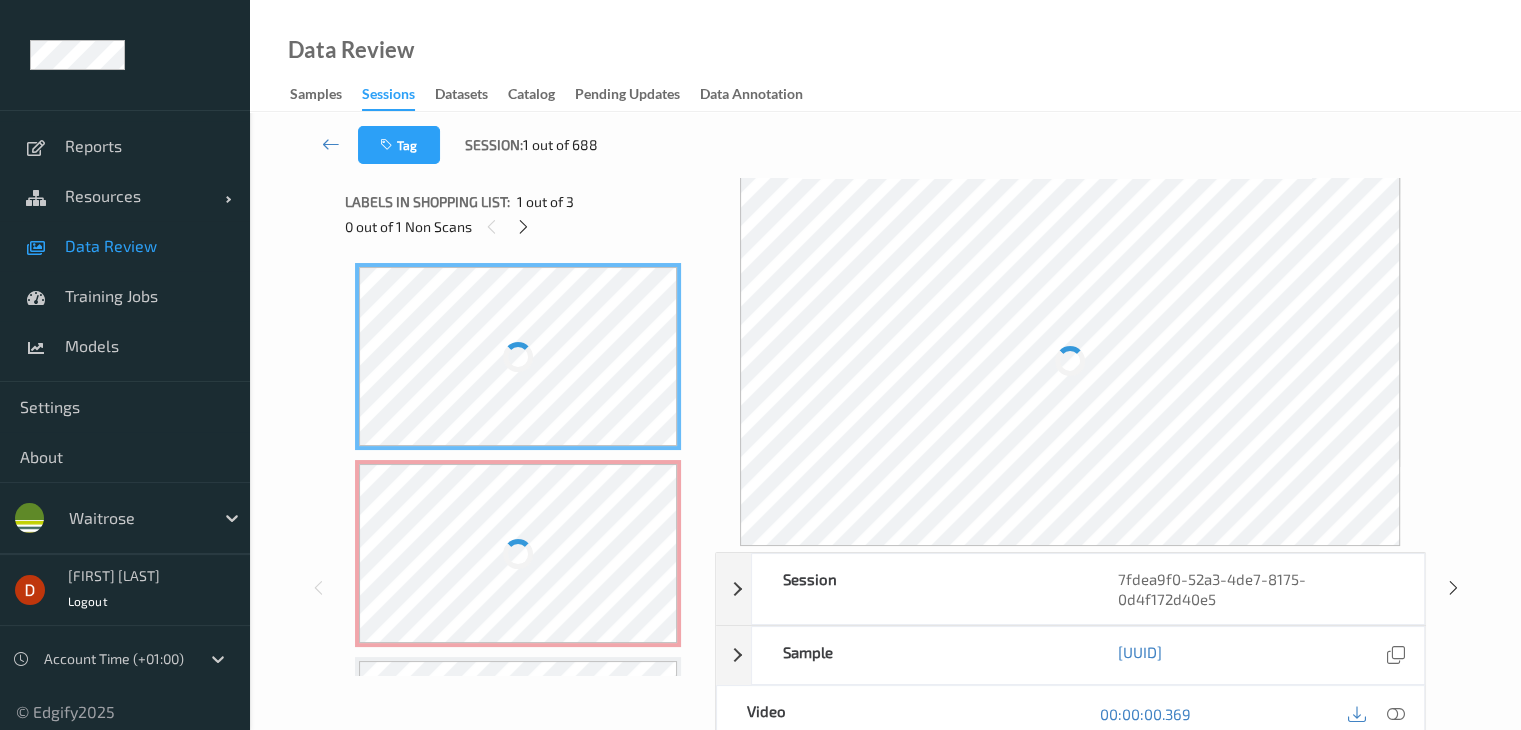 scroll, scrollTop: 0, scrollLeft: 0, axis: both 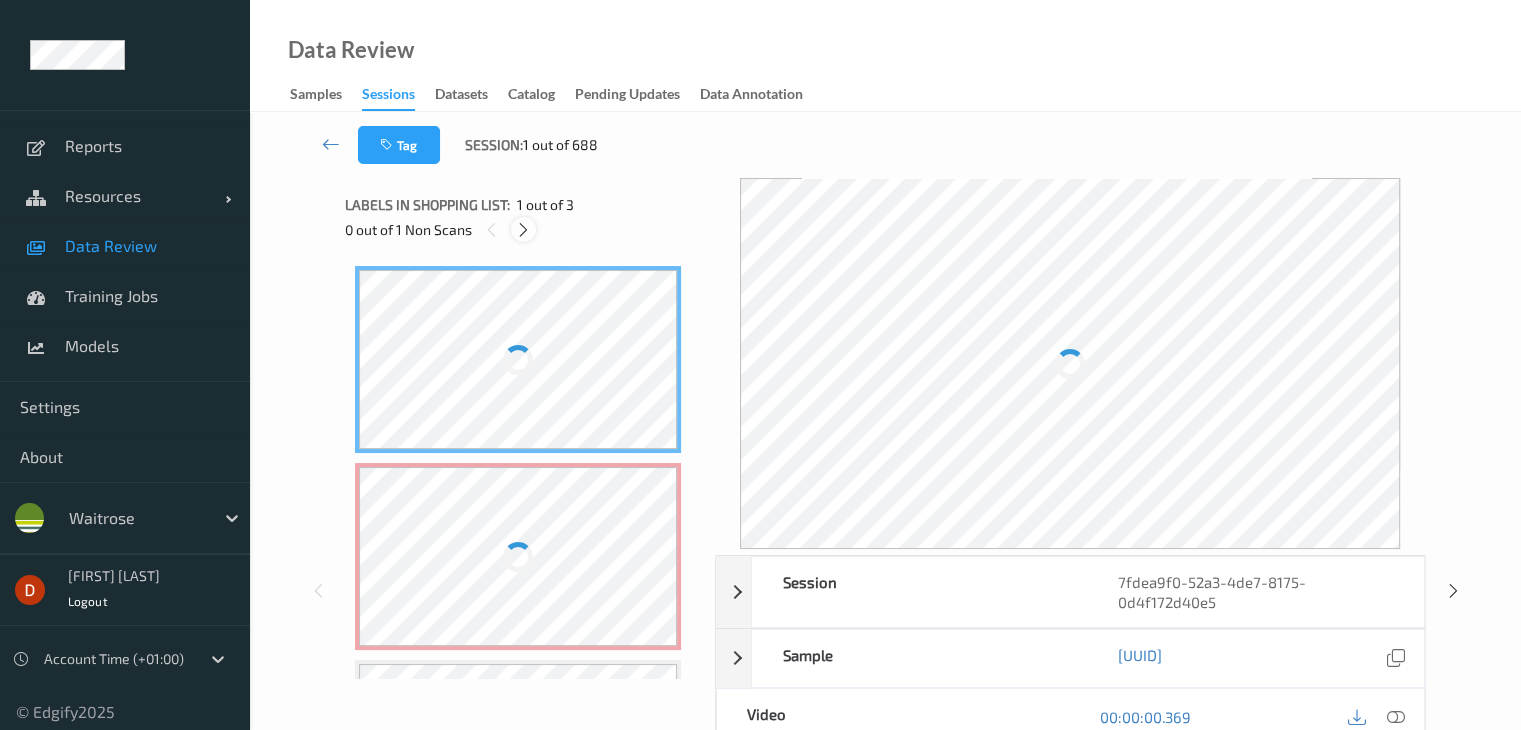 click at bounding box center [523, 230] 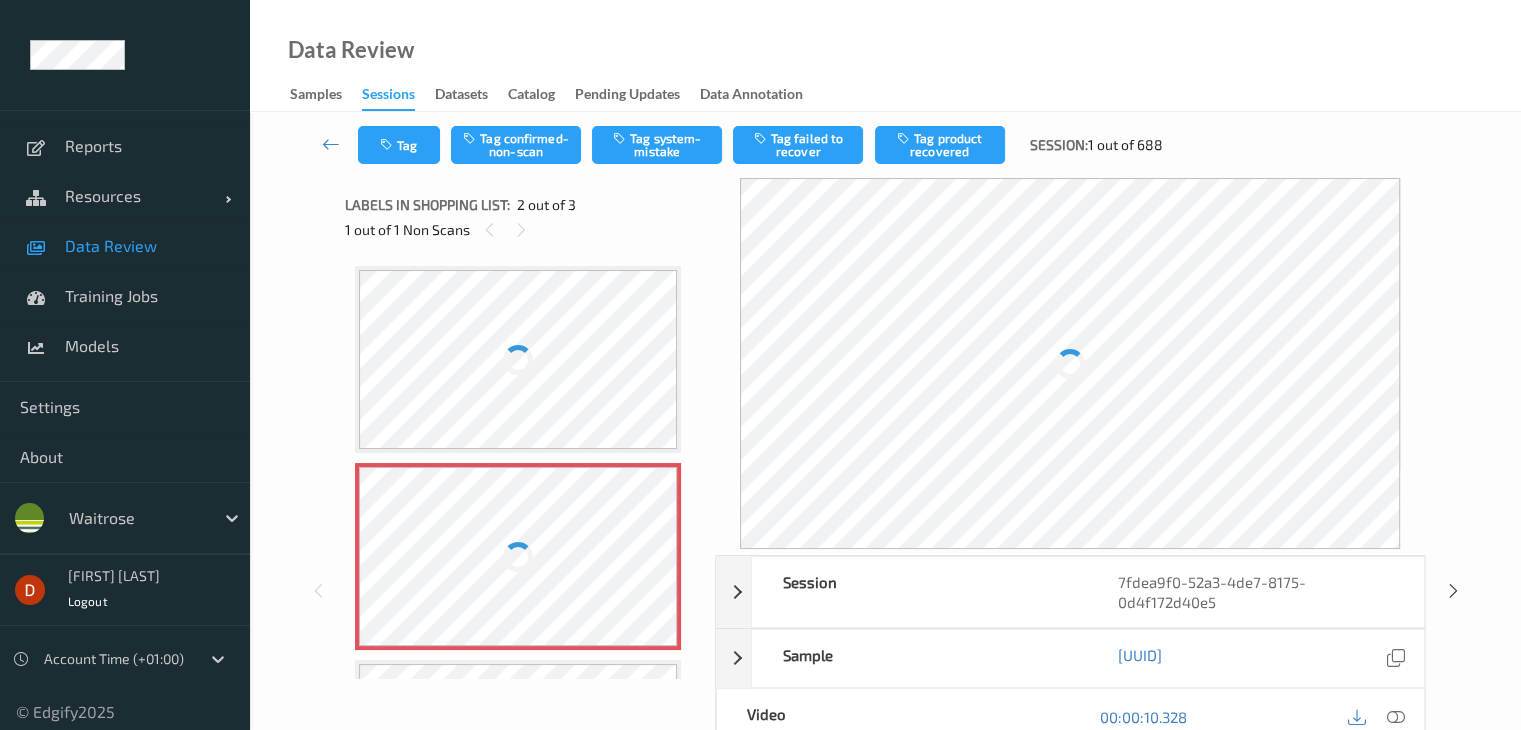 scroll, scrollTop: 10, scrollLeft: 0, axis: vertical 